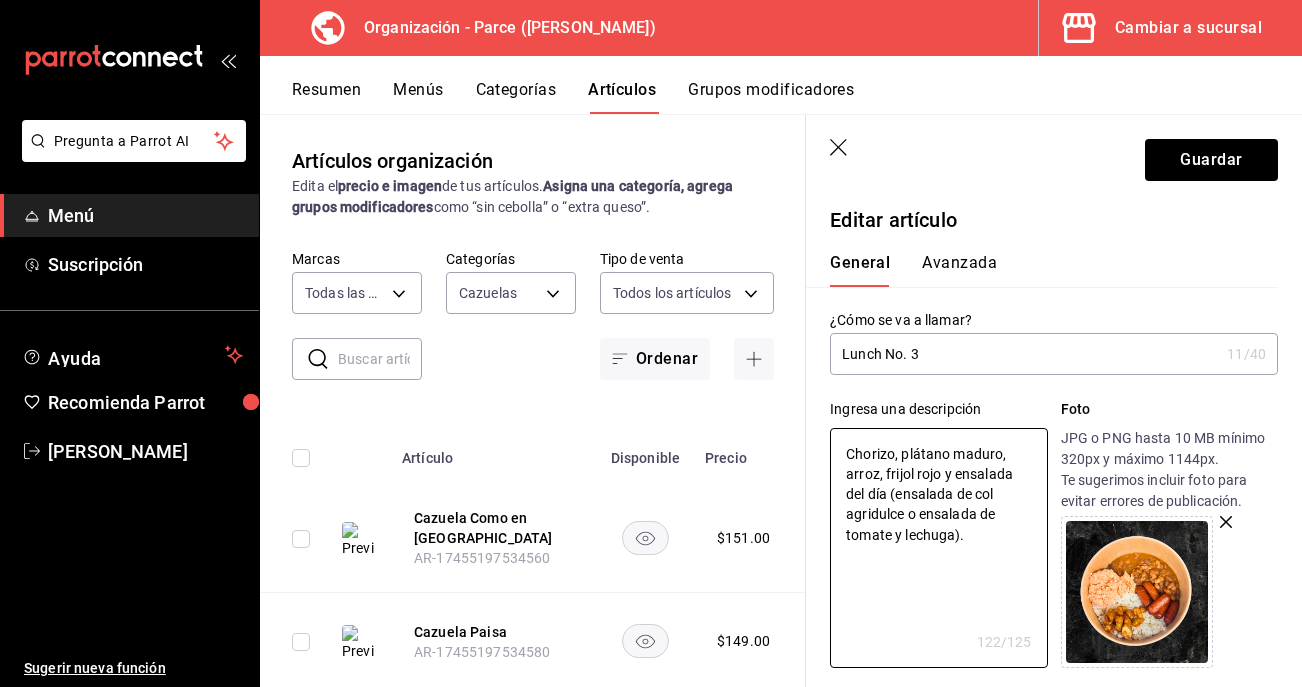 scroll, scrollTop: 0, scrollLeft: 0, axis: both 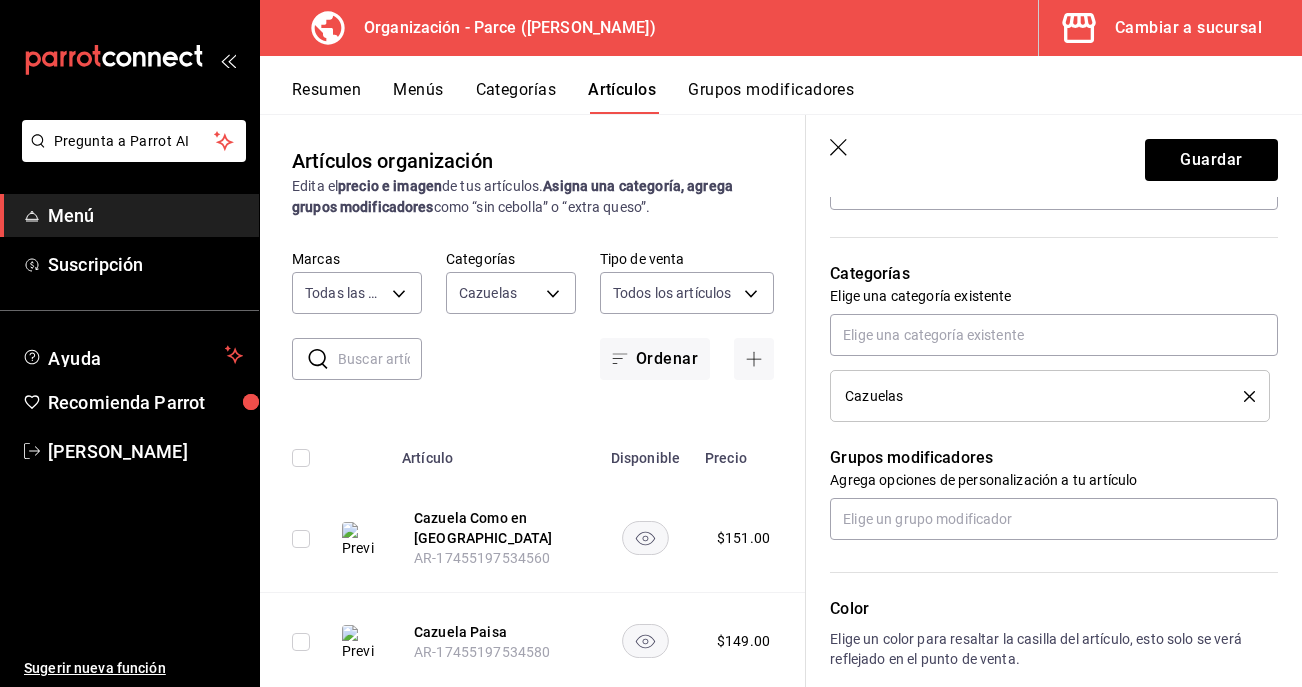 click 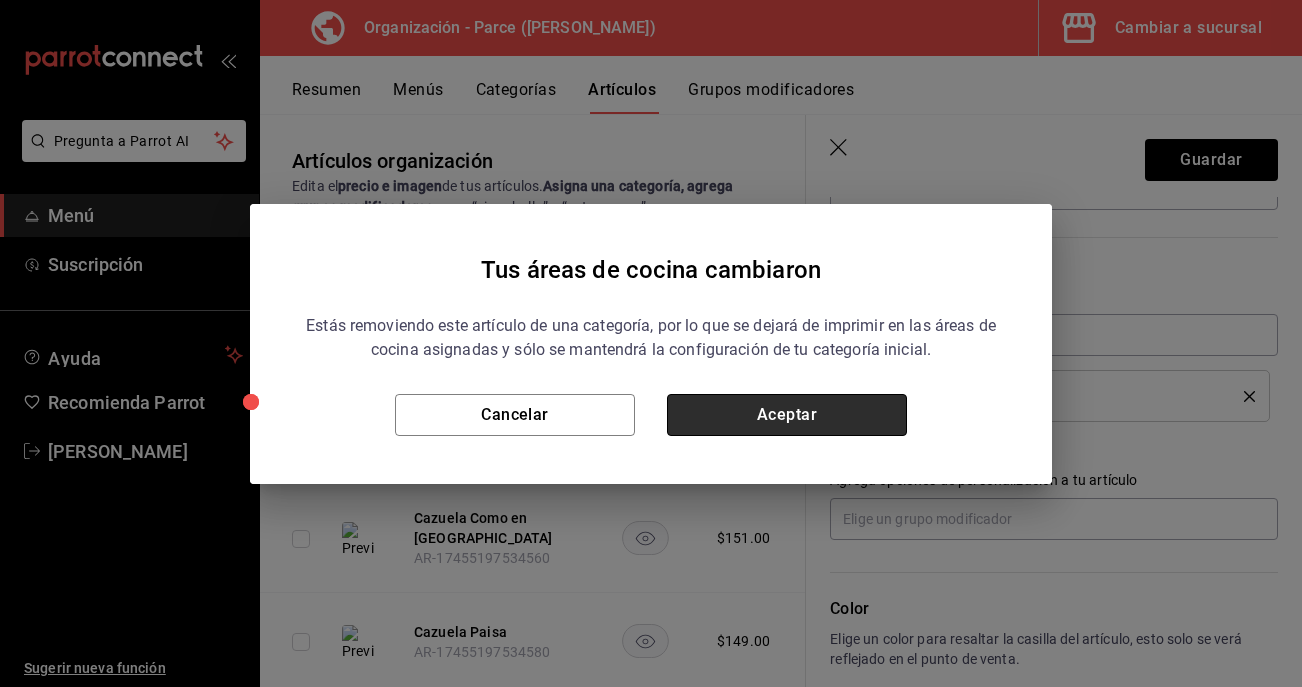 click on "Aceptar" at bounding box center [787, 415] 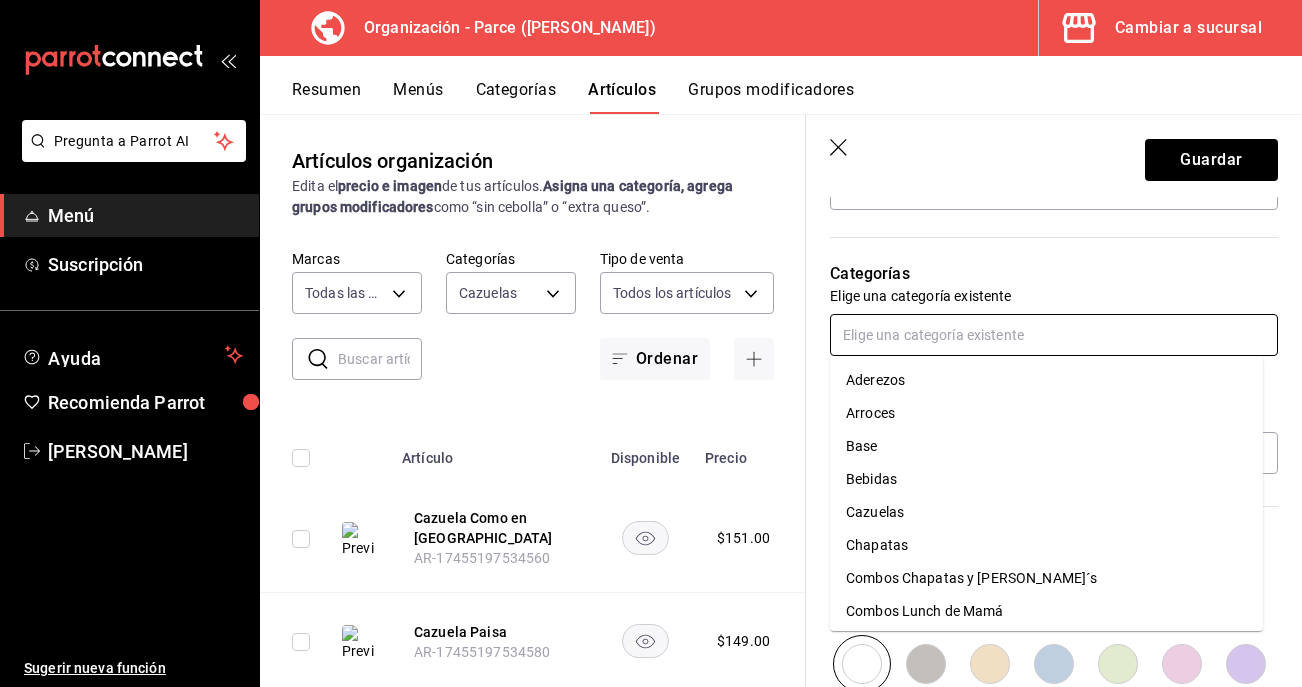 click at bounding box center [1054, 335] 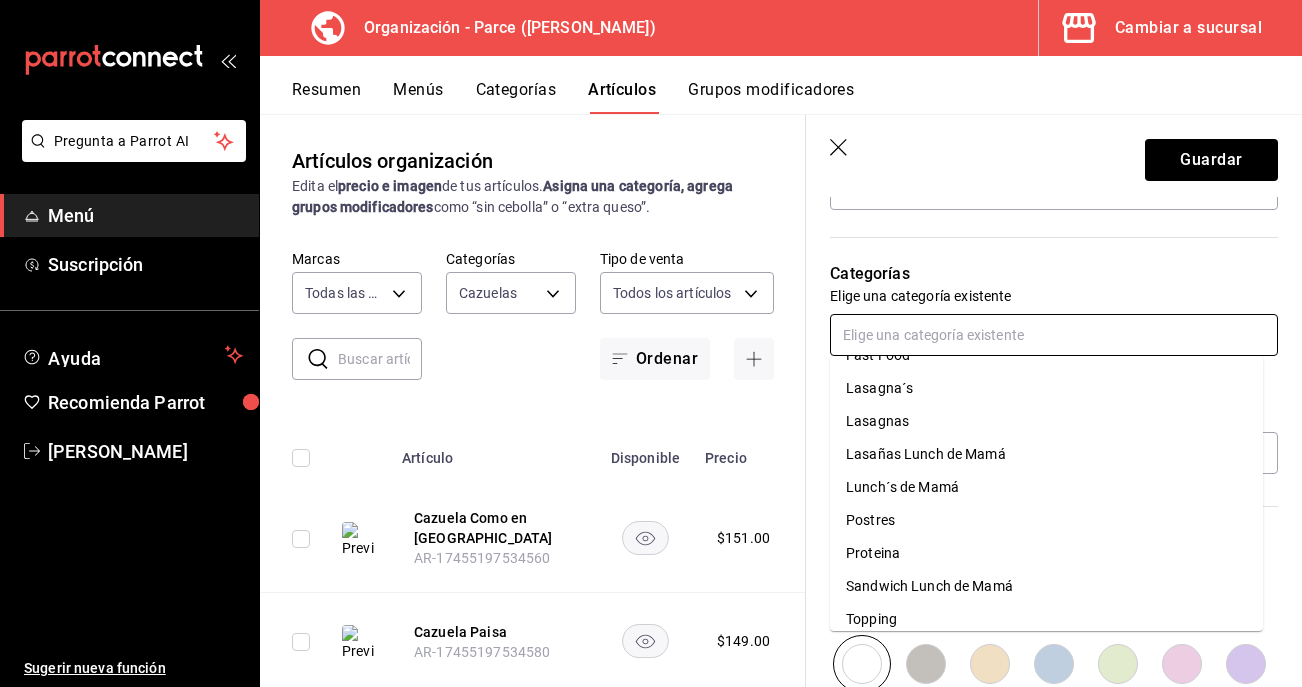 scroll, scrollTop: 359, scrollLeft: 0, axis: vertical 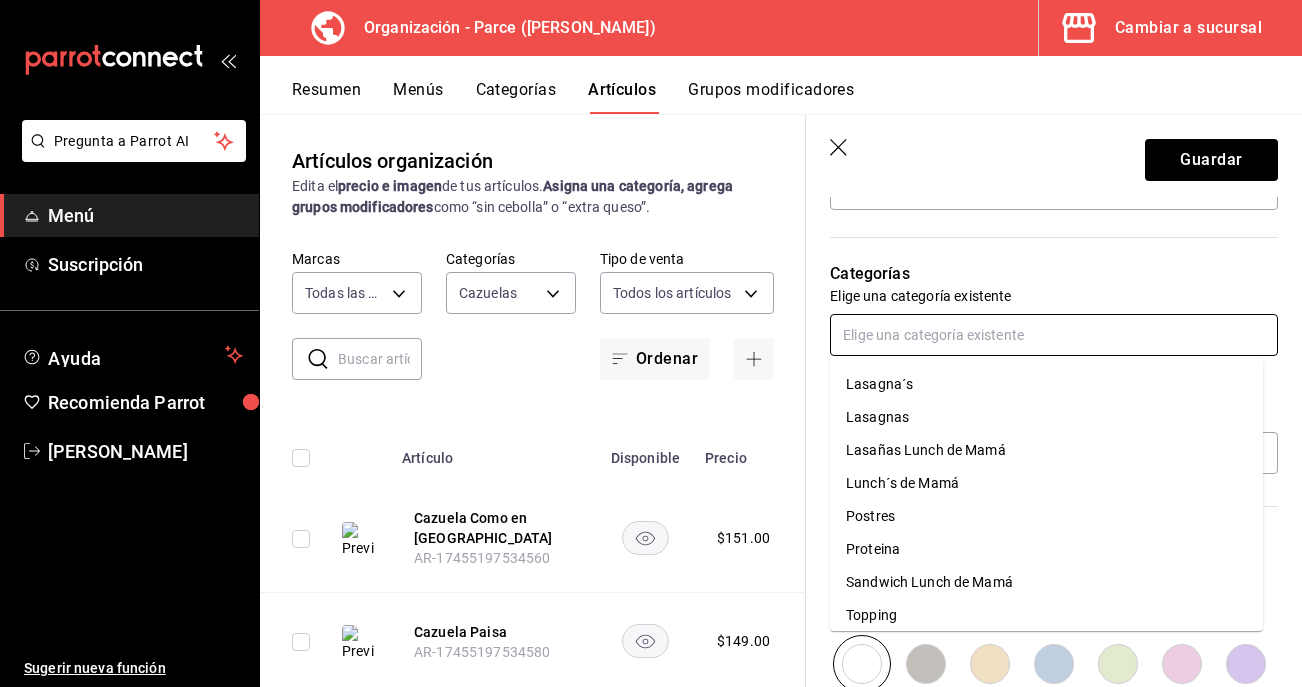 click on "Lunch´s de Mamá" at bounding box center [1046, 483] 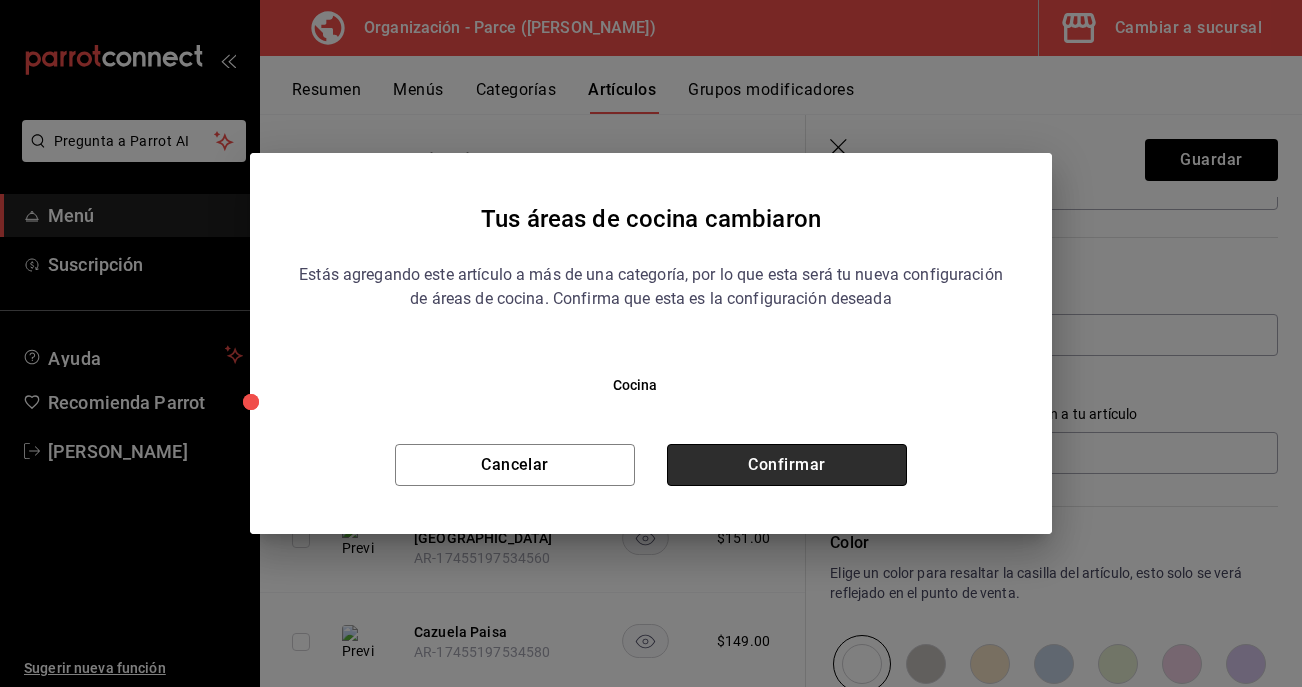 click on "Confirmar" at bounding box center (787, 465) 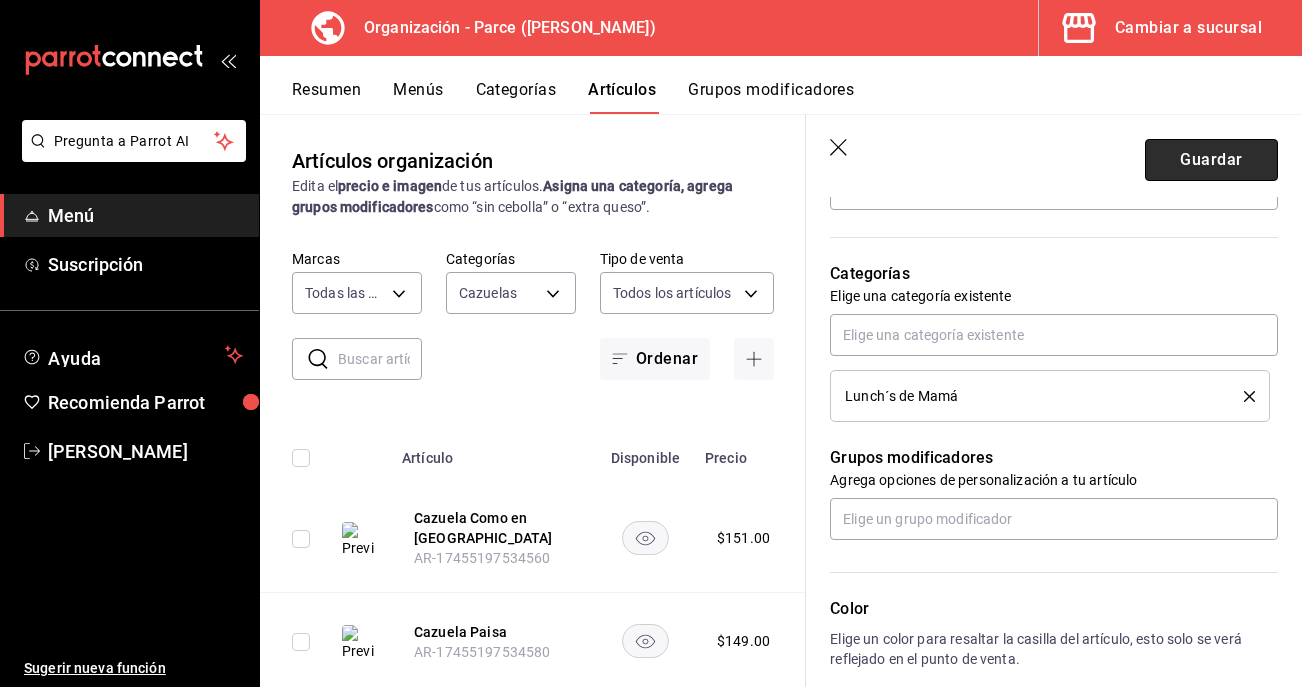 click on "Guardar" at bounding box center (1211, 160) 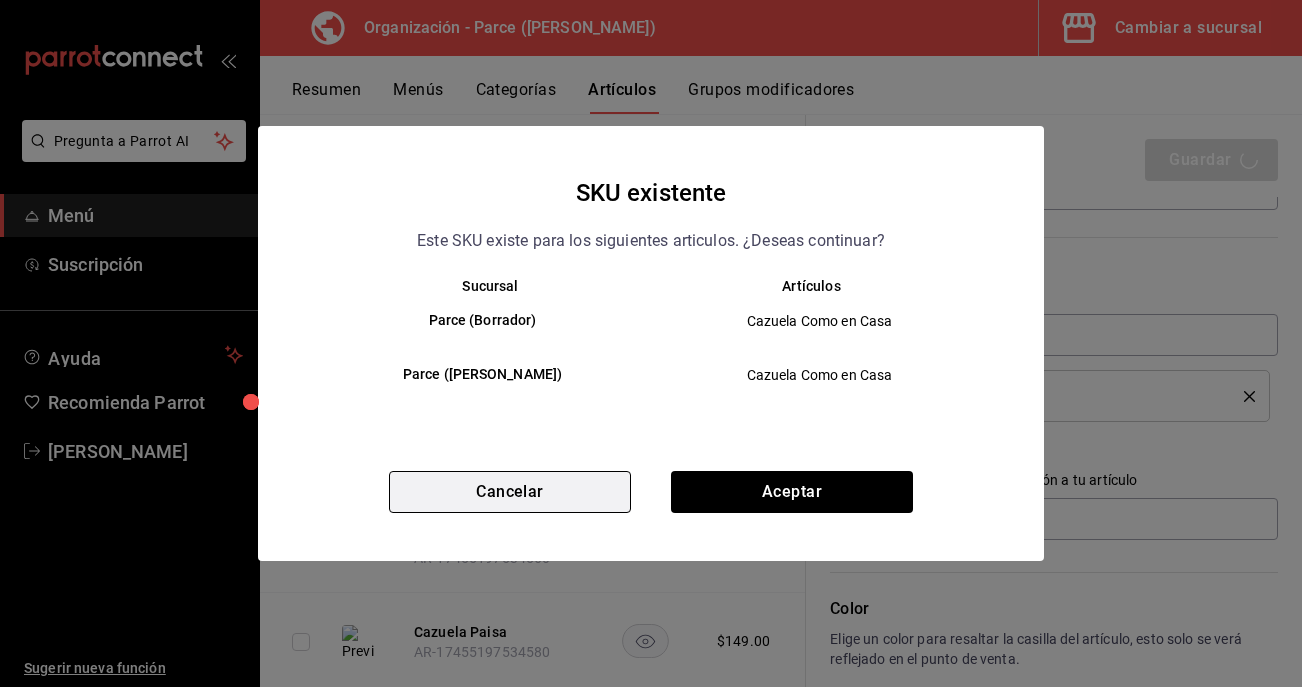 click on "Cancelar" at bounding box center [510, 492] 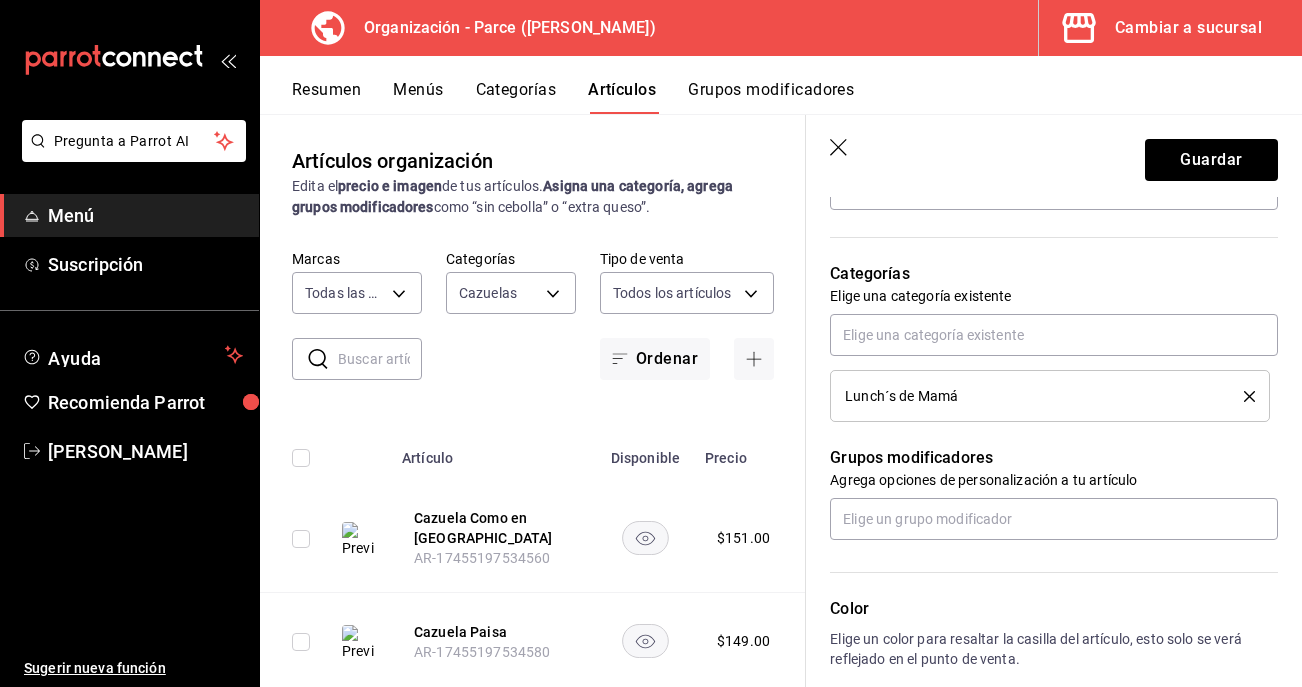 scroll, scrollTop: 978, scrollLeft: 0, axis: vertical 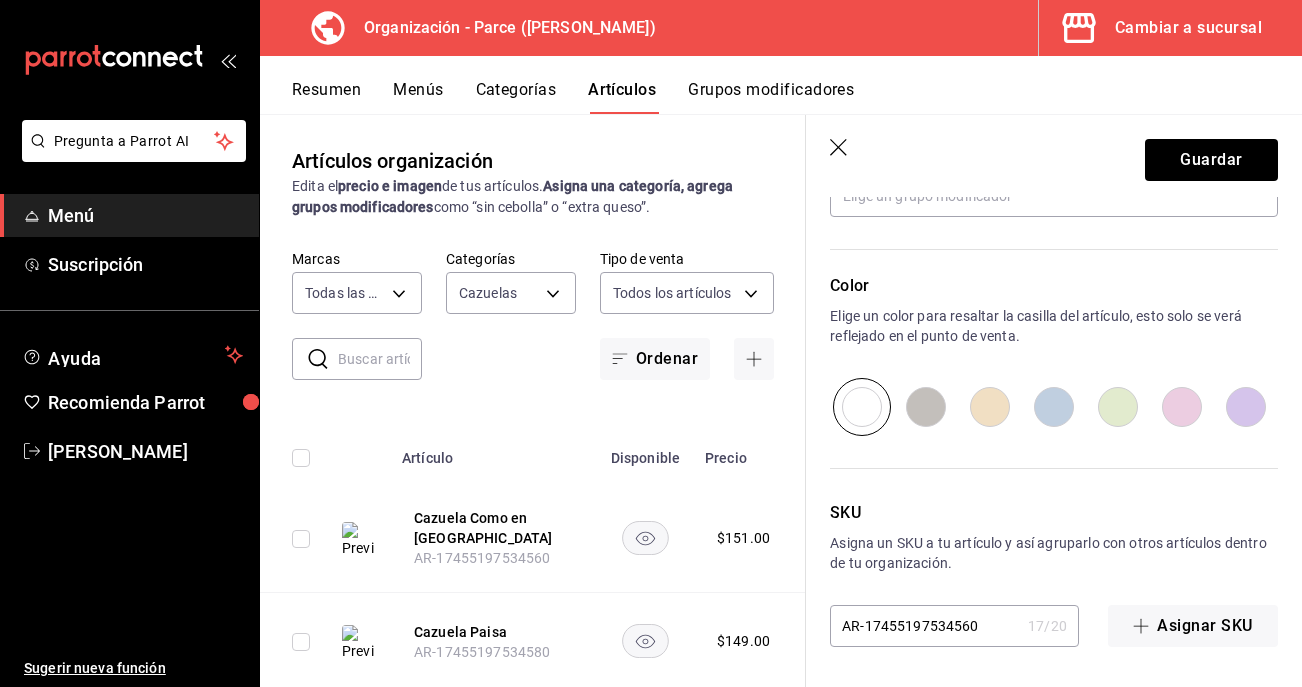 click on "AR-17455197534560" at bounding box center [925, 626] 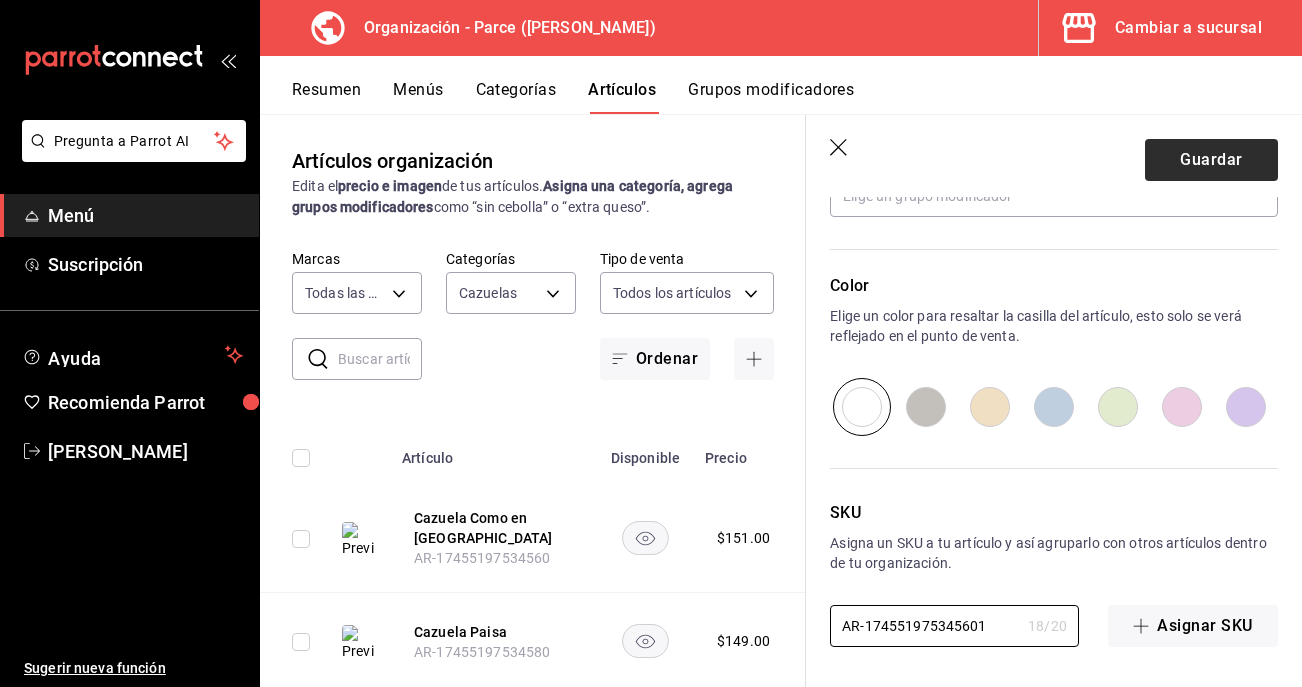 type on "AR-174551975345601" 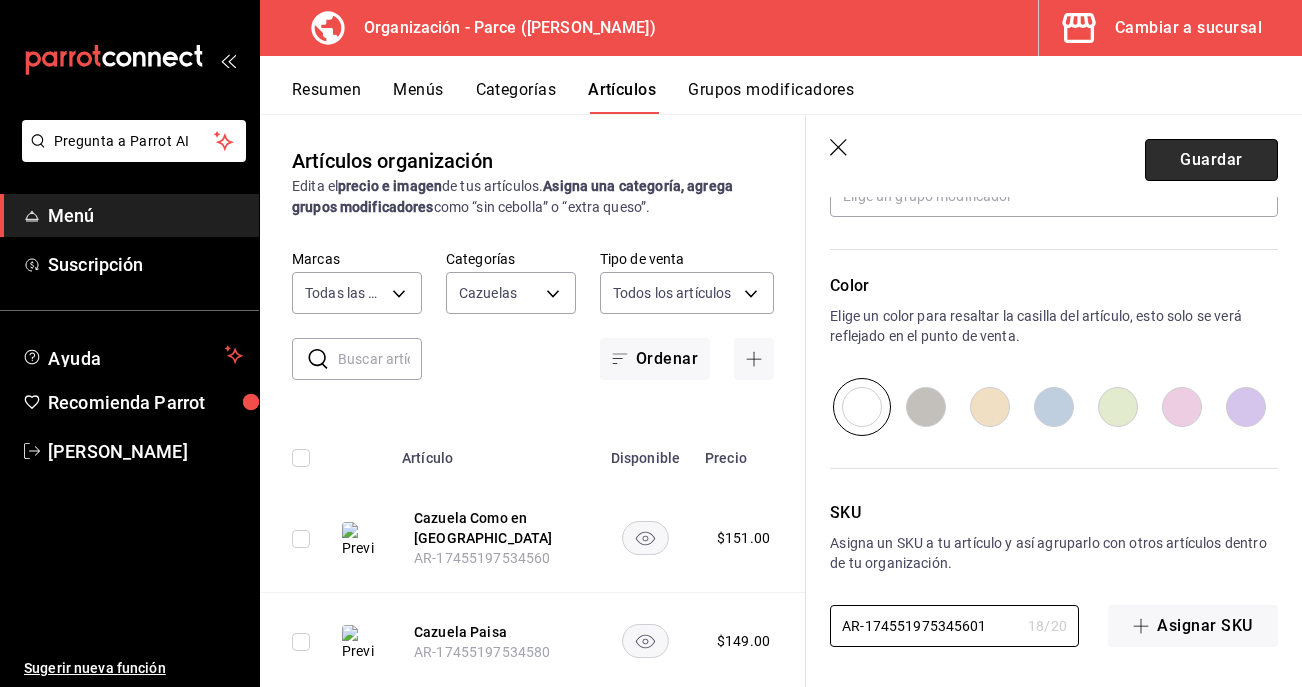click on "Guardar" at bounding box center (1211, 160) 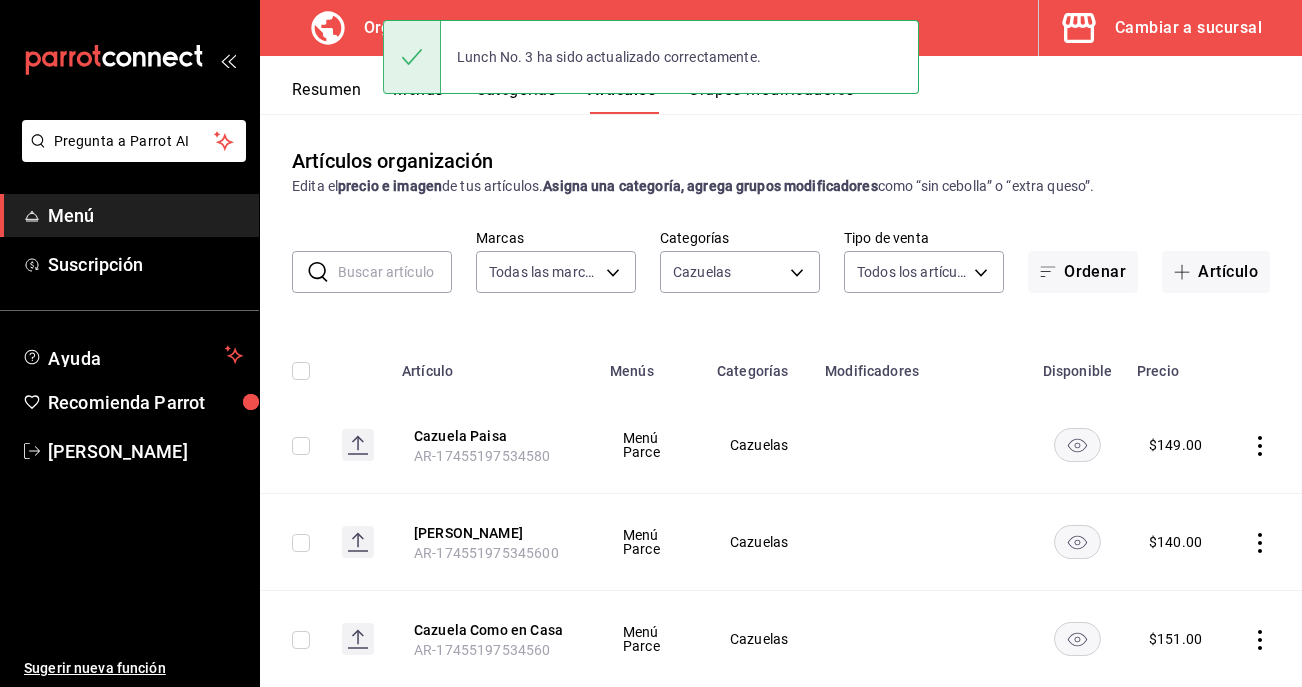 scroll, scrollTop: 0, scrollLeft: 0, axis: both 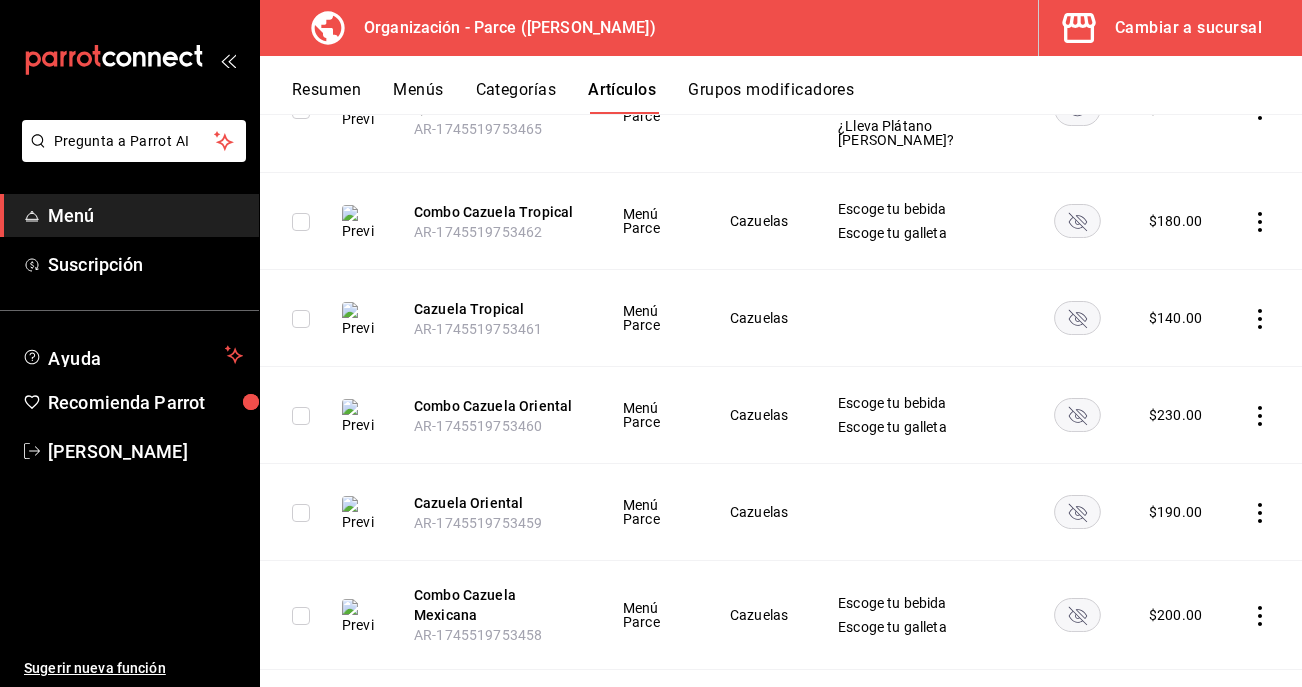 click 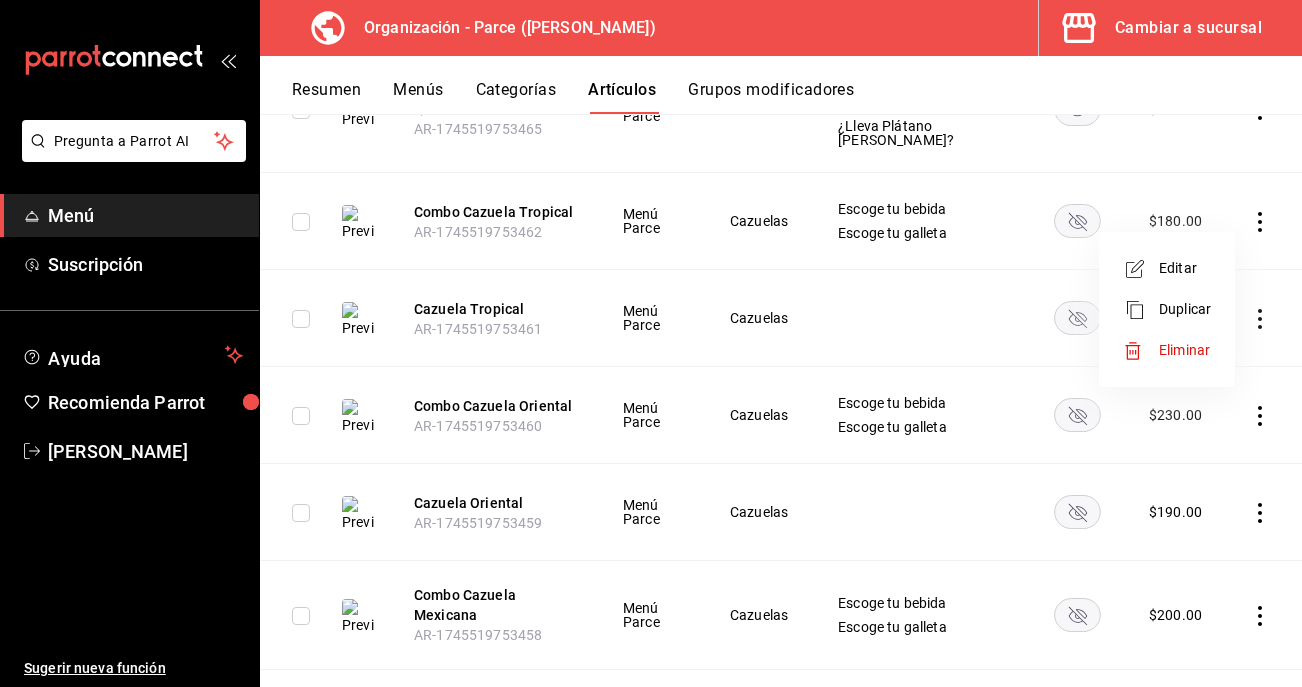click on "Eliminar" at bounding box center [1184, 350] 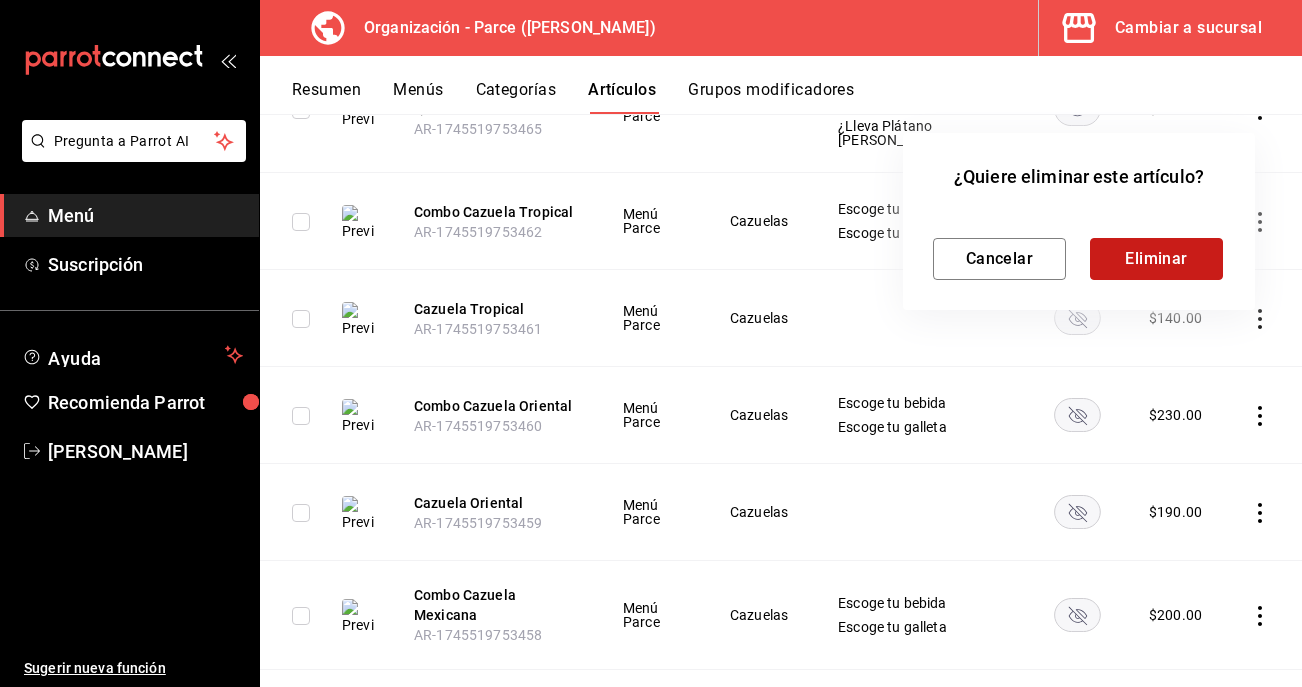 click on "Eliminar" at bounding box center (1156, 259) 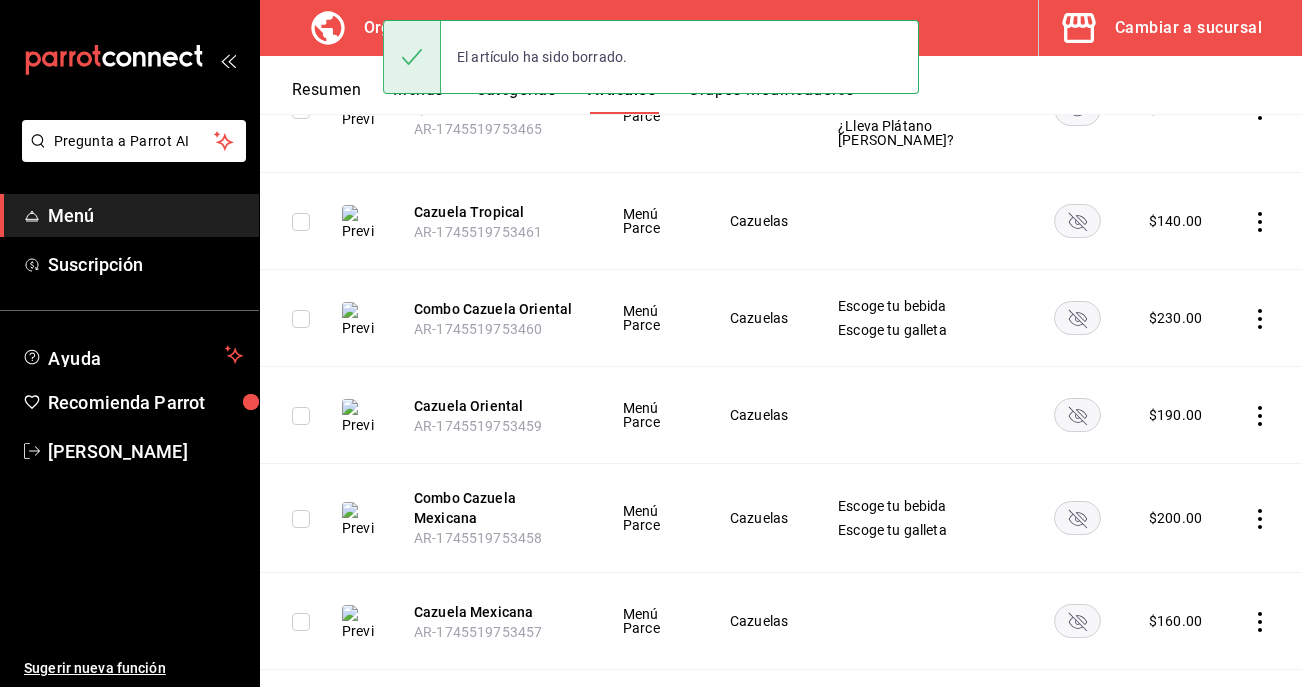 click 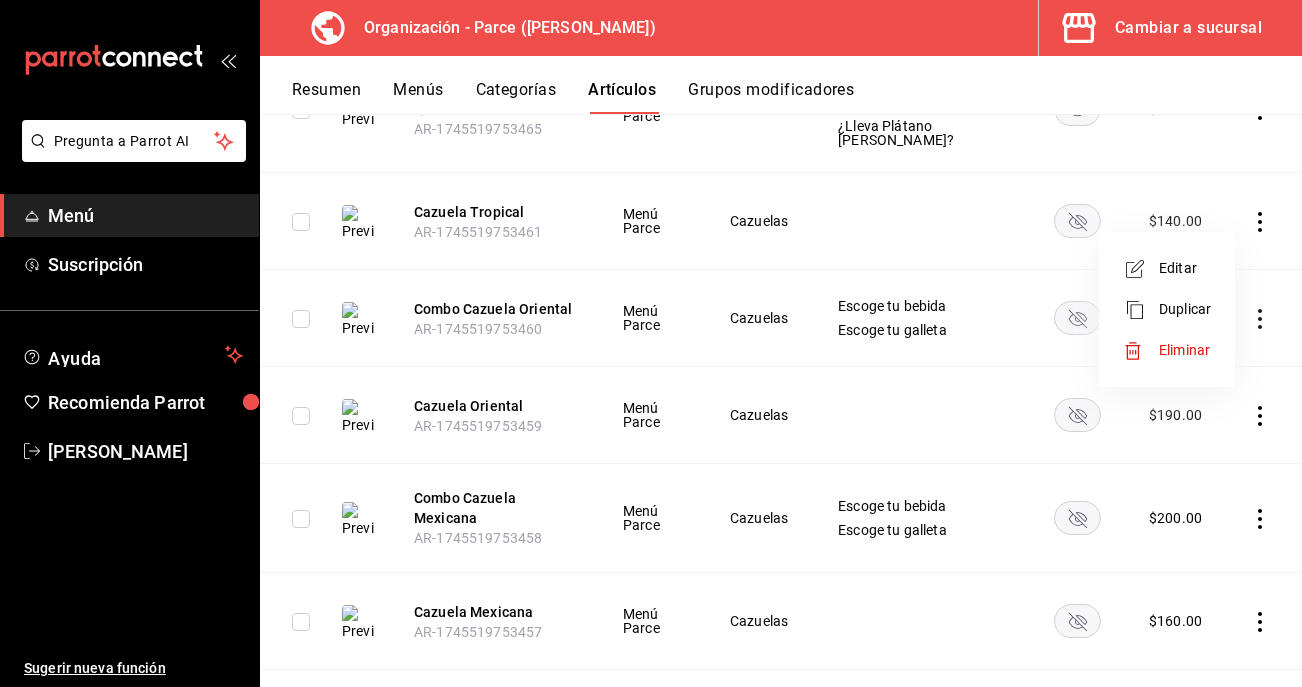 click on "Eliminar" at bounding box center [1184, 350] 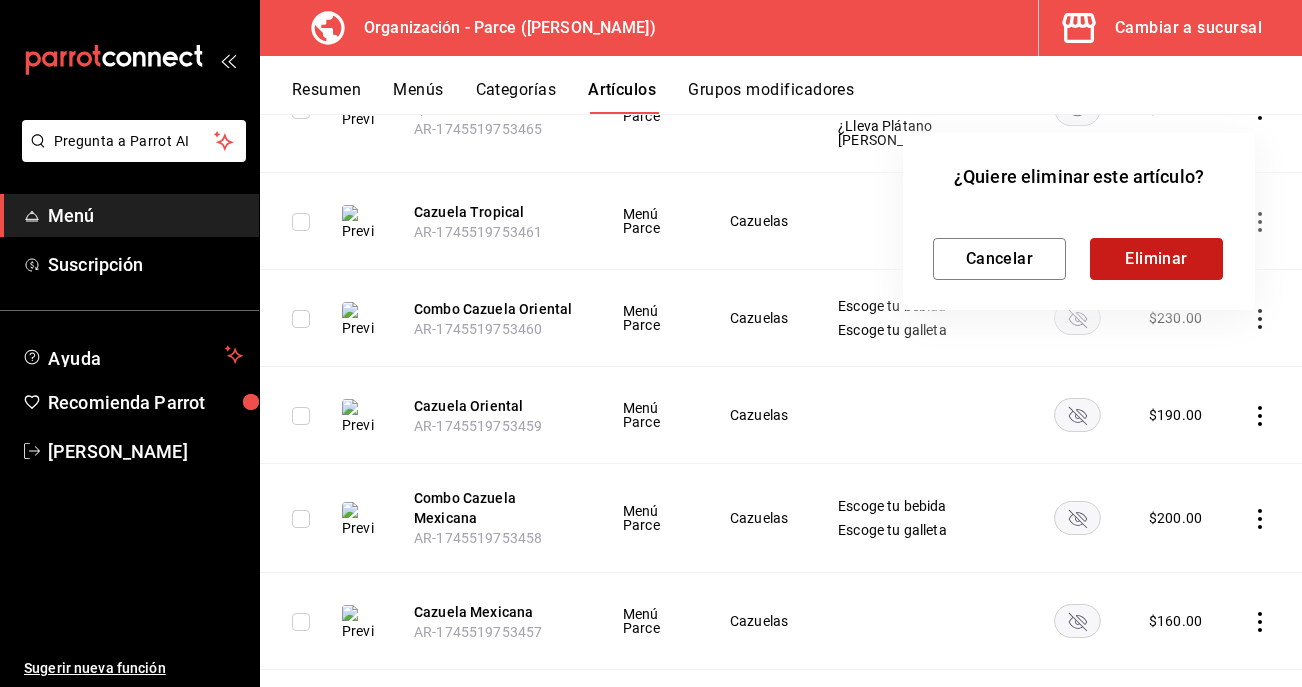 click on "Eliminar" at bounding box center [1156, 259] 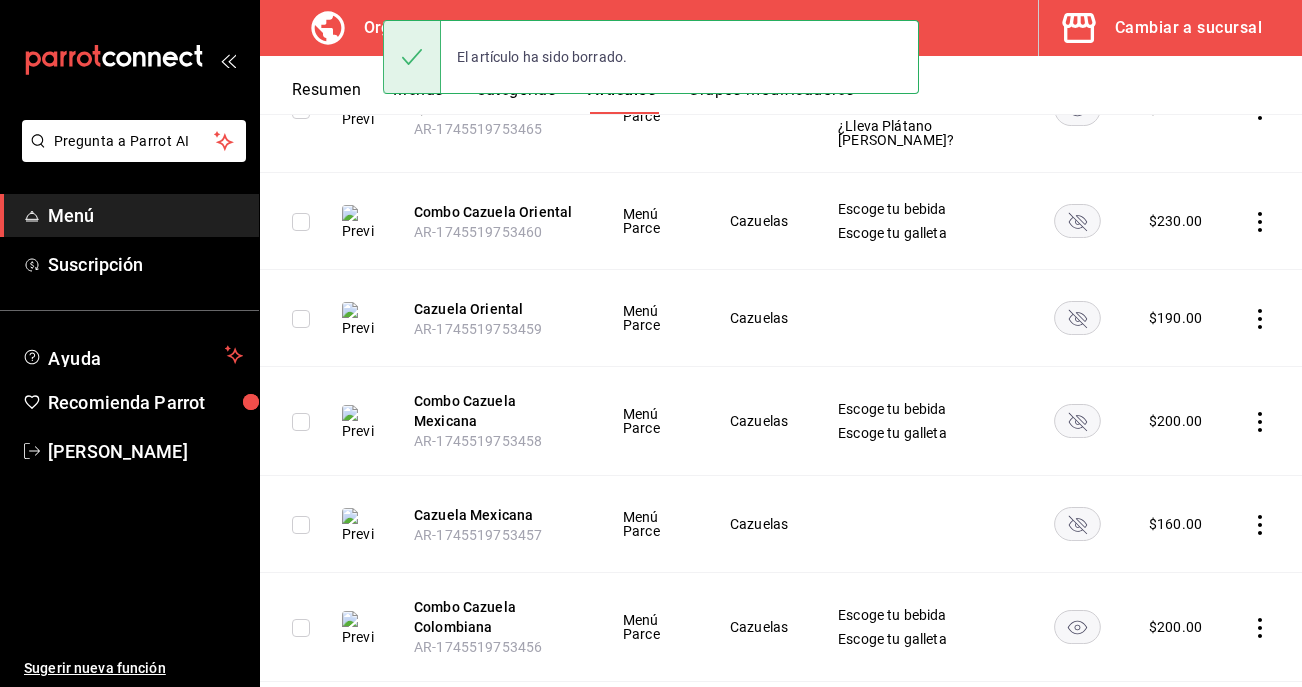 click 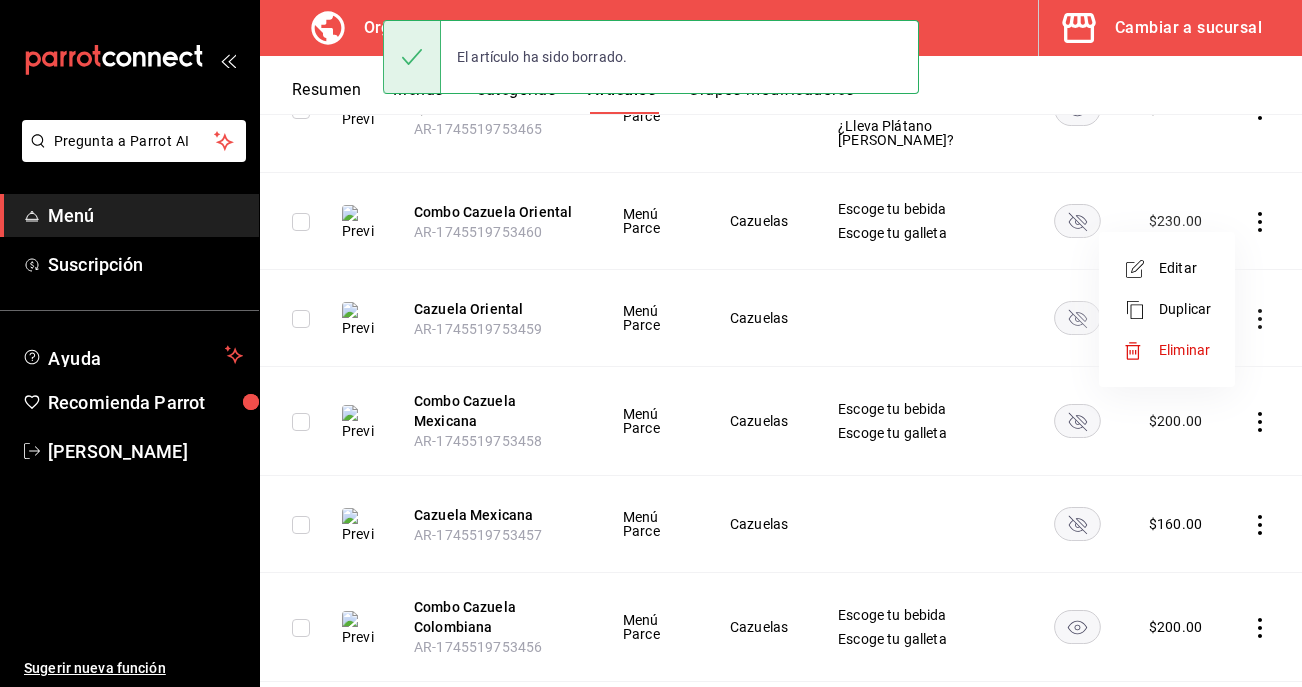 click on "Eliminar" at bounding box center (1167, 350) 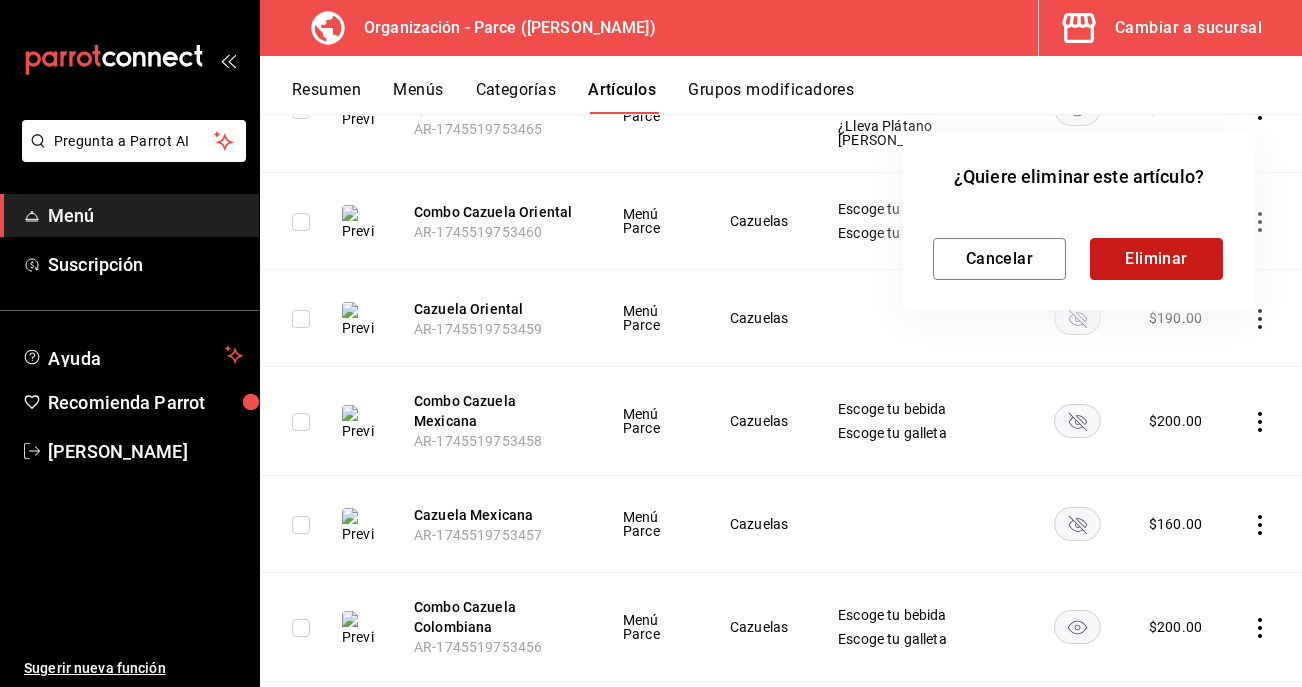 click on "Eliminar" at bounding box center (1156, 259) 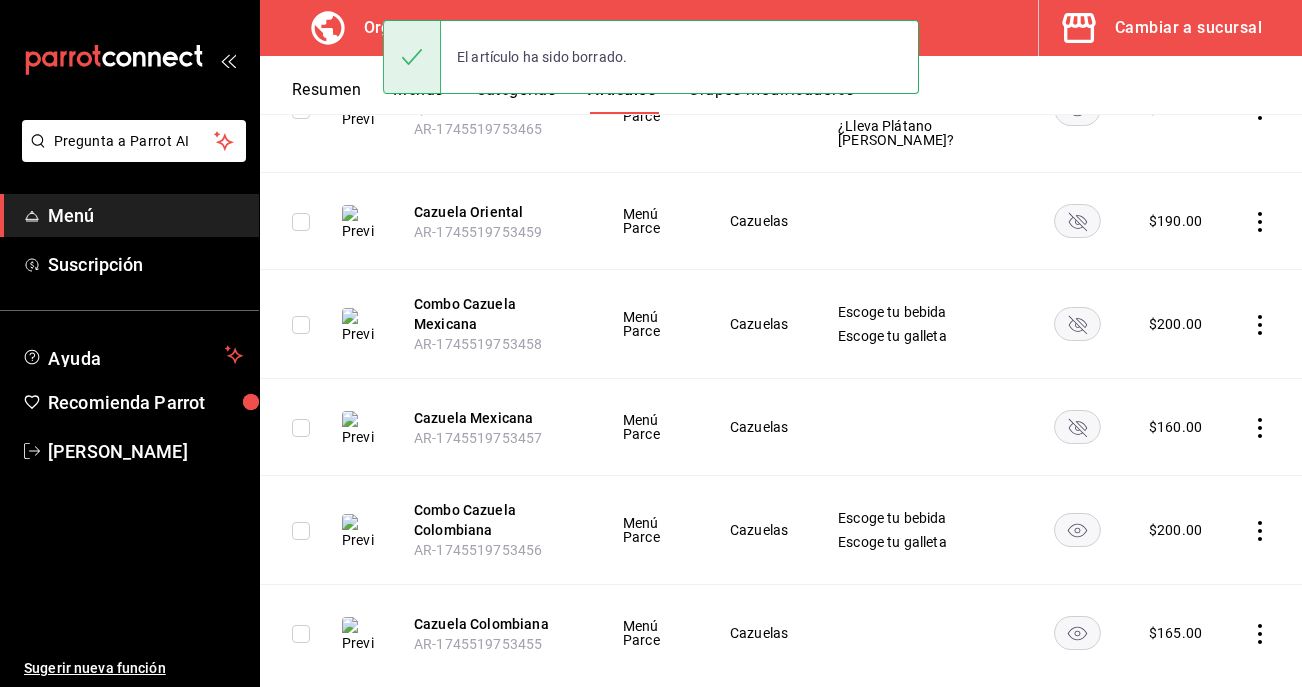 click 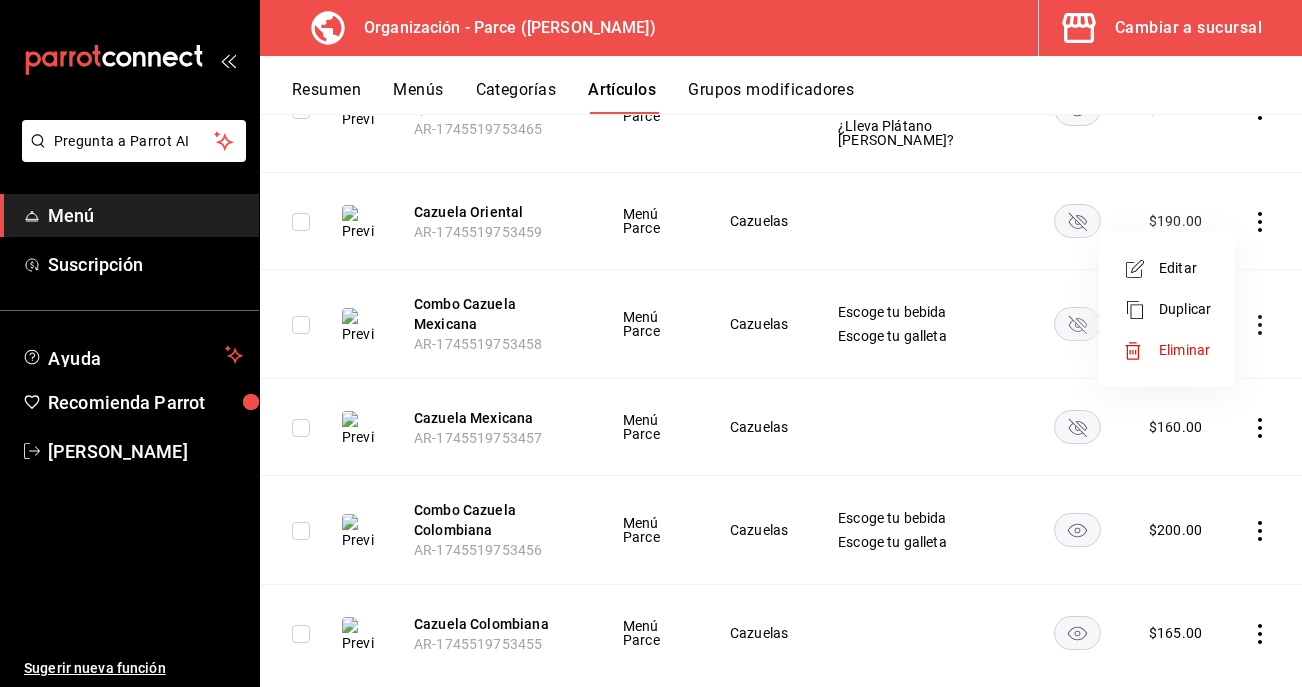 click on "Eliminar" at bounding box center [1184, 350] 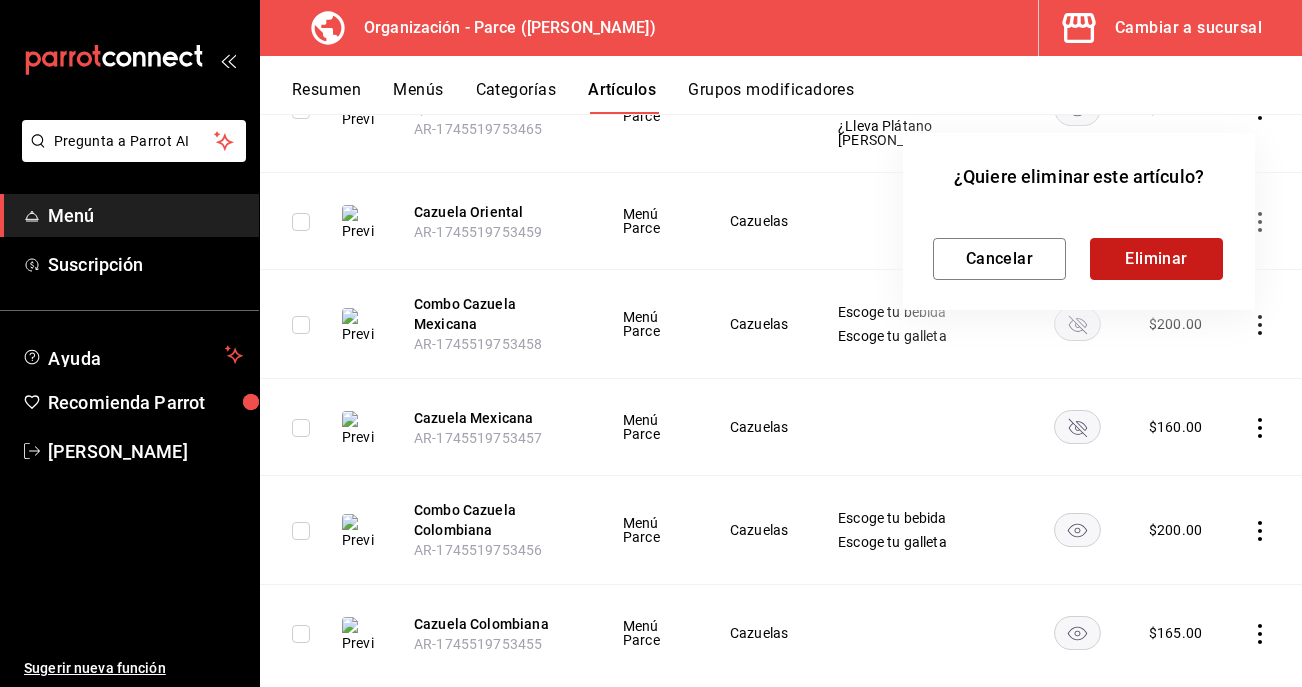click on "Eliminar" at bounding box center [1156, 259] 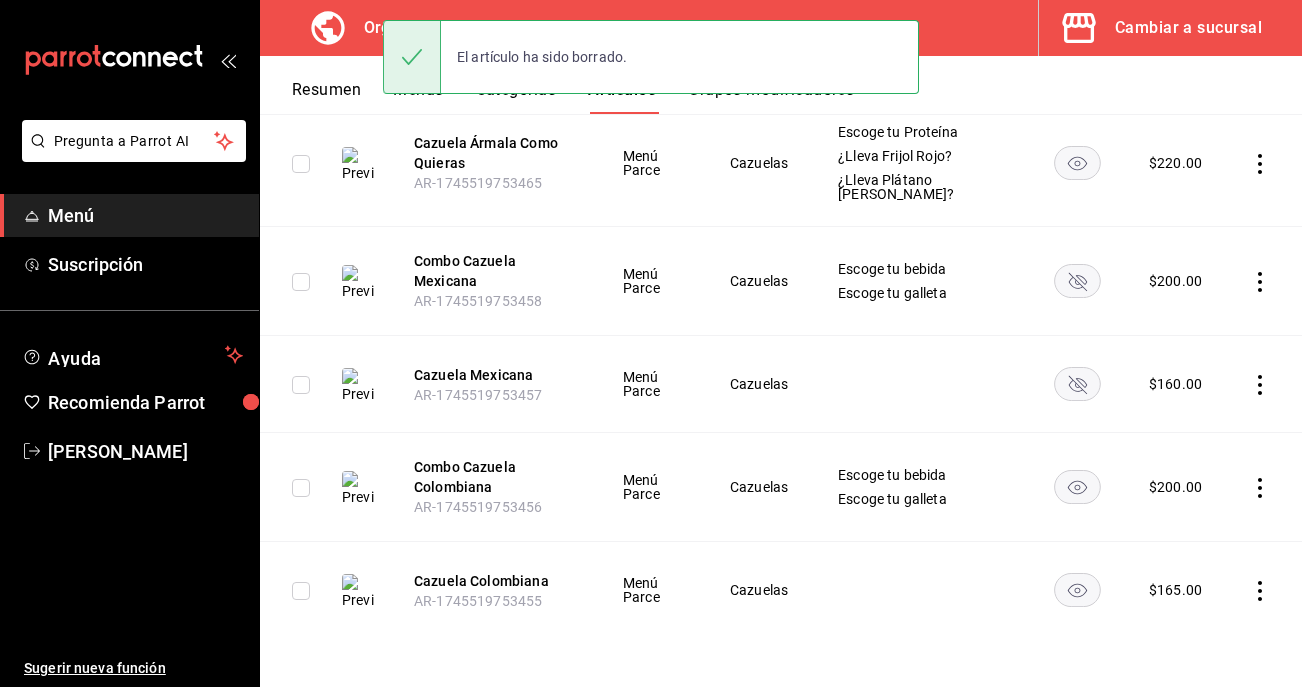 scroll, scrollTop: 749, scrollLeft: 0, axis: vertical 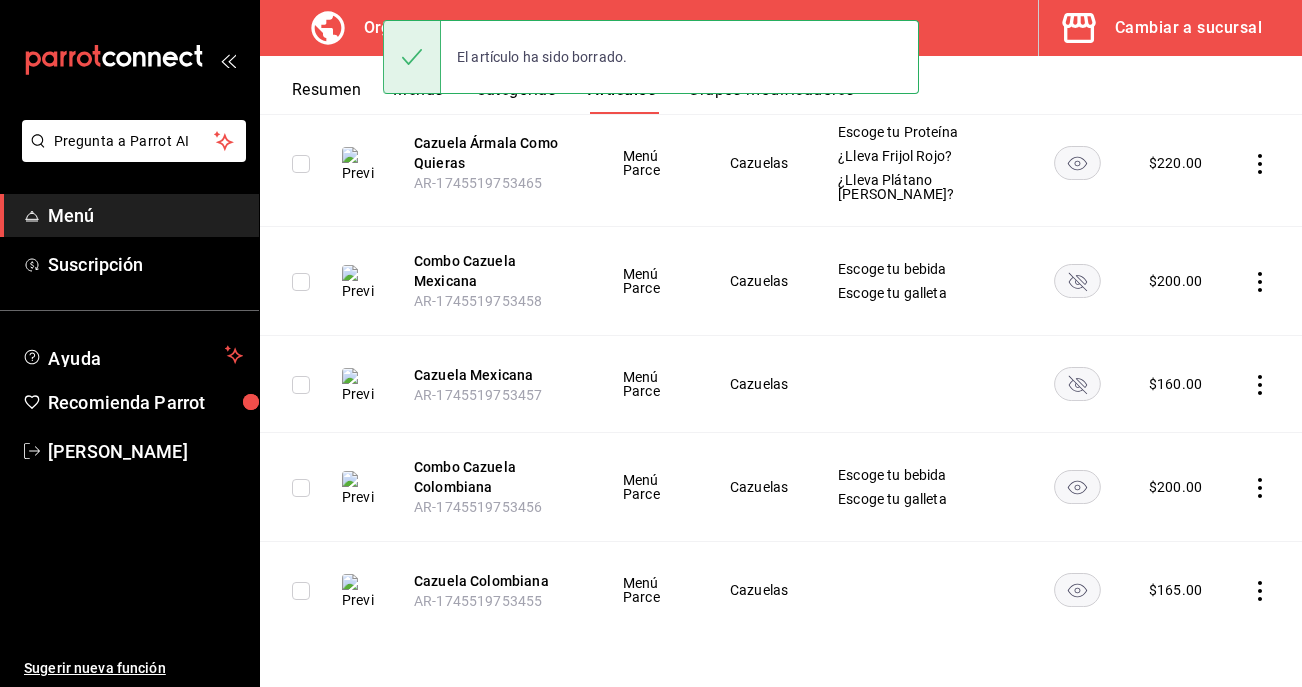 click 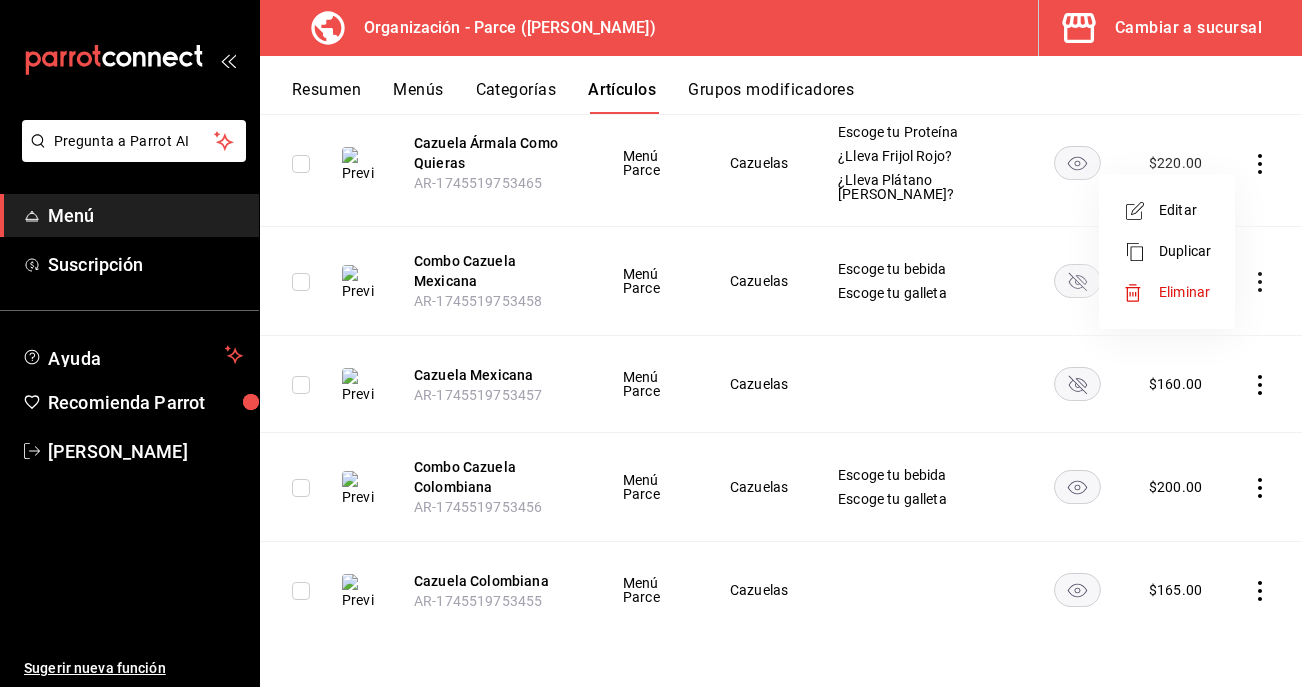 click at bounding box center (651, 343) 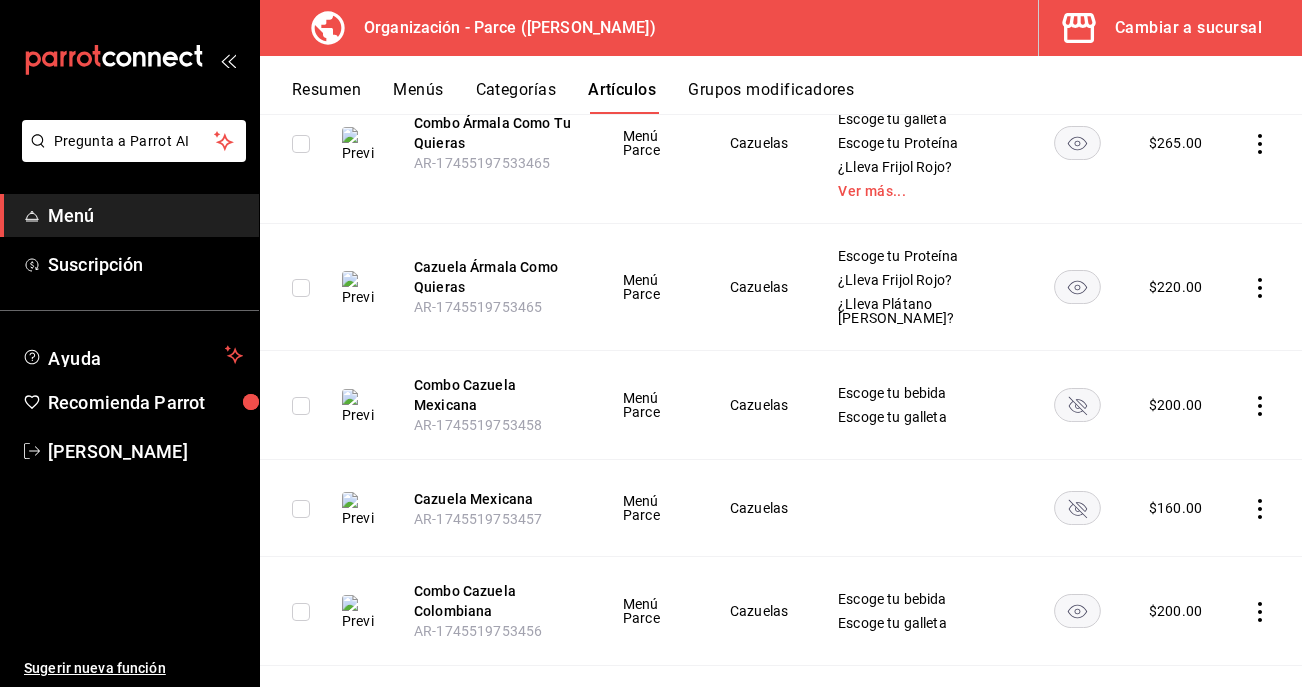 scroll, scrollTop: 623, scrollLeft: 0, axis: vertical 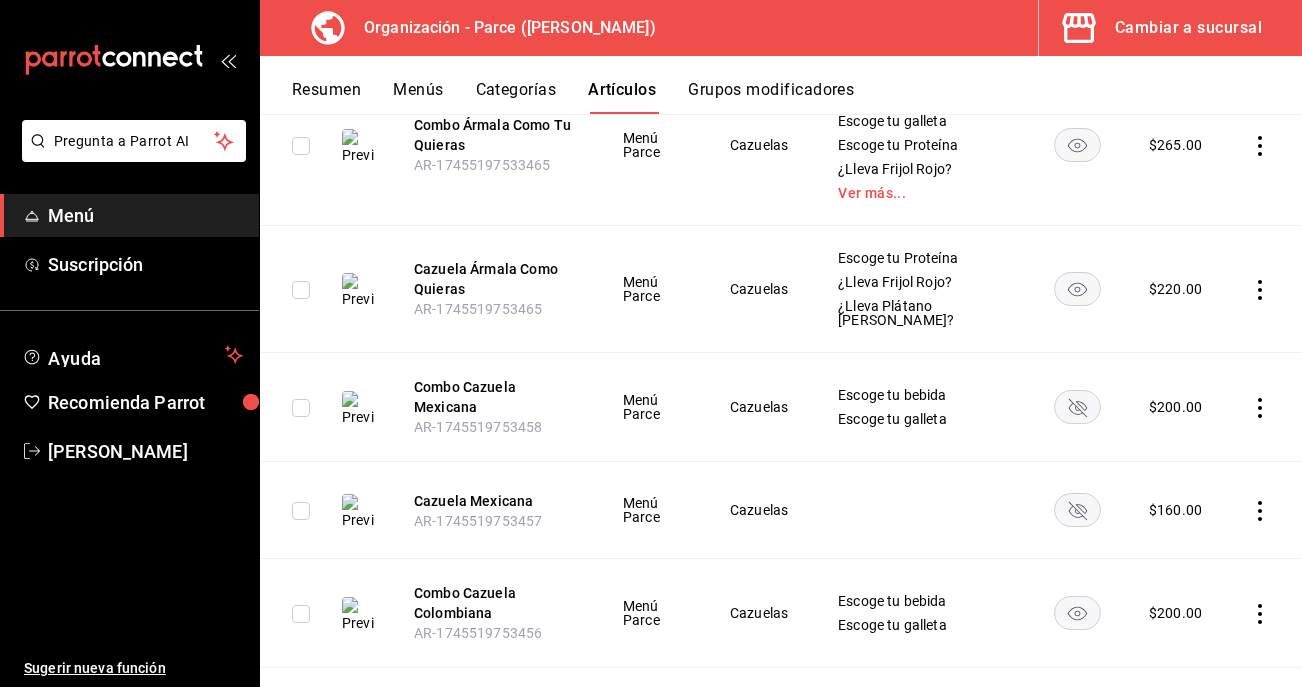 click 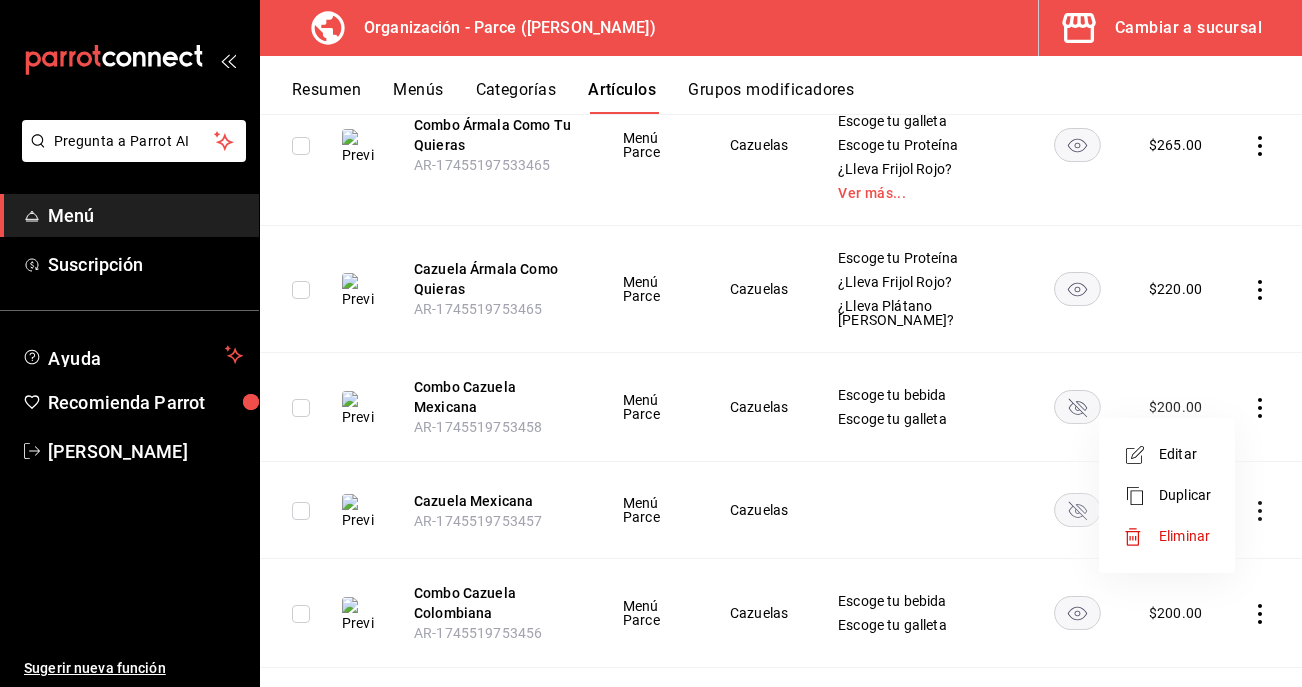 click on "Eliminar" at bounding box center (1184, 536) 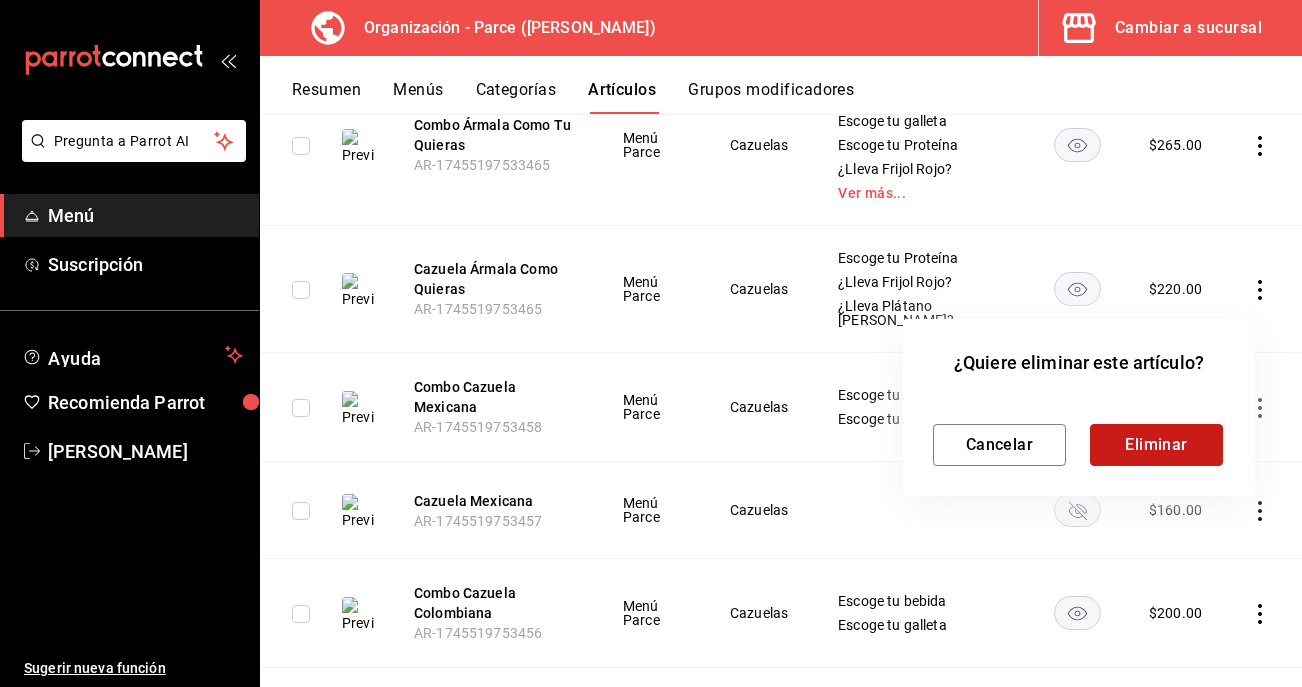 click on "Eliminar" at bounding box center [1156, 445] 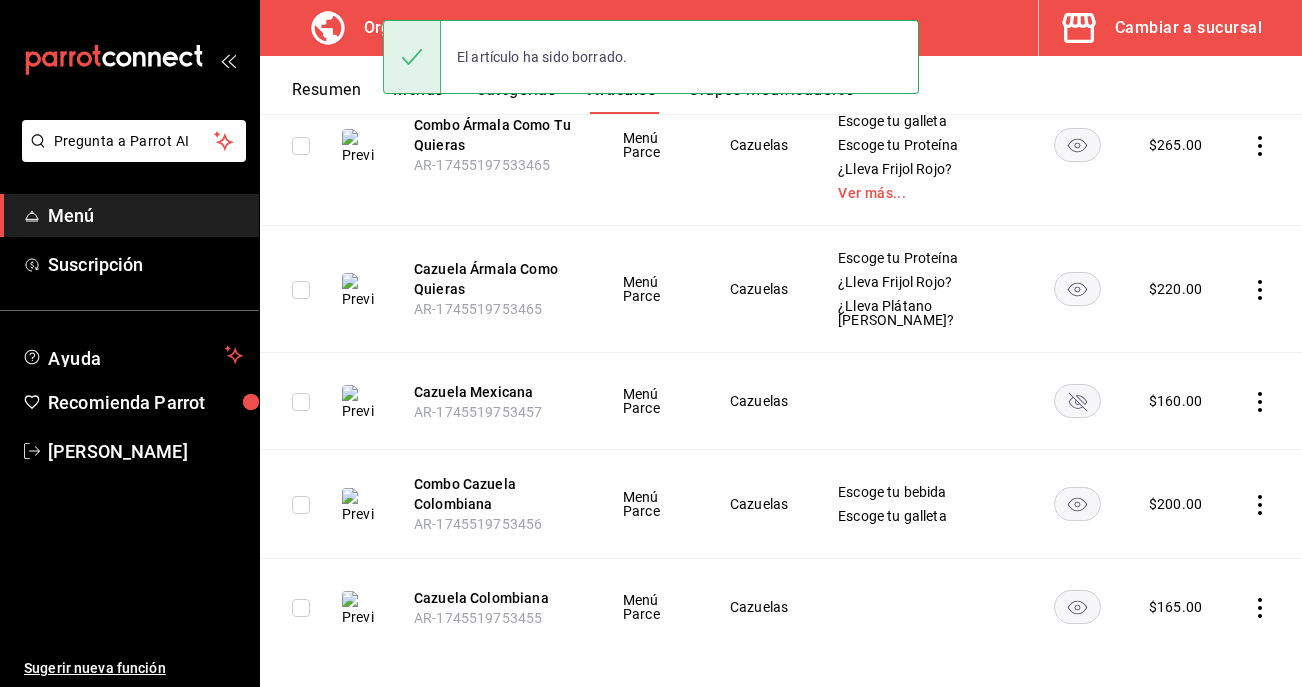 click 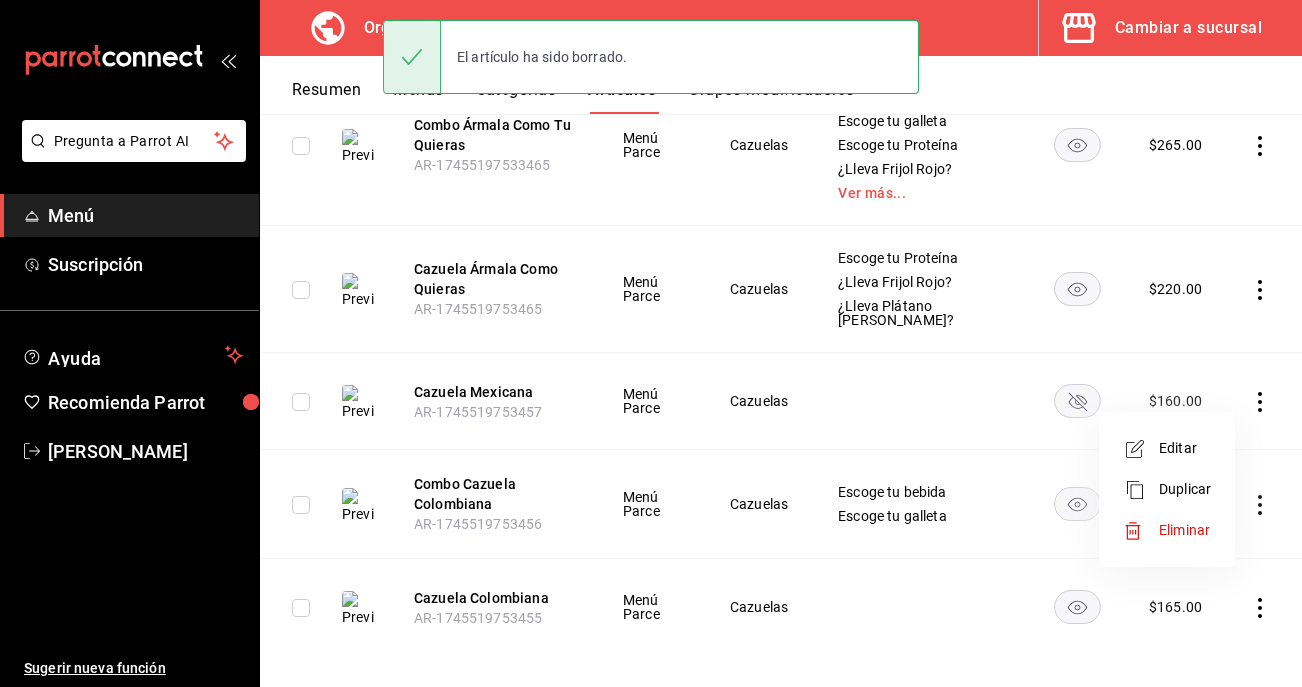 click on "Eliminar" at bounding box center (1184, 530) 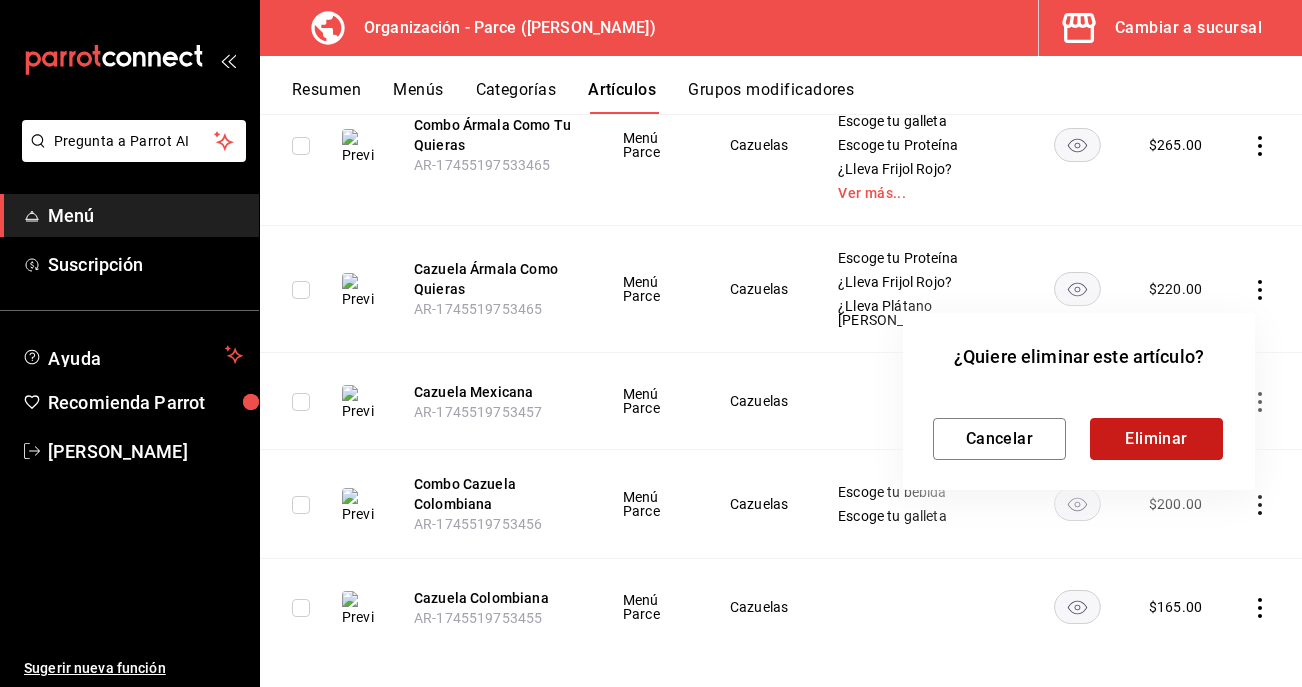 click on "Eliminar" at bounding box center (1156, 439) 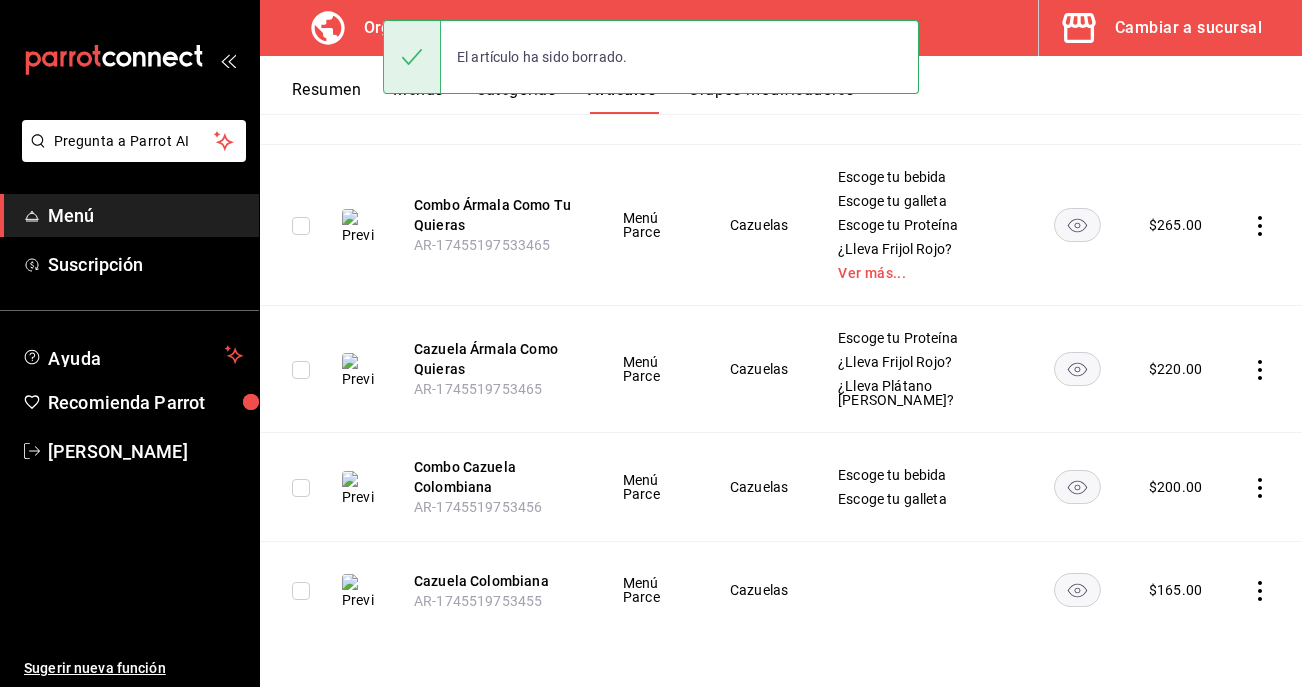 scroll, scrollTop: 543, scrollLeft: 0, axis: vertical 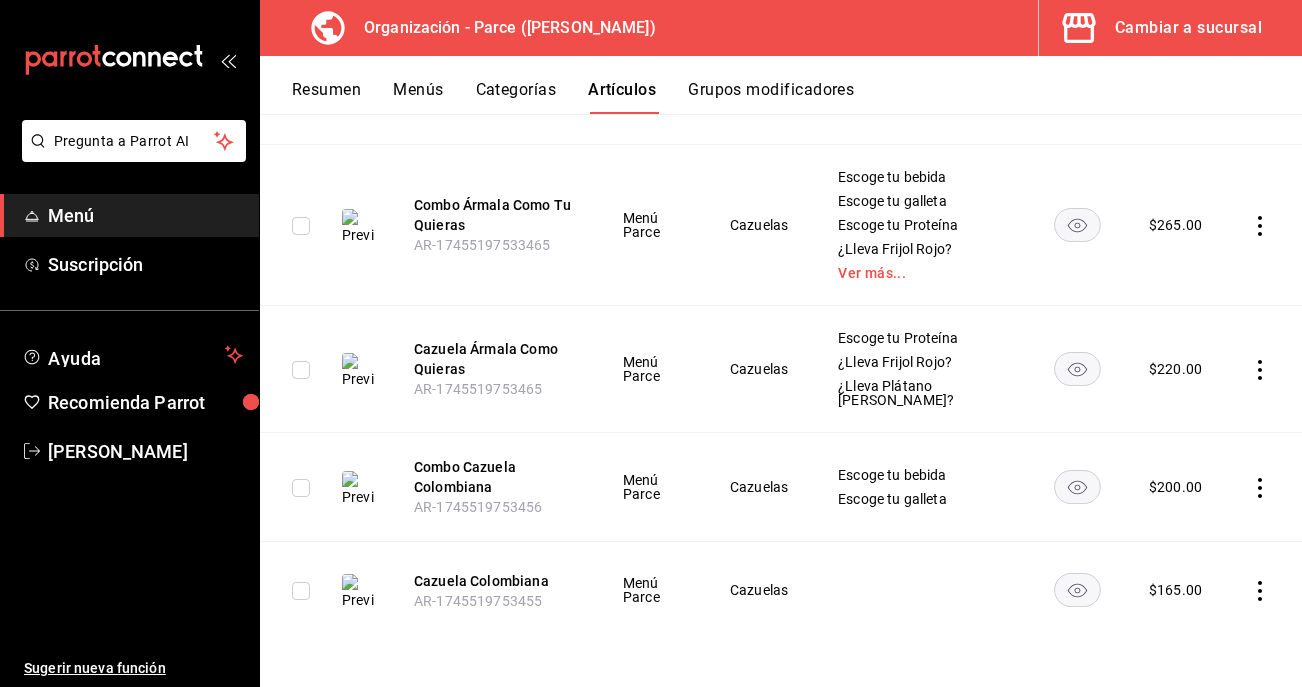 click 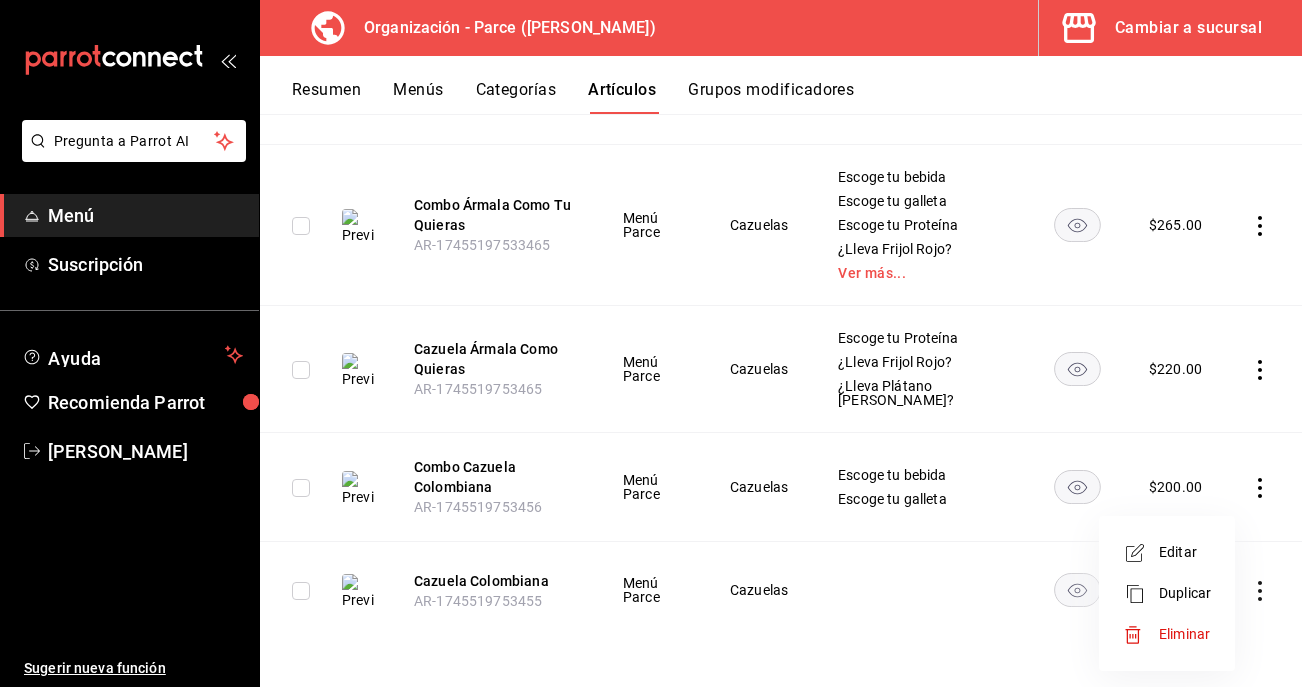 click on "Duplicar" at bounding box center (1185, 593) 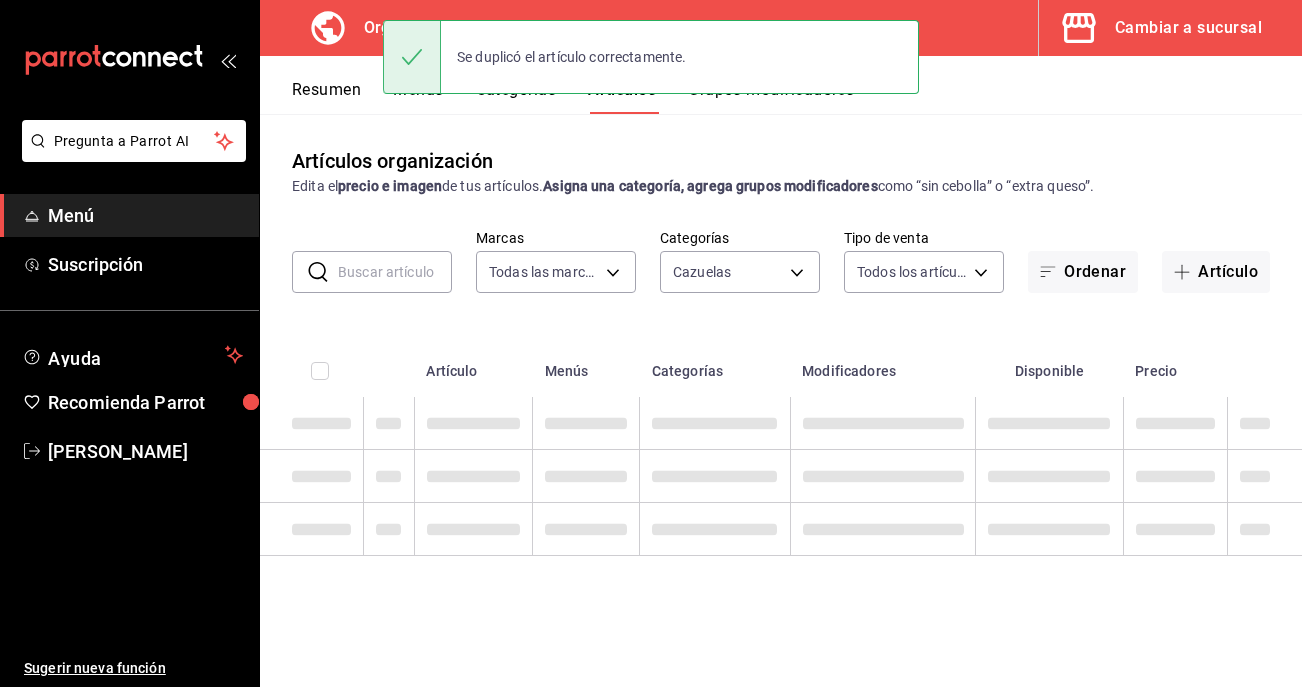 scroll, scrollTop: 0, scrollLeft: 0, axis: both 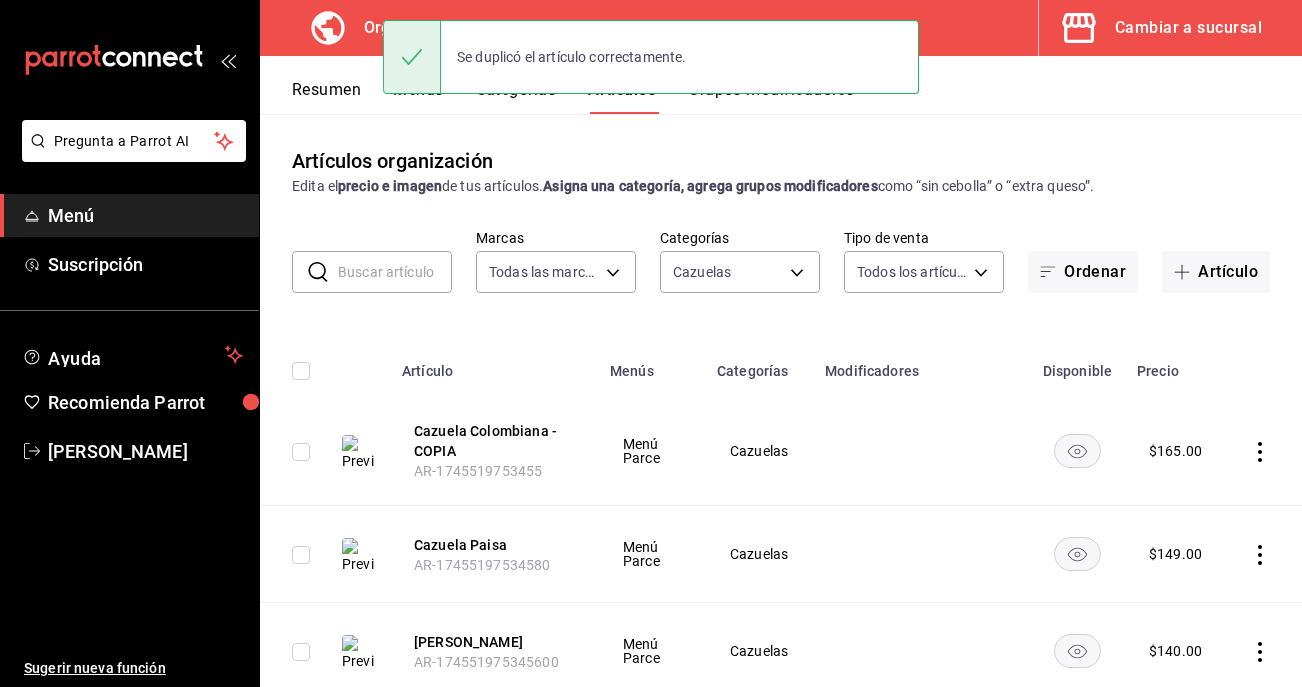 click 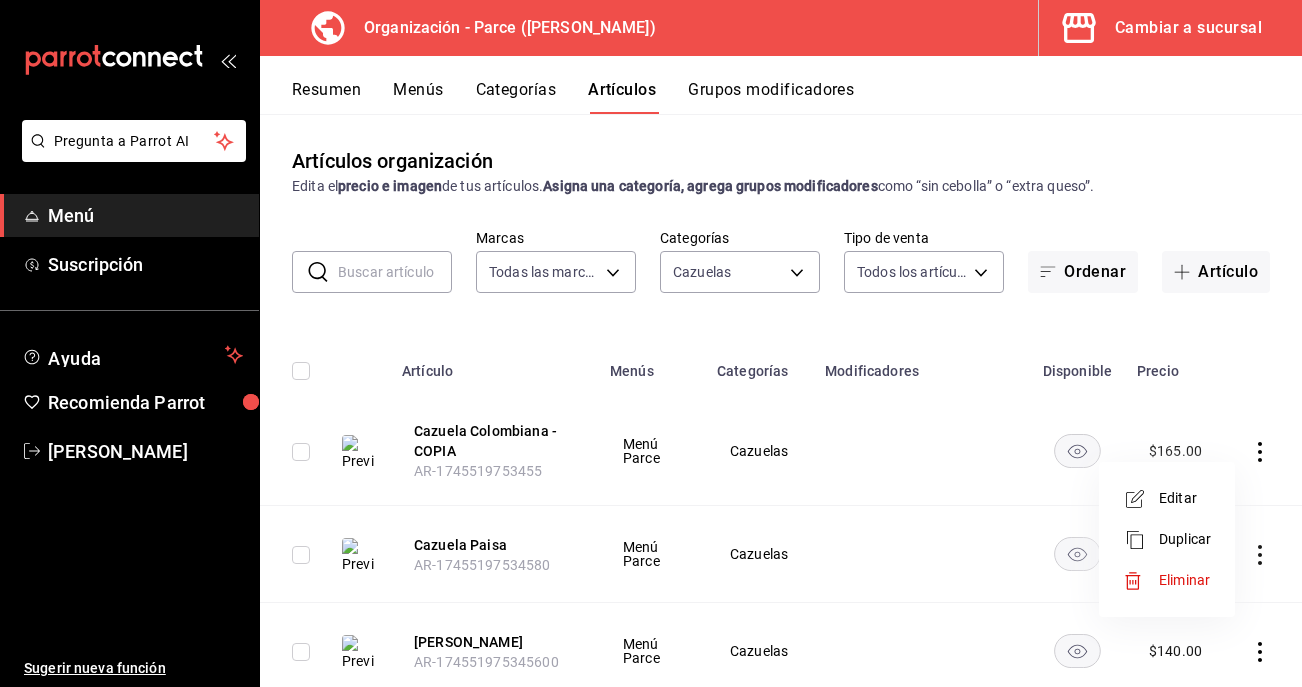 click on "Editar" at bounding box center (1185, 498) 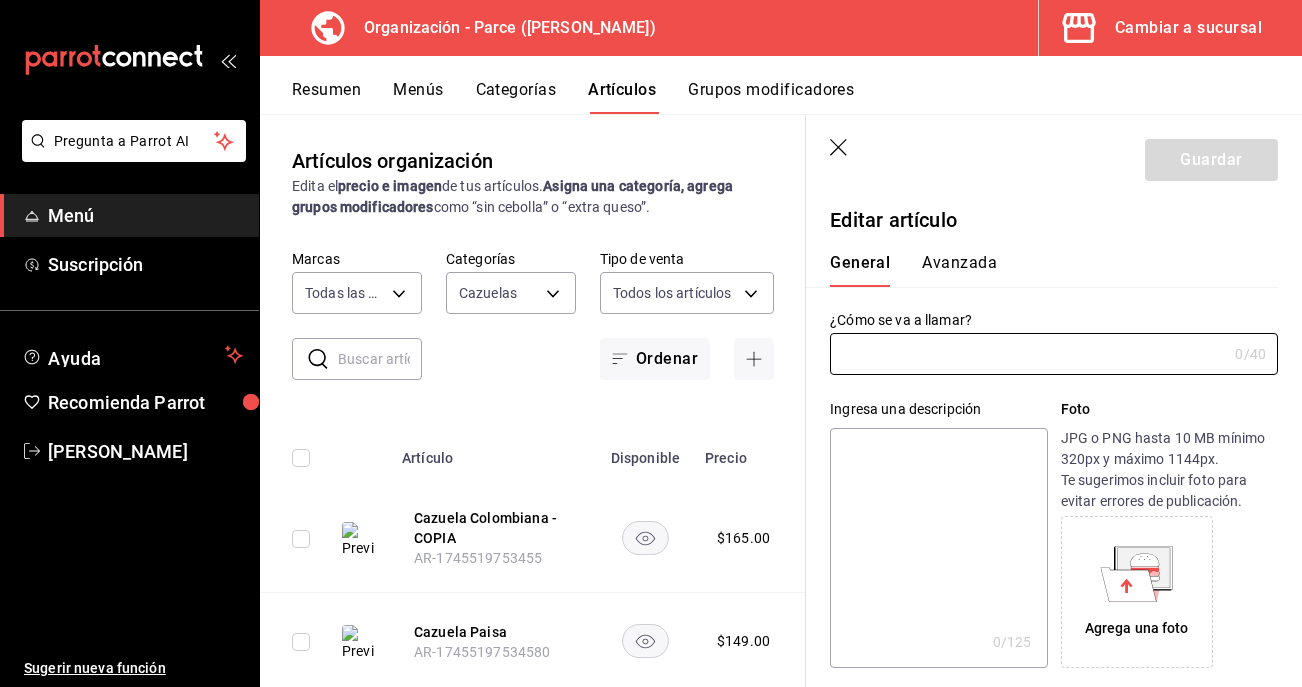 type on "Cazuela Colombiana - COPIA" 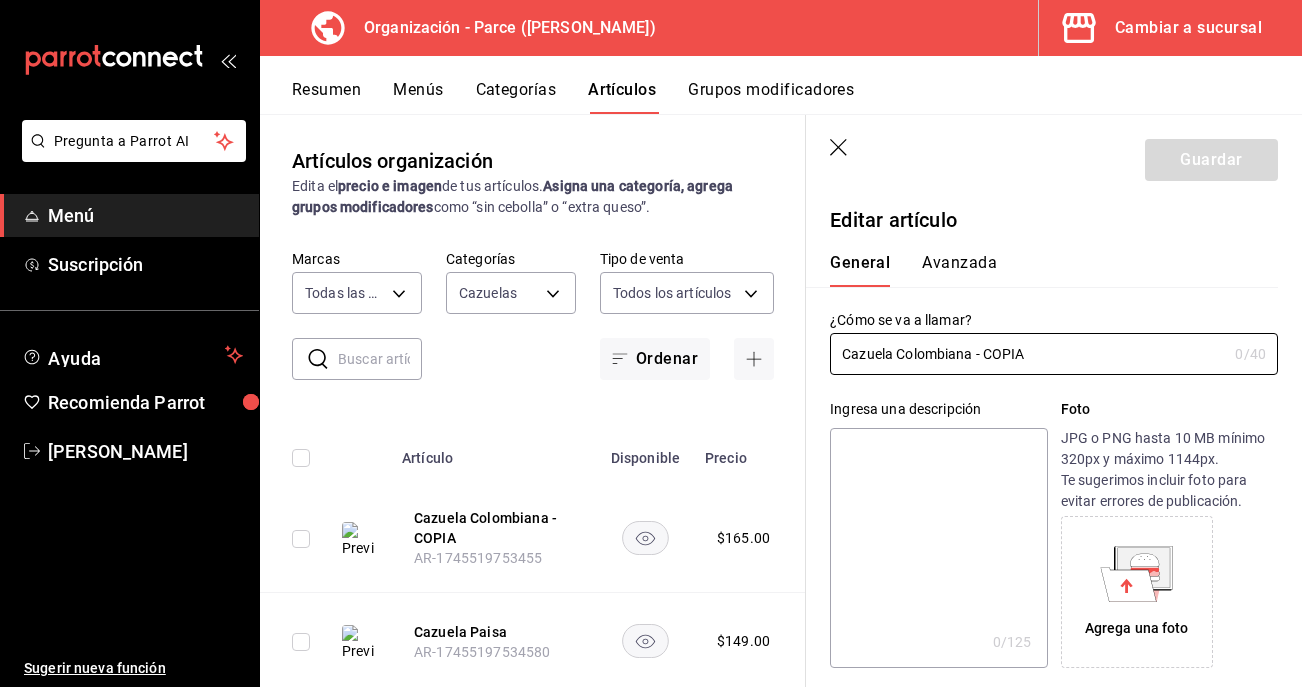 type on "Carne molida, chicharrón, chorizo, plátano maduro, arroz y frijol rojo. Sazón con alma." 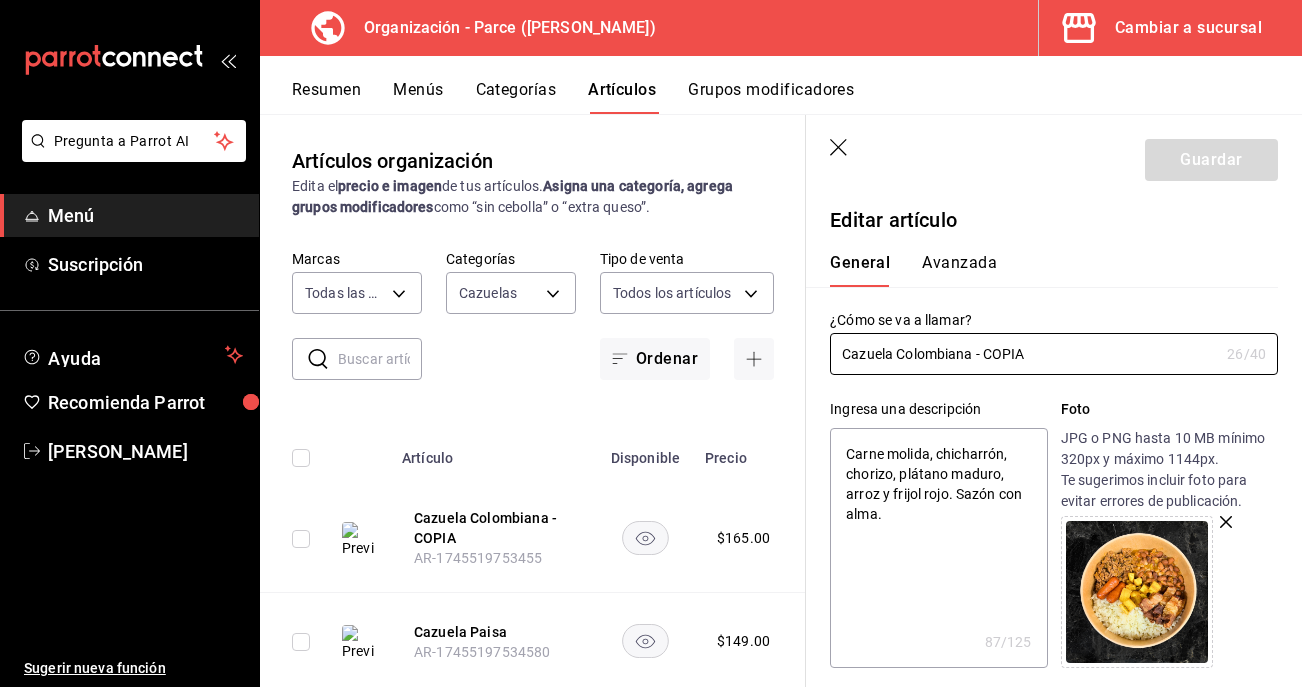 type on "x" 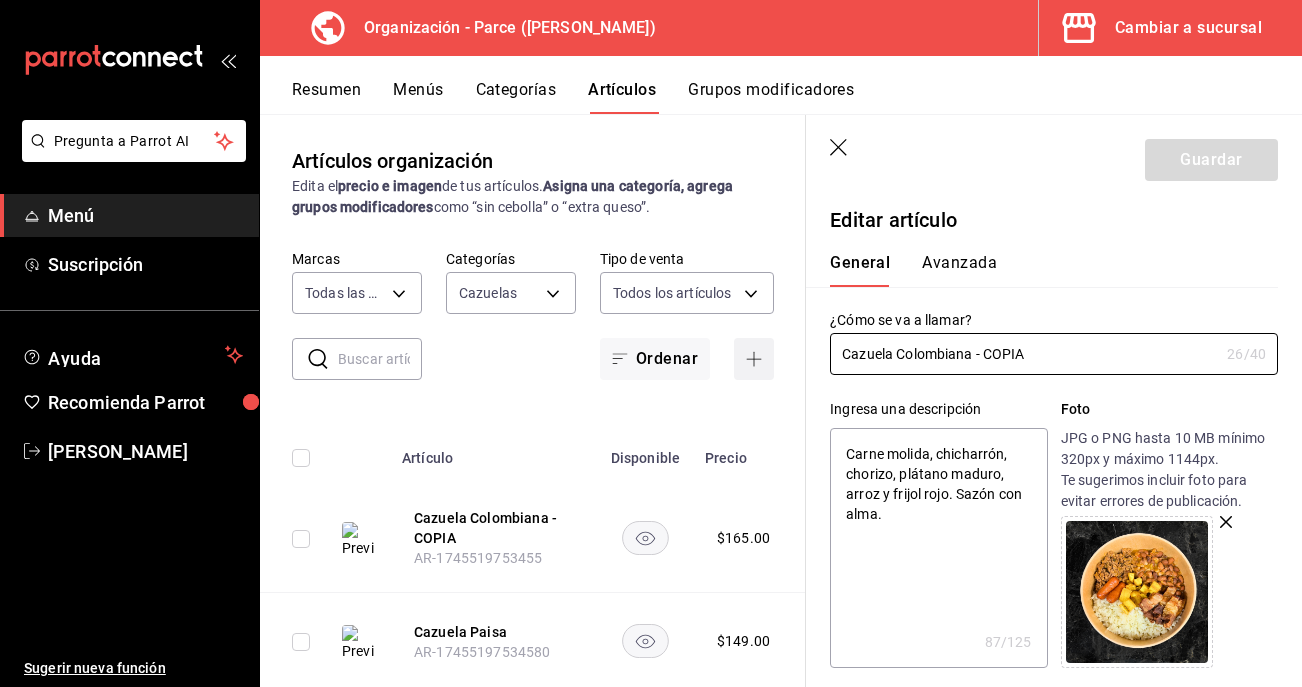drag, startPoint x: 1014, startPoint y: 354, endPoint x: 734, endPoint y: 354, distance: 280 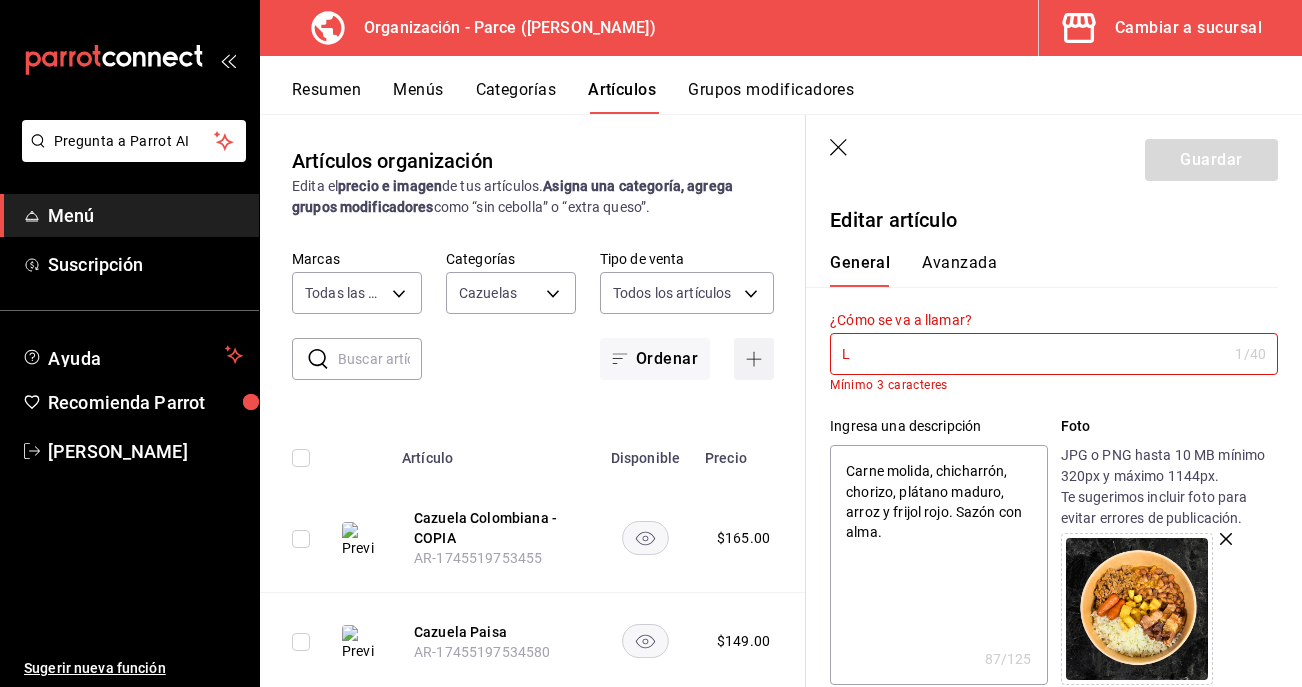 type on "x" 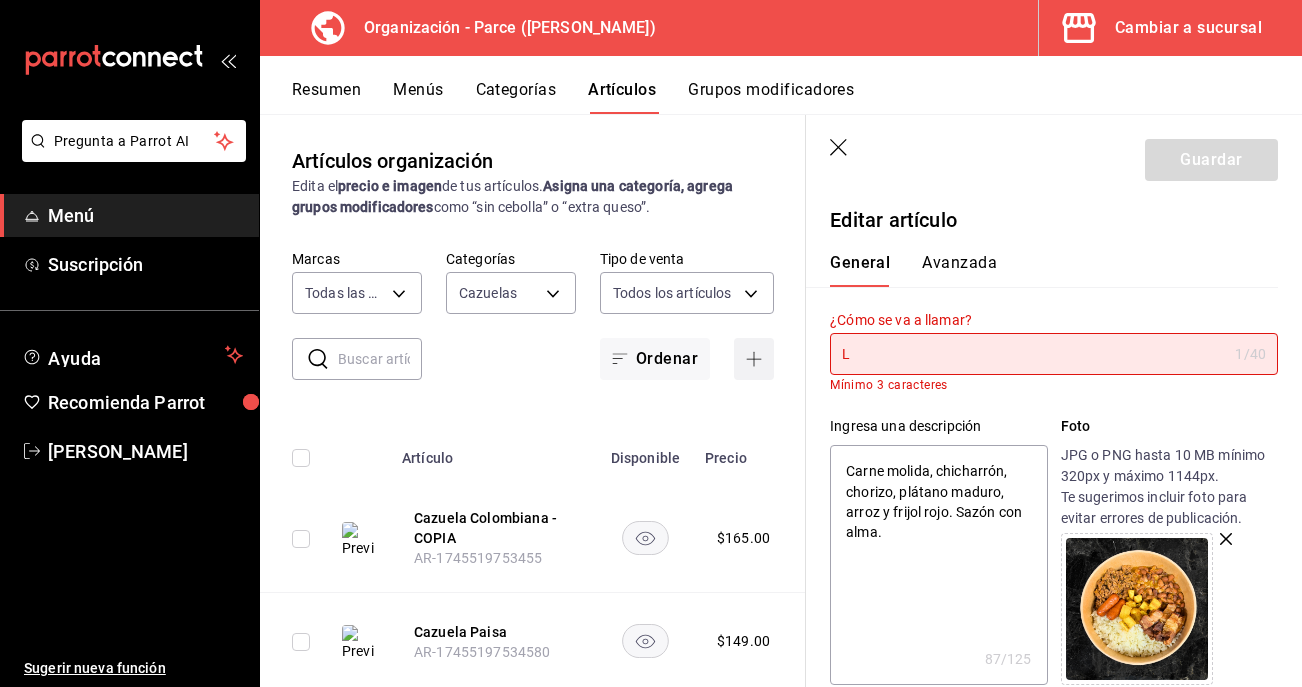 type on "Lu" 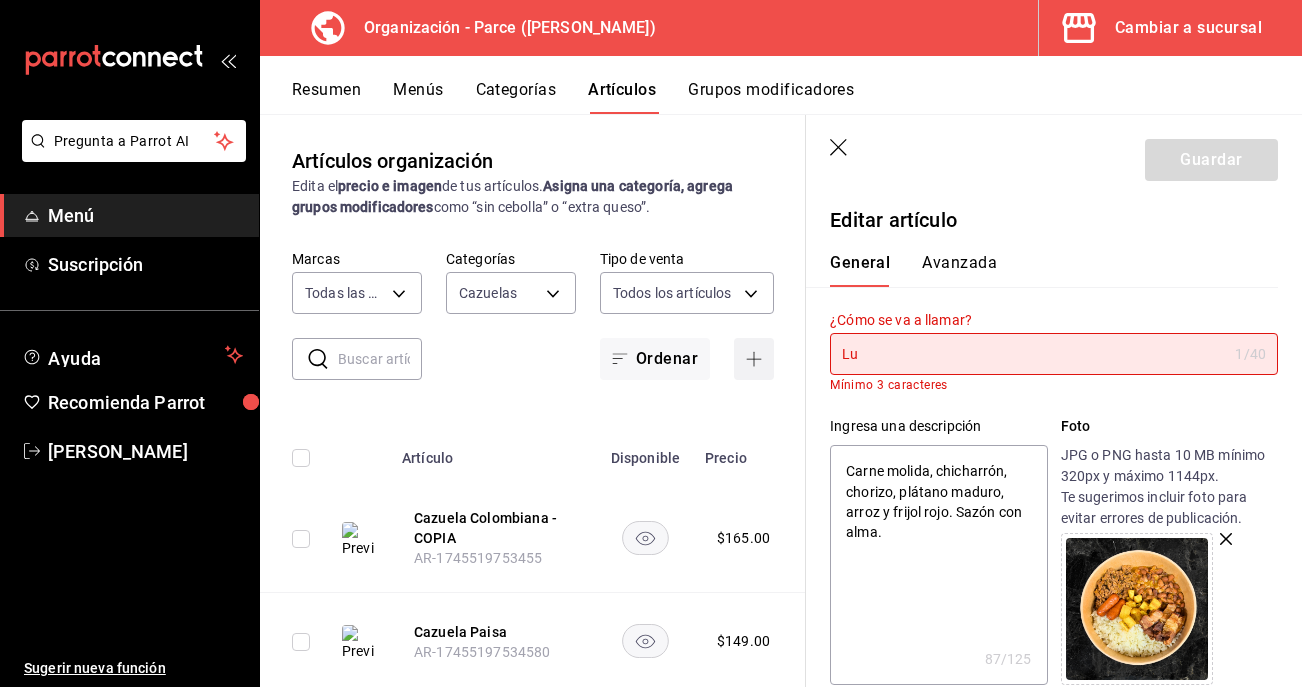 type on "x" 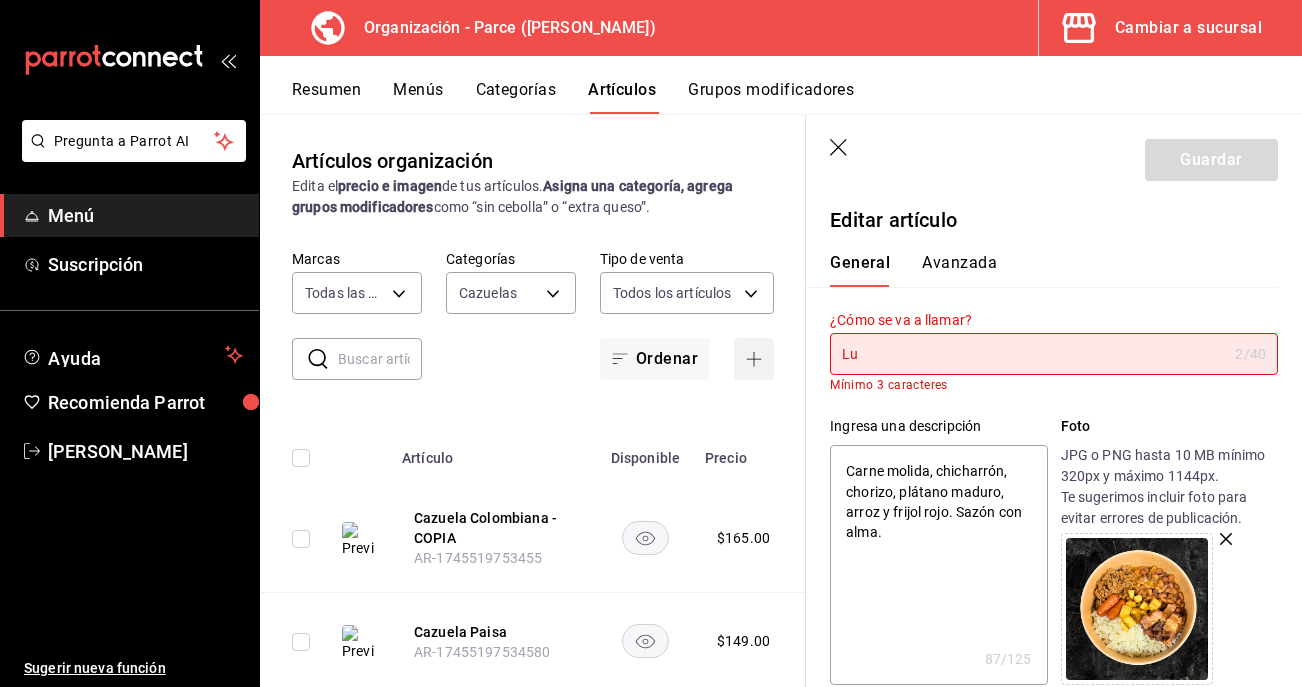 type on "Lun" 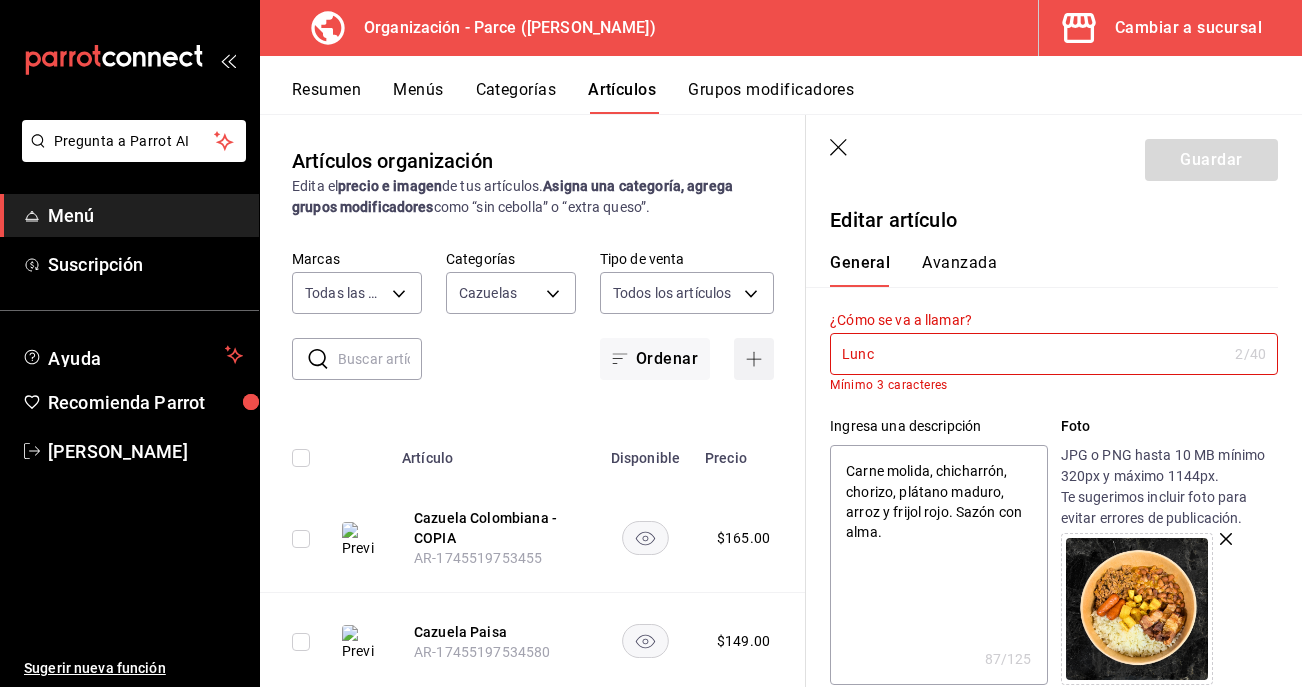 type on "Lunch" 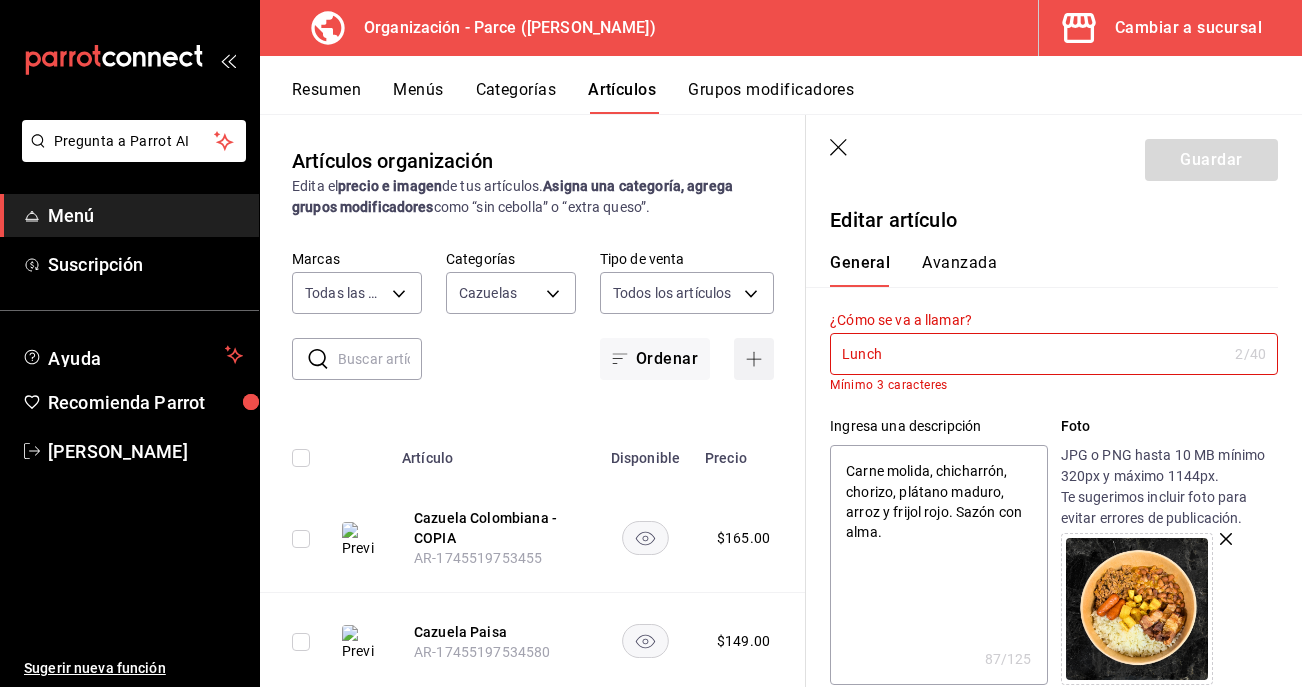 type on "x" 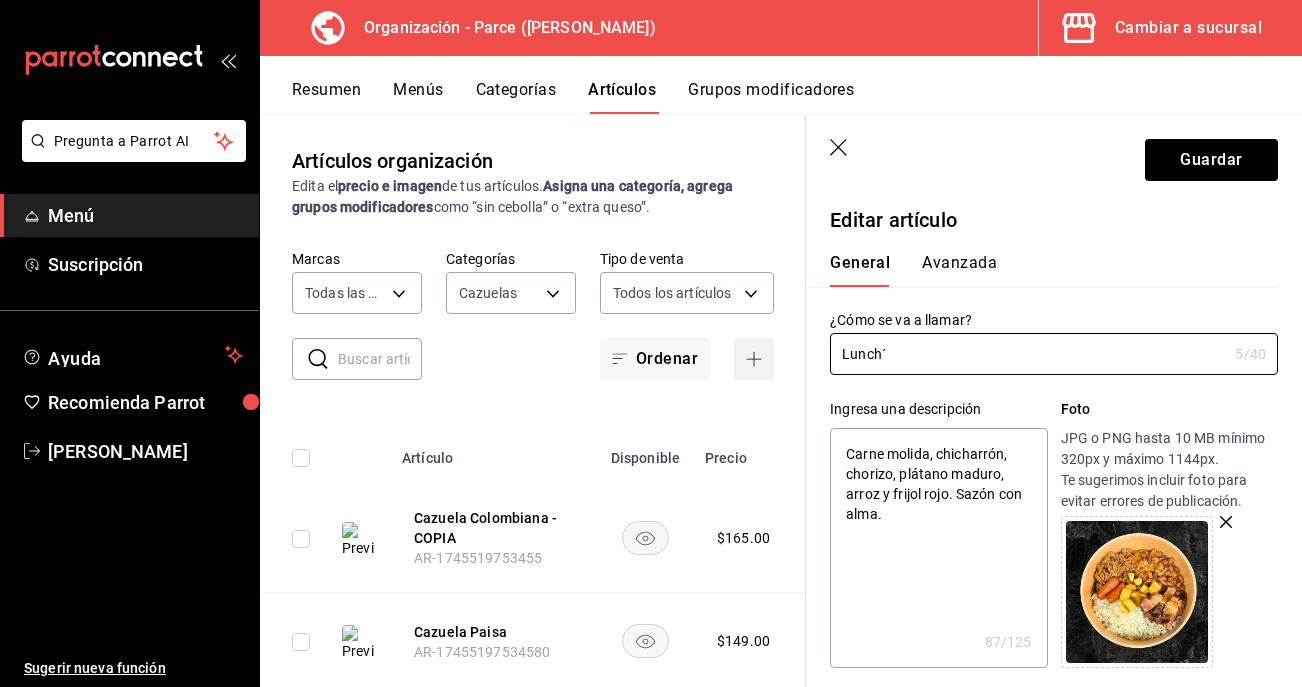 type on "Lunch´s" 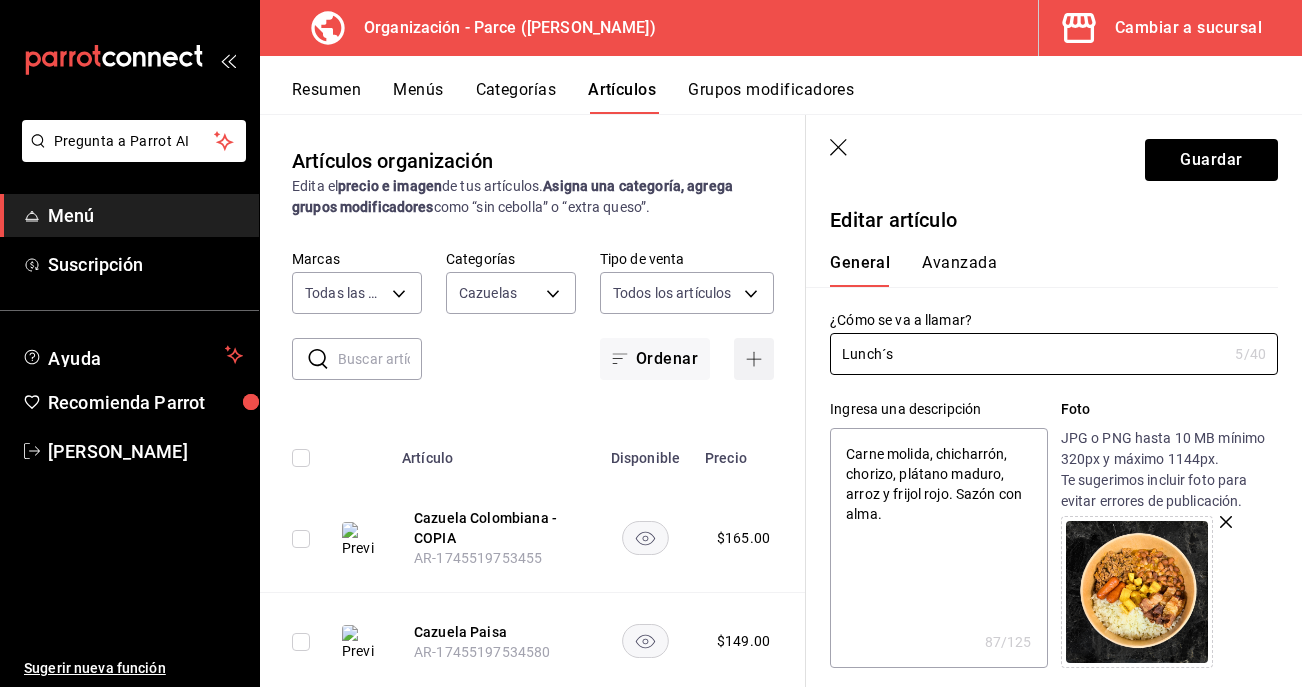 type on "x" 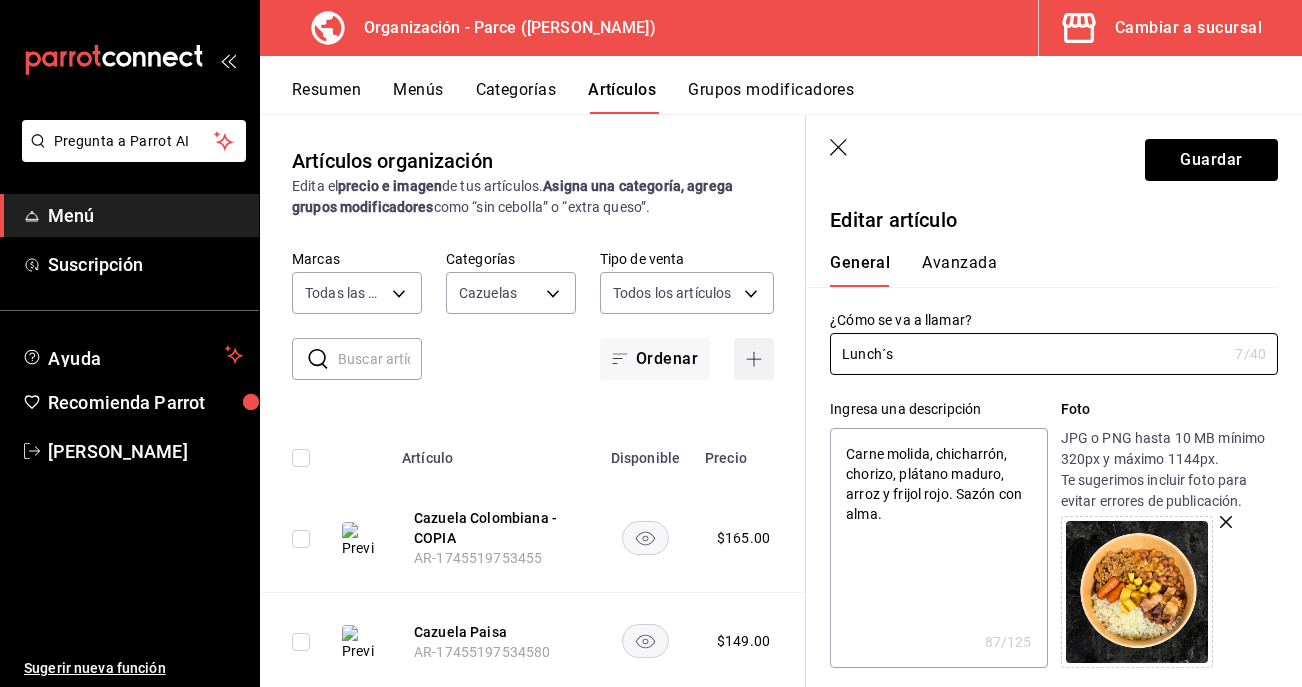 type on "Lunch´s" 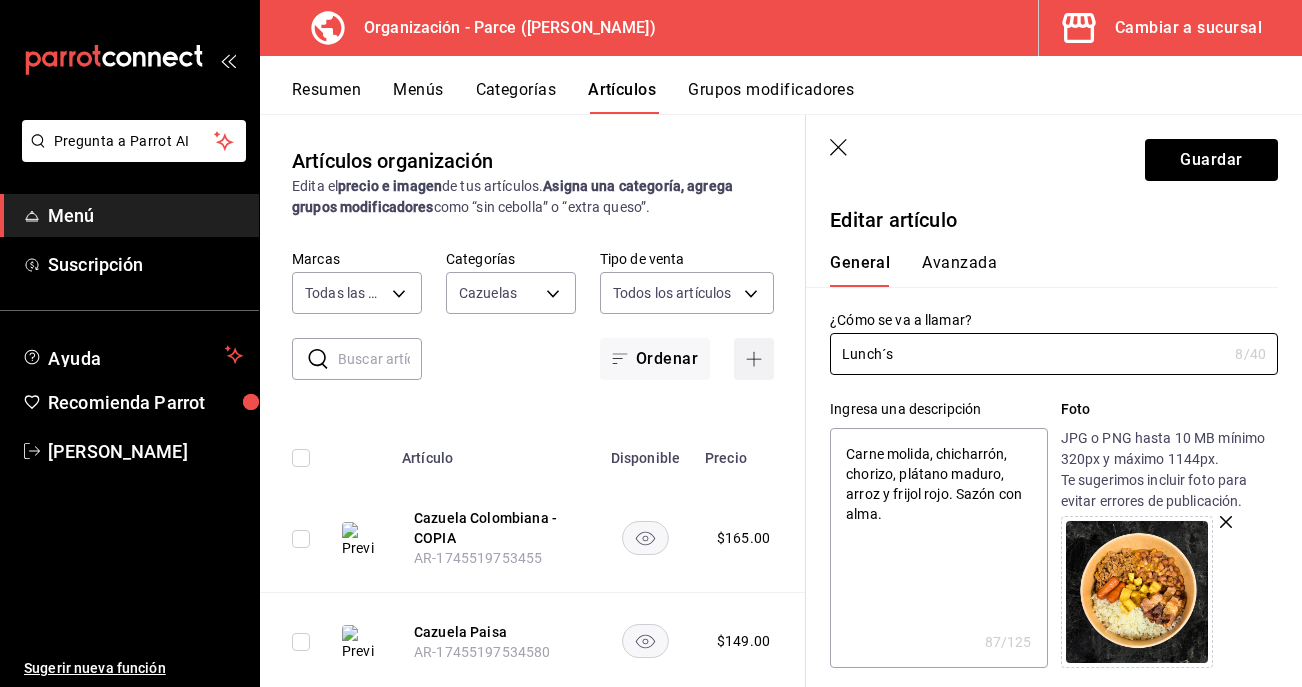 type on "Lunch´s n" 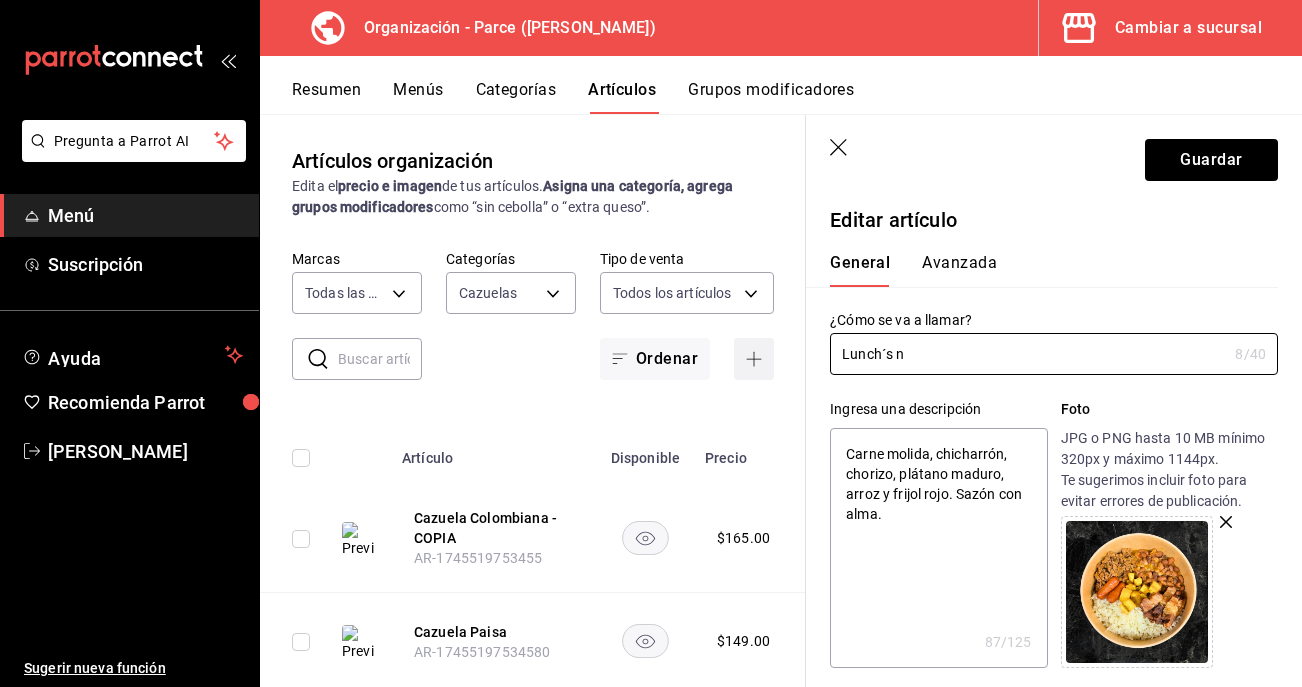 type on "x" 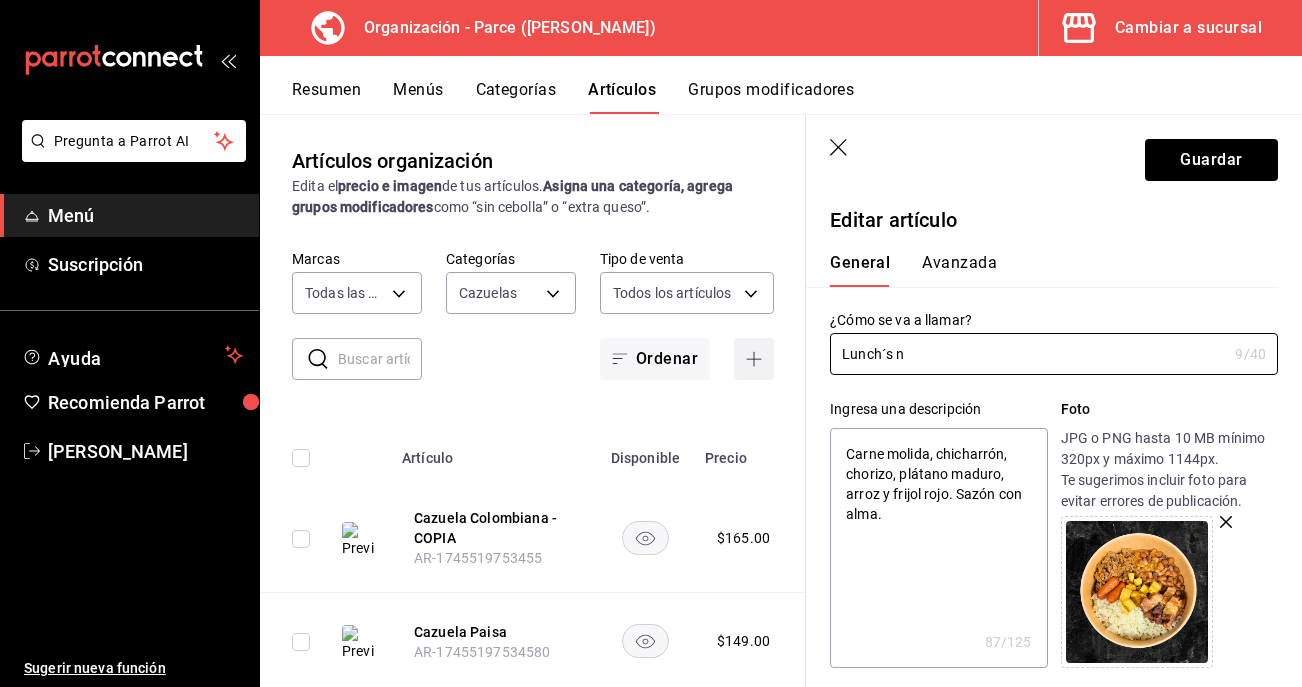 type on "Lunch´s no" 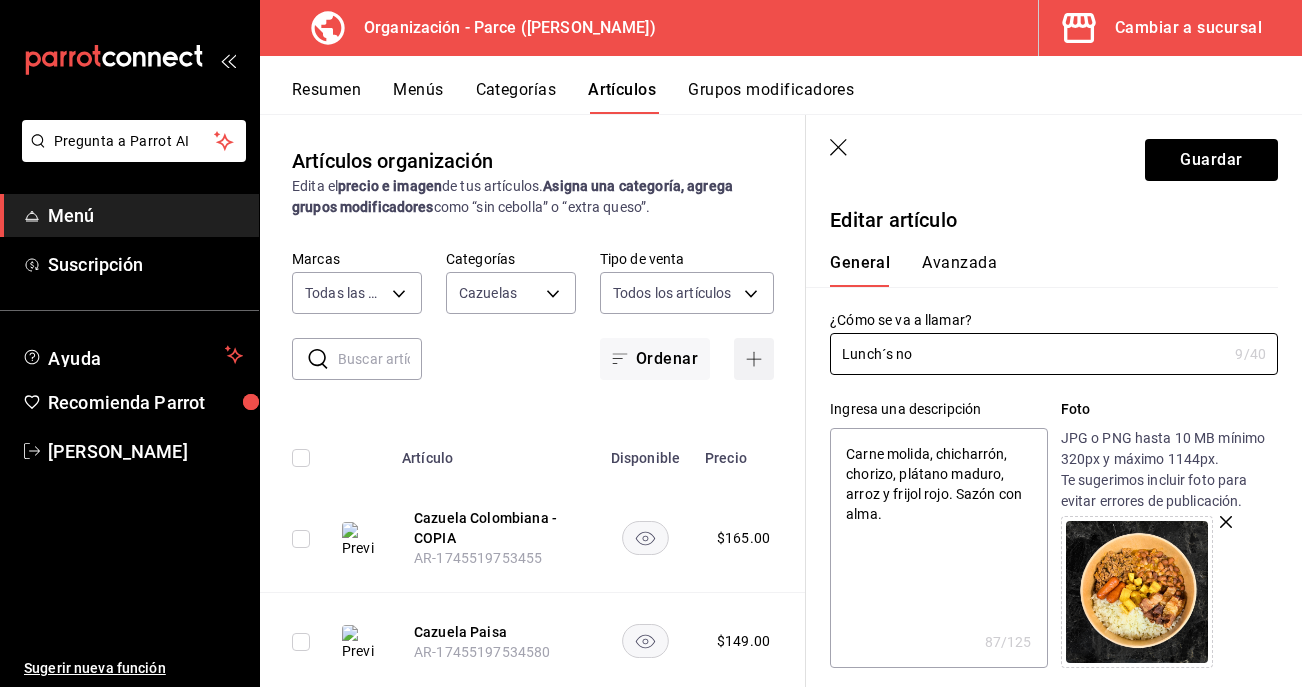 type on "x" 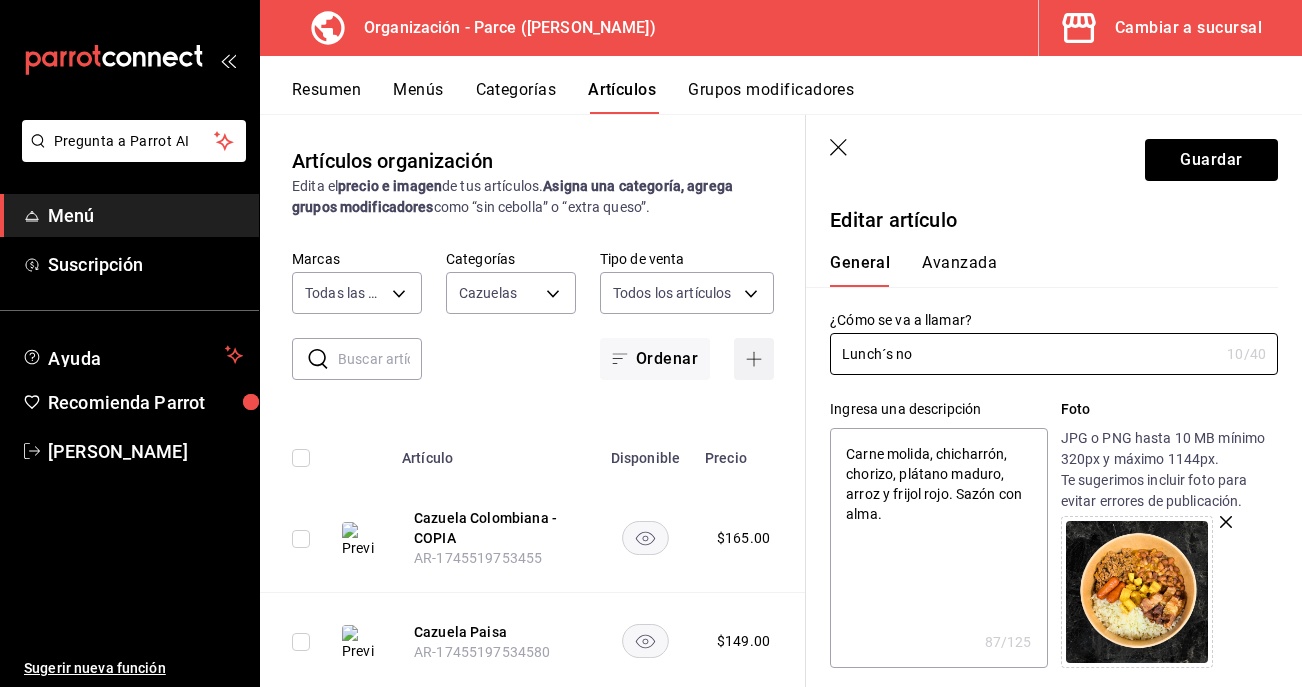type on "Lunch´s n" 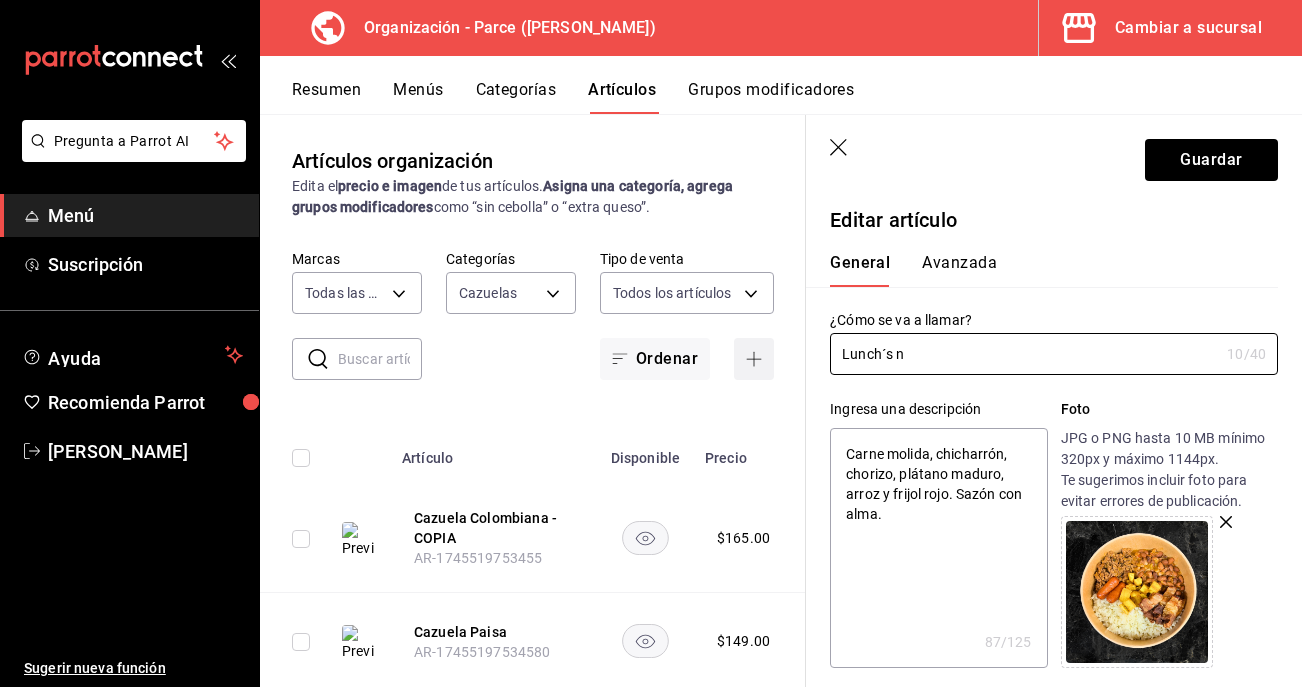 type on "x" 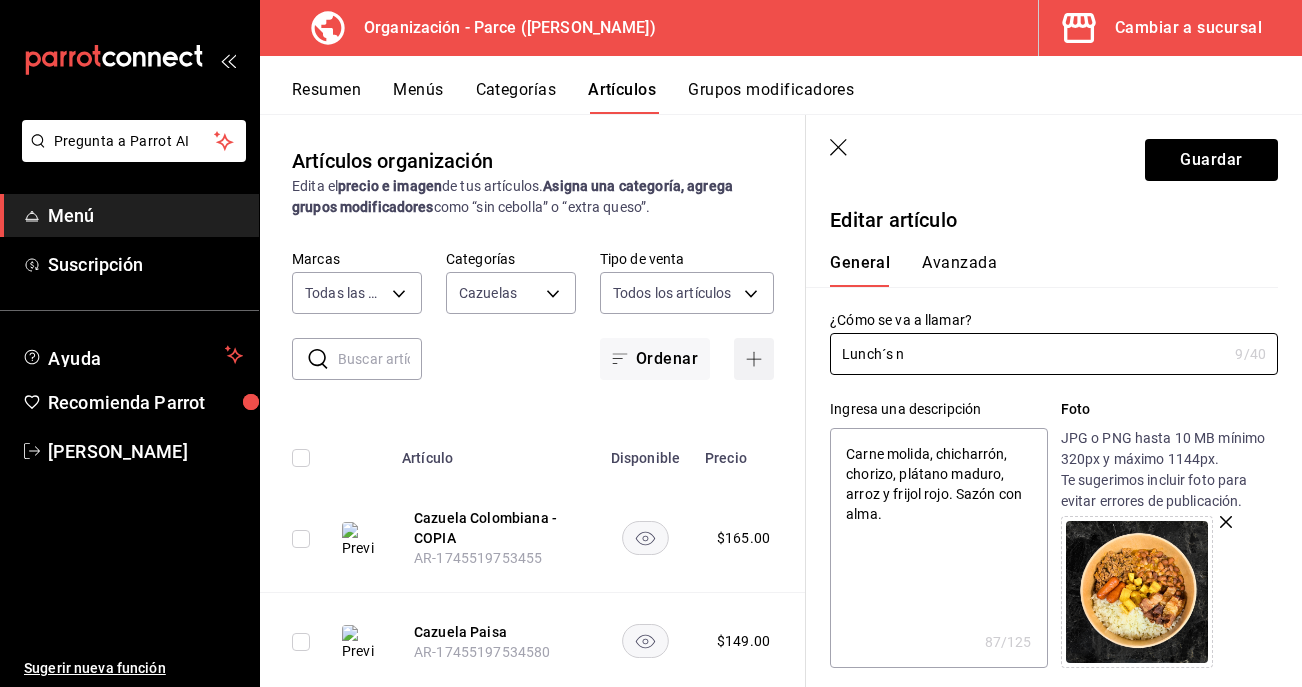 type on "Lunch´s" 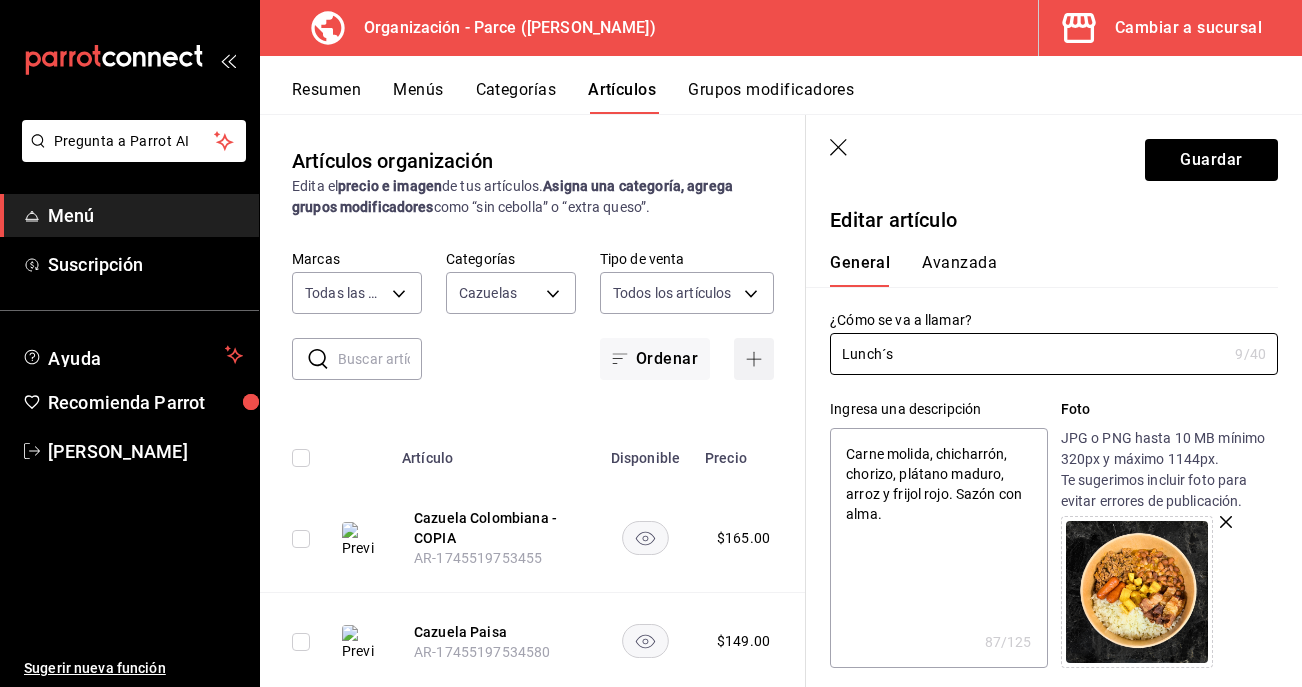 type on "x" 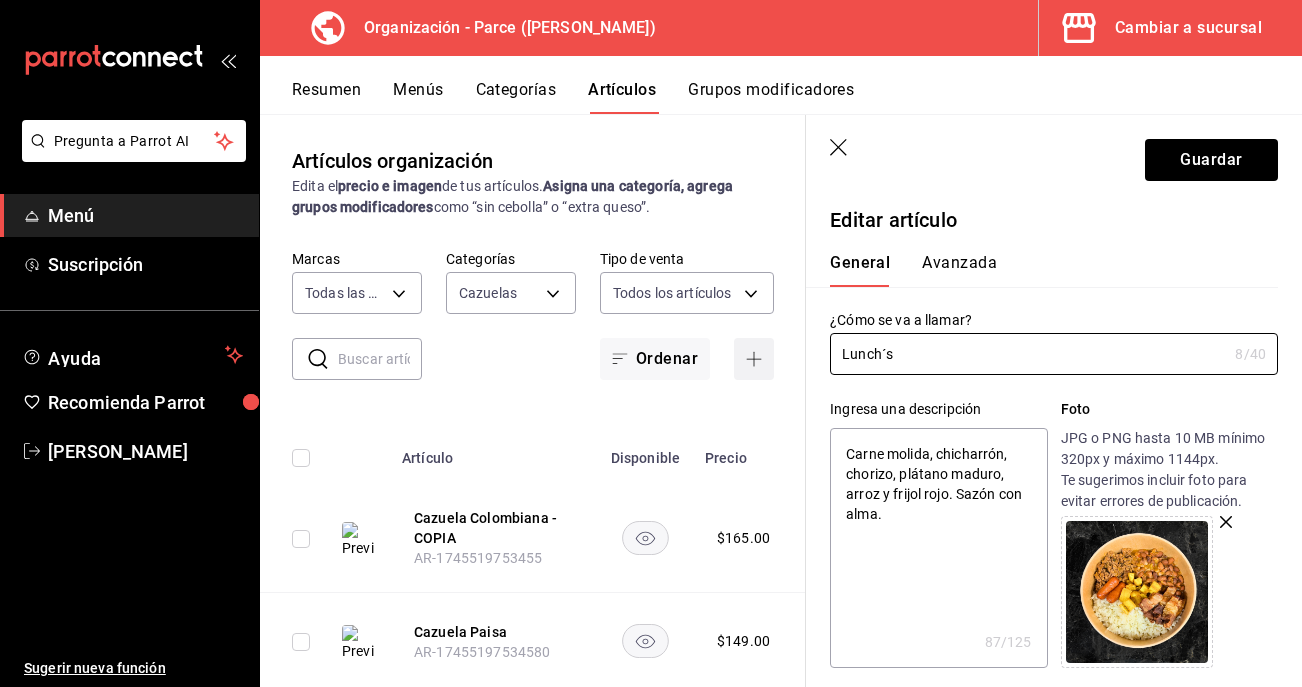 type on "Lunch´s" 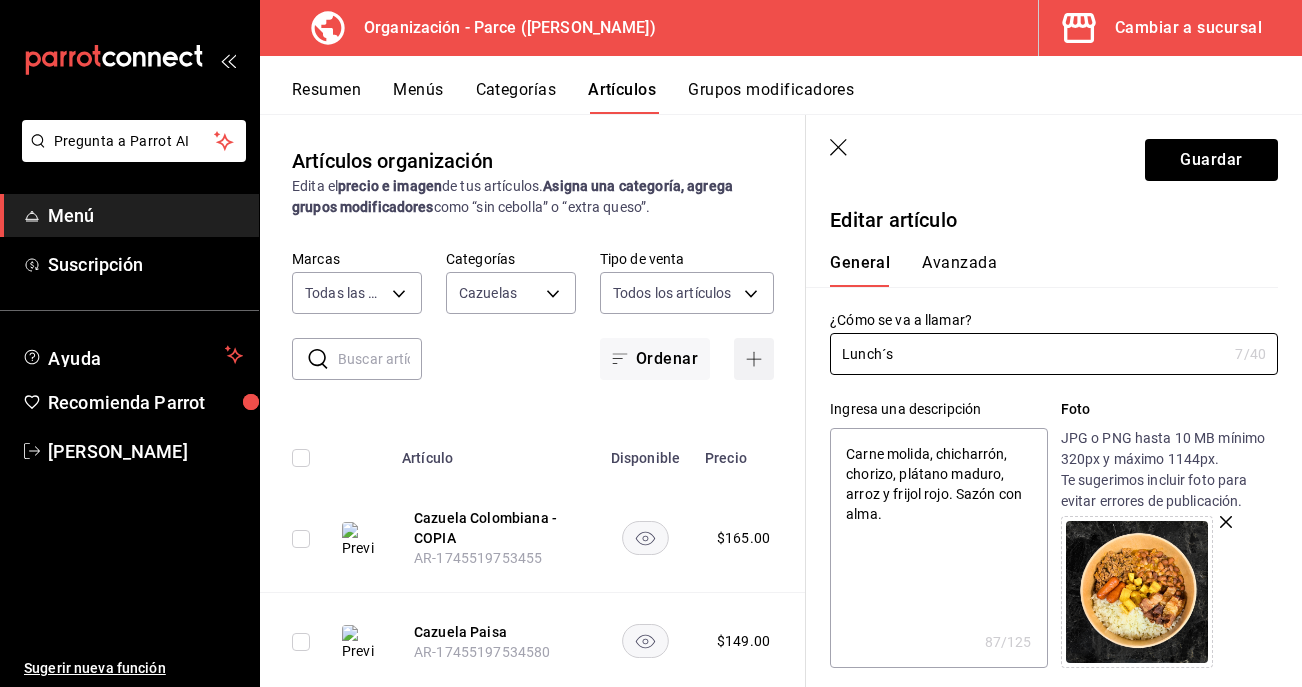 type on "Lunch´" 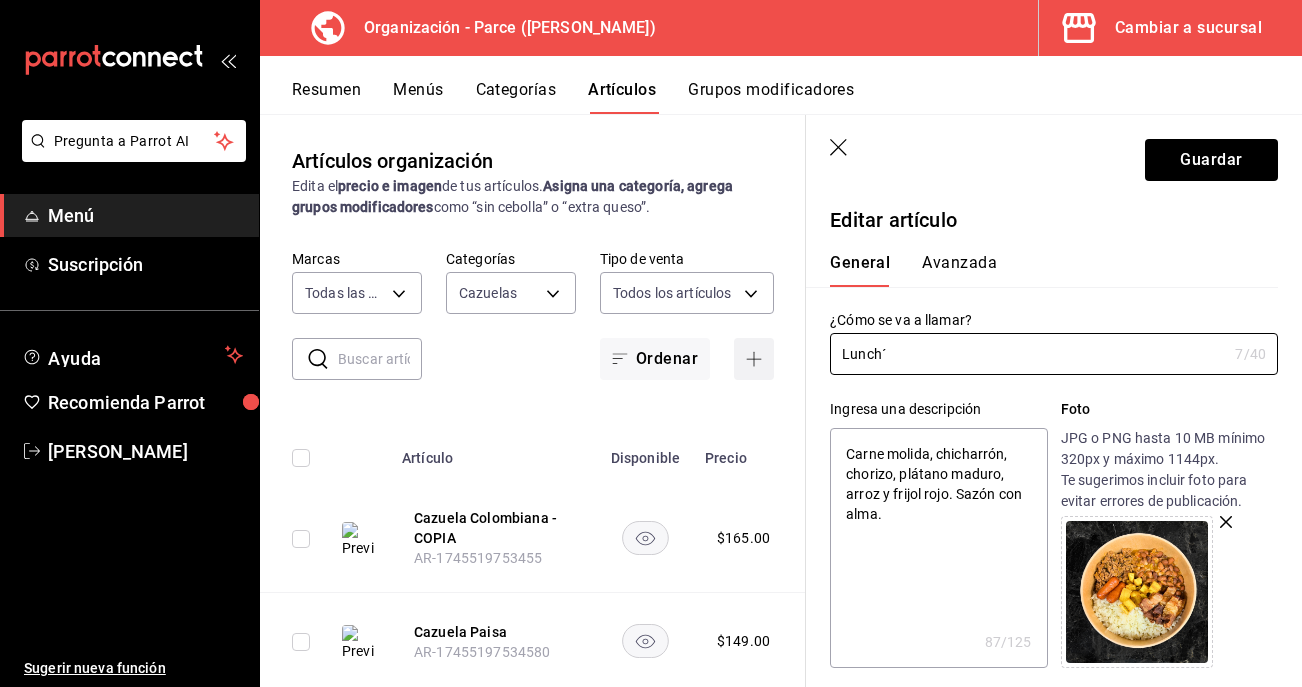 type on "x" 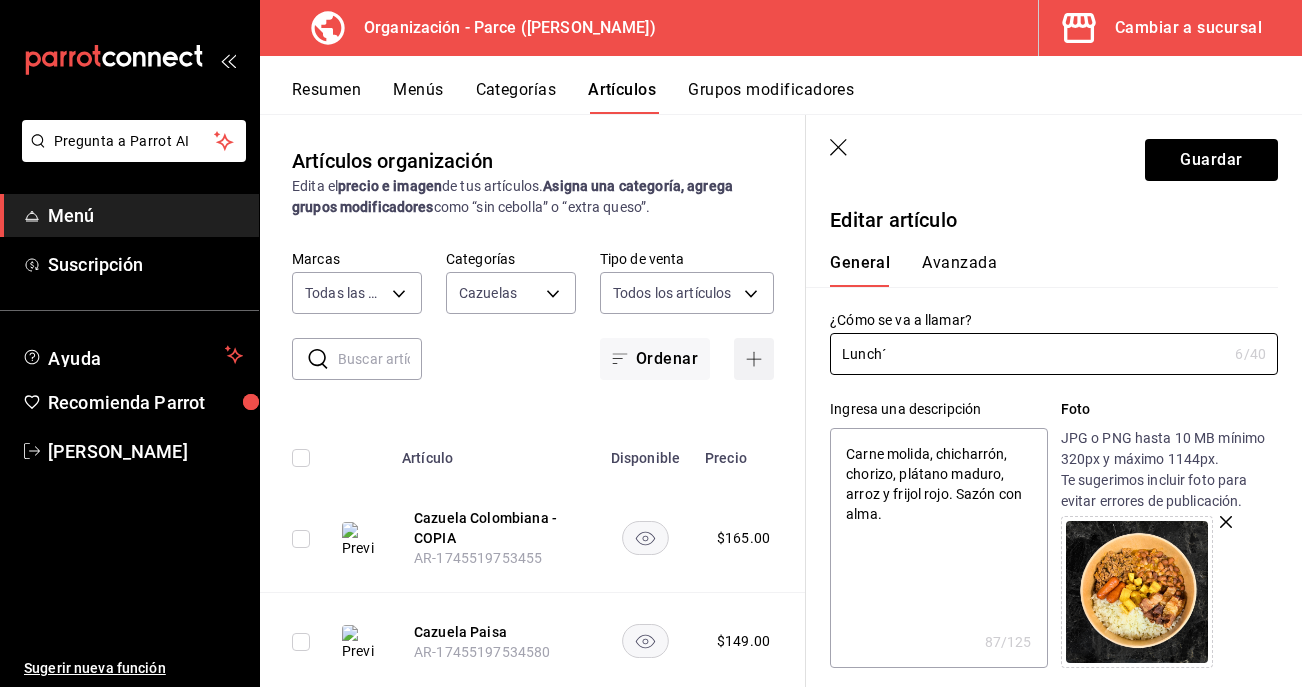 type on "Lunch" 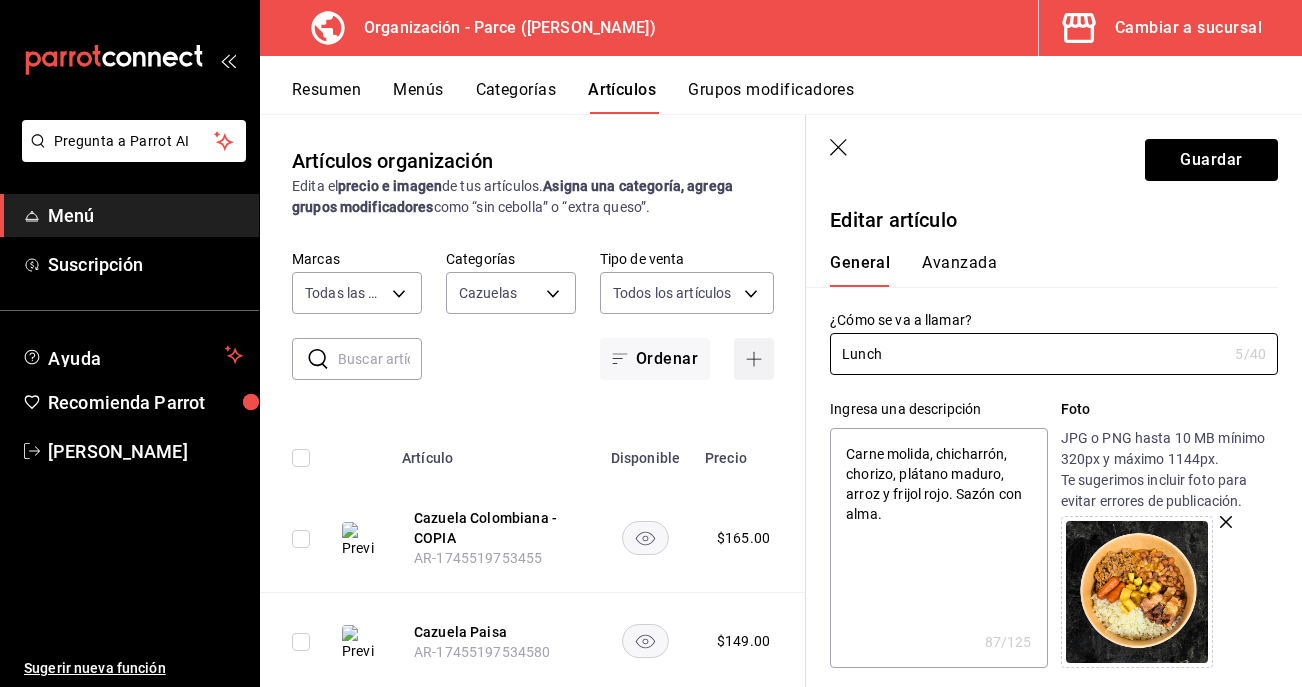 type on "Lunch" 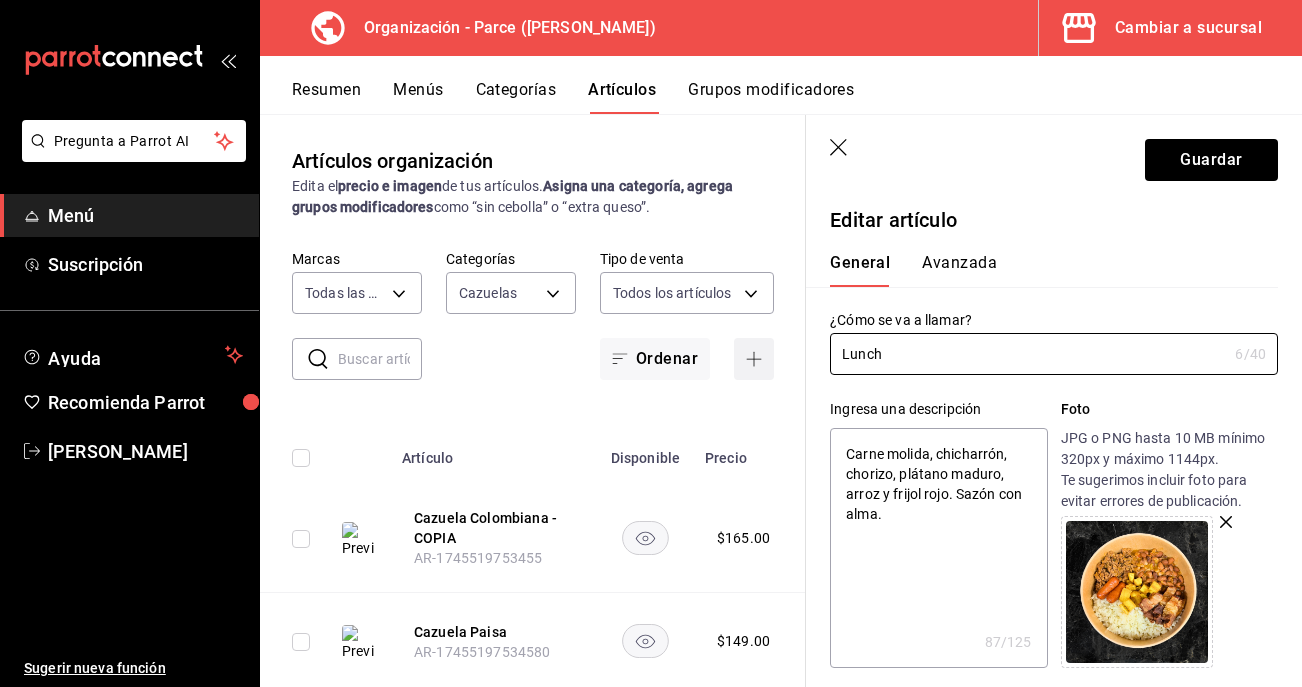type on "Lunch N" 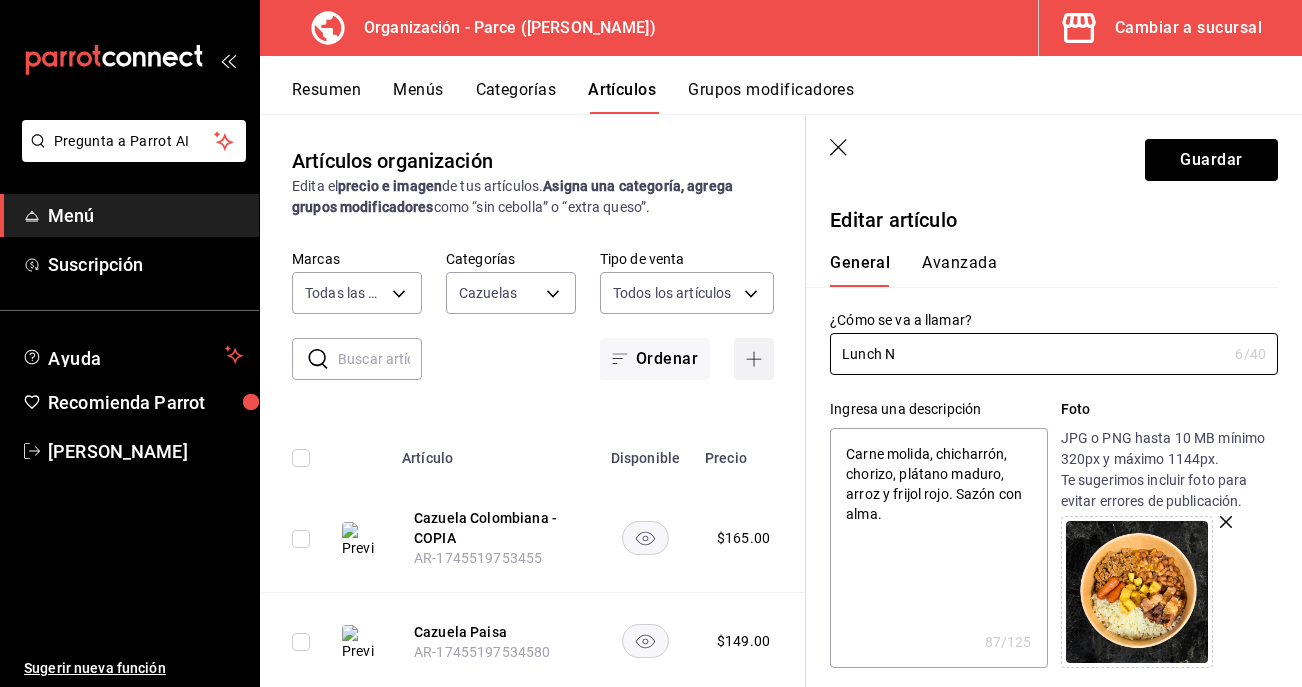 type on "x" 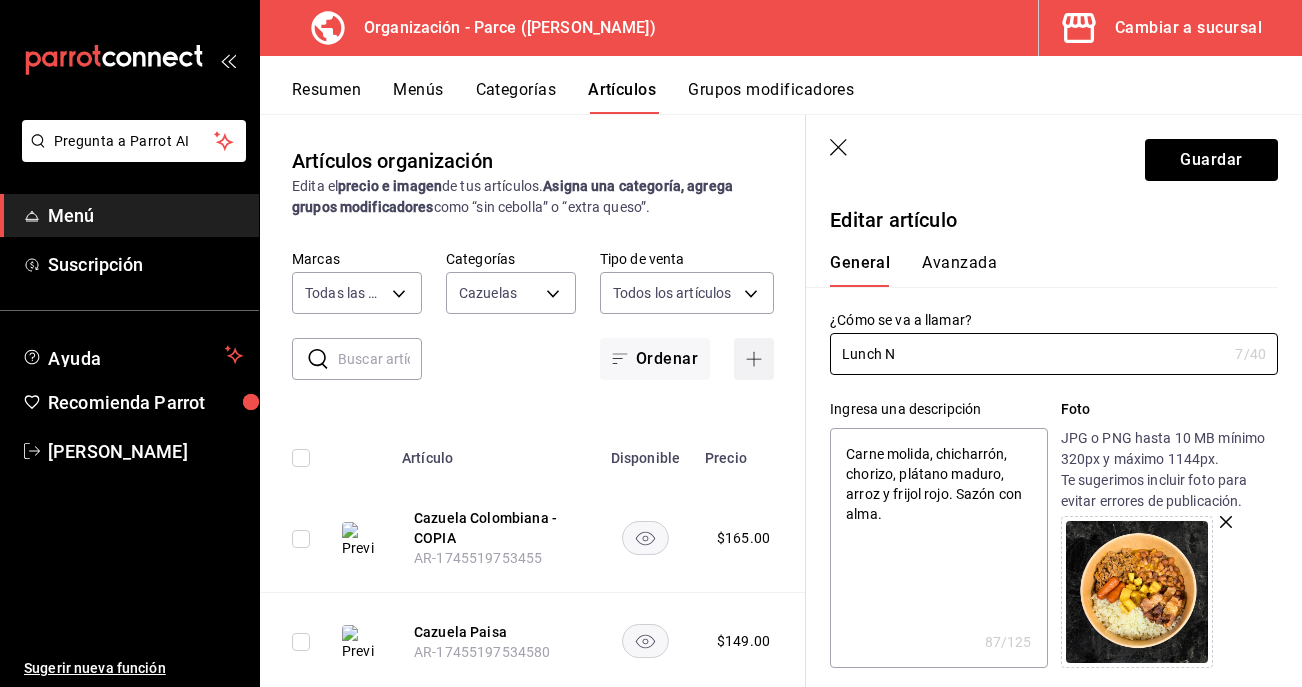 type on "Lunch No" 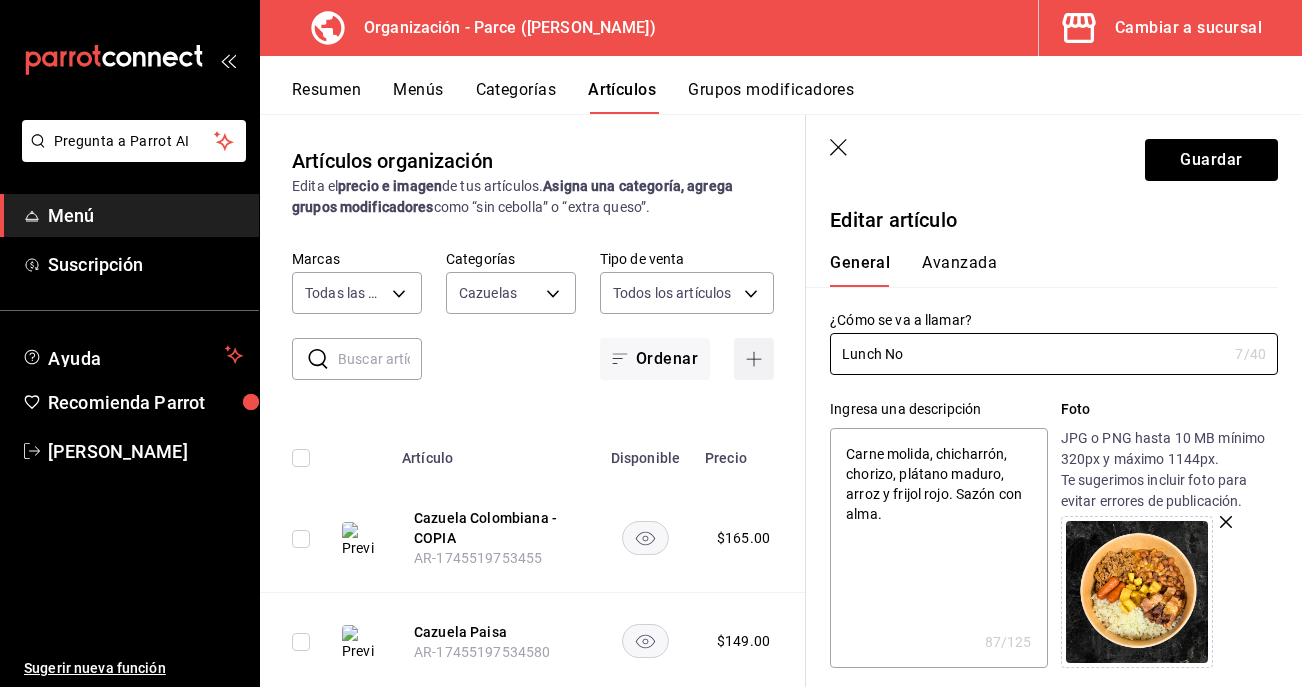 type on "x" 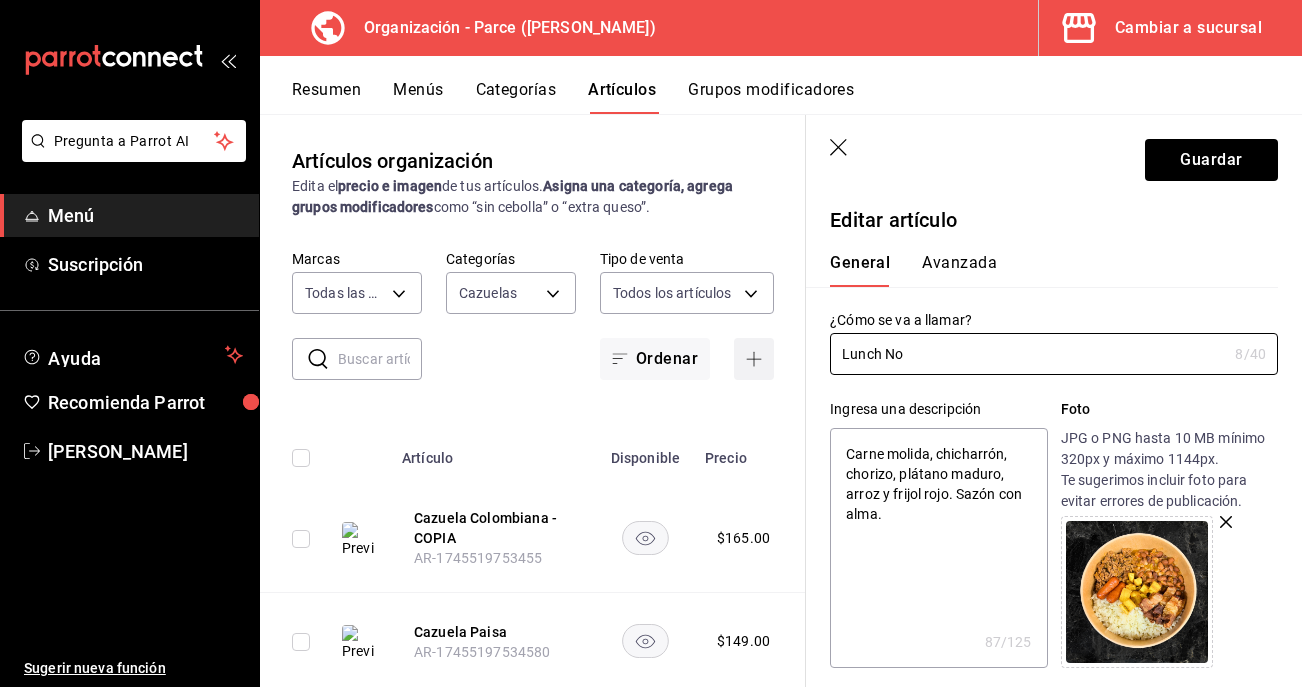 type on "Lunch No." 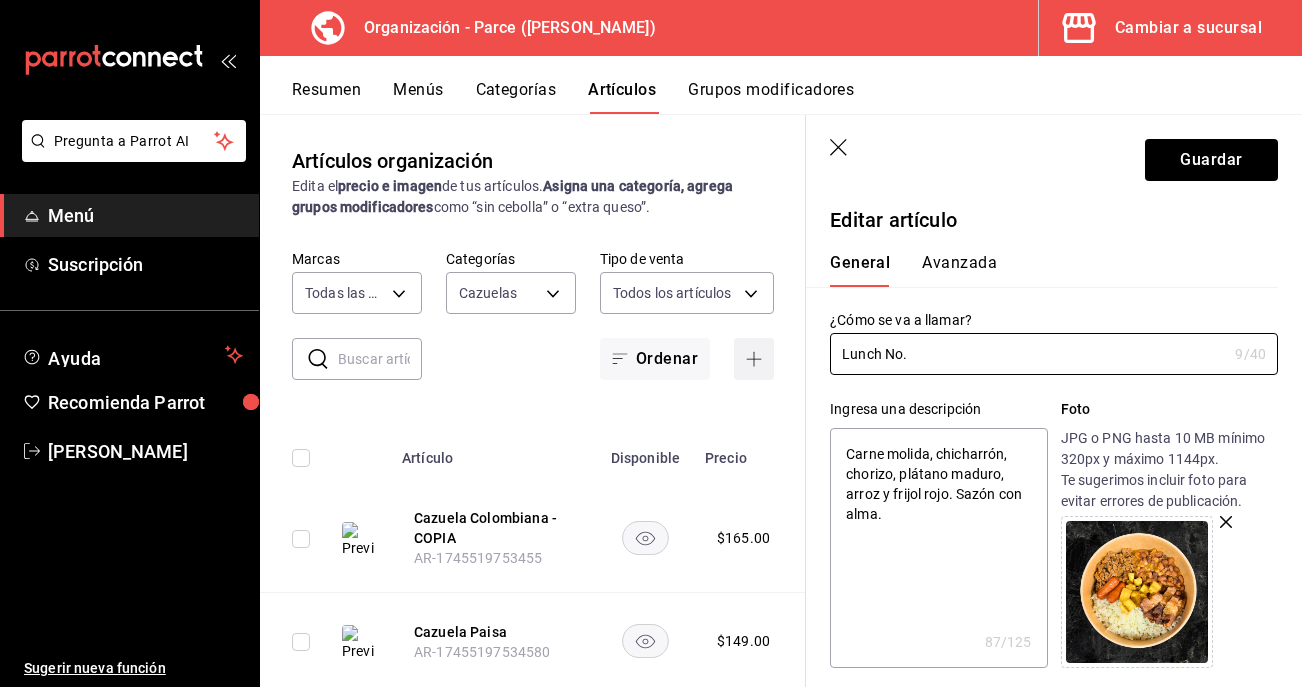 type on "Lunch No." 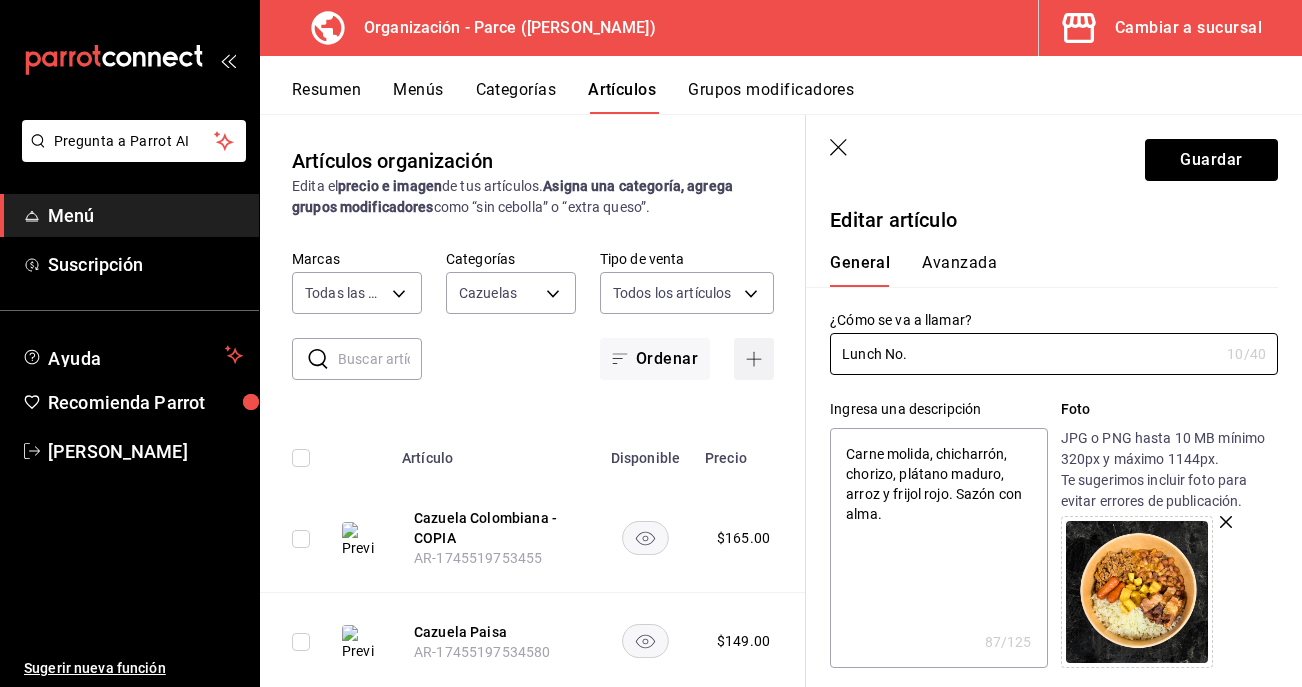type on "Lunch No. 1" 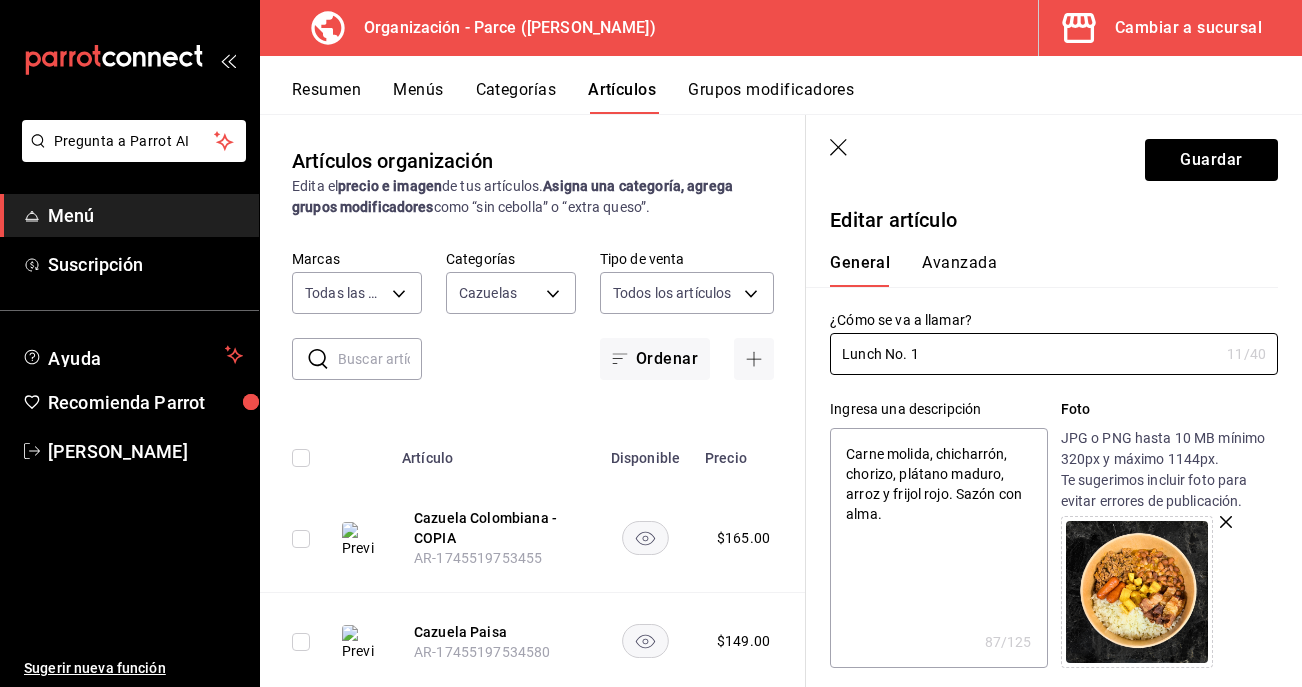 type on "Lunch No. 1" 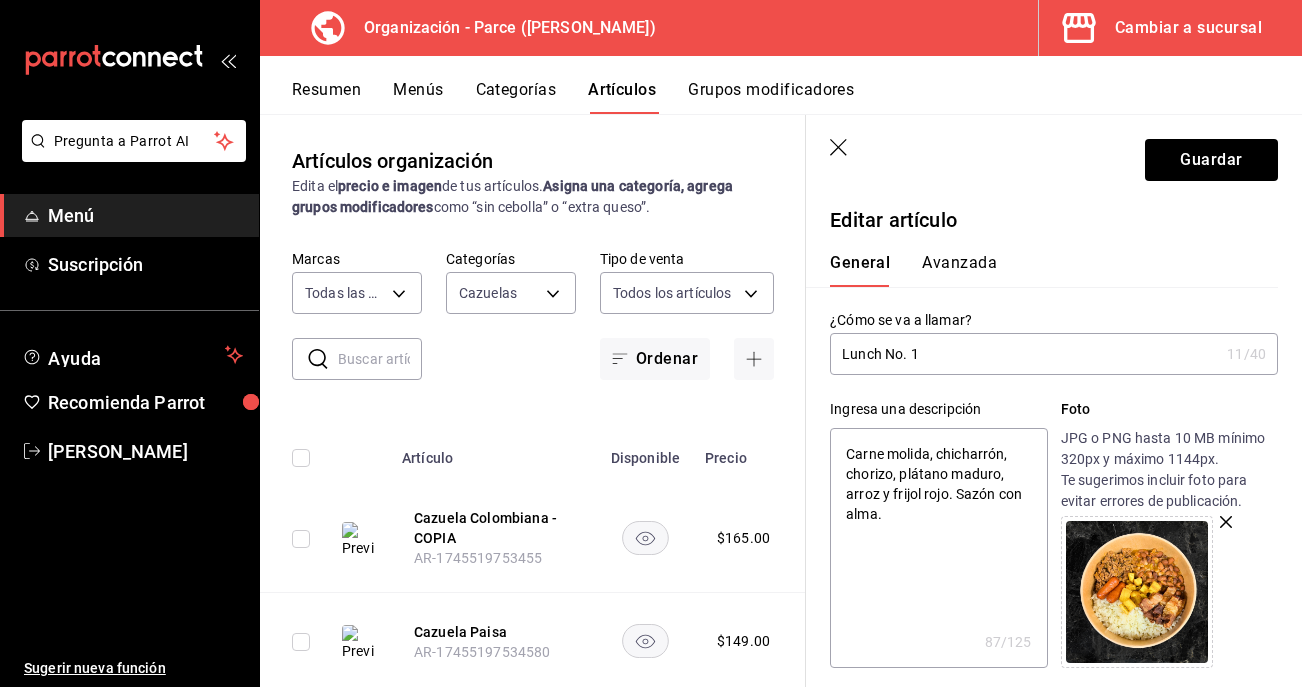 click on "Carne molida, chicharrón, chorizo, plátano maduro, arroz y frijol rojo. Sazón con alma." at bounding box center (938, 548) 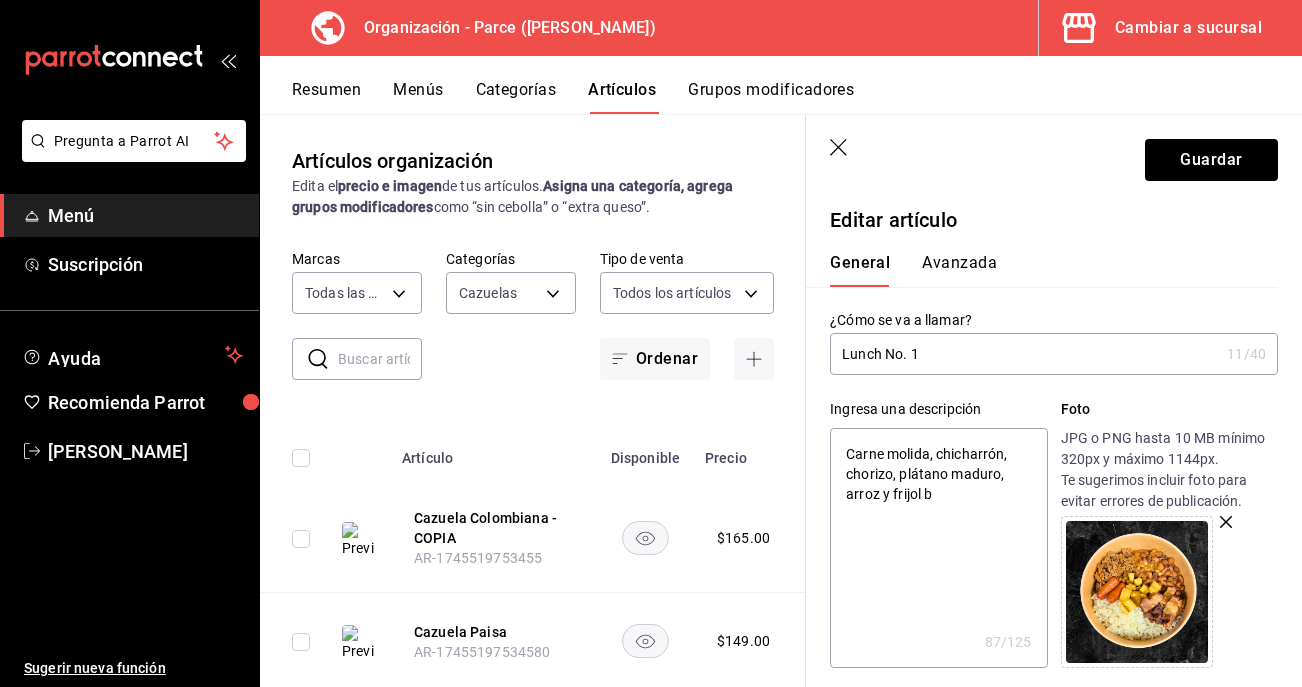 type on "Carne molida, chicharrón, chorizo, plátano maduro, arroz y frijol ba" 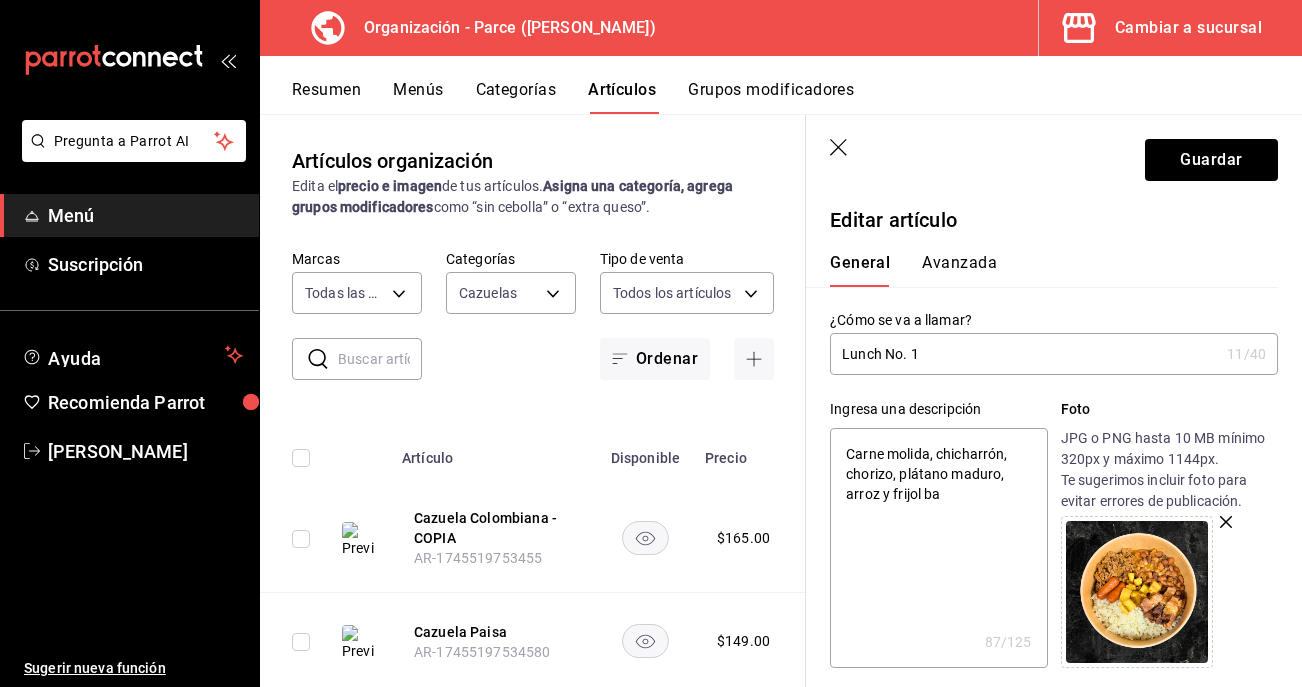 type on "x" 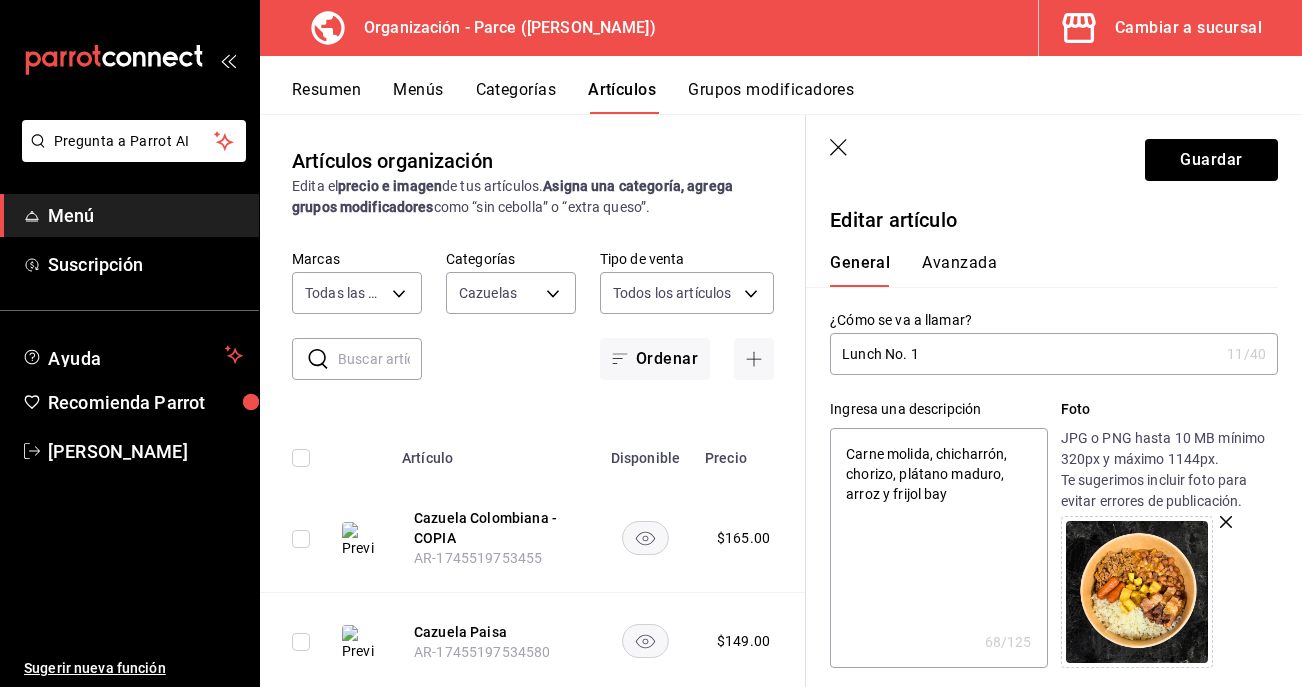 type on "Carne molida, chicharrón, chorizo, plátano maduro, arroz y frijol [PERSON_NAME]" 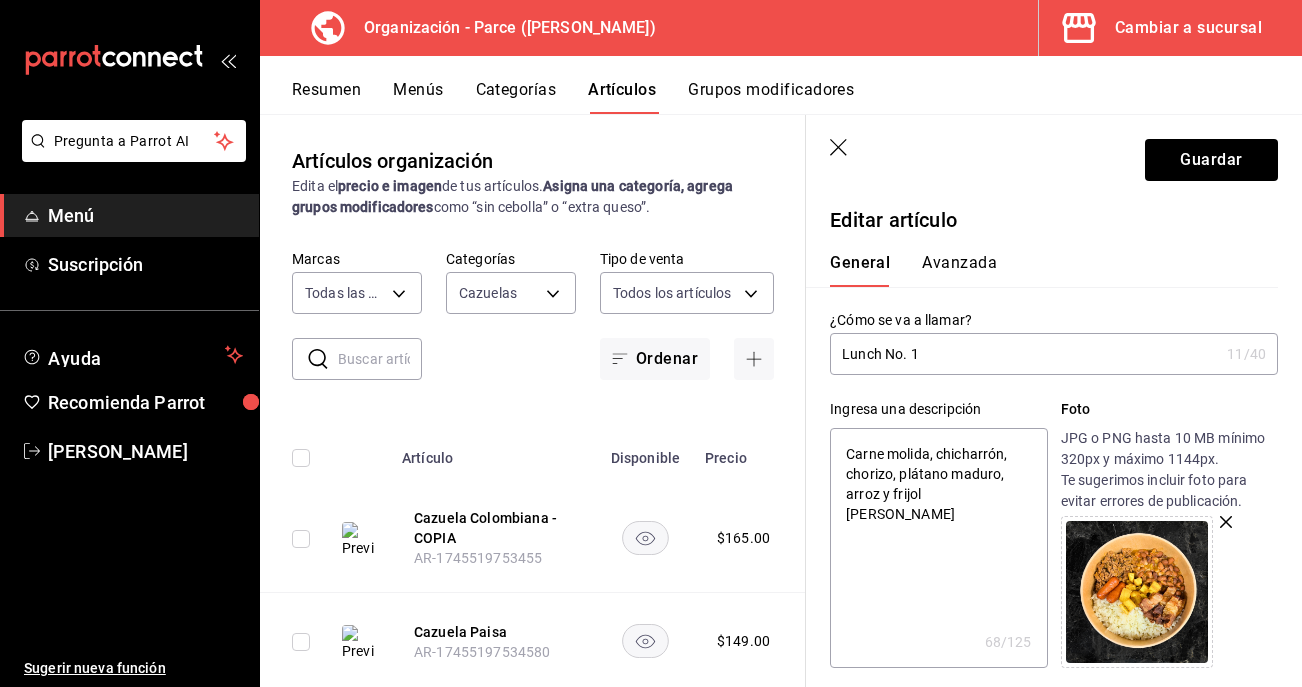 type on "x" 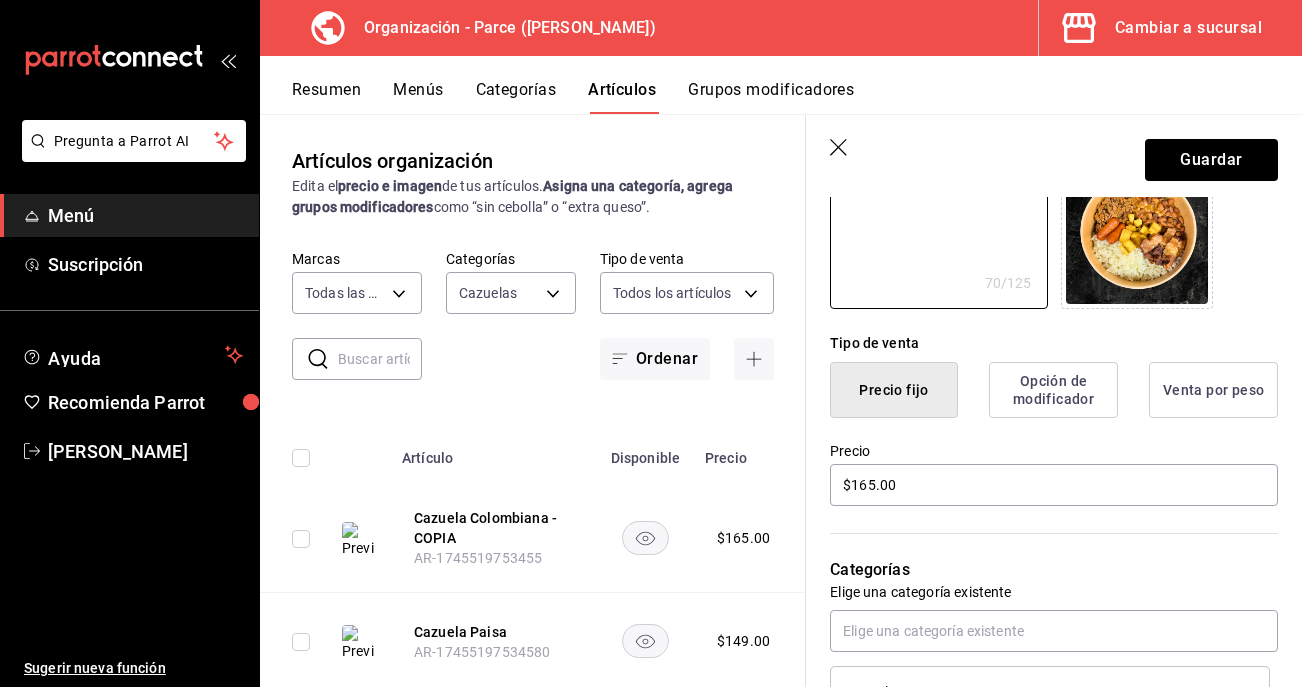 scroll, scrollTop: 465, scrollLeft: 0, axis: vertical 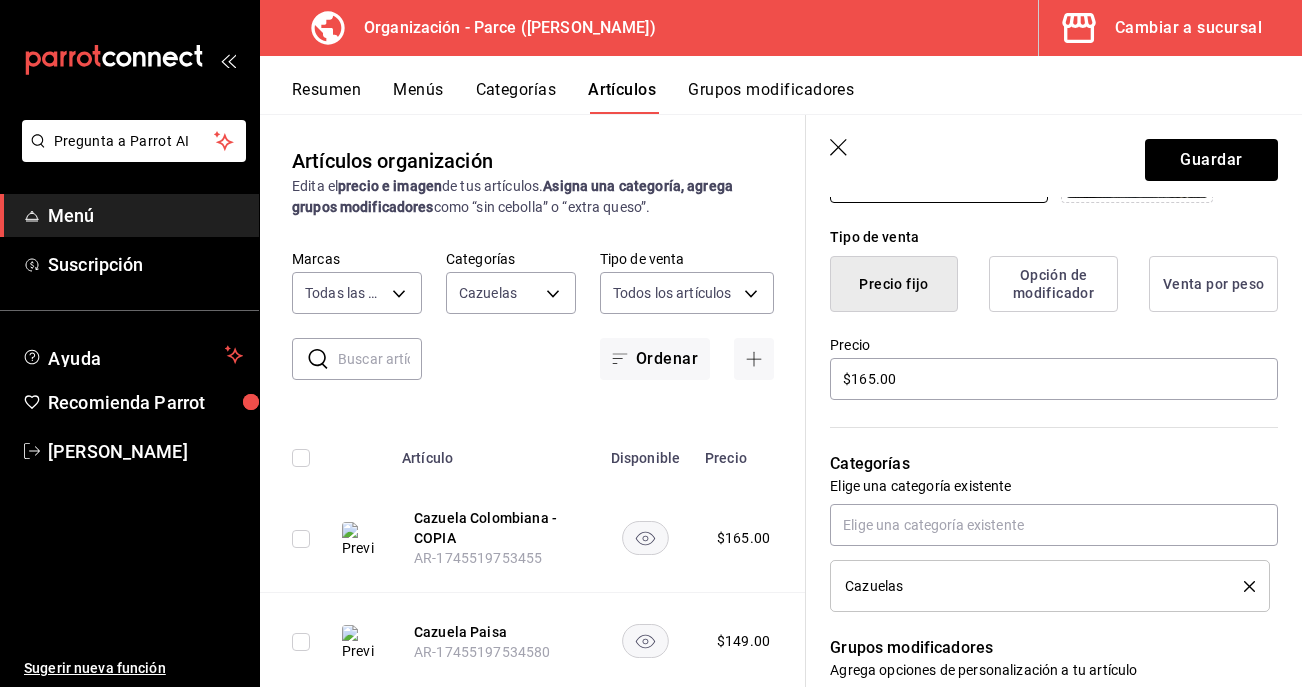 type on "Carne molida, chicharrón, chorizo, plátano maduro, arroz y frijol [PERSON_NAME]" 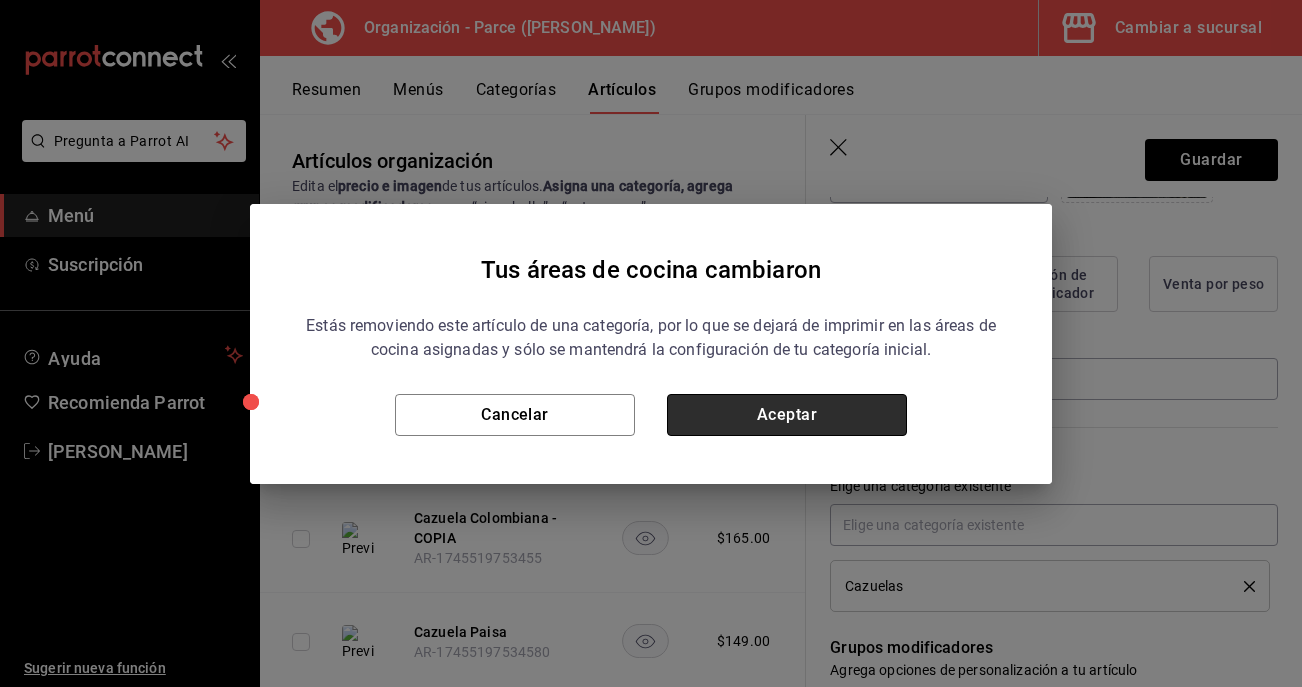 click on "Aceptar" at bounding box center (787, 415) 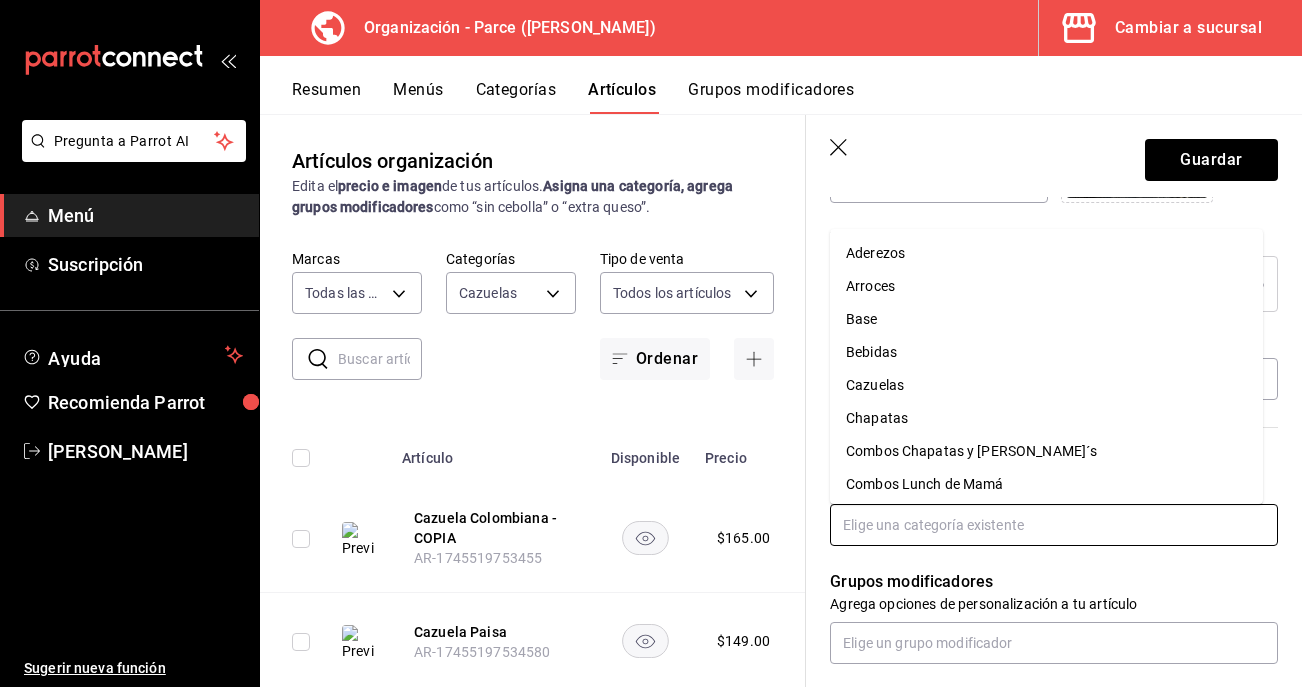 click at bounding box center [1054, 525] 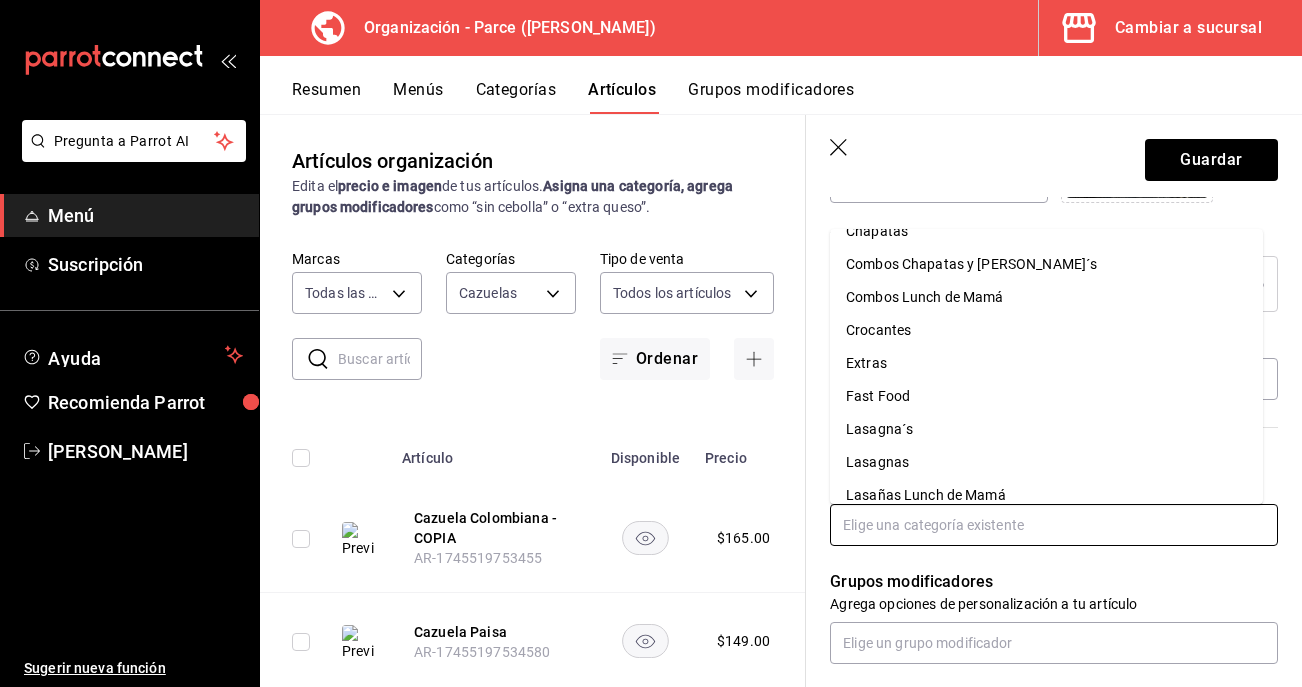 scroll, scrollTop: 368, scrollLeft: 0, axis: vertical 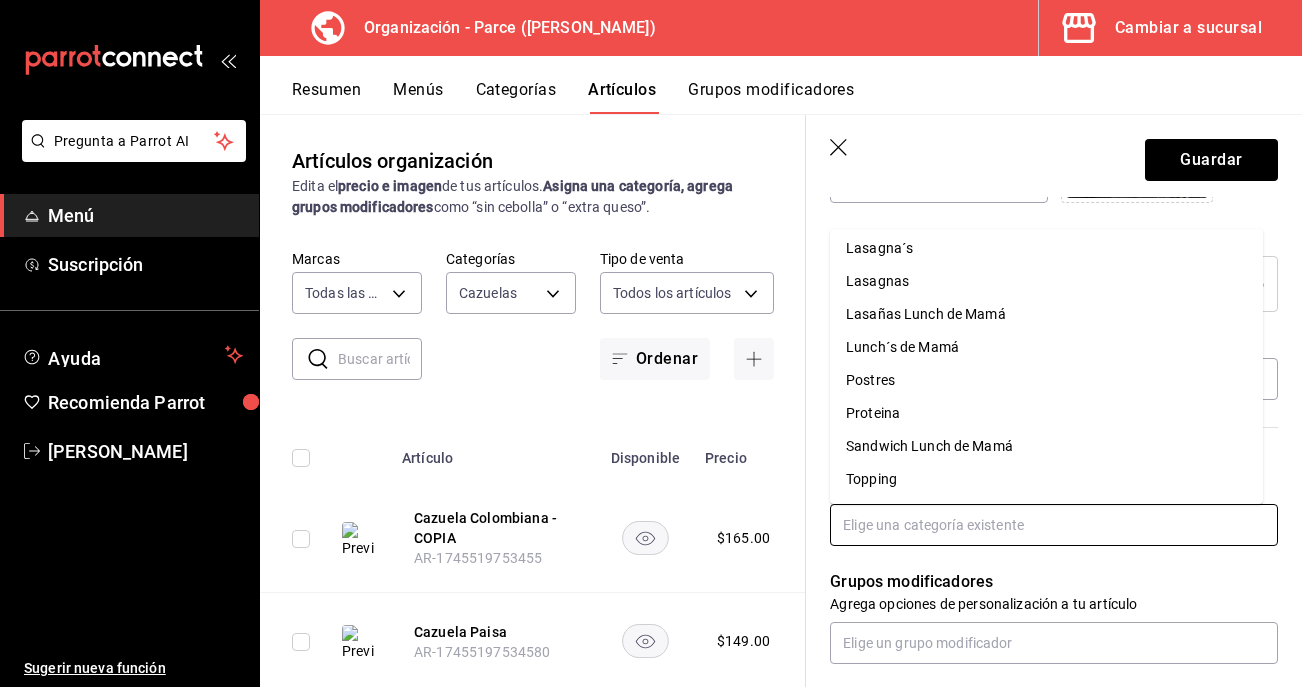 click on "Lunch´s de Mamá" at bounding box center [1046, 347] 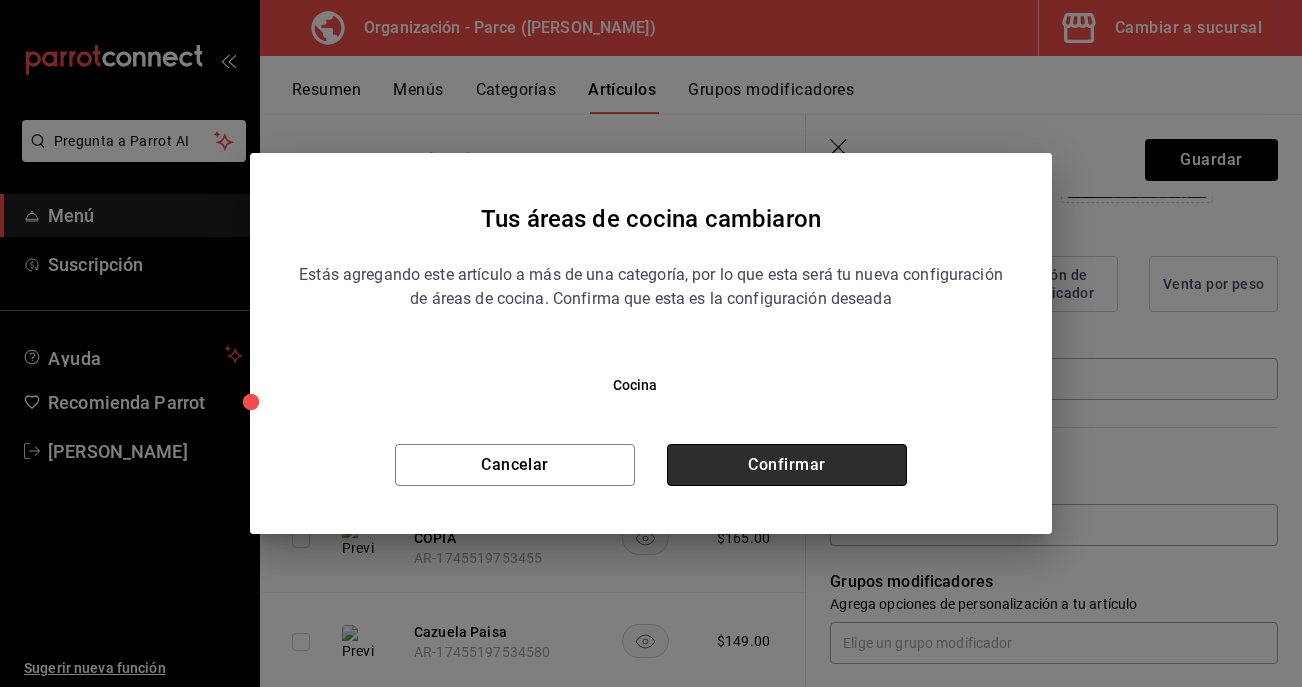 click on "Confirmar" at bounding box center (787, 465) 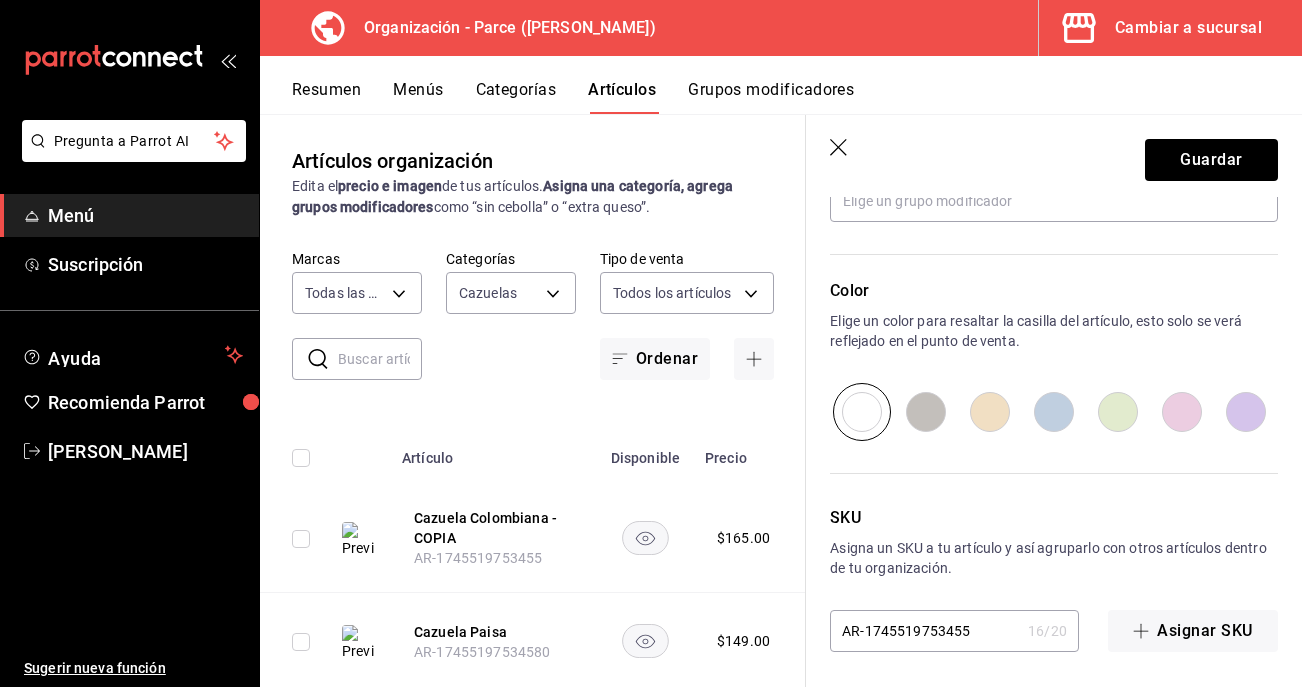 scroll, scrollTop: 978, scrollLeft: 0, axis: vertical 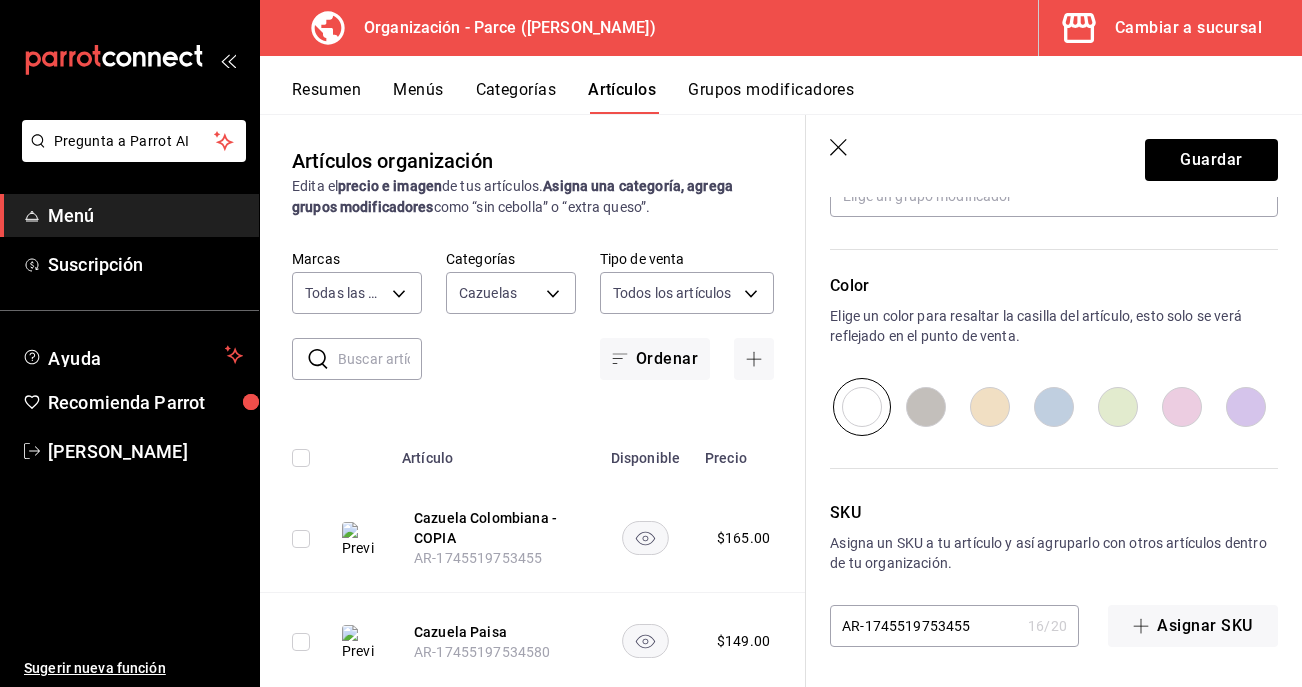 click on "AR-1745519753455" at bounding box center (925, 626) 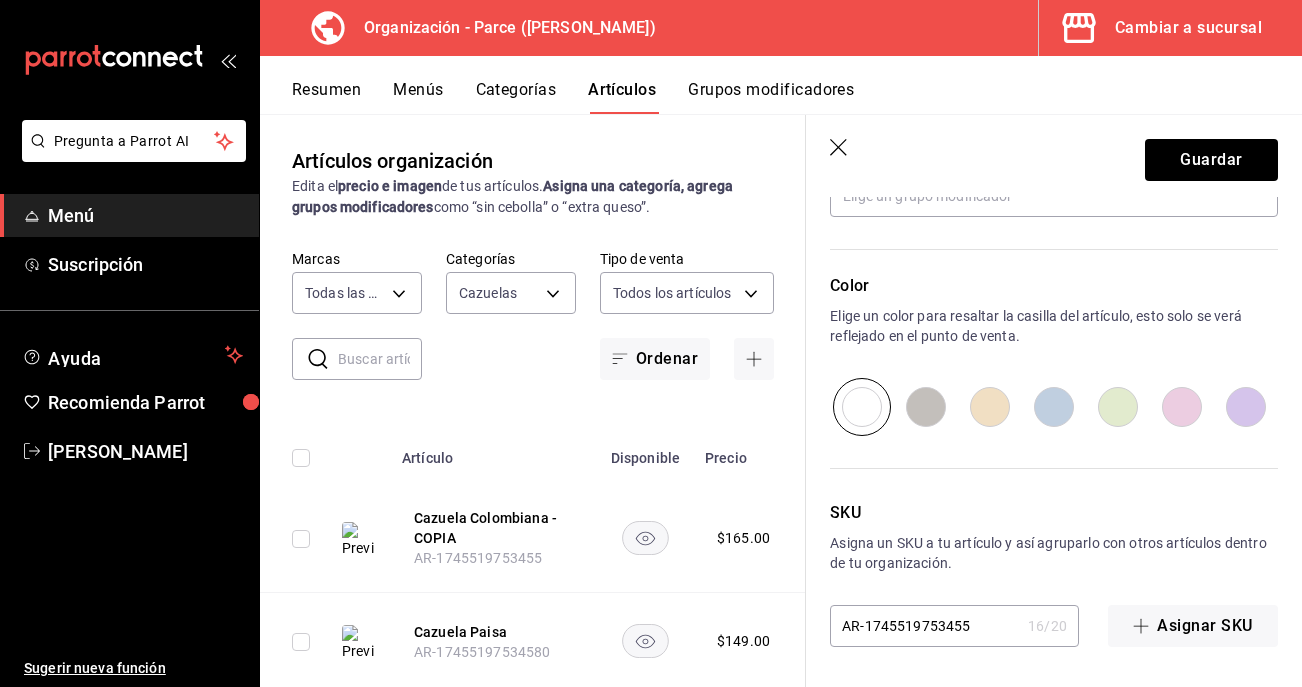 type on "x" 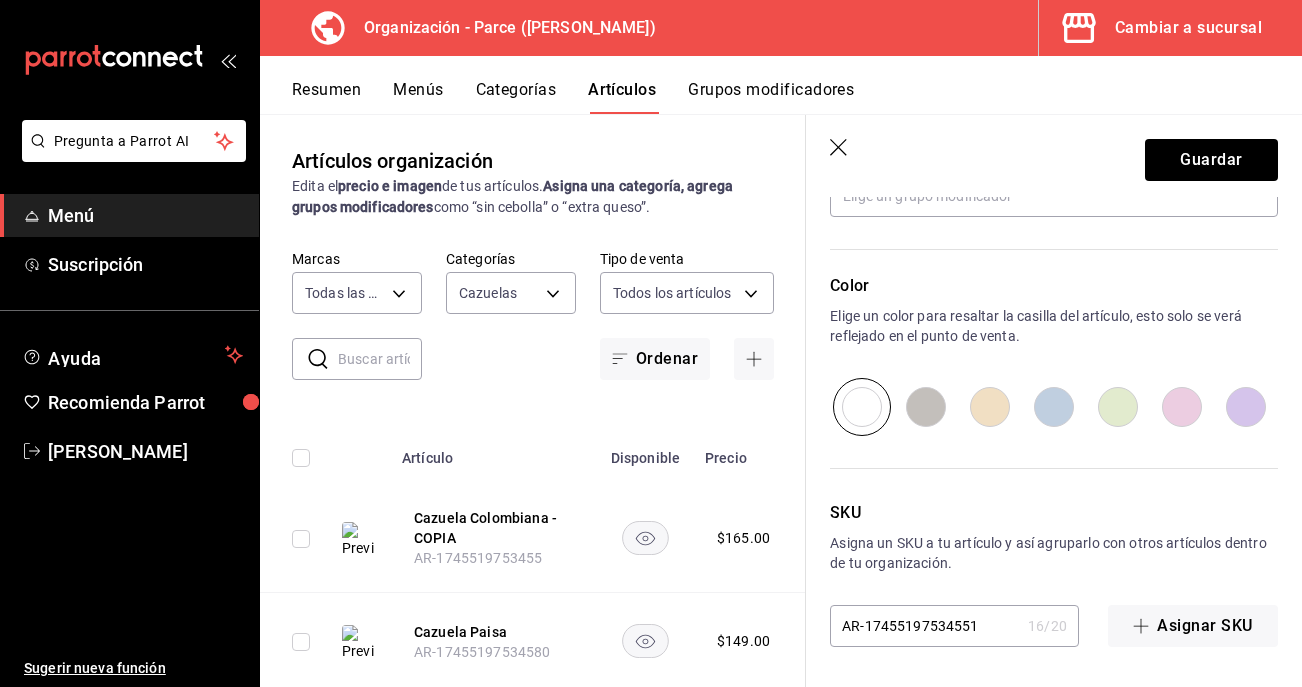 type on "x" 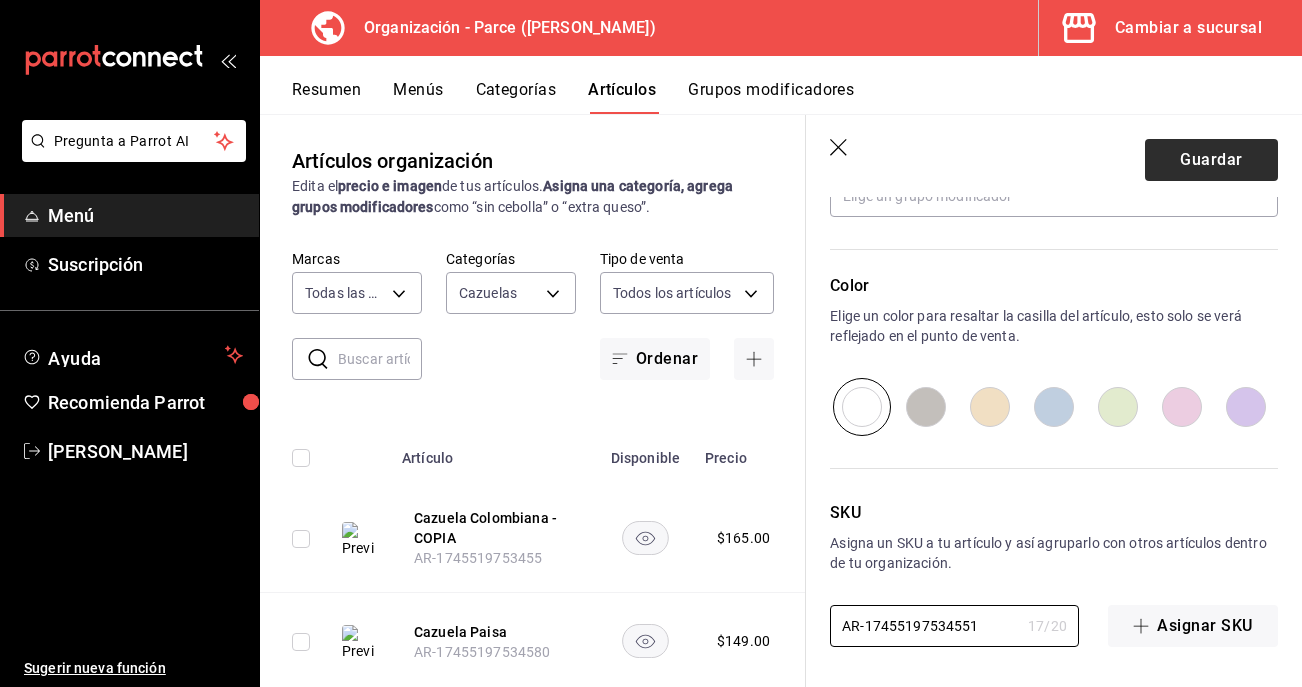 type on "AR-17455197534551" 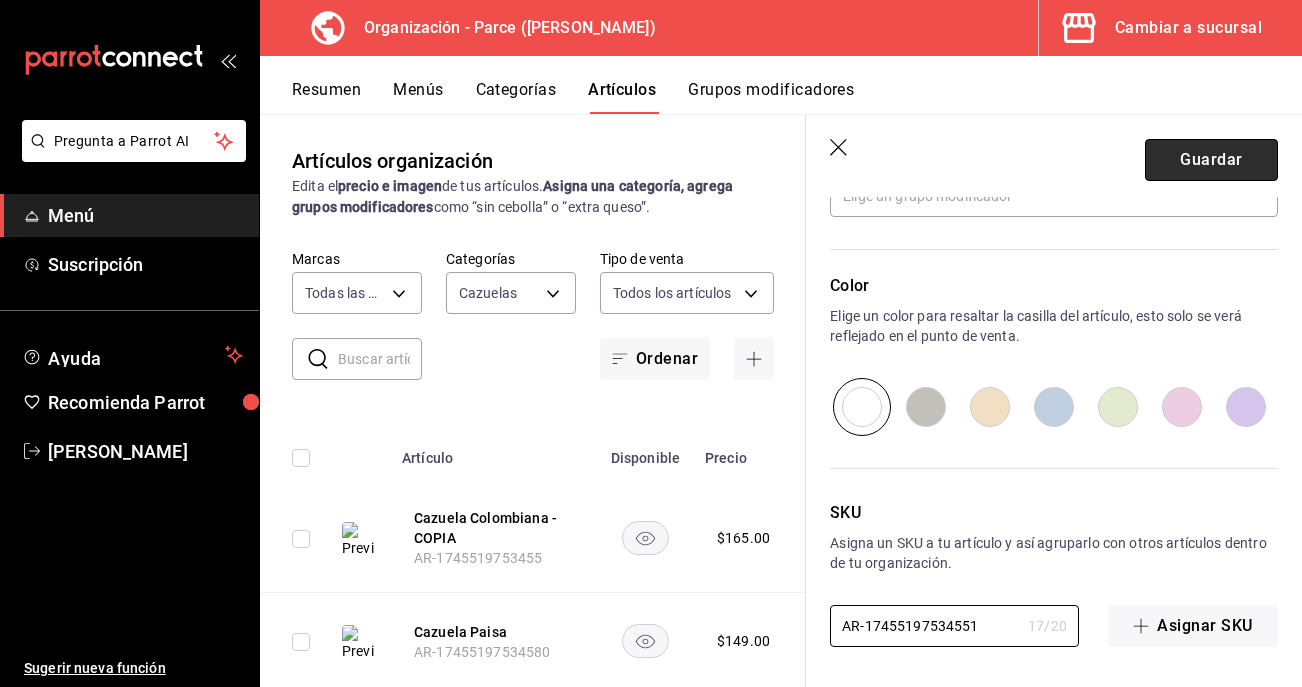 click on "Guardar" at bounding box center [1211, 160] 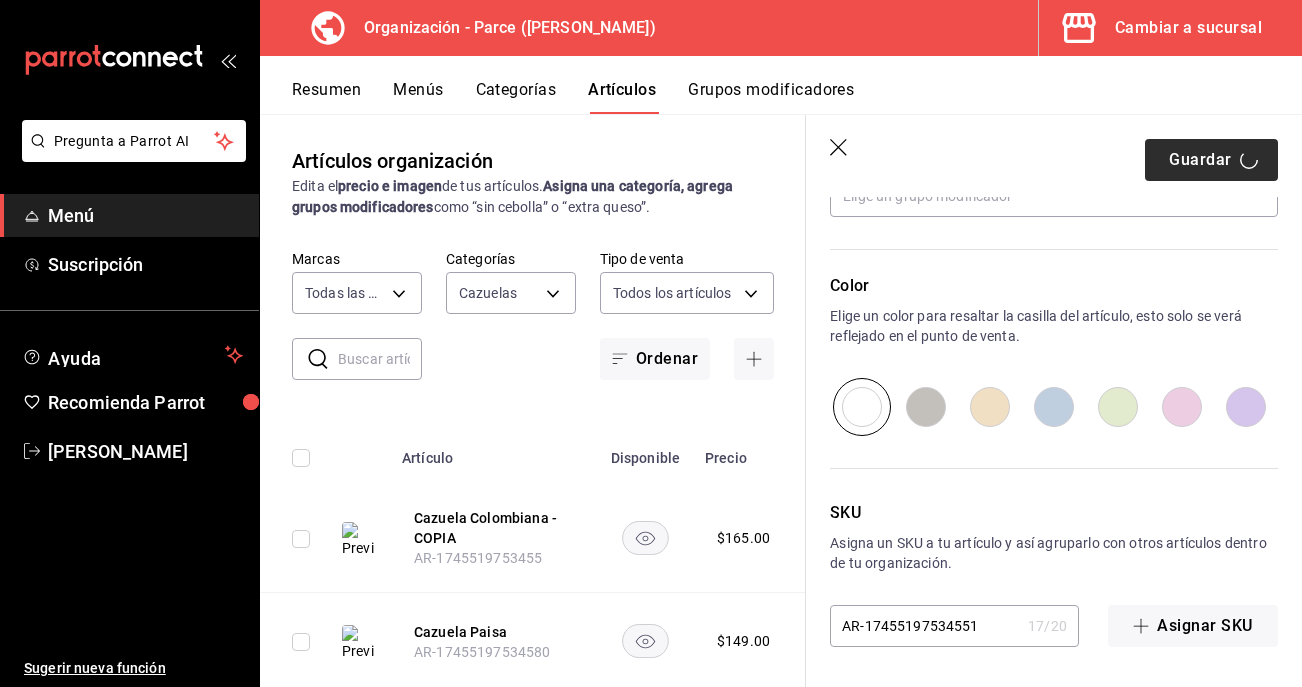 type on "x" 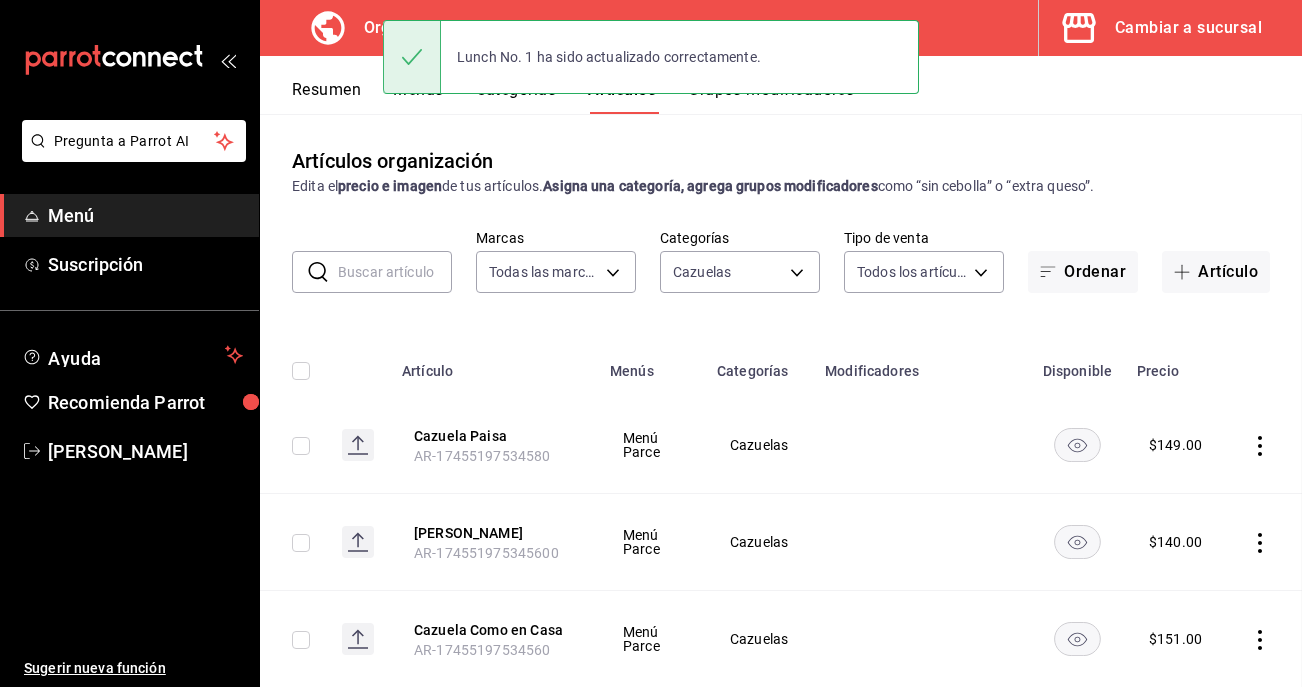 scroll, scrollTop: 0, scrollLeft: 0, axis: both 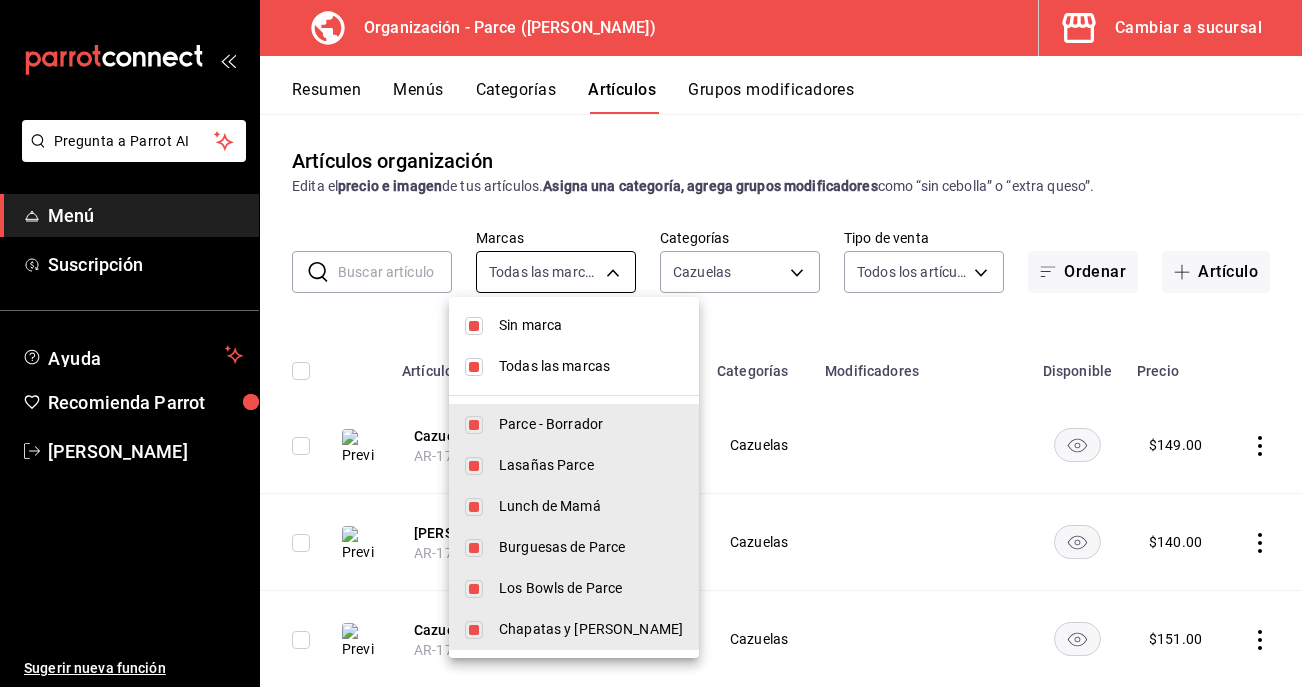 click on "Pregunta a Parrot AI Menú   Suscripción   Ayuda Recomienda Parrot   [PERSON_NAME]   Sugerir nueva función   Organización - Parce ([PERSON_NAME]) Cambiar a sucursal Resumen Menús Categorías Artículos Grupos modificadores Artículos organización Edita el  precio e imagen  de tus artículos.  Asigna una categoría, agrega grupos modificadores  como “sin cebolla” o “extra queso”. ​ ​ Marcas Todas las marcas, Sin marca 0a3127fc-1276-4737-ab8d-e4e994693669,4b297962-9005-42f3-abd1-527526d01ddc,1a53e0b4-2e39-46a9-84cf-7f6a69f9f111,c630f9e2-fcd7-4872-9bbf-a46be475e313,714c4b6c-cc4b-473b-9001-35e0f2212cbe,3aa0a133-d70d-4326-8f8a-745f727d753f Categorías Cazuelas 24415b0b-f734-44a3-95b0-9b50d3532cda Tipo de venta Todos los artículos ALL Ordenar Artículo Artículo Menús Categorías Modificadores Disponible Precio Cazuela Paisa AR-17455197534580 [GEOGRAPHIC_DATA] $ 149.00 Cazuela Criolla AR-174551975345600 Menú [GEOGRAPHIC_DATA] $ 140.00 Cazuela Como en [GEOGRAPHIC_DATA]-17455197534560 Menú [GEOGRAPHIC_DATA] $" at bounding box center [651, 343] 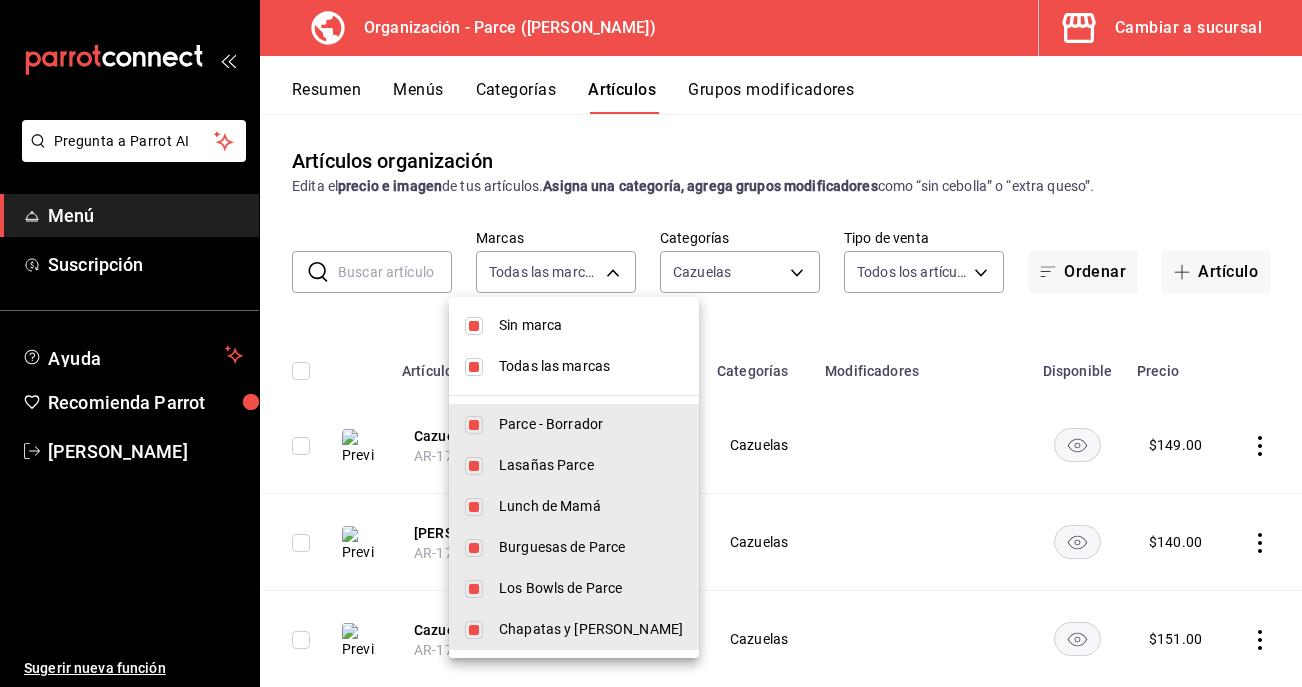 click at bounding box center [474, 367] 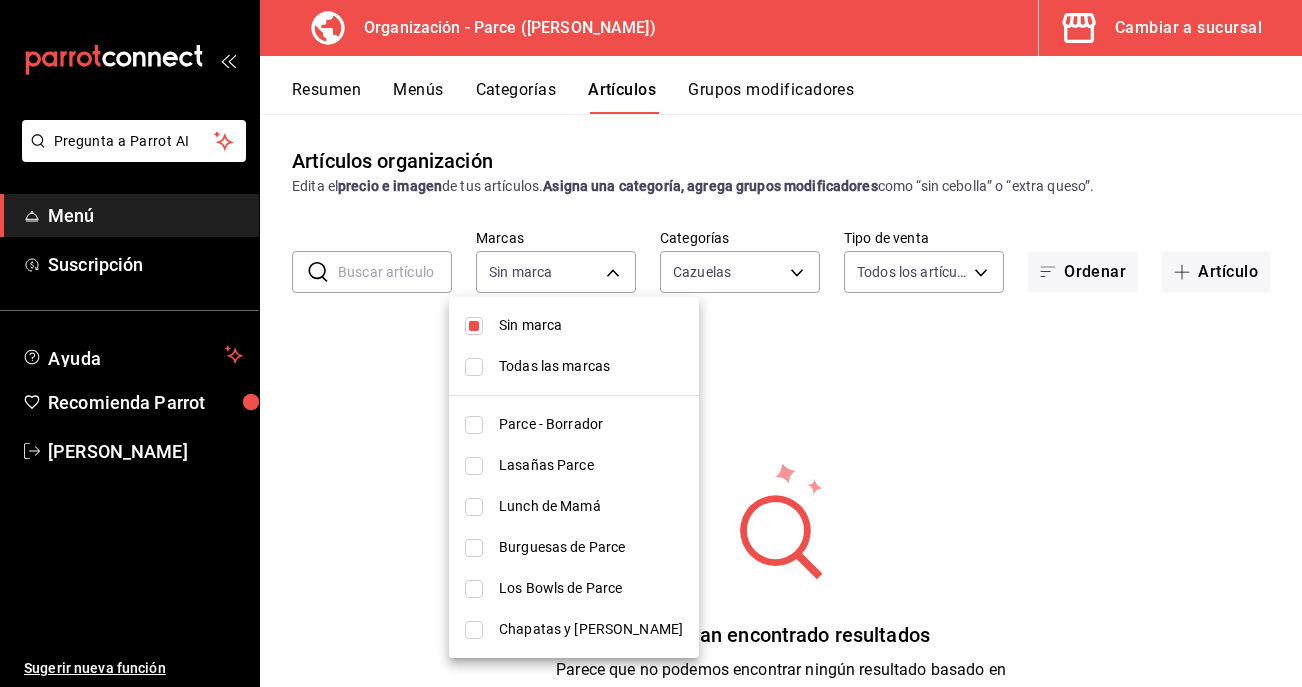 click at bounding box center (651, 343) 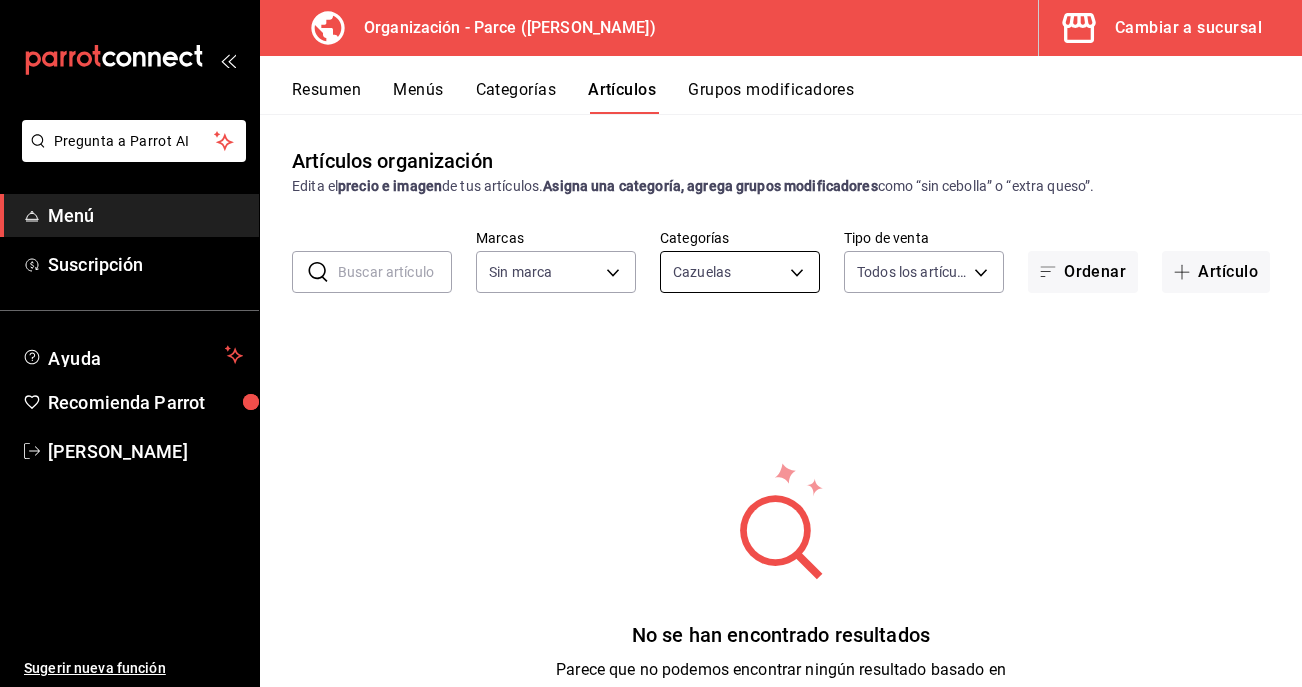 click on "Pregunta a Parrot AI Menú   Suscripción   Ayuda Recomienda Parrot   [PERSON_NAME]   Sugerir nueva función   Organización - Parce ([PERSON_NAME]) Cambiar a sucursal Resumen Menús Categorías Artículos Grupos modificadores Artículos organización Edita el  precio e imagen  de tus artículos.  Asigna una categoría, agrega grupos modificadores  como “sin cebolla” o “extra queso”. ​ ​ Marcas Sin marca Categorías Cazuelas 24415b0b-f734-44a3-95b0-9b50d3532cda Tipo de venta Todos los artículos ALL Ordenar Artículo No se han encontrado resultados Parece que no podemos encontrar ningún resultado basado en tu búsqueda, intenta de nuevo. Guardar GANA 1 MES GRATIS EN TU SUSCRIPCIÓN AQUÍ ¿Recuerdas cómo empezó tu restaurante?
[DATE] puedes ayudar a un colega a tener el mismo cambio que tú viviste.
Recomienda Parrot directamente desde tu Portal Administrador.
Es fácil y rápido.
🎁 Por cada restaurante que se una, ganas 1 mes gratis. Ver video tutorial Ir a video Pregunta a Parrot AI Menú" at bounding box center (651, 343) 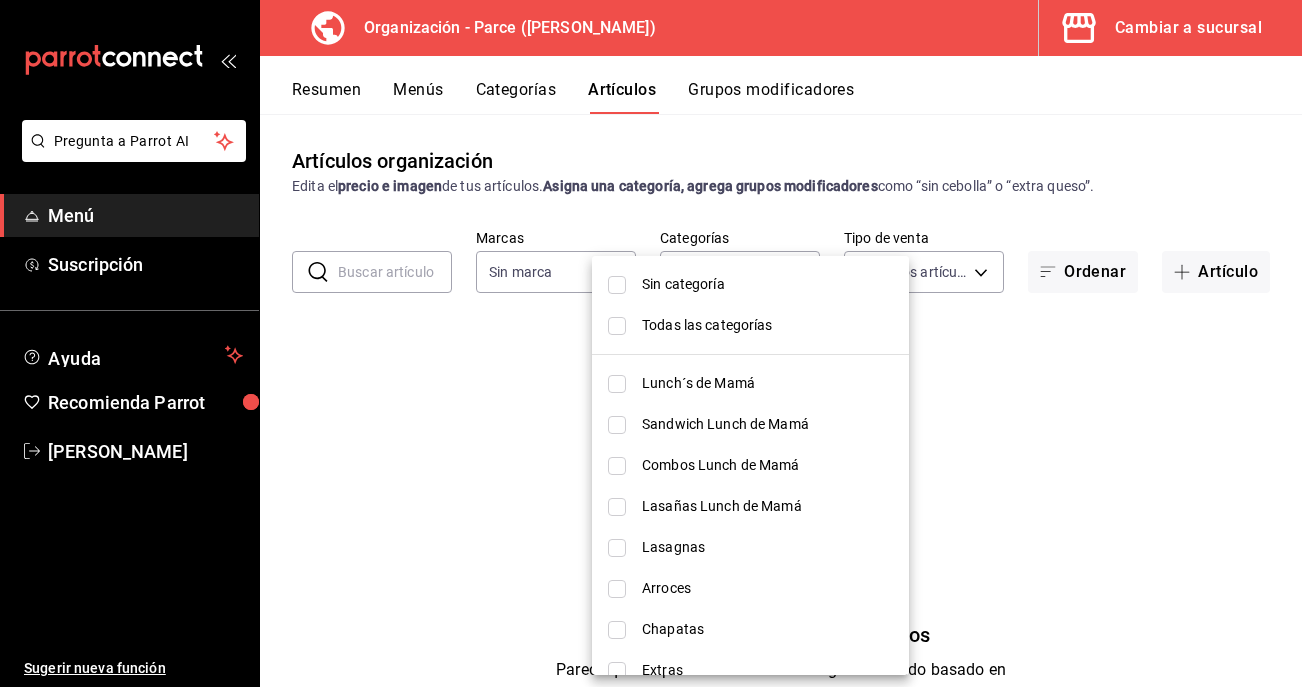 click at bounding box center [617, 326] 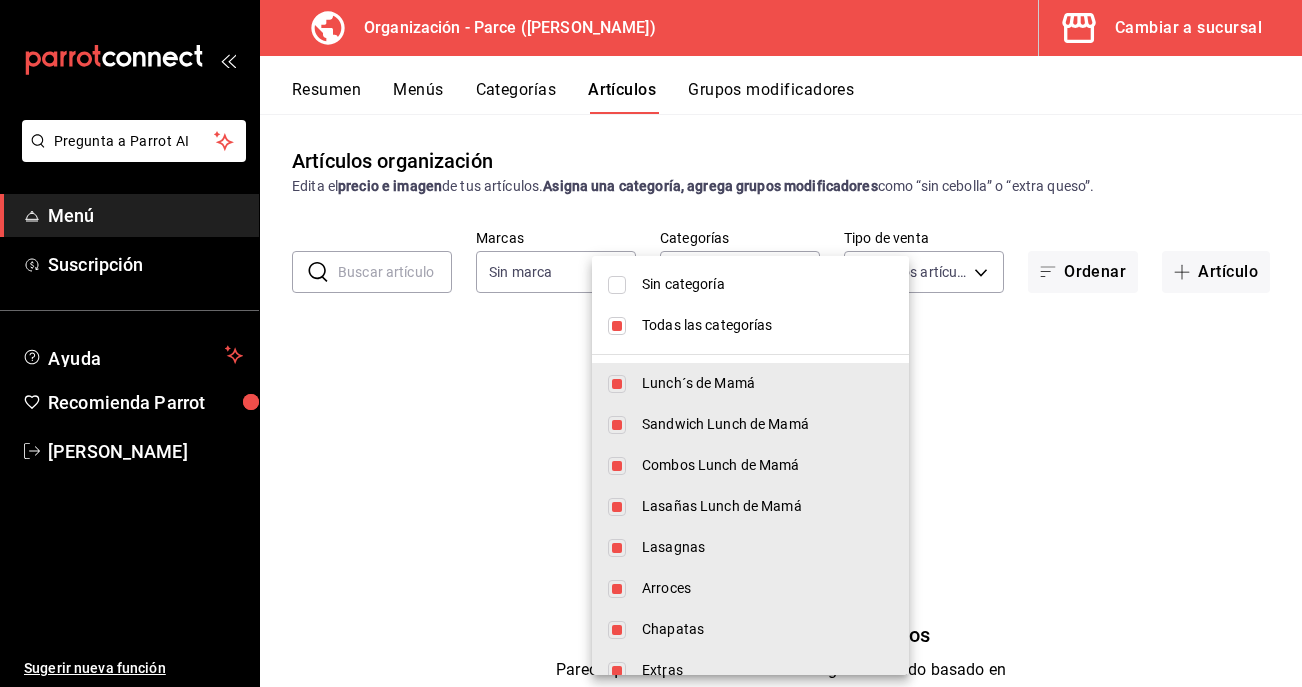 click at bounding box center (651, 343) 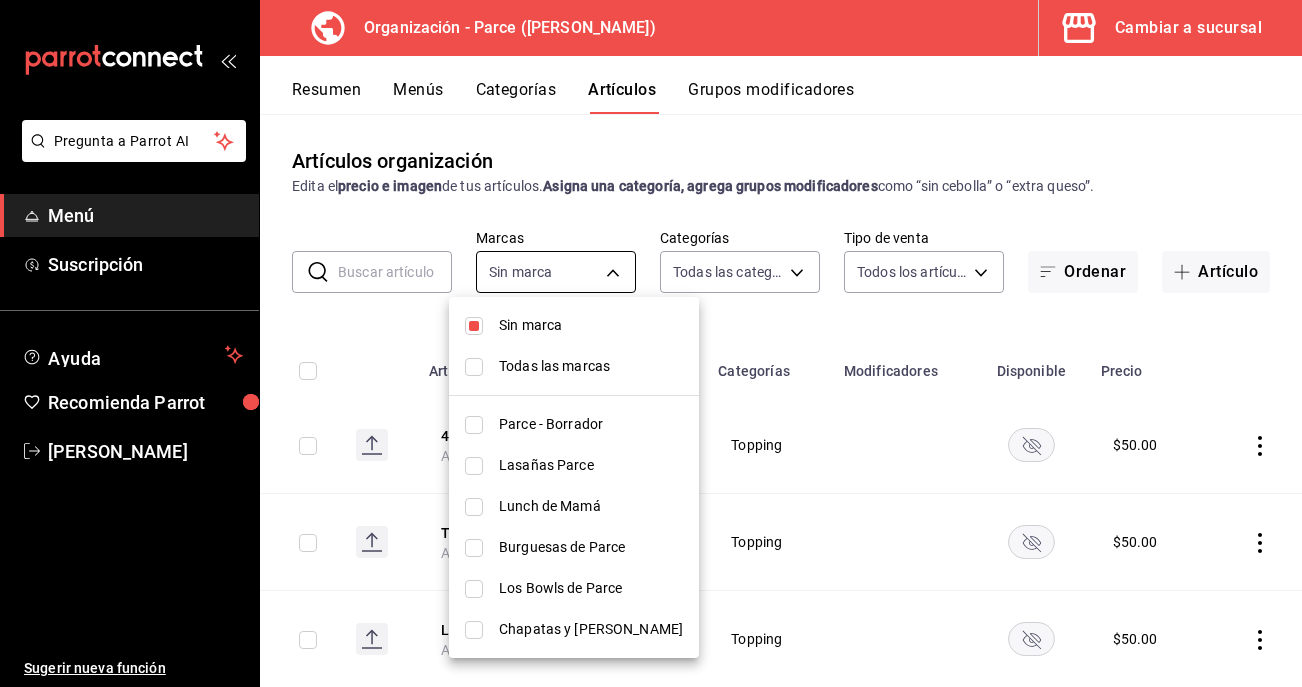 click on "Pregunta a Parrot AI Menú   Suscripción   Ayuda Recomienda Parrot   [PERSON_NAME]   Sugerir nueva función   Organización - Parce ([PERSON_NAME]) Cambiar a sucursal Resumen Menús Categorías Artículos Grupos modificadores Artículos organización Edita el  precio e imagen  de tus artículos.  Asigna una categoría, agrega grupos modificadores  como “sin cebolla” o “extra queso”. ​ ​ Marcas Sin marca Categorías Todas las categorías Tipo de venta Todos los artículos ALL Ordenar Artículo Artículo Menús Categorías Modificadores Disponible Precio 4 Quesos AR-1745519753533 Topping $ 50.00 Tomate AR-1745519753532 Topping $ 50.00 Lechuga AR-1745519753531 Topping $ 50.00 Ensalada Agridulce AR-1745519753530 Topping $ 50.00 Cebolla AR-1745519753529 Topping $ 50.00 Papas Ripio AR-1745519753528 Topping $ 50.00 Pan Tostado De Ajo AR-1745519753527 Topping $ 50.00 Mango En Cubos AR-1745519753526 Topping $ 50.00 Ajonjolí AR-1745519753525 Topping $ 50.00 Nachos AR-1745519753524 Topping $ 50.00 Guacamole" at bounding box center (651, 343) 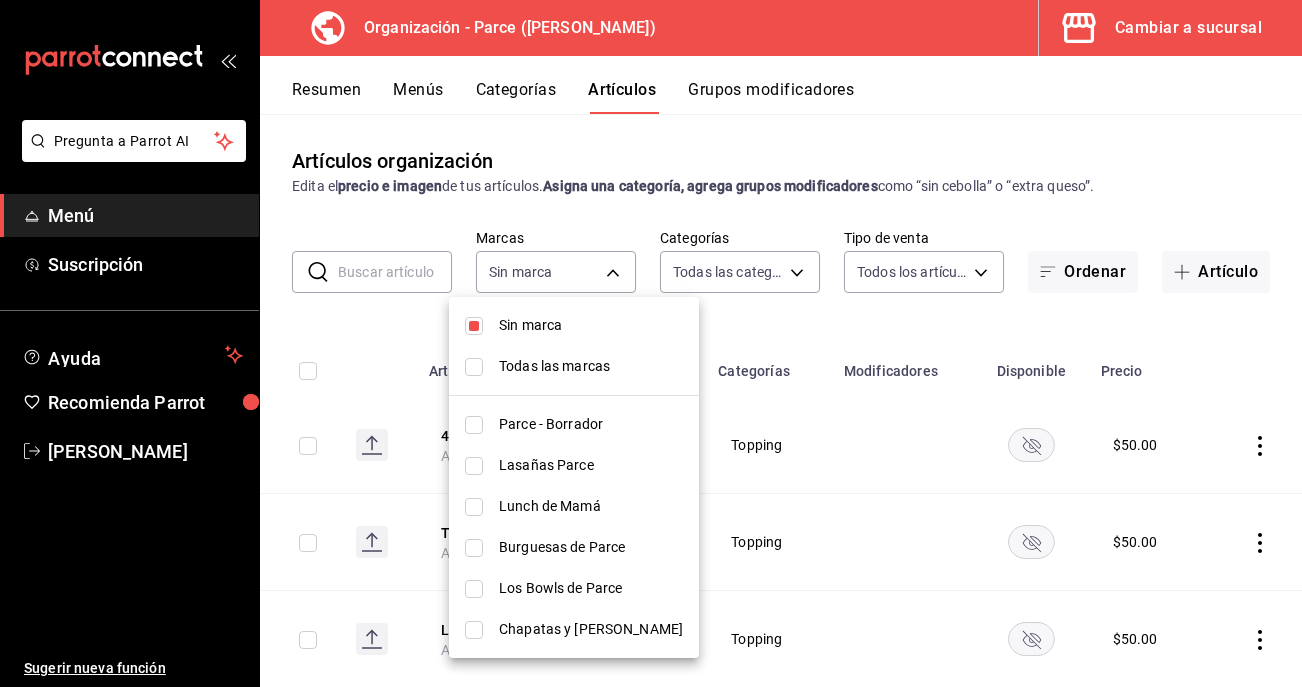 click at bounding box center (474, 326) 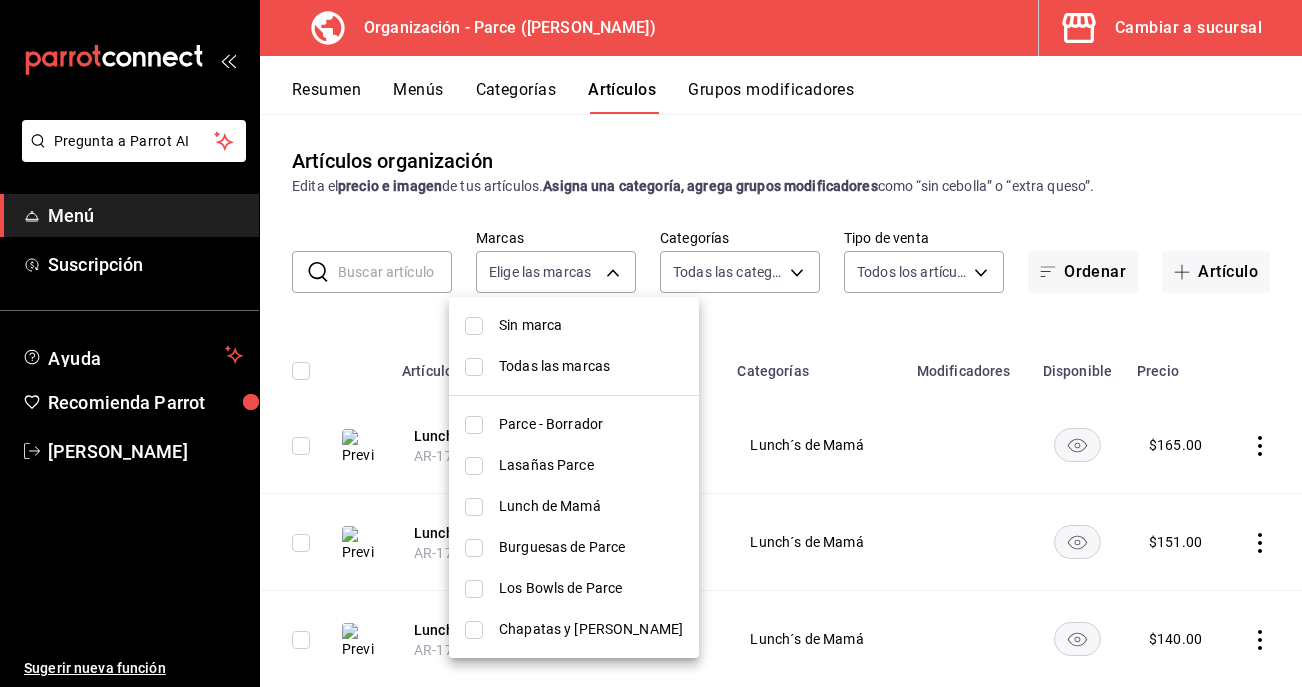 click at bounding box center [474, 507] 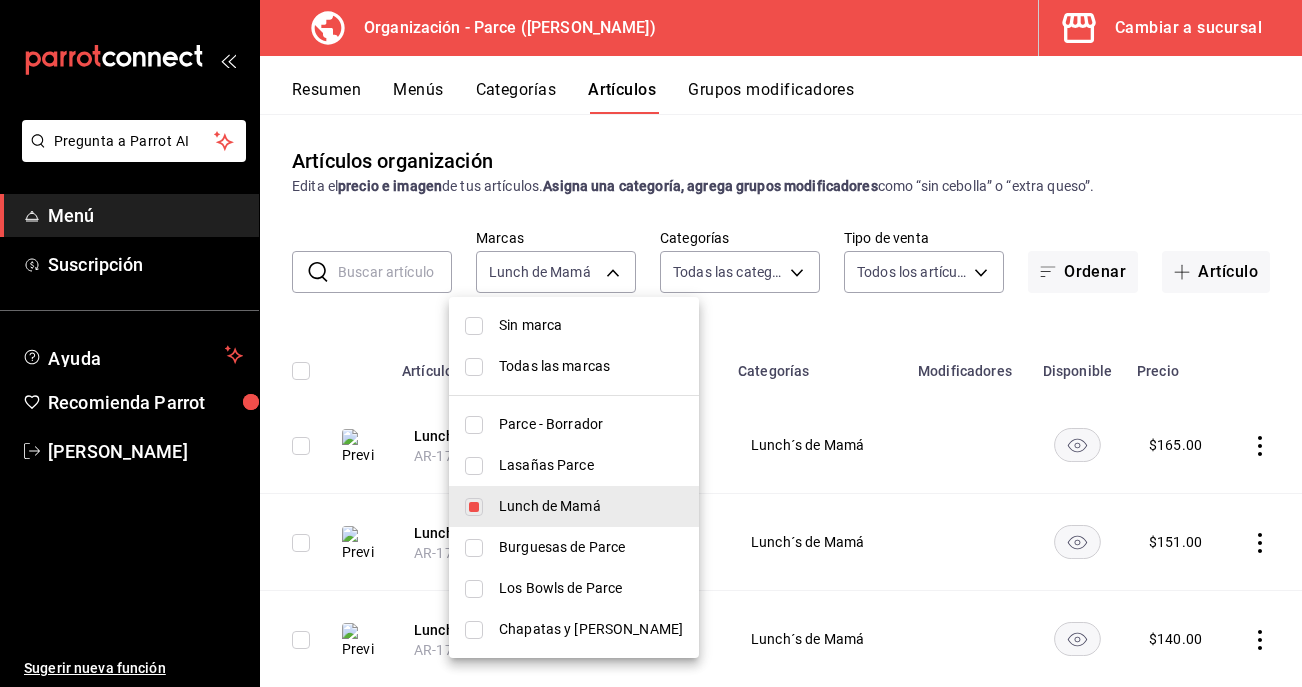 click at bounding box center [651, 343] 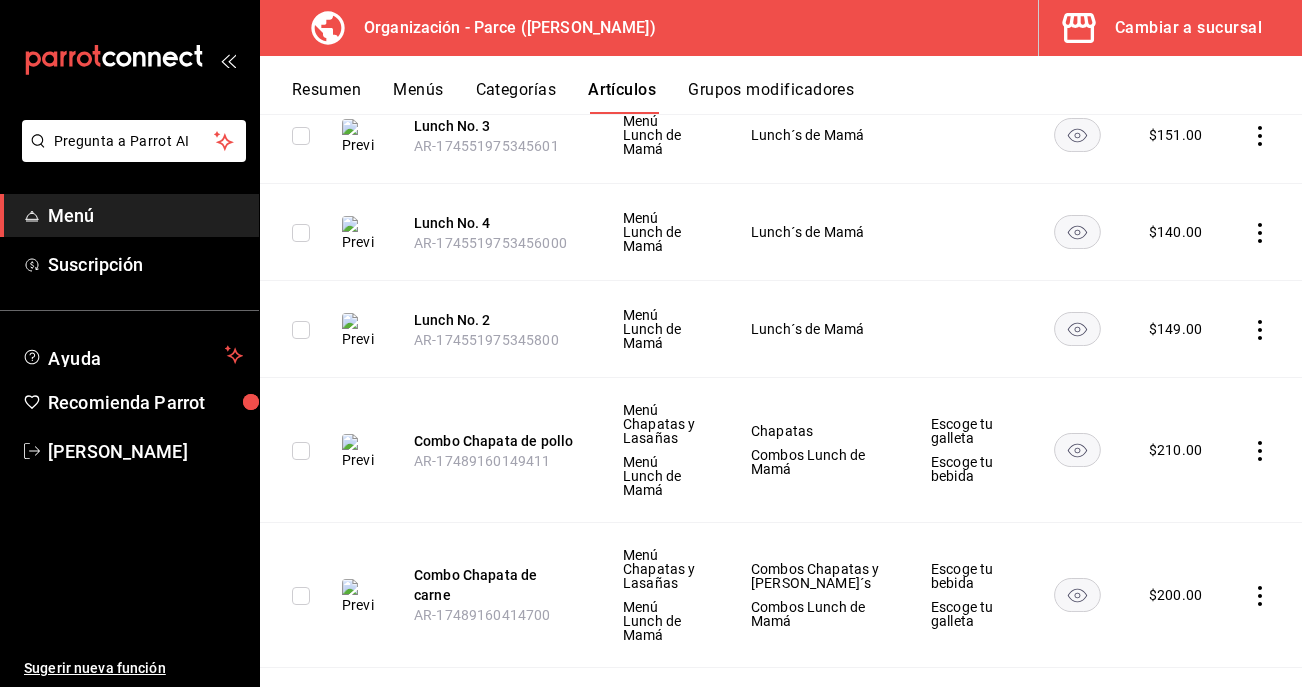 scroll, scrollTop: 0, scrollLeft: 0, axis: both 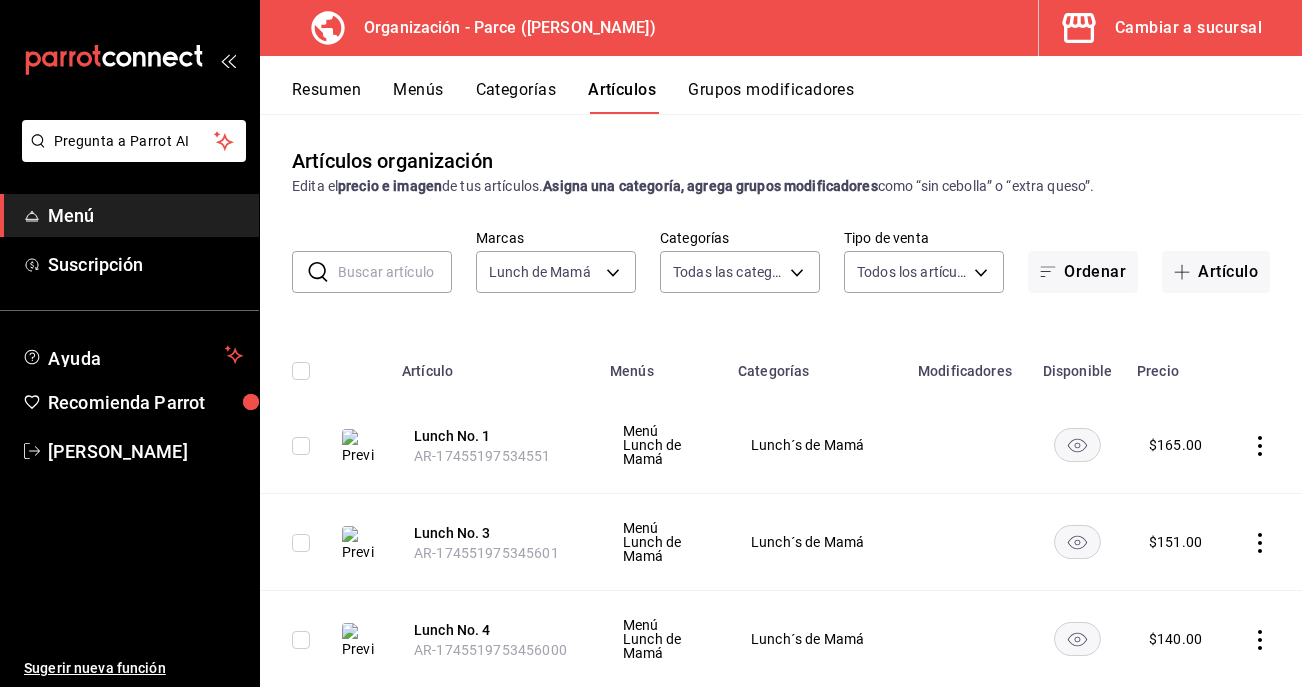 click on "Menús" at bounding box center [418, 97] 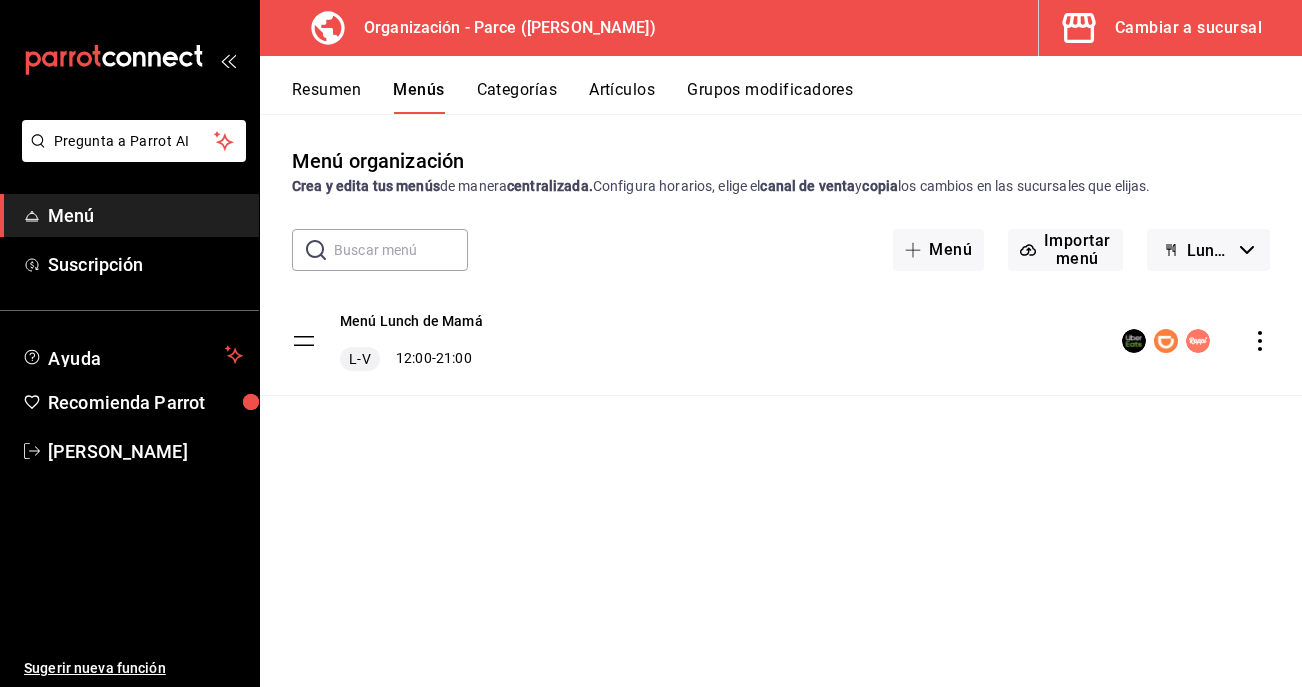 click 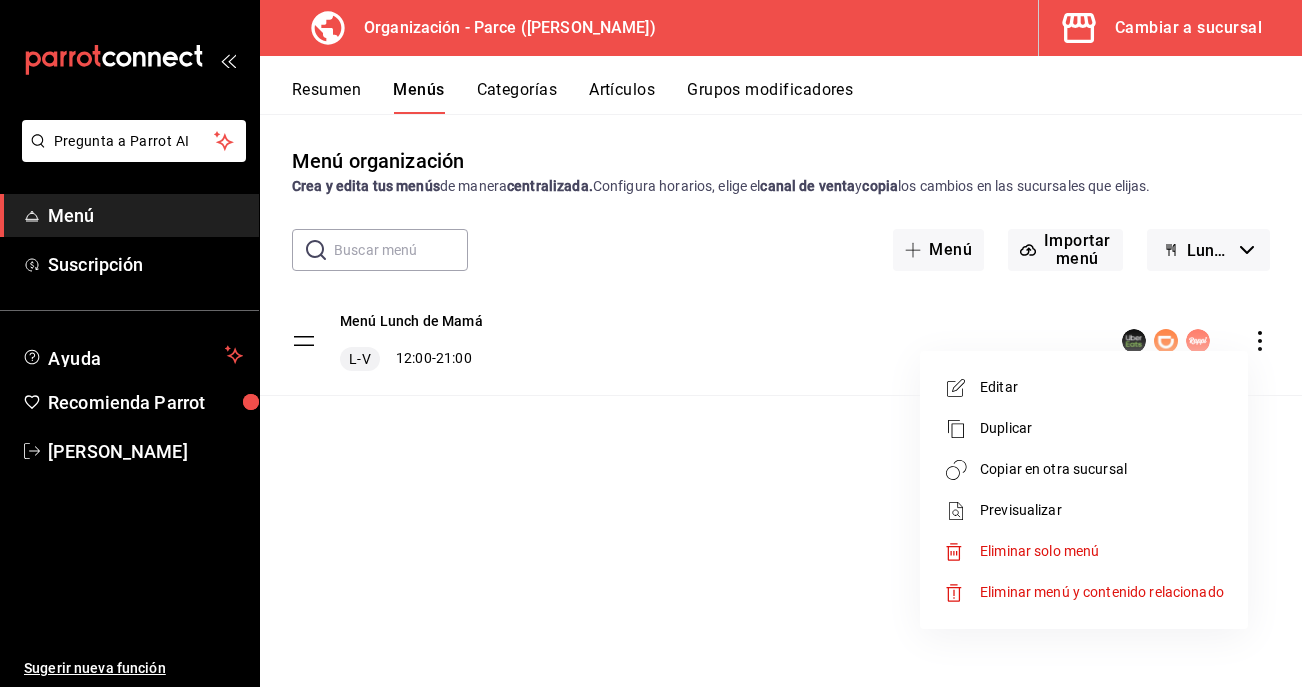 click on "Copiar en otra sucursal" at bounding box center (1102, 469) 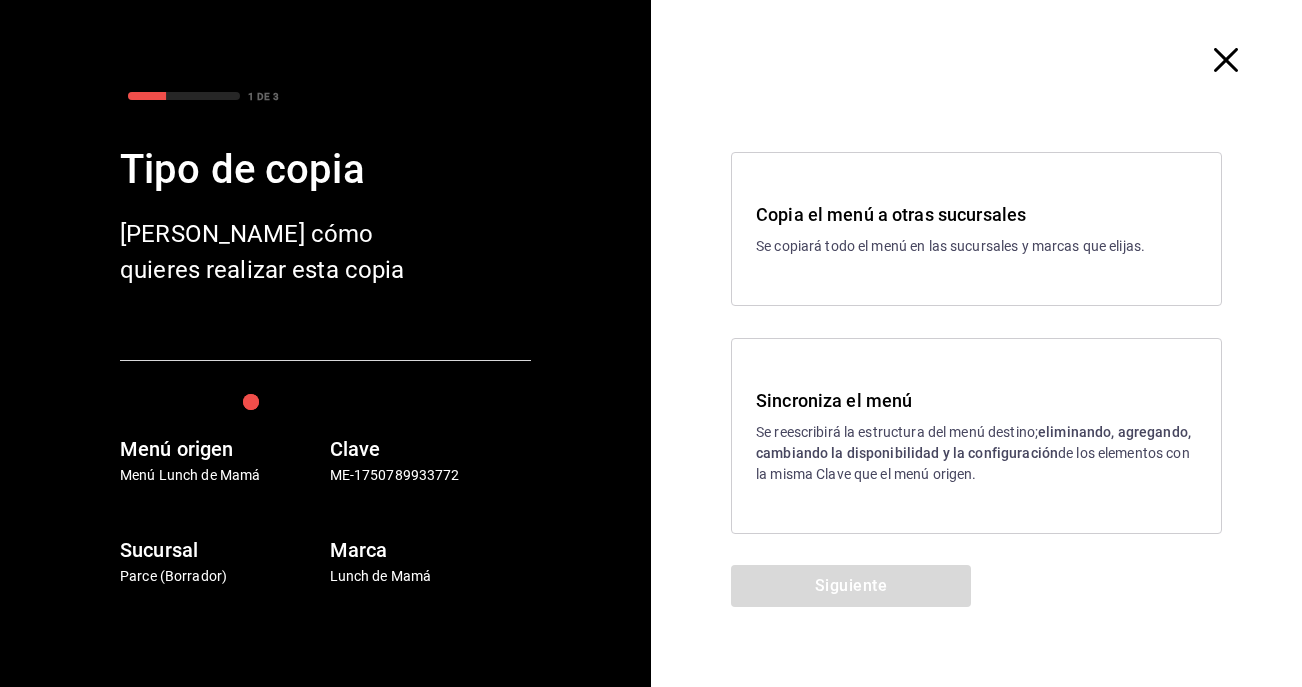 click on "Se reescribirá la estructura del menú destino;  eliminando, agregando, cambiando la disponibilidad y la configuración  de los elementos con la misma Clave que el menú origen." at bounding box center (976, 453) 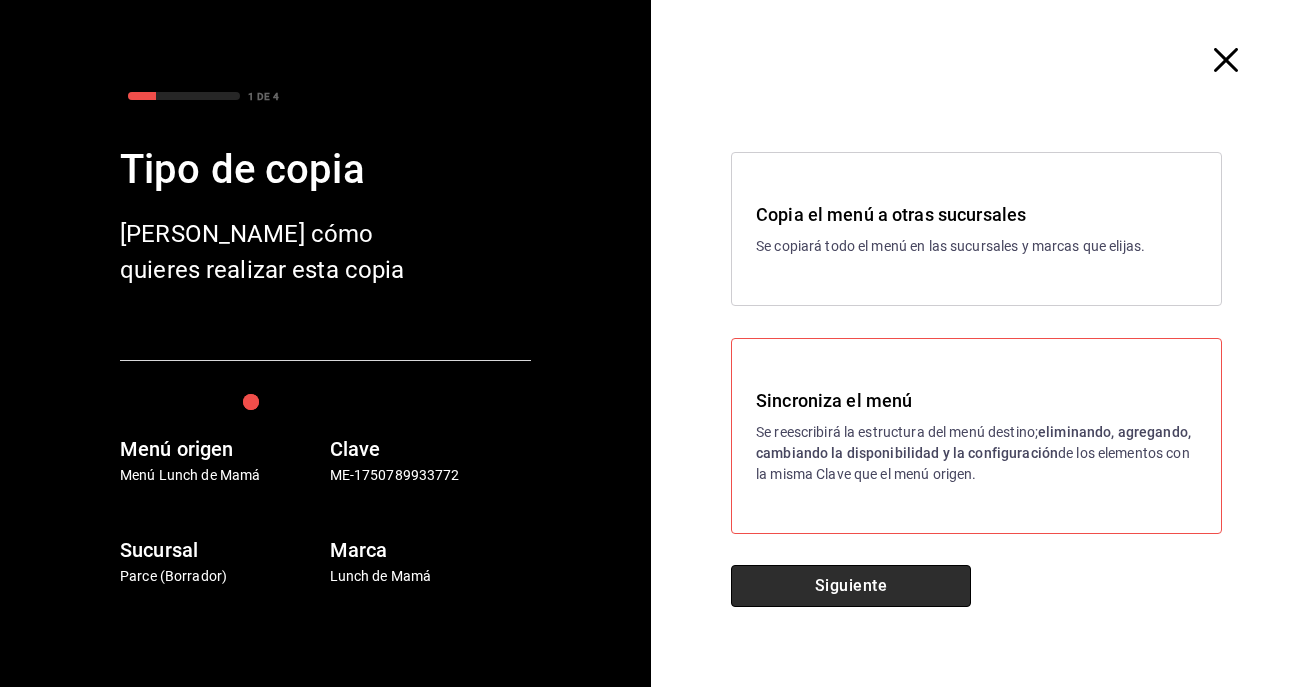 click on "Siguiente" at bounding box center (851, 586) 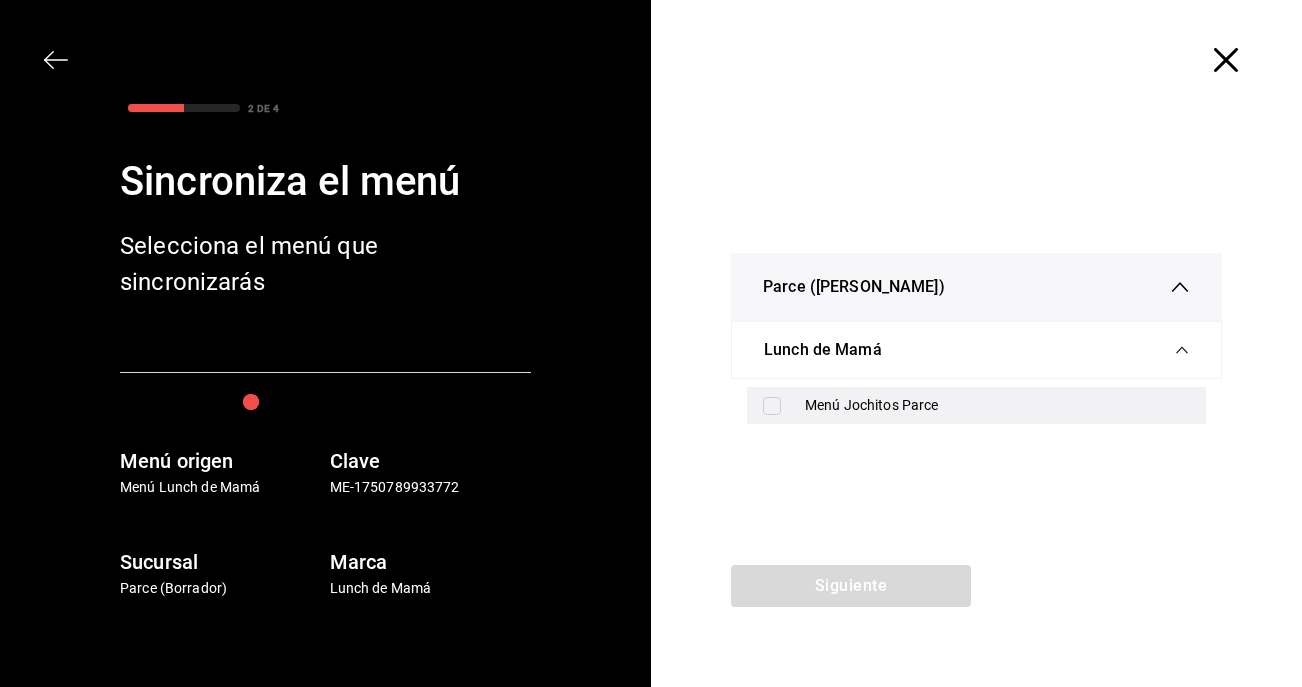 click on "Menú Jochitos Parce" at bounding box center (997, 405) 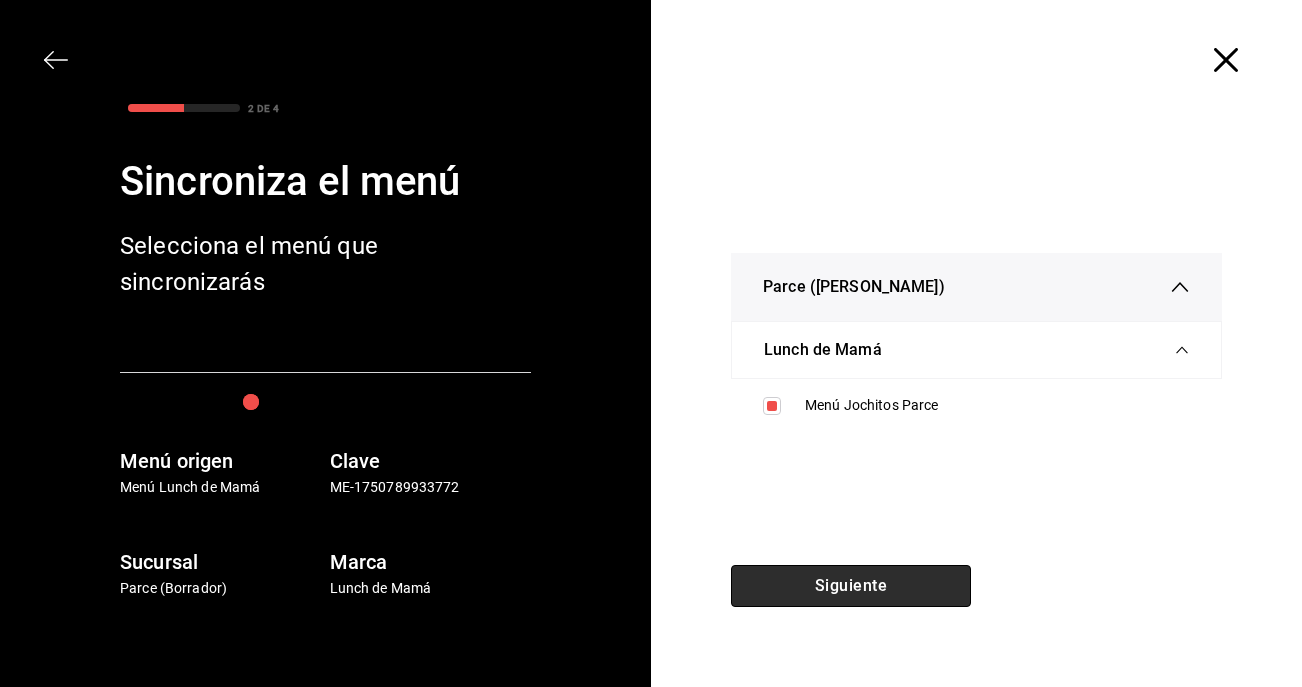 click on "Siguiente" at bounding box center [851, 586] 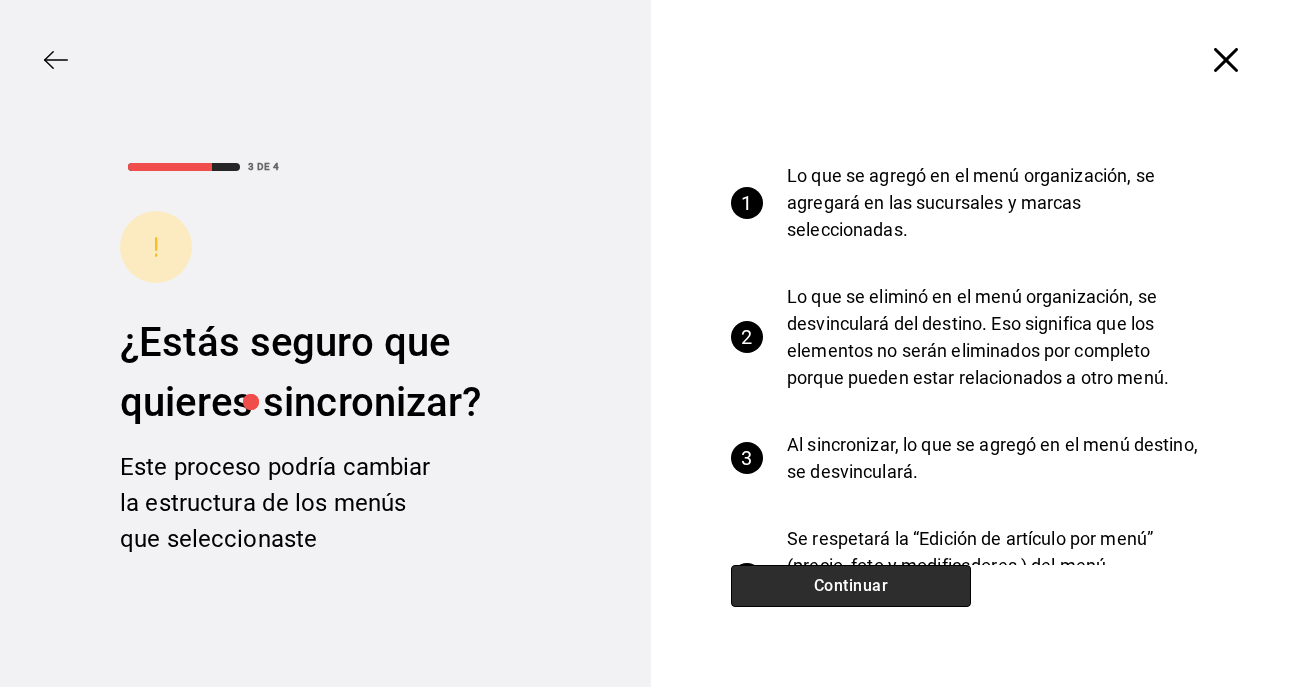 click on "Continuar" at bounding box center (851, 586) 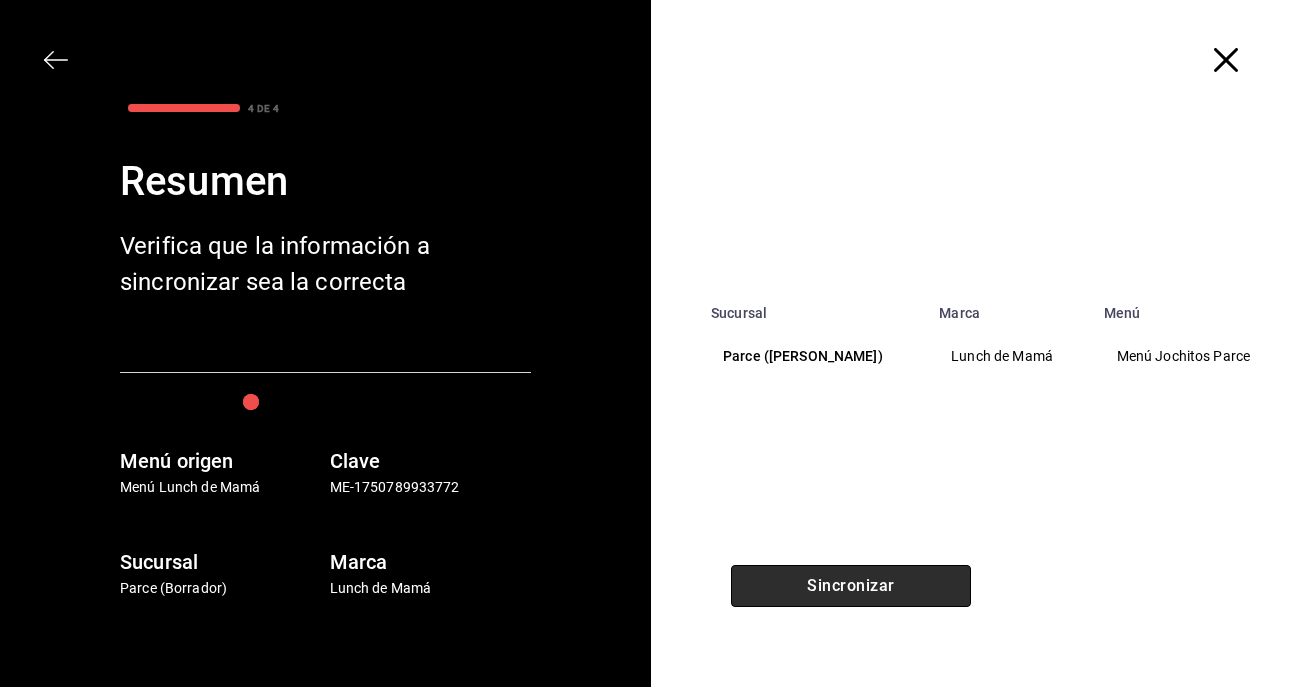 click on "Sincronizar" at bounding box center (851, 586) 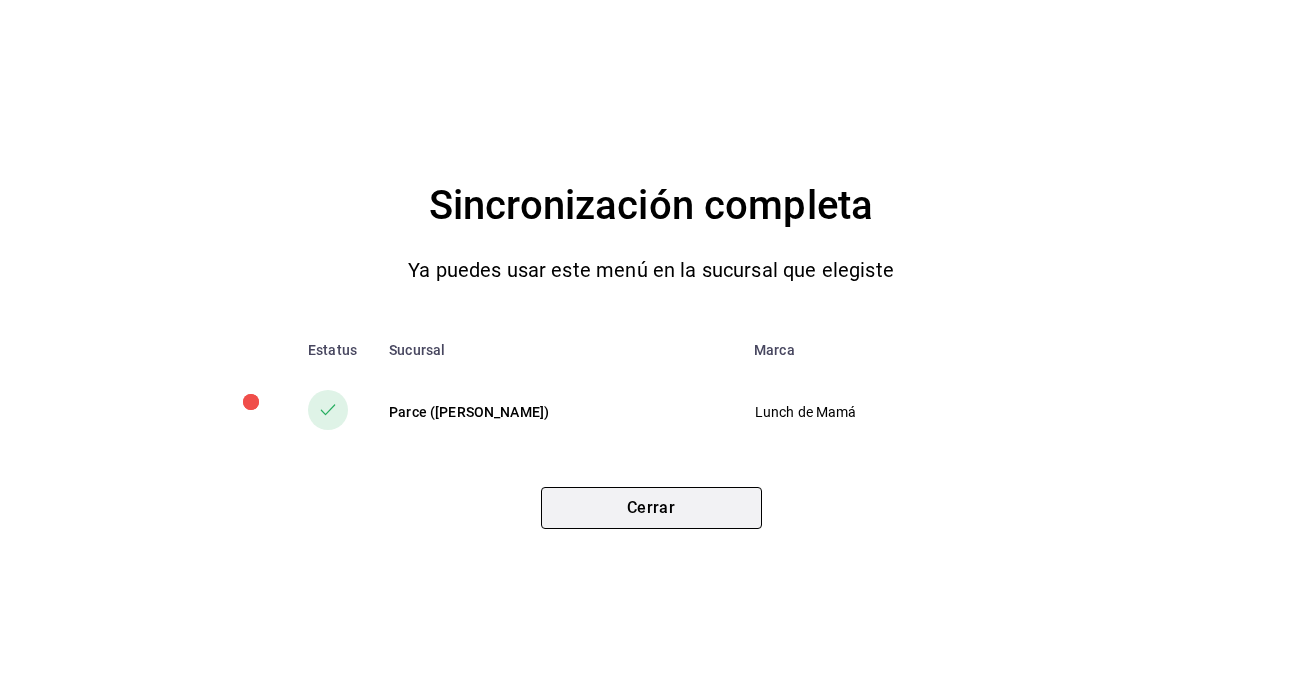 click on "Cerrar" at bounding box center [651, 508] 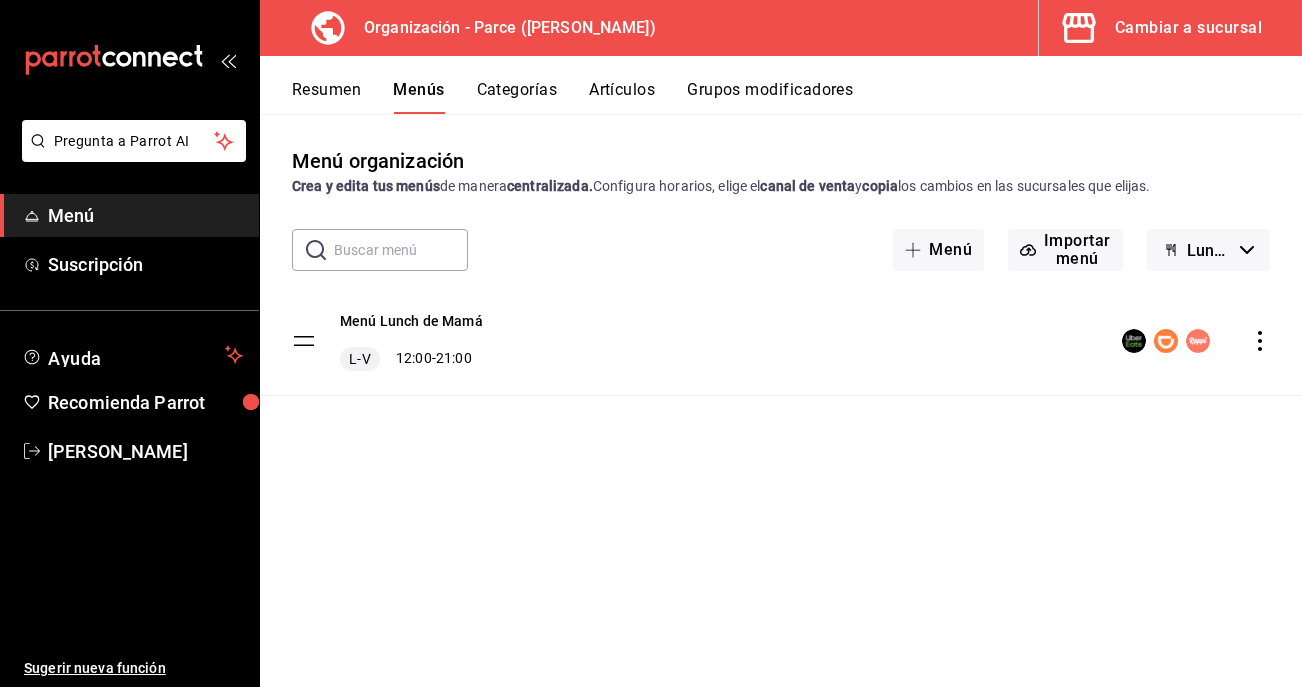 click on "Cambiar a sucursal" at bounding box center [1188, 28] 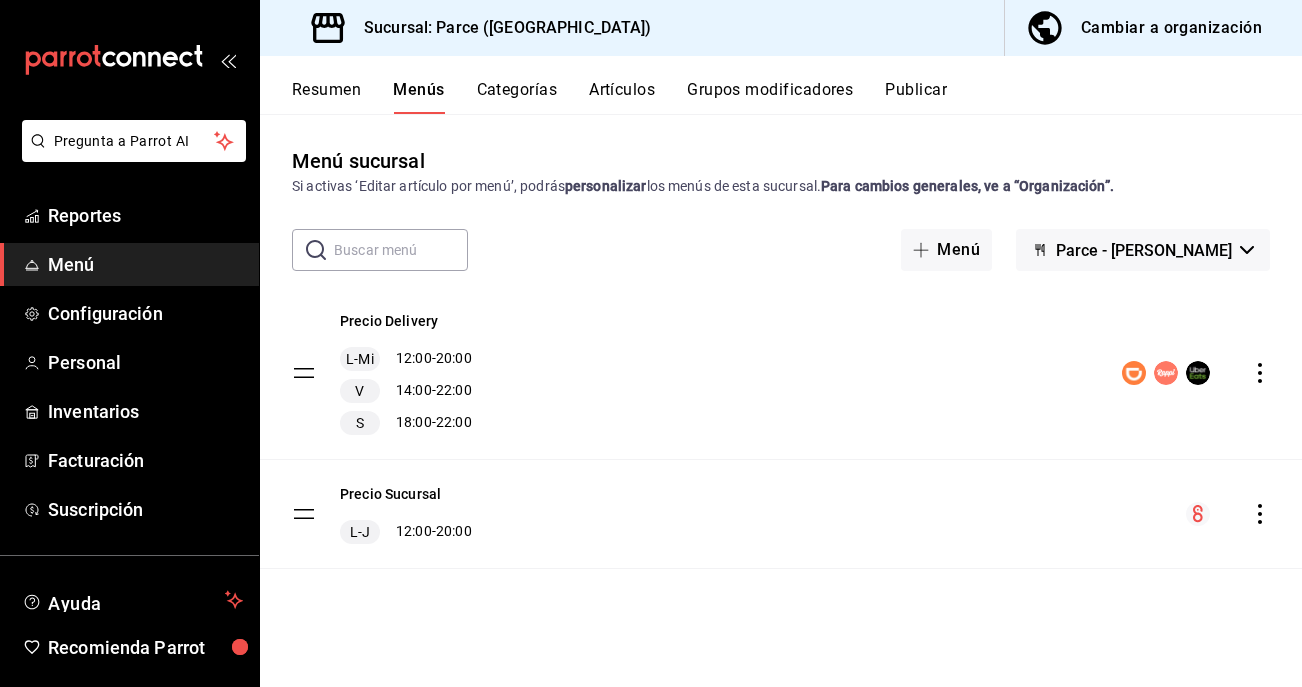 click on "Parce - [PERSON_NAME]" at bounding box center [1144, 250] 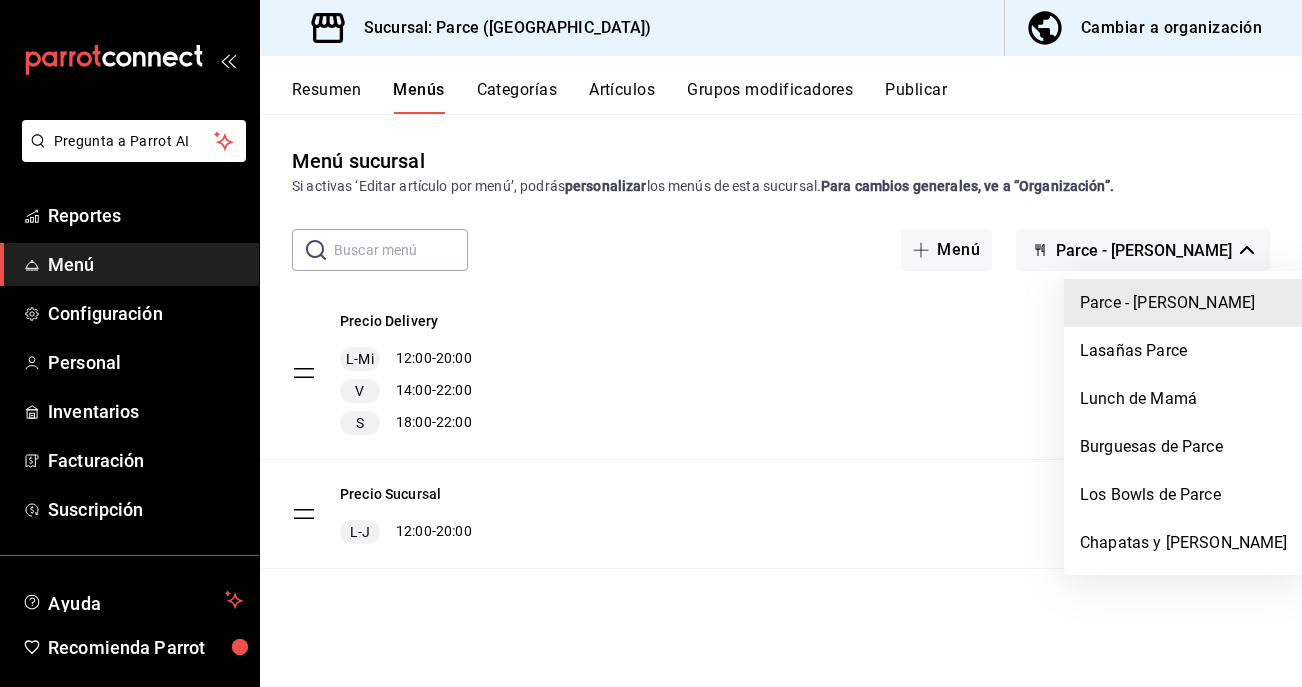 click at bounding box center [651, 343] 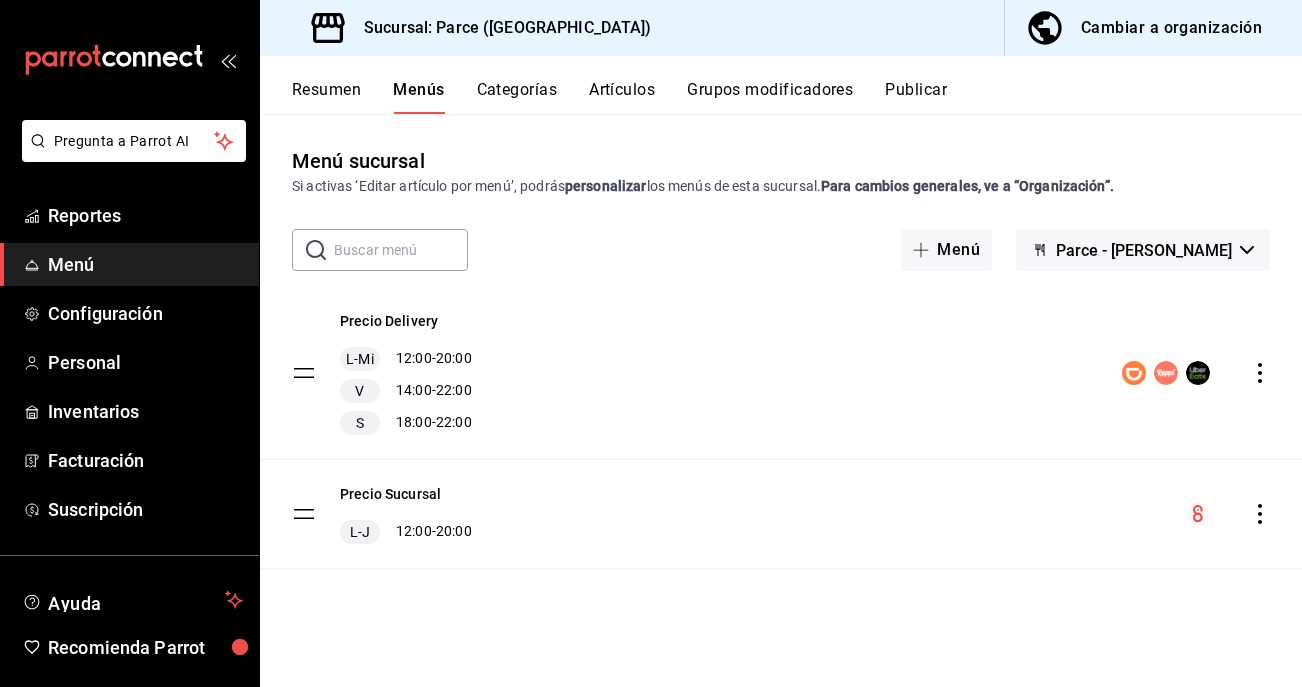 click 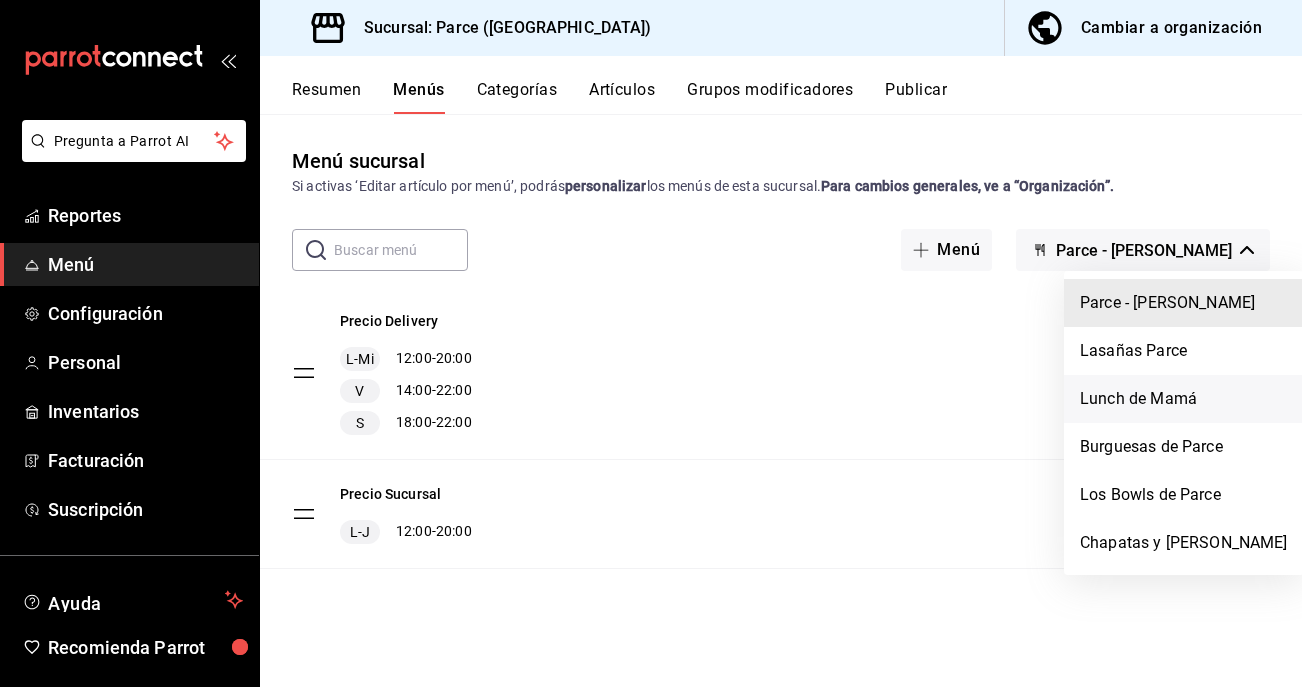 click on "Lunch de Mamá" at bounding box center (1184, 399) 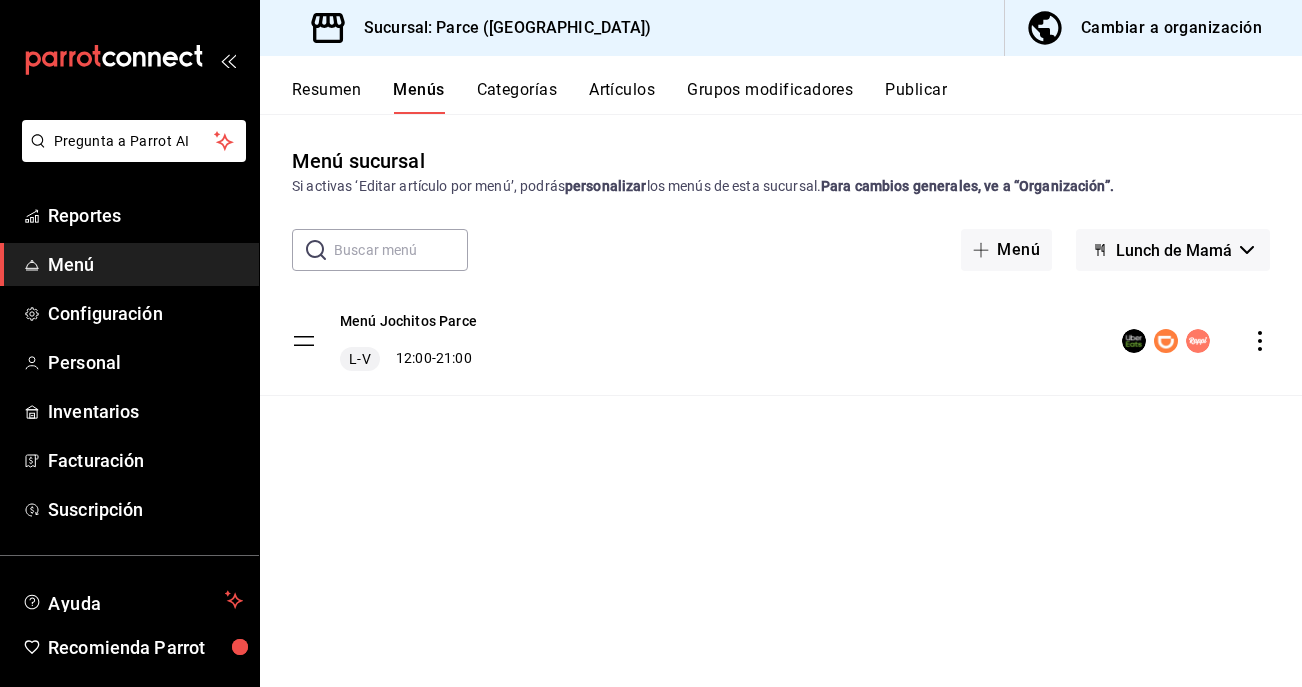 click 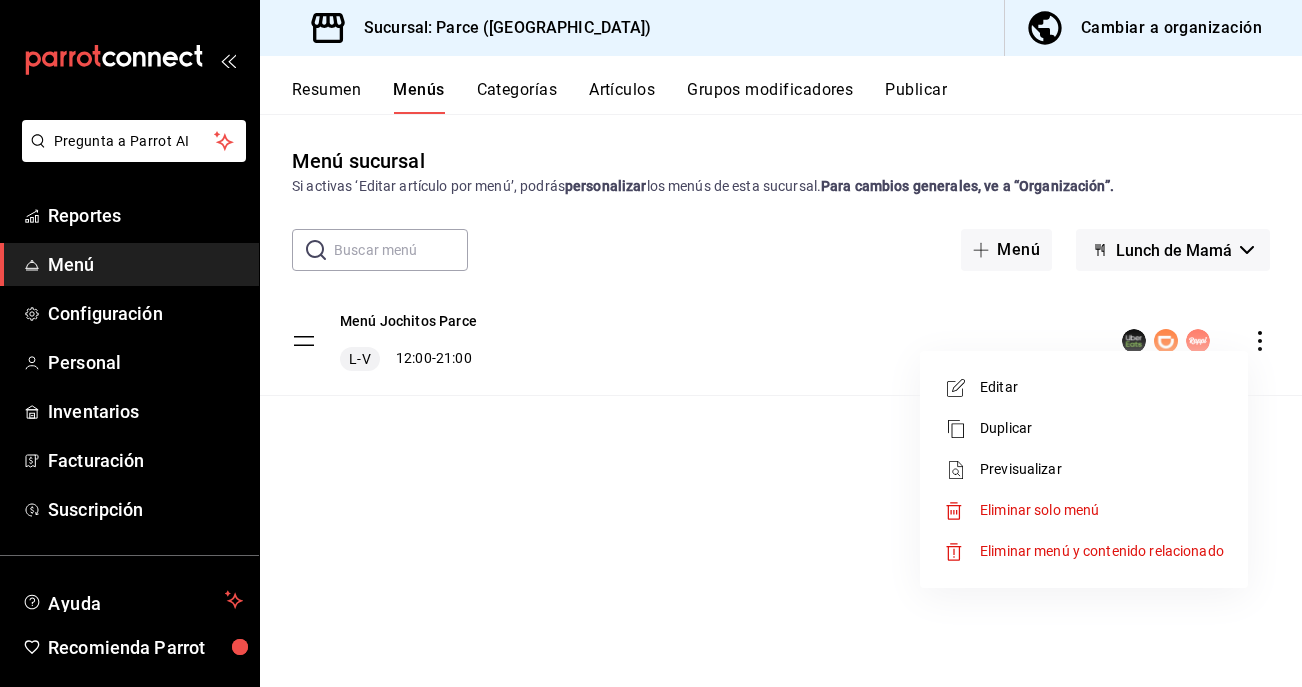 click on "Editar" at bounding box center [1102, 387] 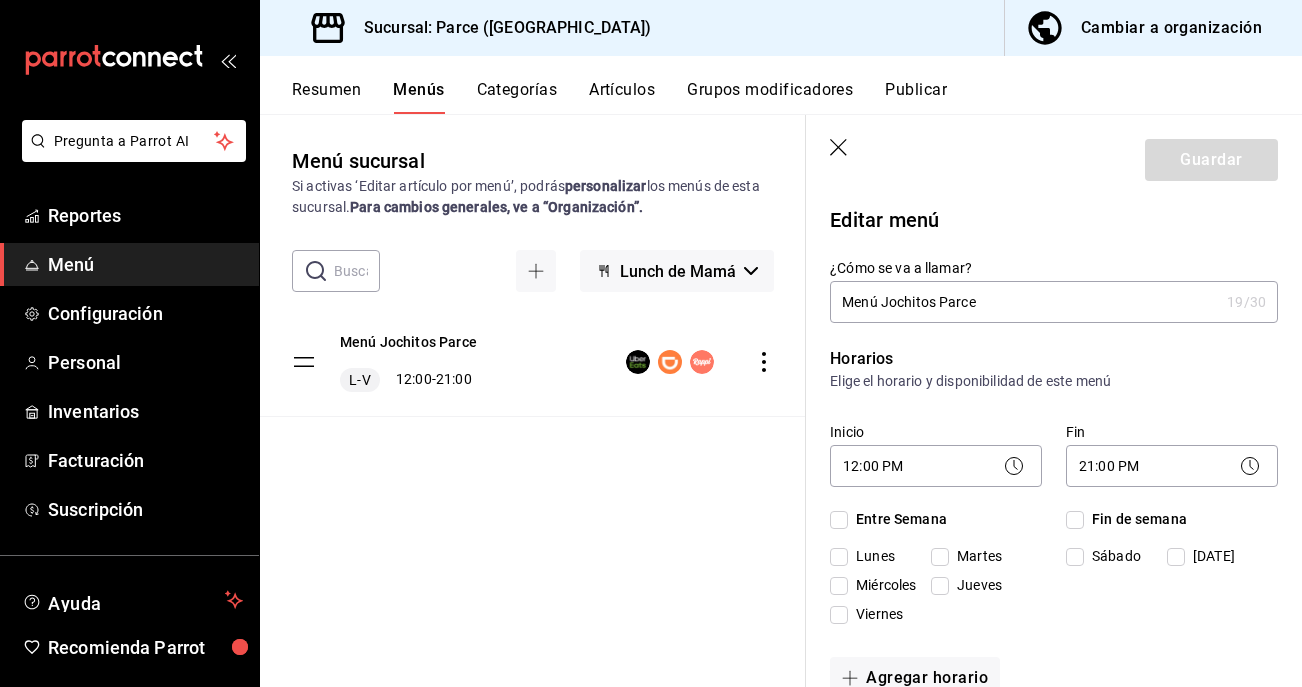 checkbox on "true" 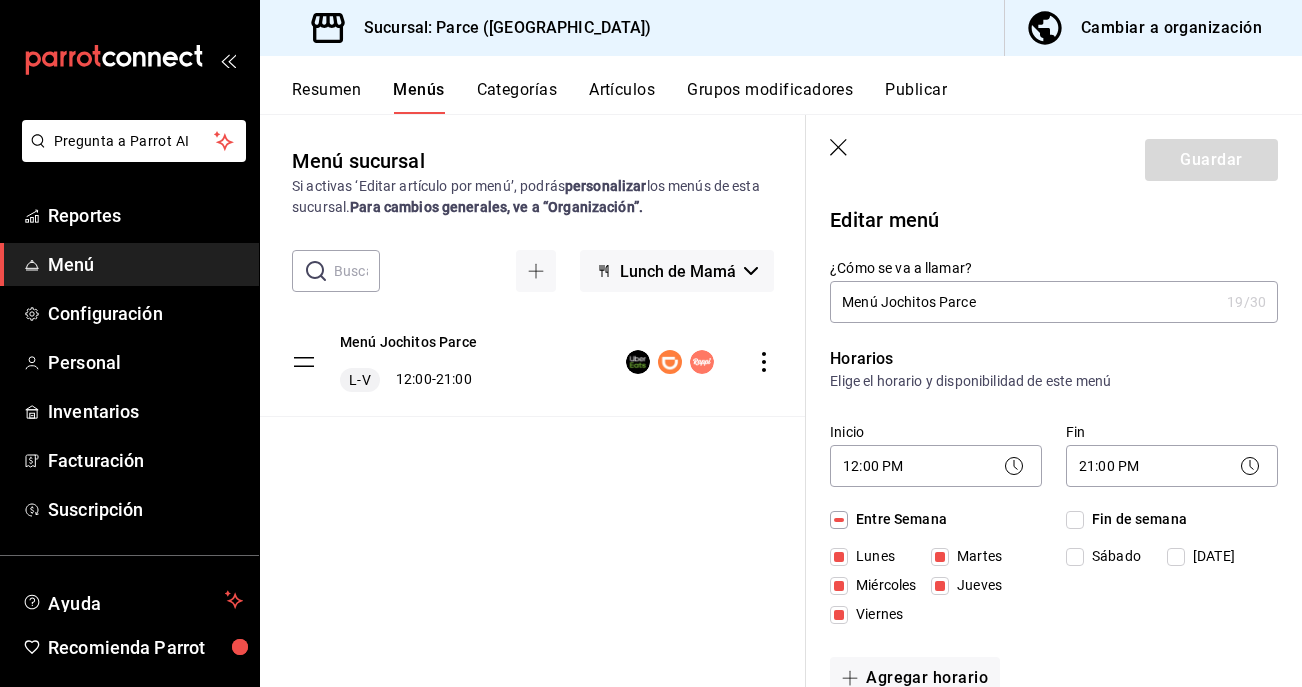 drag, startPoint x: 894, startPoint y: 295, endPoint x: 884, endPoint y: 298, distance: 10.440307 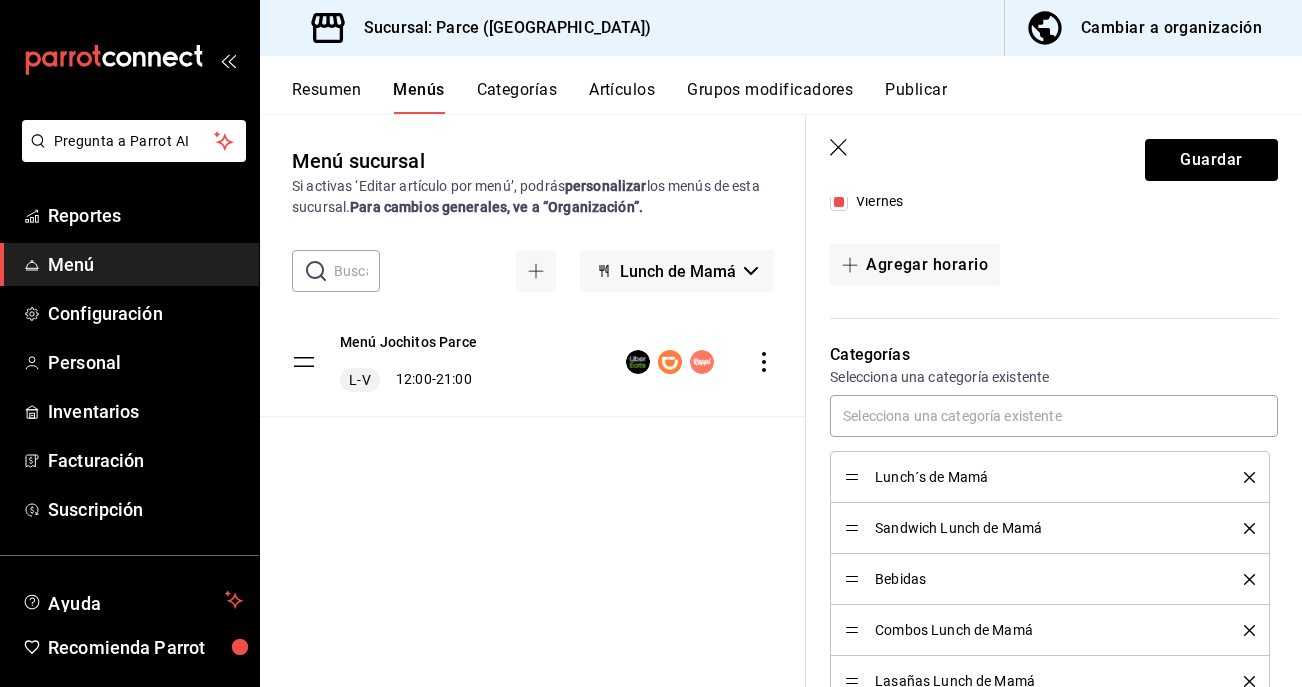 scroll, scrollTop: 267, scrollLeft: 0, axis: vertical 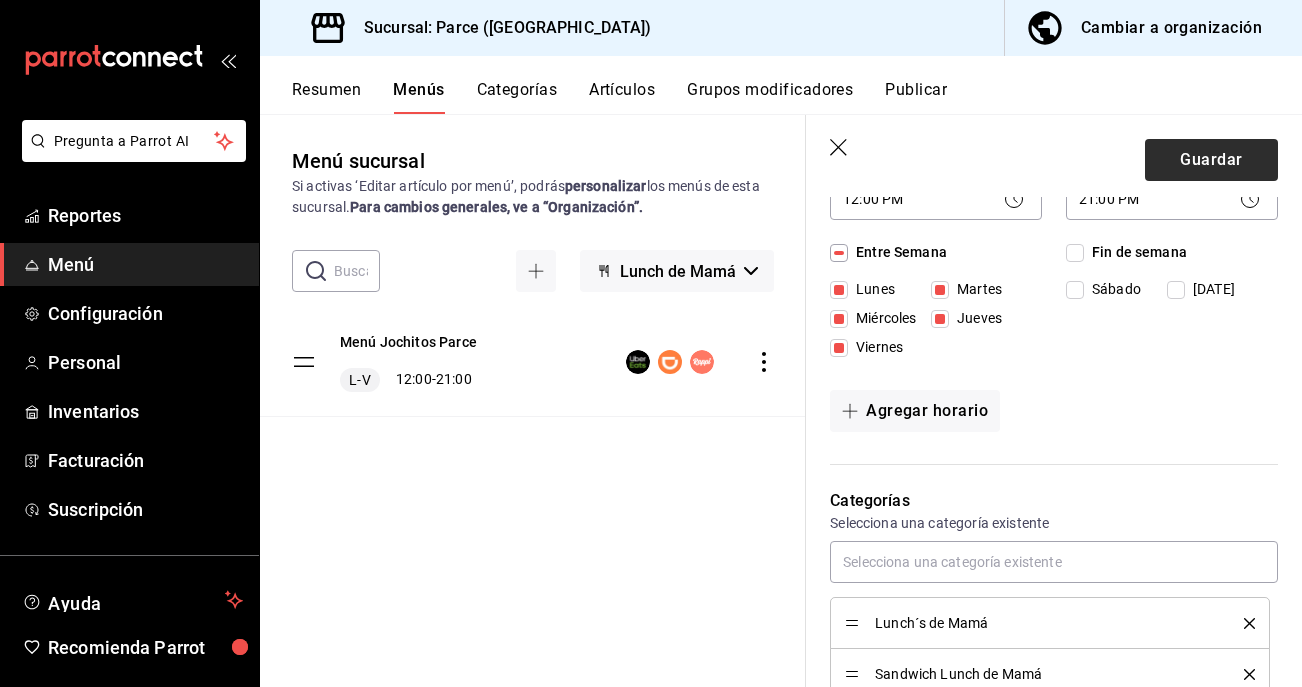 type on "Menú Lunch´s de Mamá" 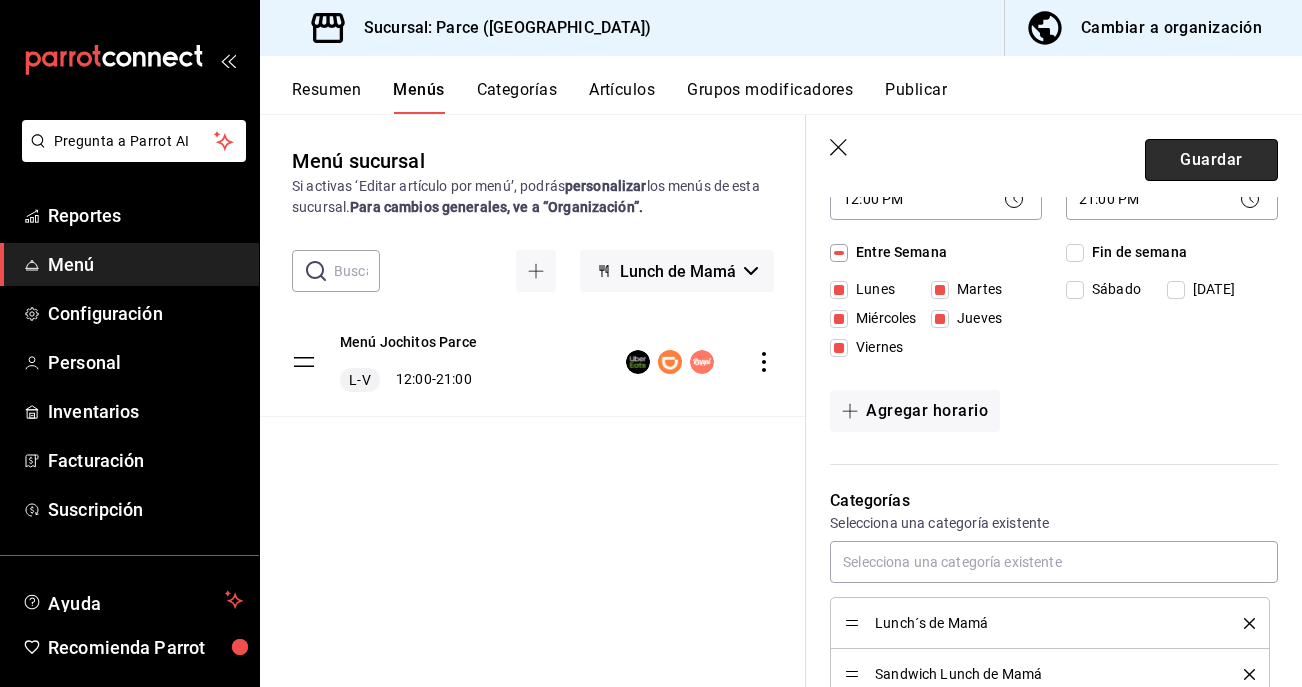 click on "Guardar" at bounding box center [1211, 160] 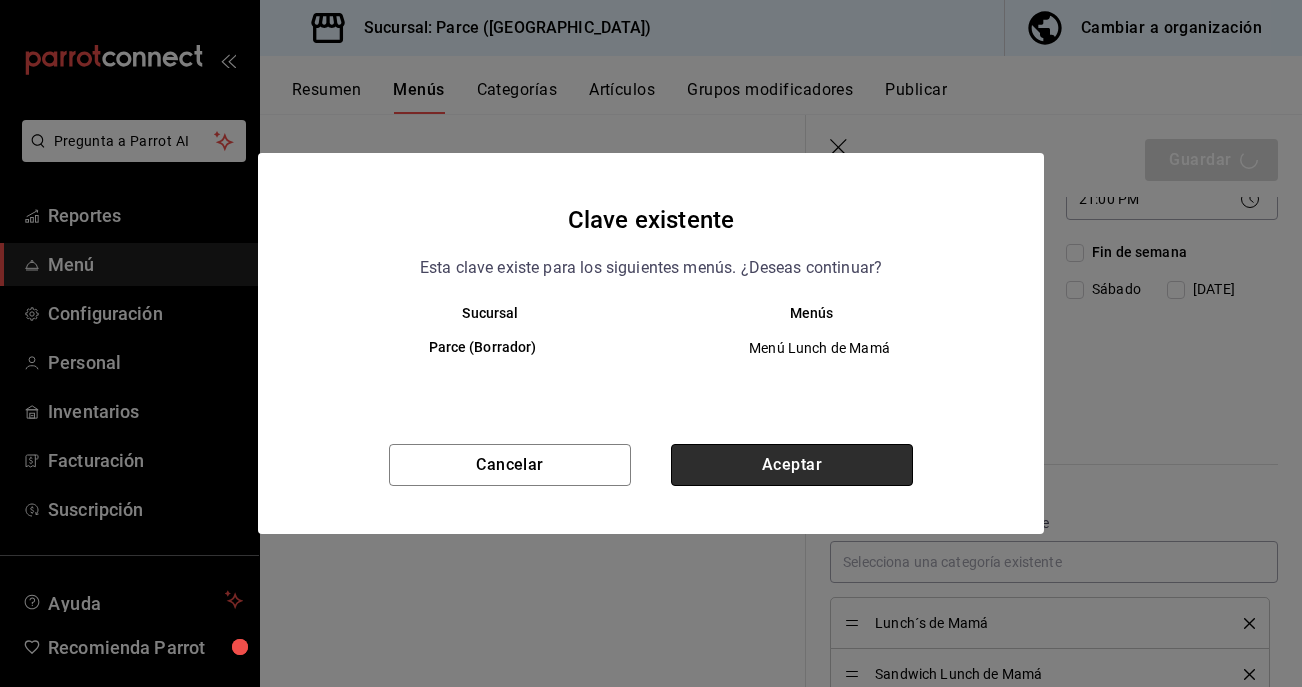 click on "Aceptar" at bounding box center (792, 465) 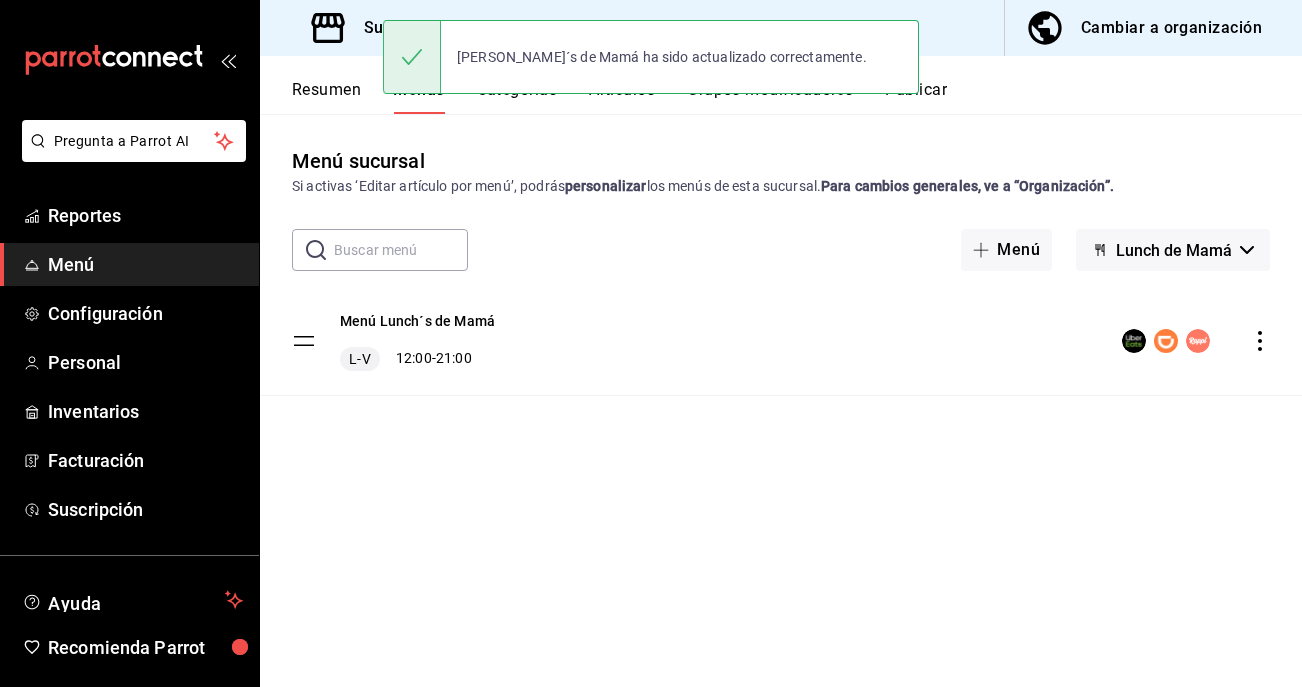 scroll, scrollTop: 0, scrollLeft: 0, axis: both 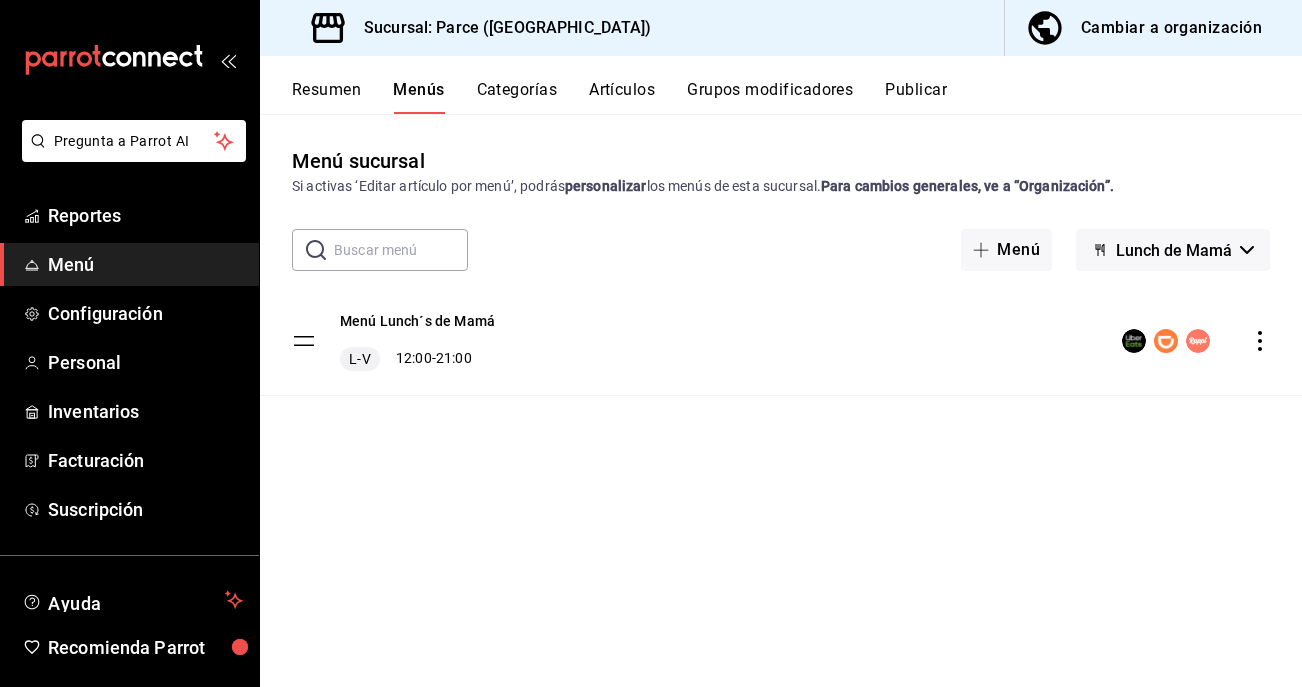 click on "Publicar" at bounding box center (916, 97) 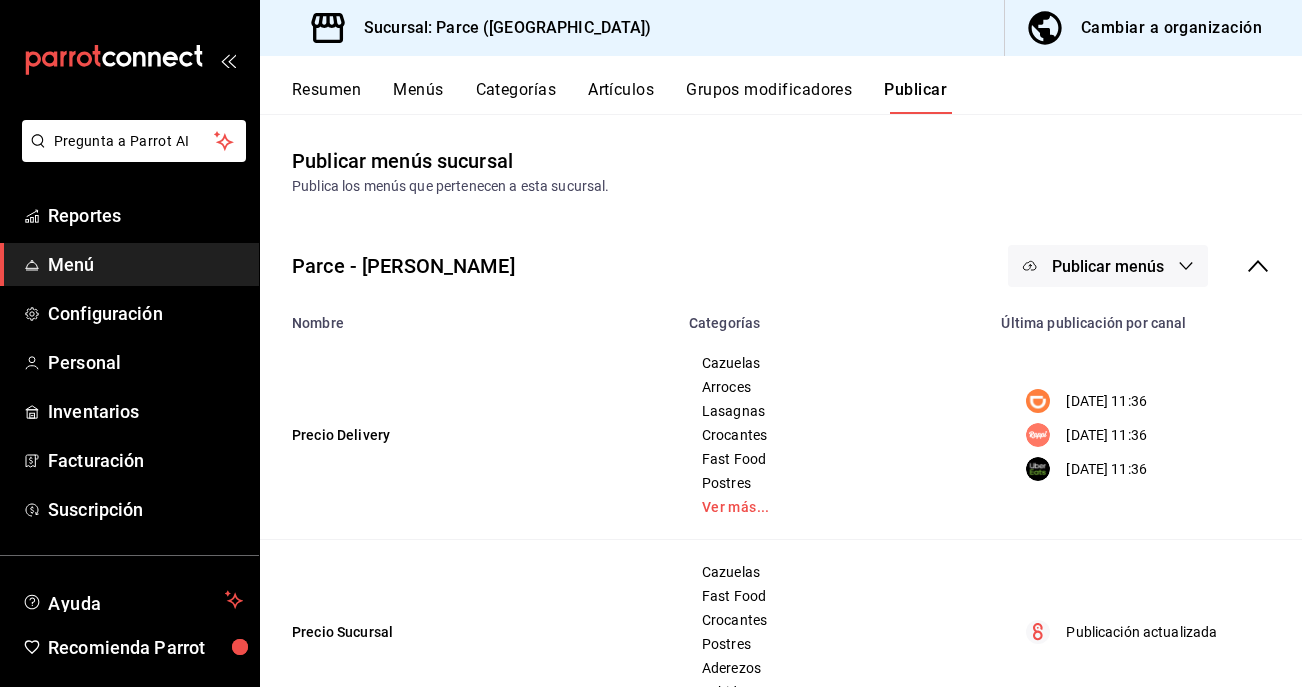 click 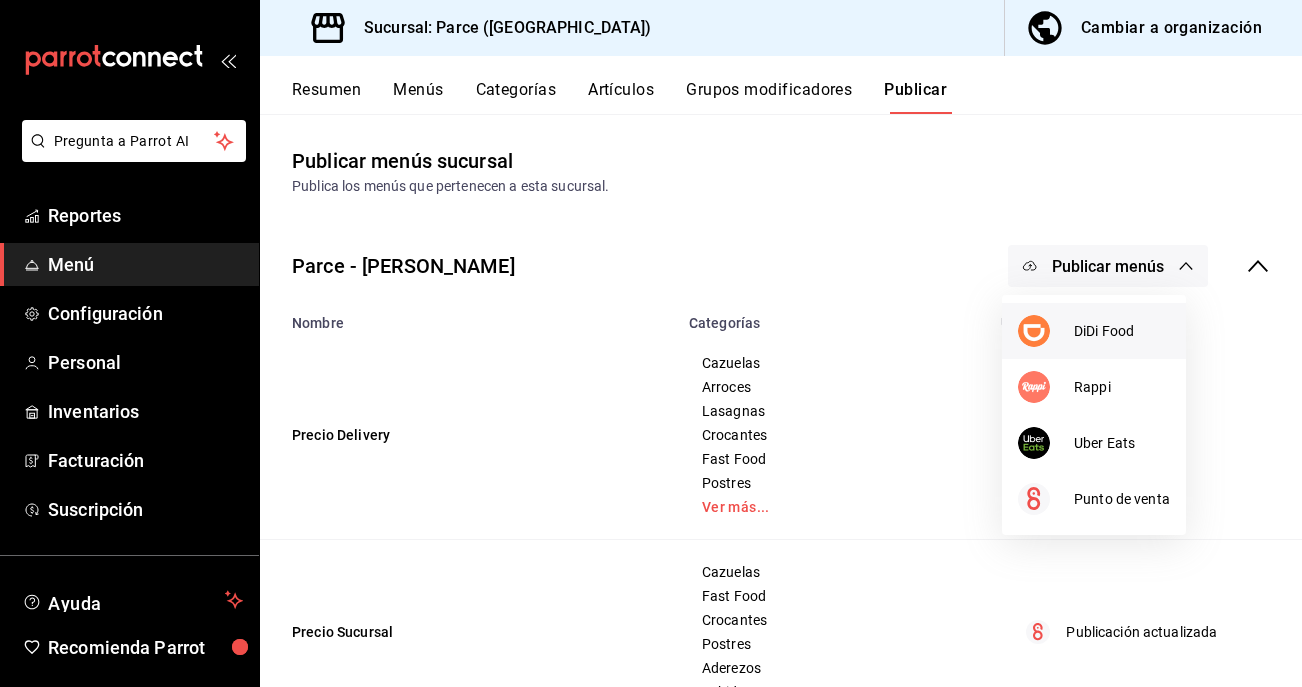 click on "DiDi Food" at bounding box center [1122, 331] 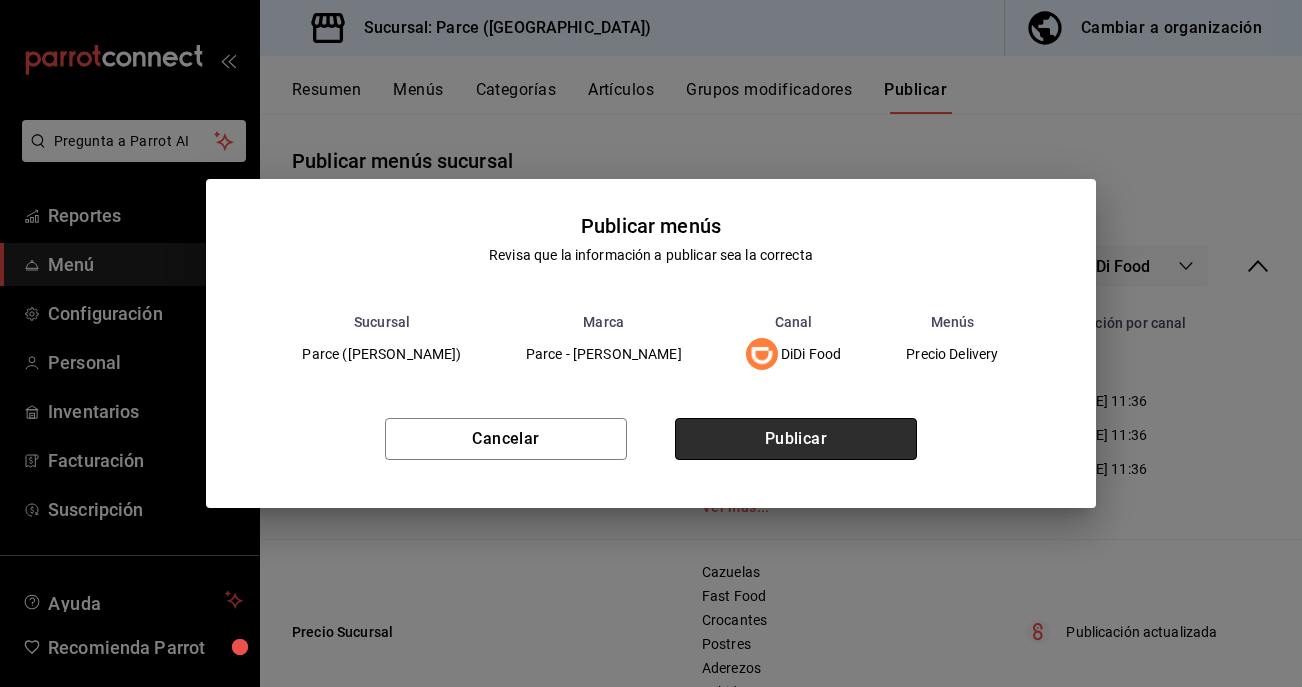 click on "Publicar" at bounding box center (796, 439) 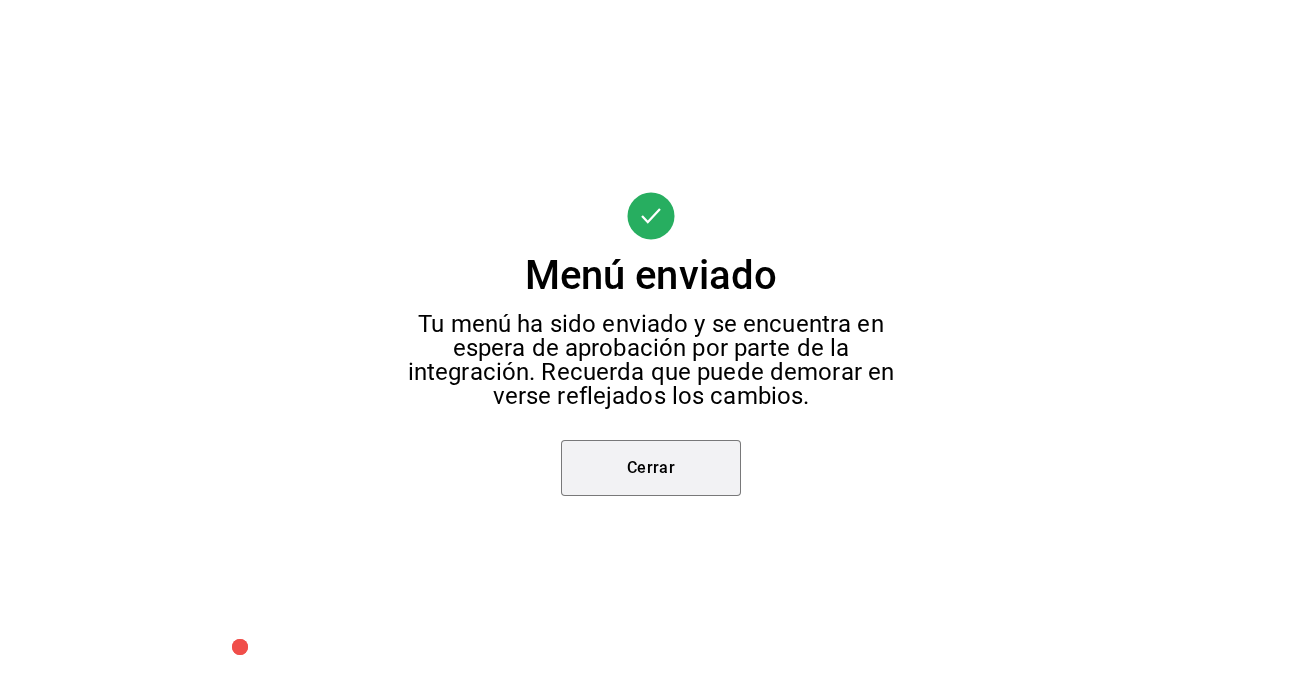 drag, startPoint x: 656, startPoint y: 457, endPoint x: 681, endPoint y: 451, distance: 25.70992 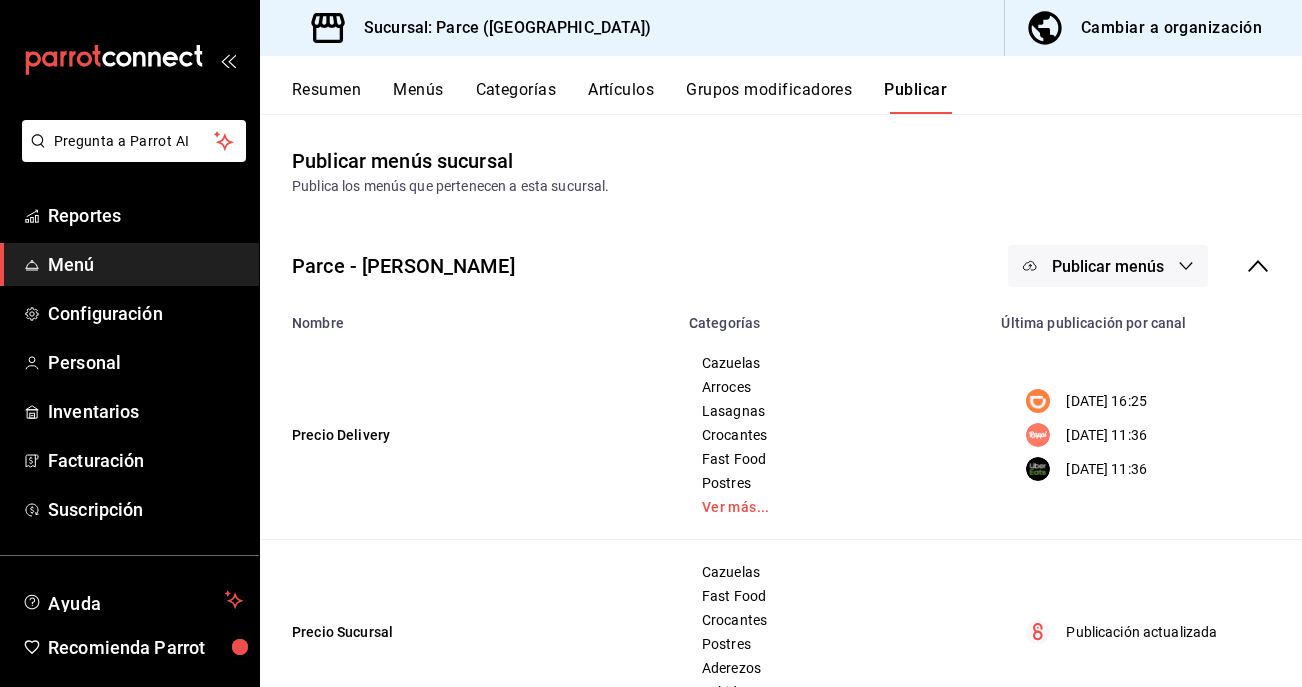 click on "Publicar menús" at bounding box center [1108, 266] 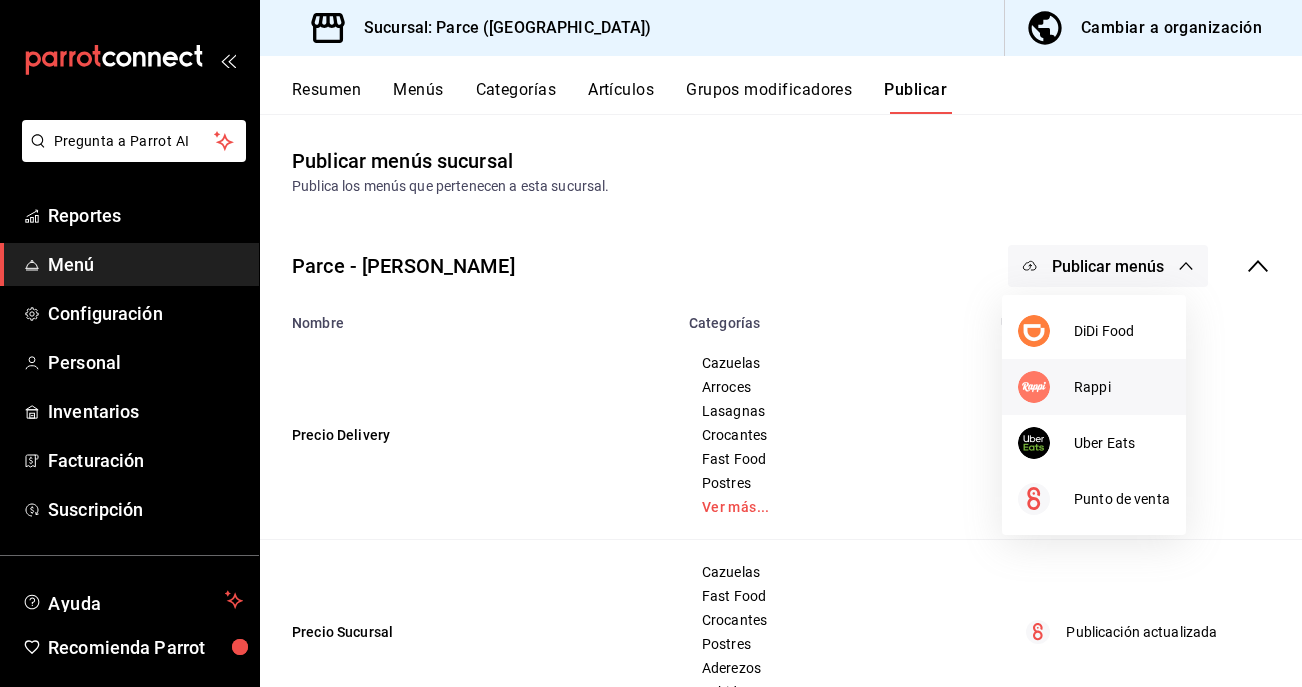 click on "Rappi" at bounding box center (1094, 387) 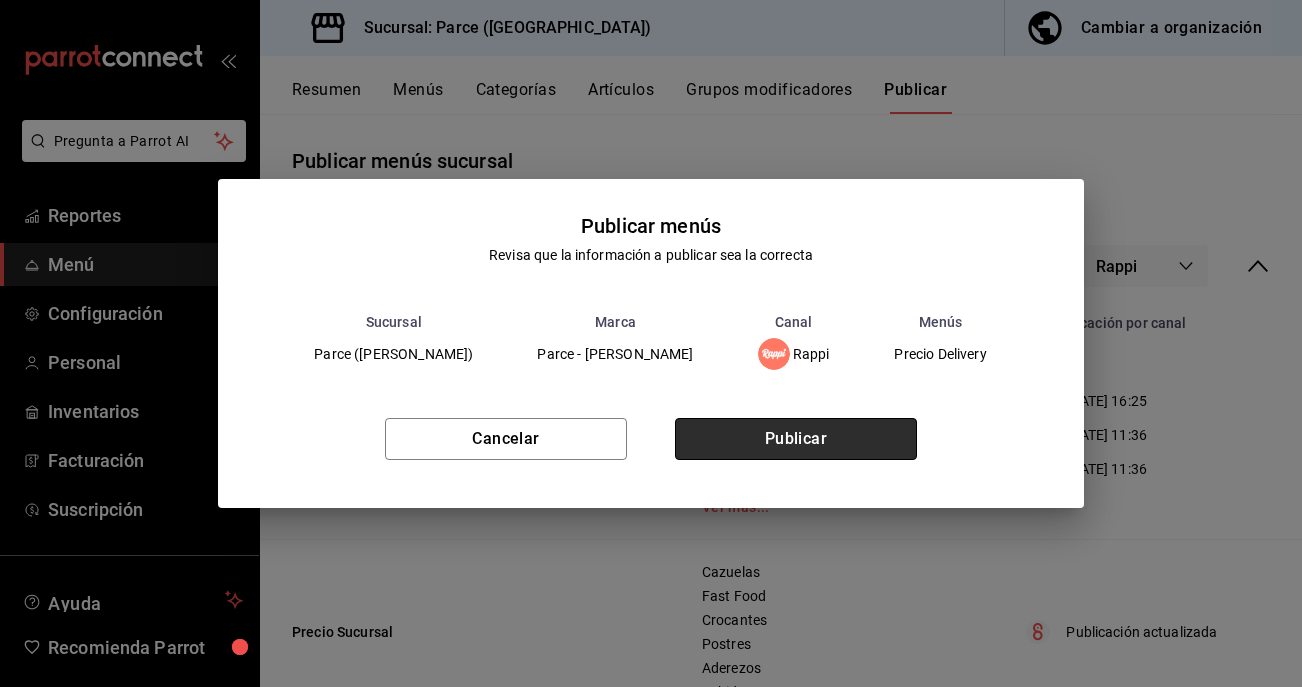 click on "Publicar" at bounding box center (796, 439) 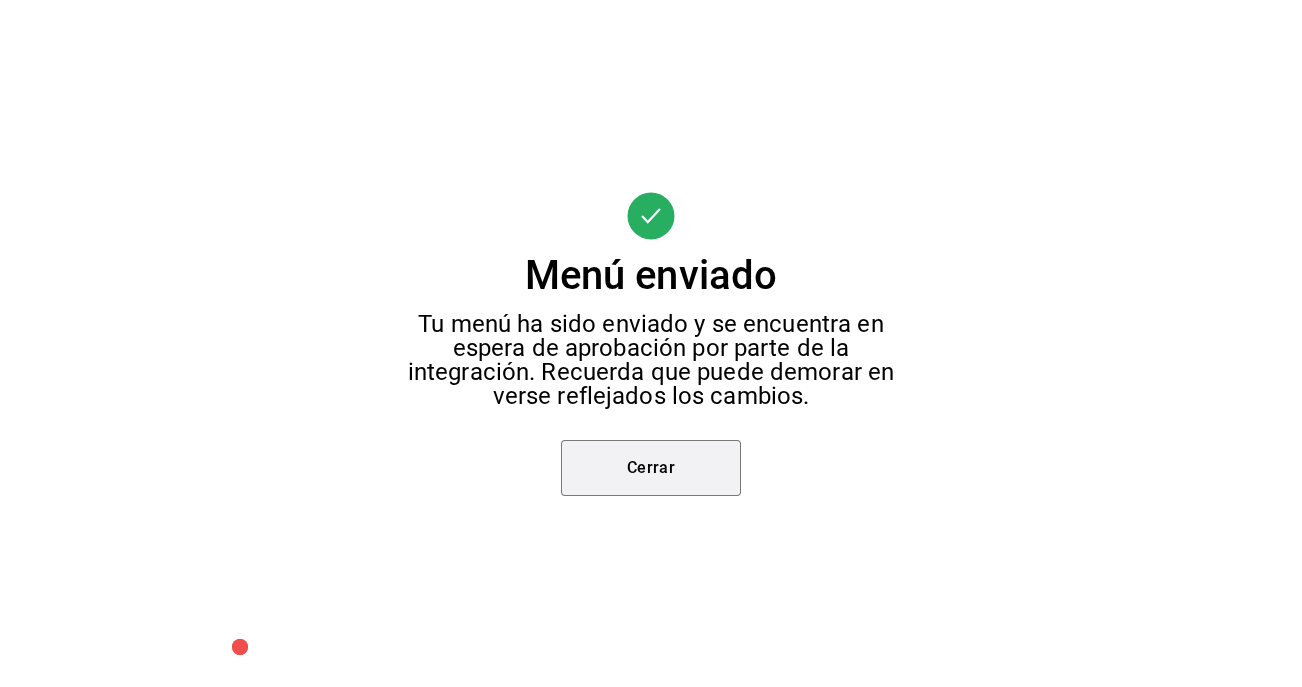 click on "Cerrar" at bounding box center [651, 468] 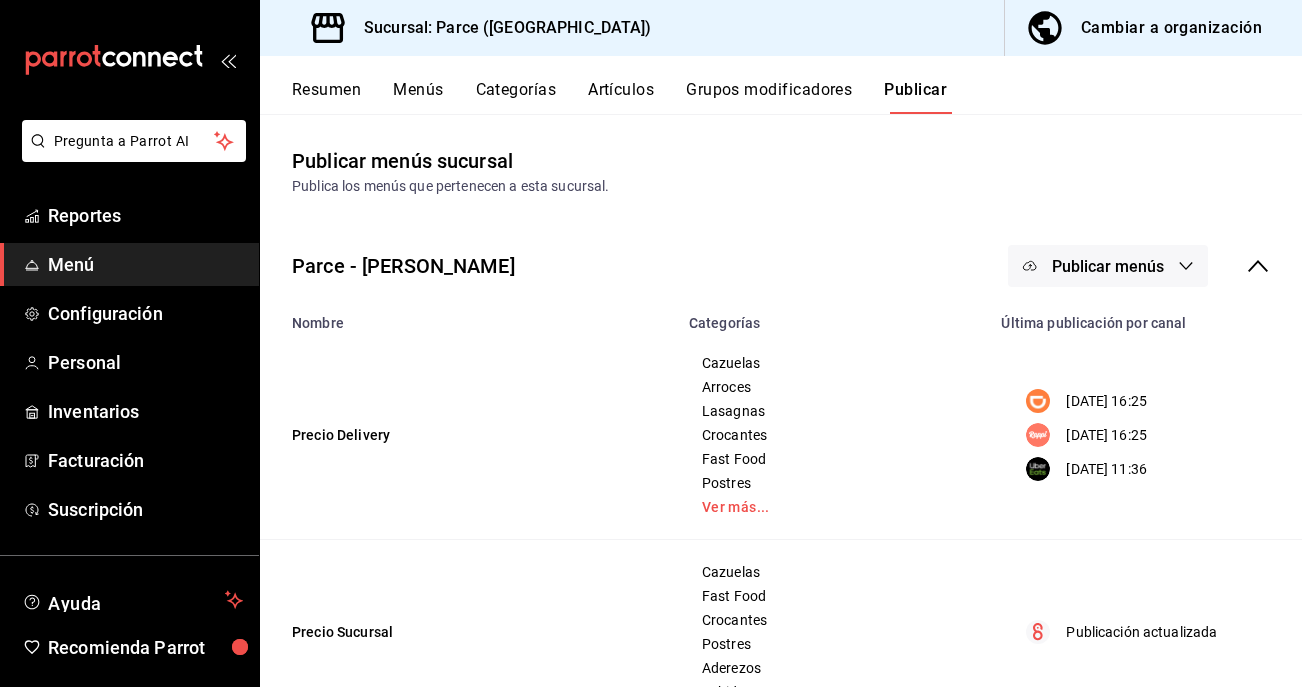click on "Publicar menús" at bounding box center (1108, 266) 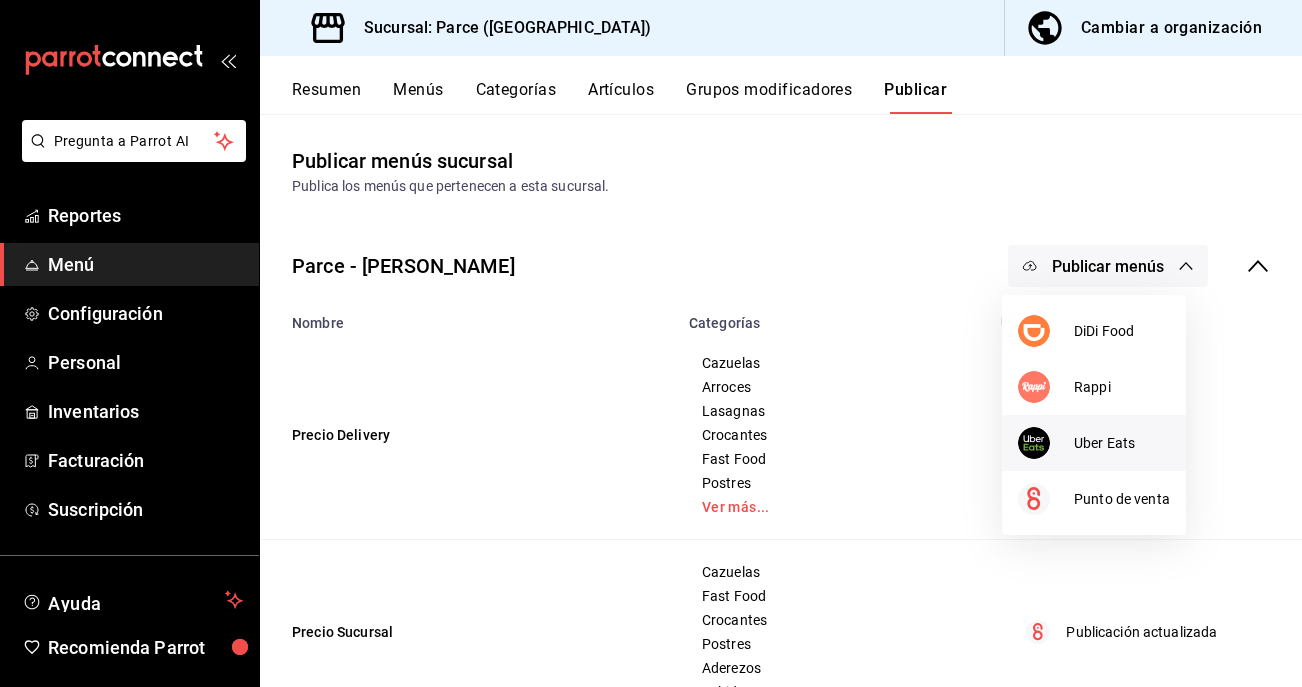 click at bounding box center (1046, 443) 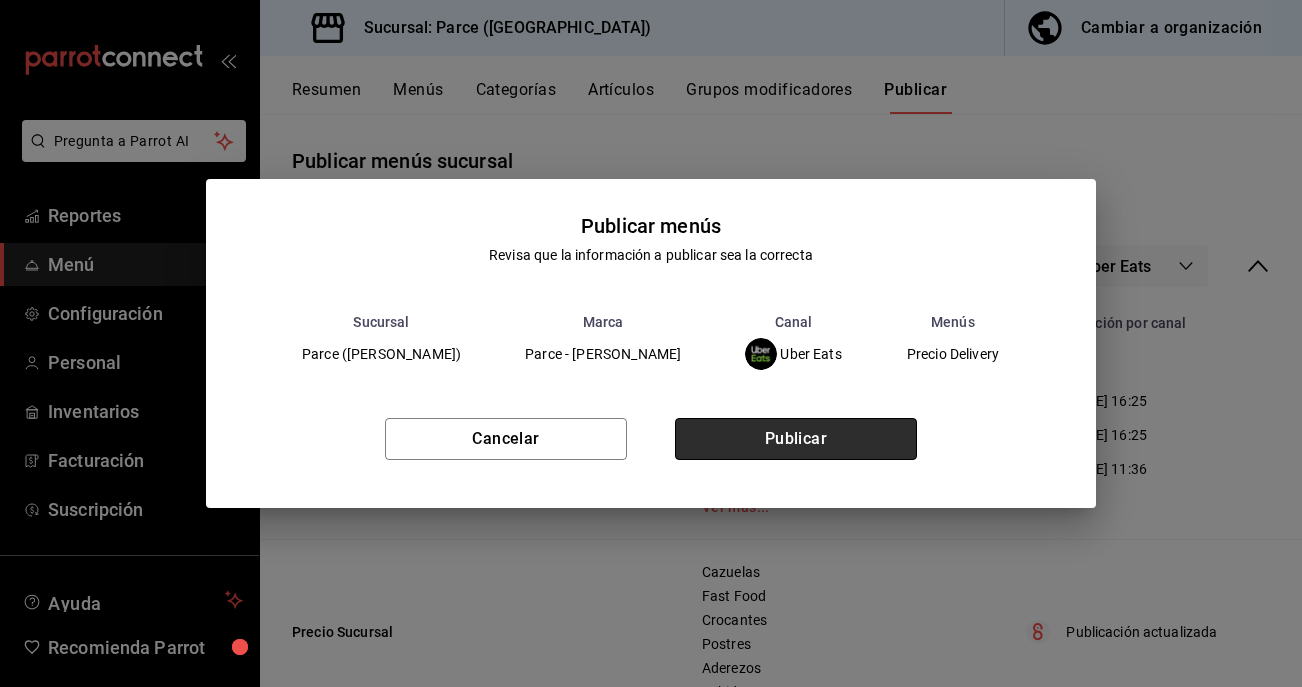 click on "Publicar" at bounding box center (796, 439) 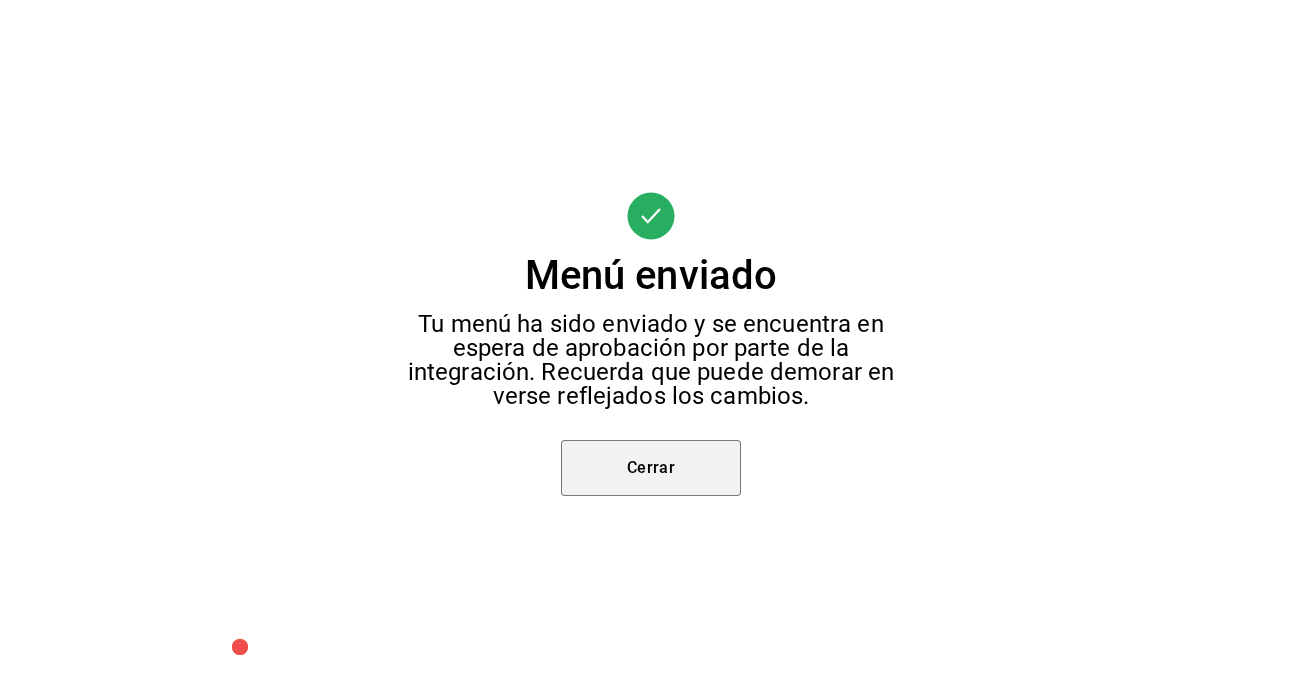 drag, startPoint x: 680, startPoint y: 479, endPoint x: 753, endPoint y: 479, distance: 73 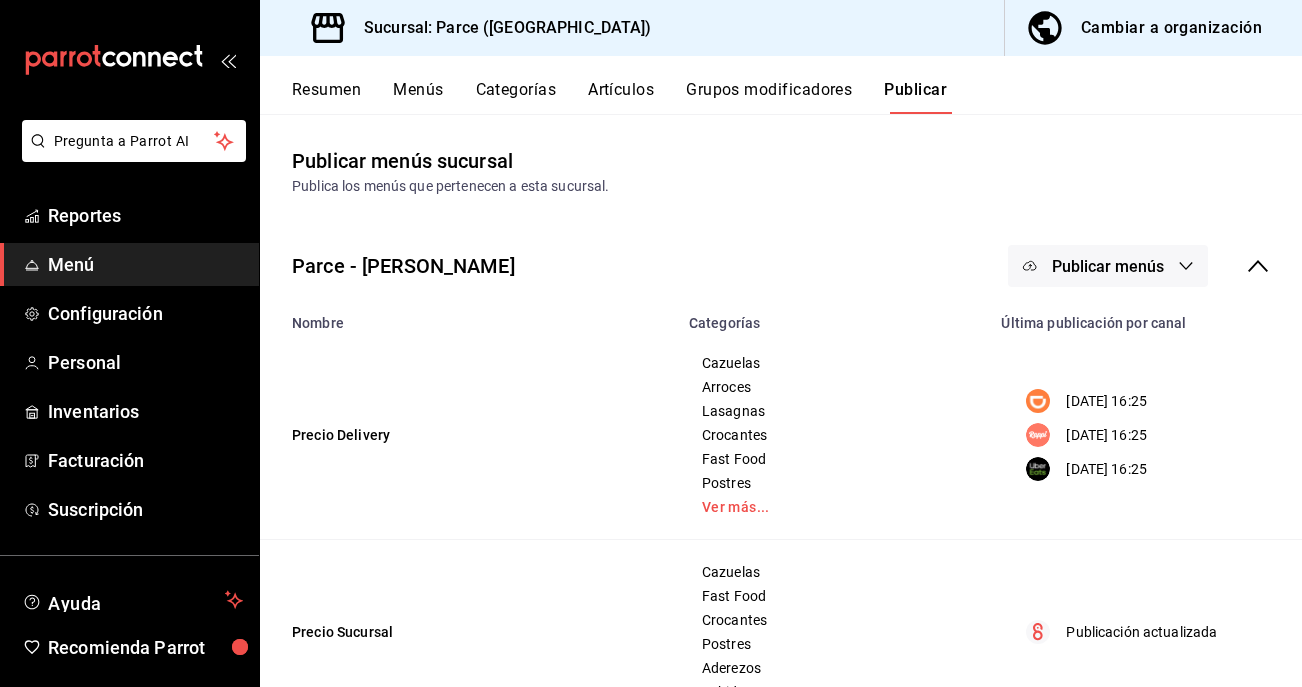 click on "Publicar menús" at bounding box center (1139, 266) 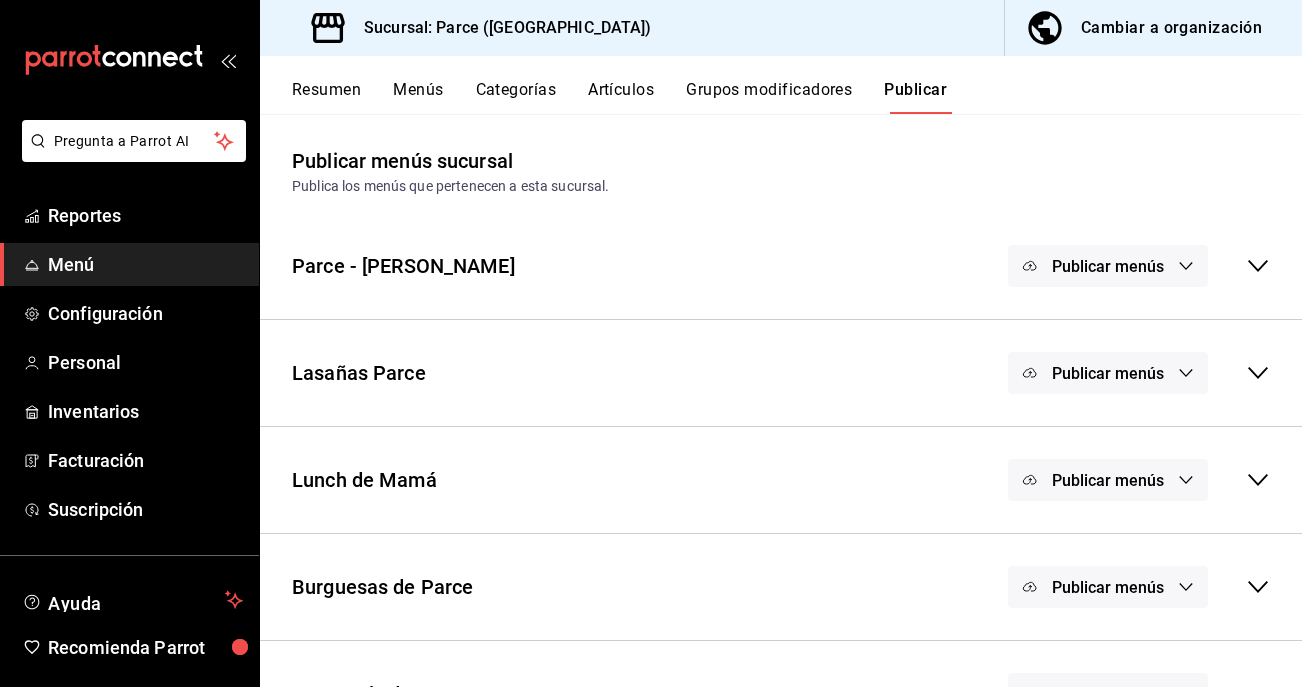 click 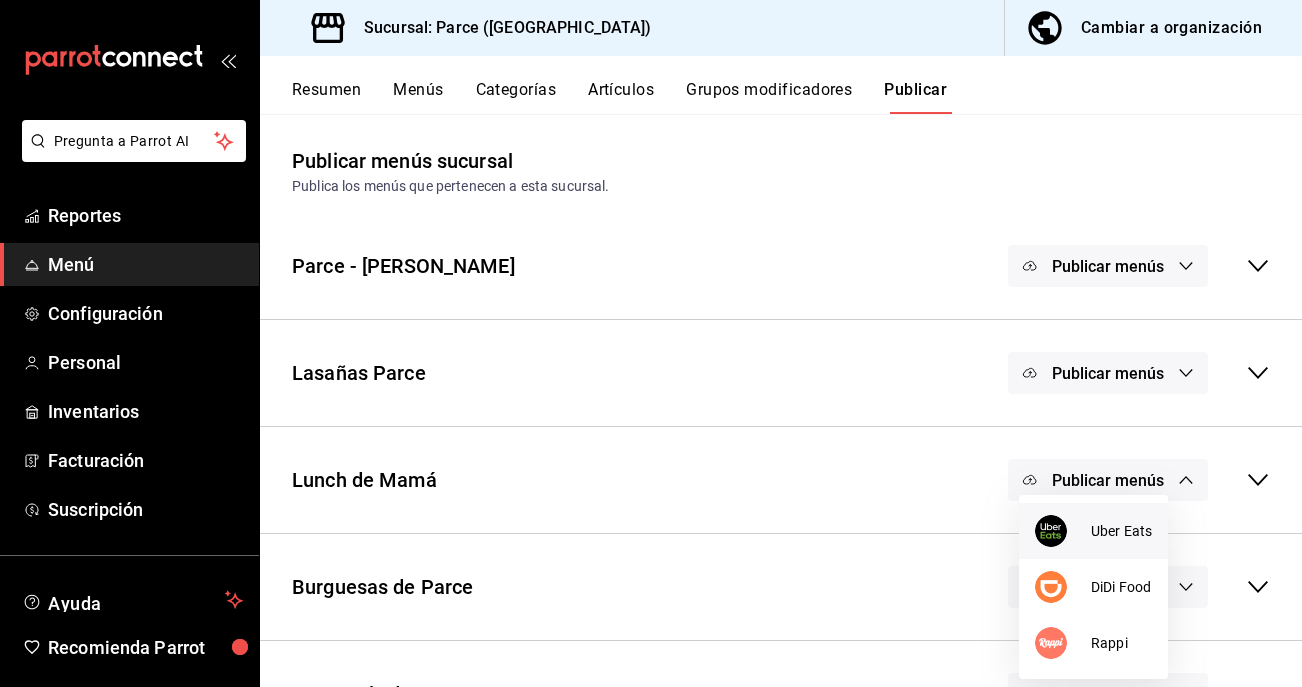 click on "Uber Eats" at bounding box center [1121, 531] 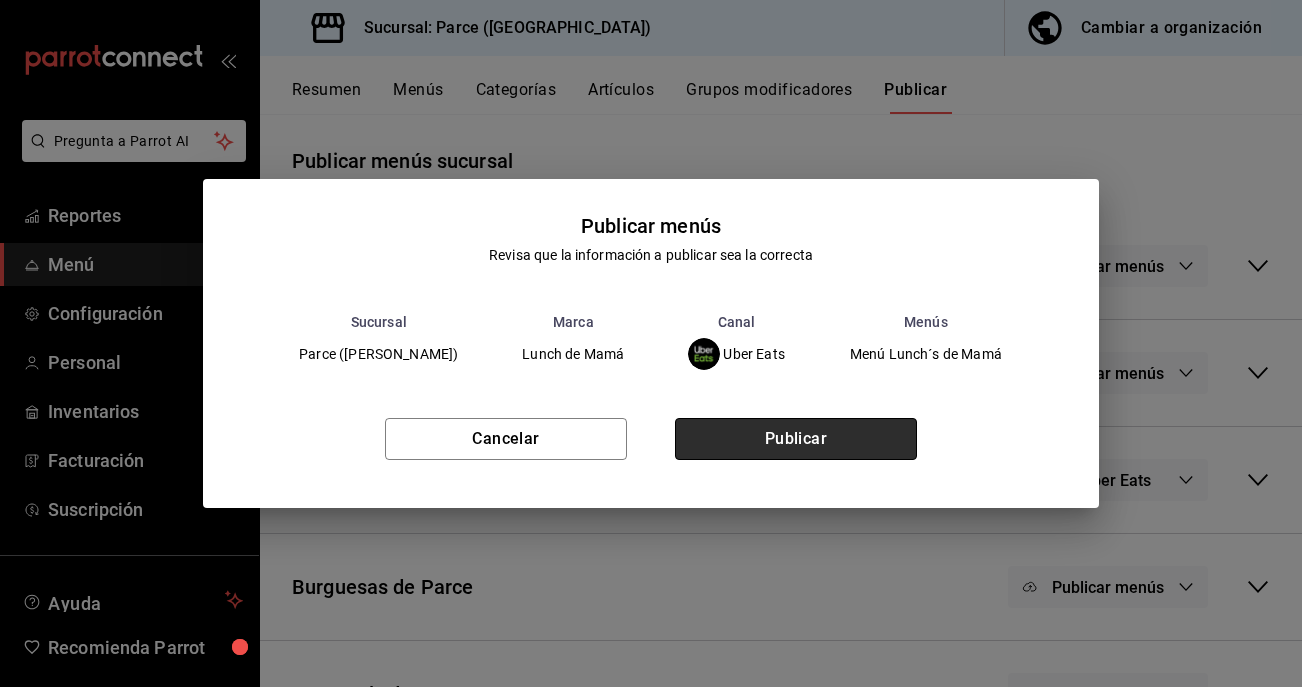 click on "Publicar" at bounding box center [796, 439] 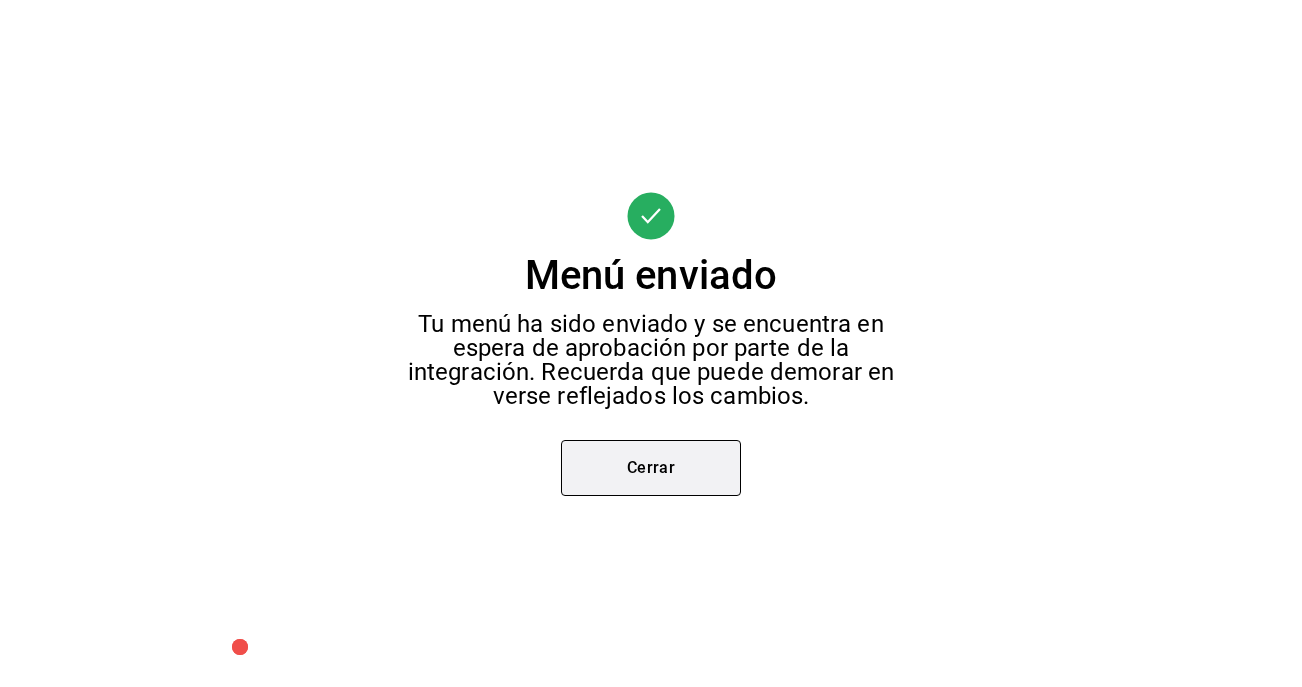 scroll, scrollTop: 109, scrollLeft: 0, axis: vertical 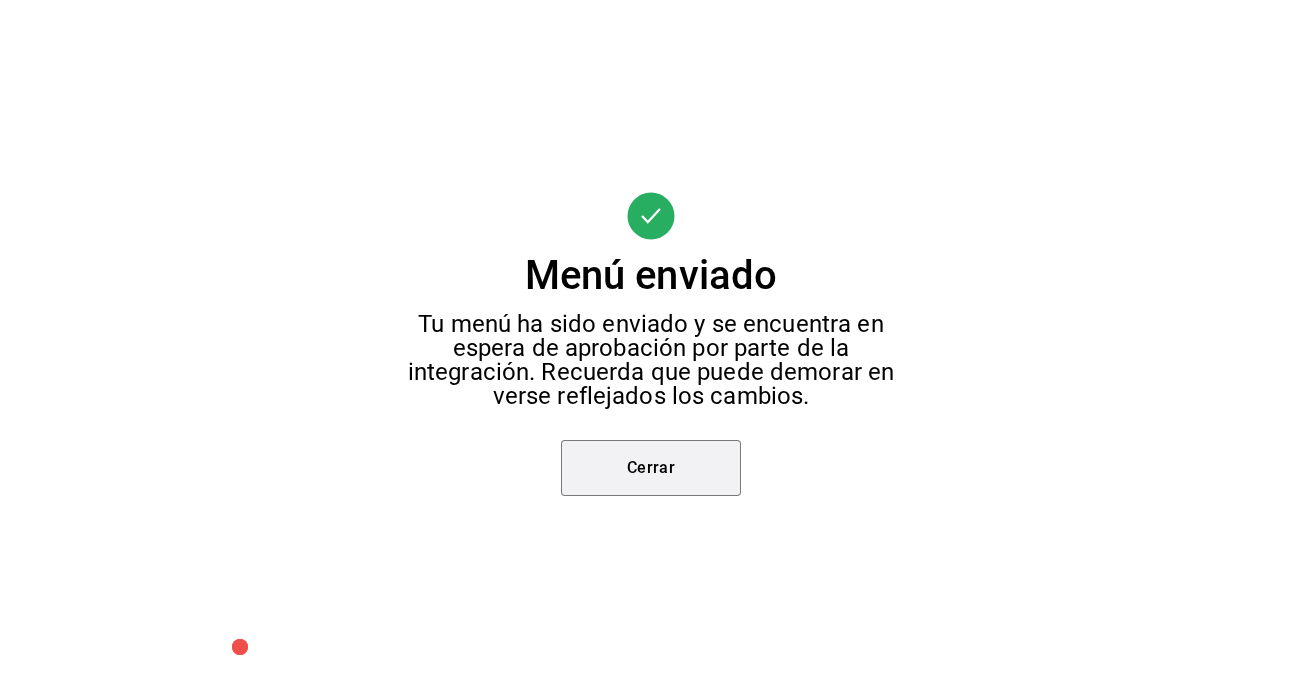 drag, startPoint x: 678, startPoint y: 468, endPoint x: 921, endPoint y: 473, distance: 243.05144 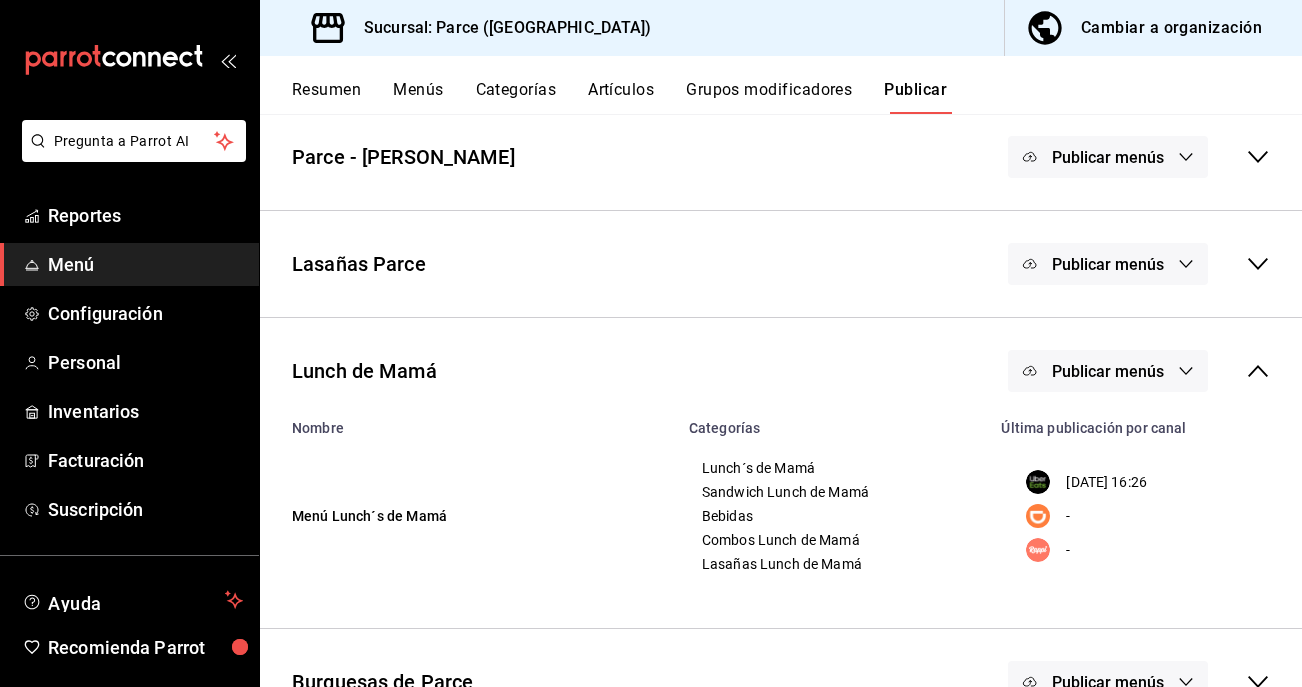 click on "Publicar menús" at bounding box center [1108, 371] 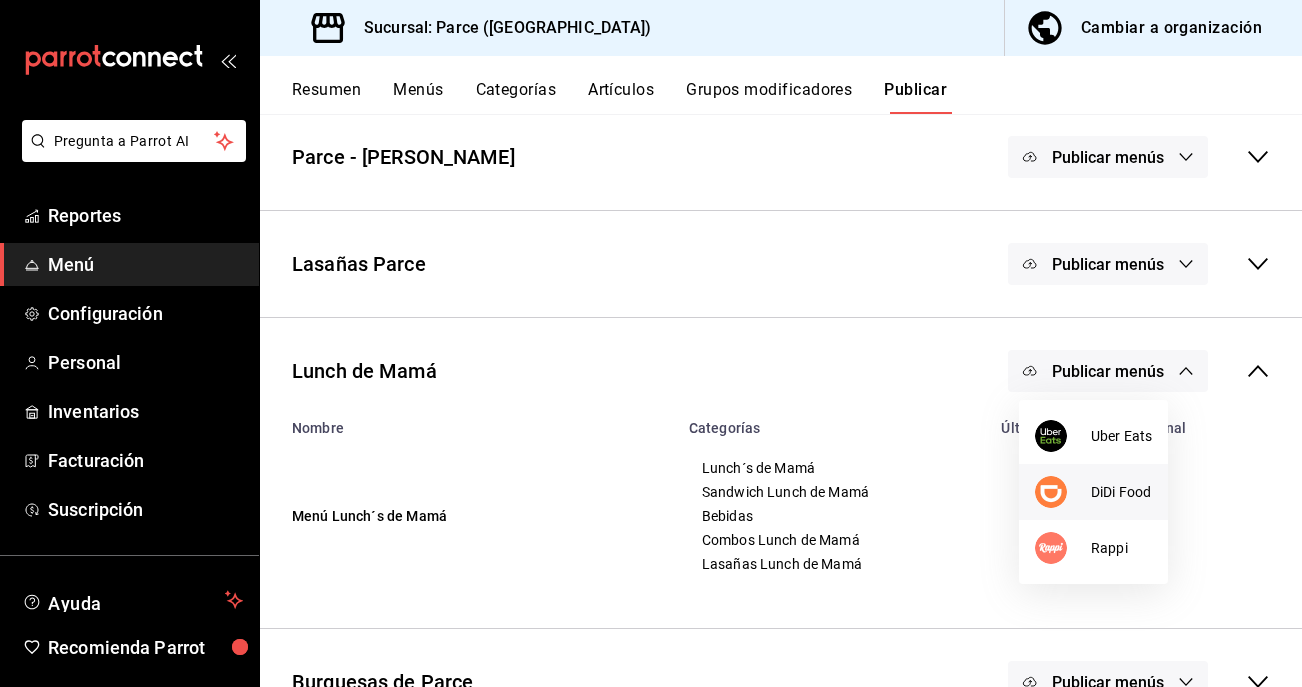 click at bounding box center (1051, 492) 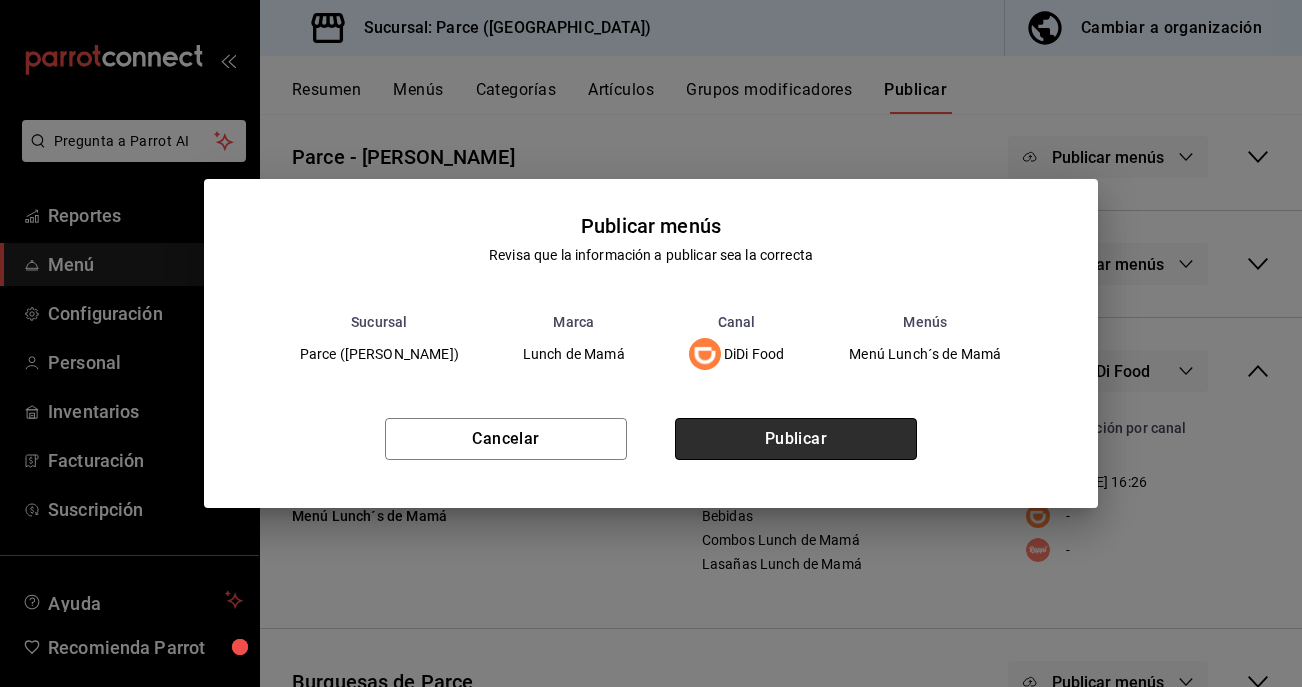 click on "Publicar" at bounding box center (796, 439) 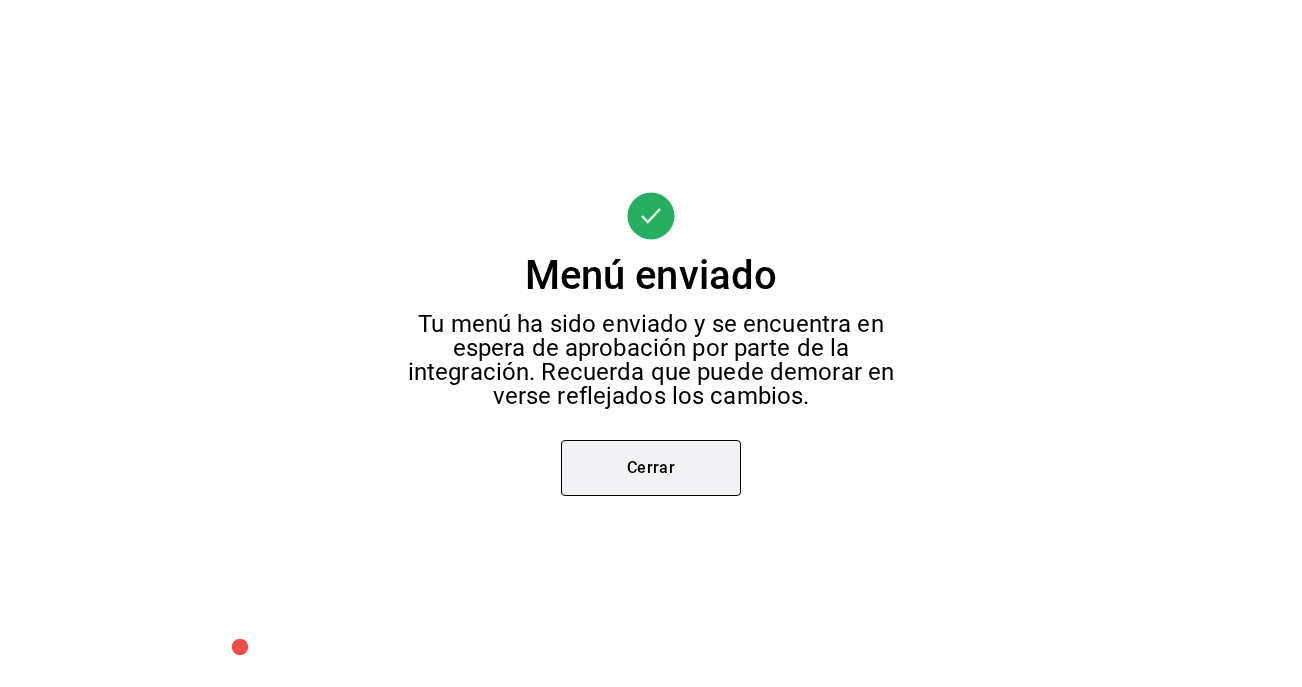 scroll, scrollTop: 109, scrollLeft: 0, axis: vertical 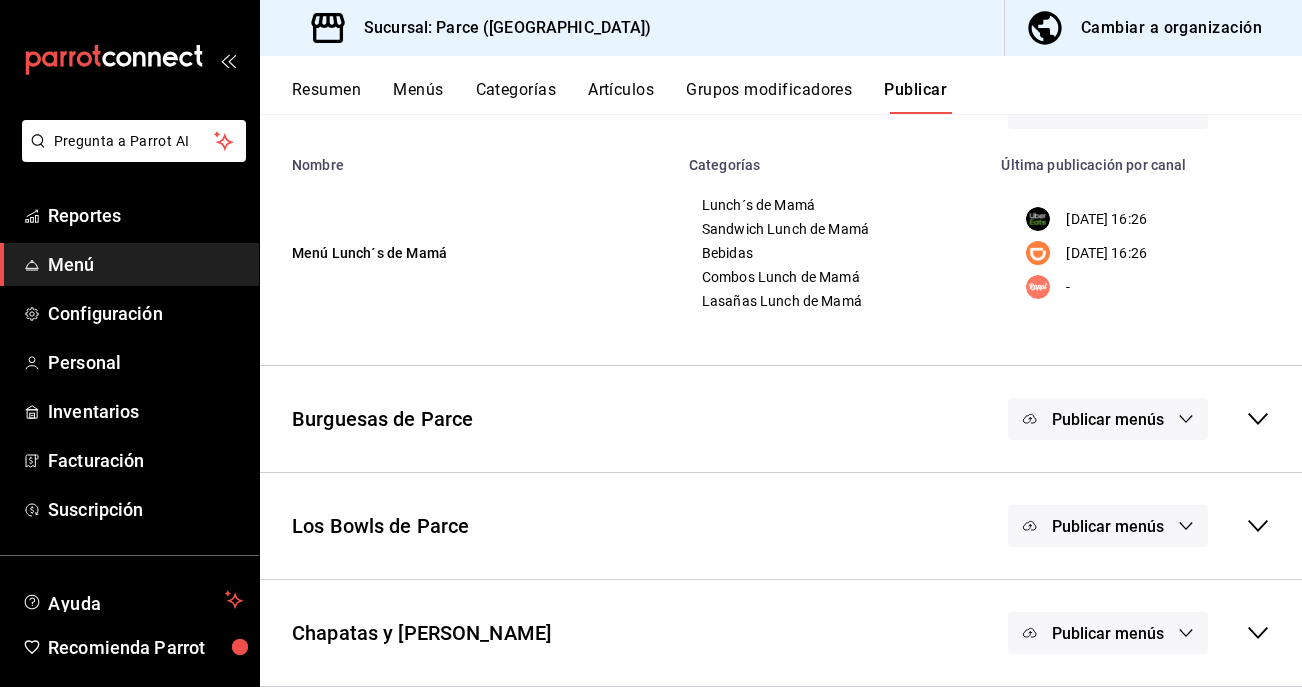 click on "Publicar menús" at bounding box center [1108, 633] 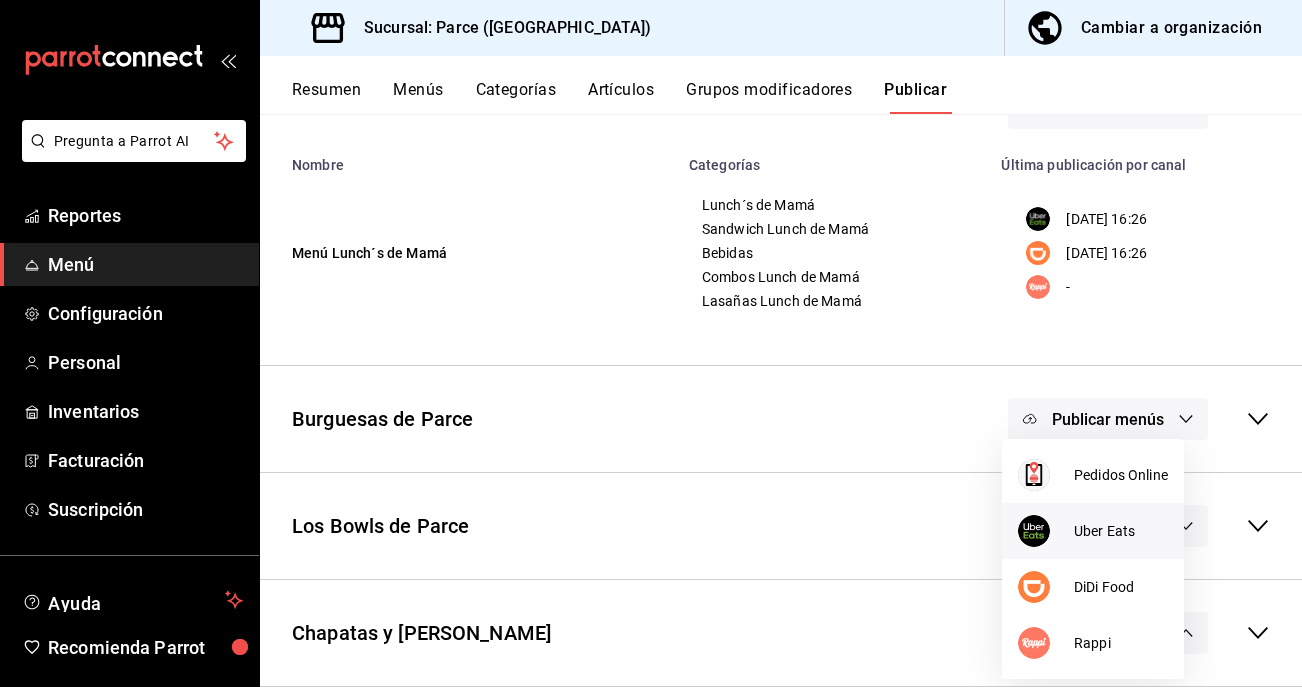 click on "Uber Eats" at bounding box center [1093, 531] 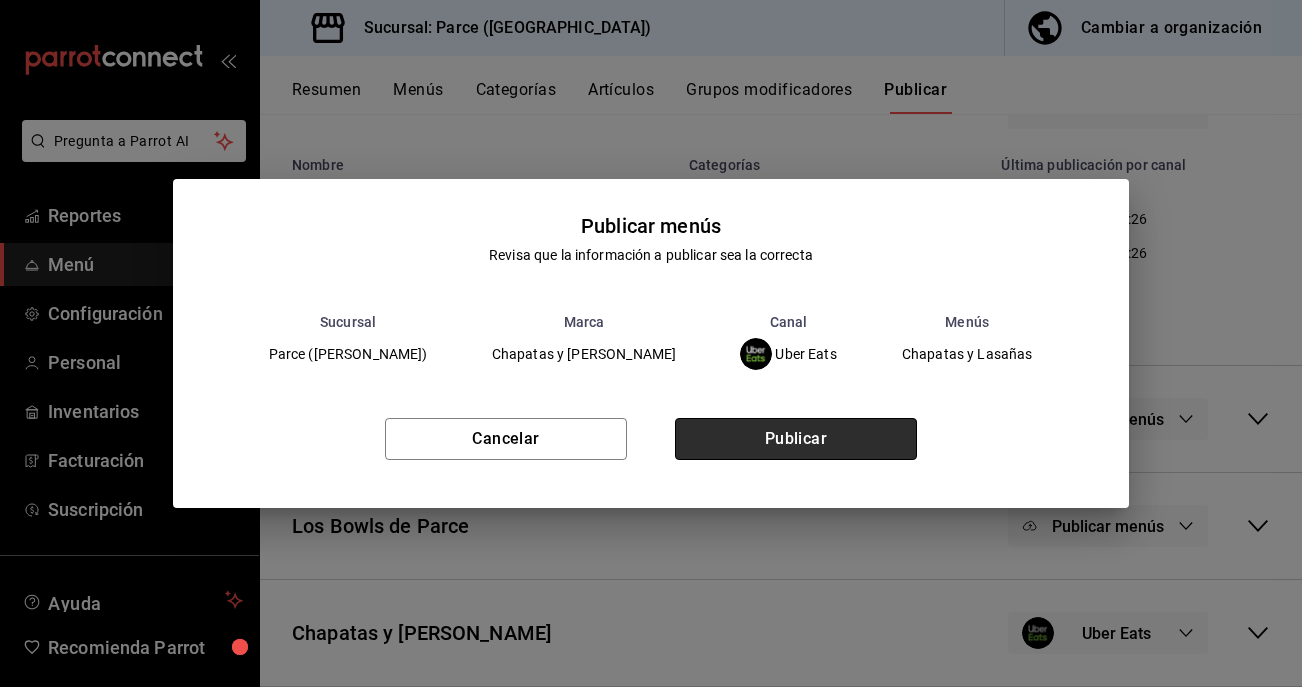 click on "Publicar" at bounding box center [796, 439] 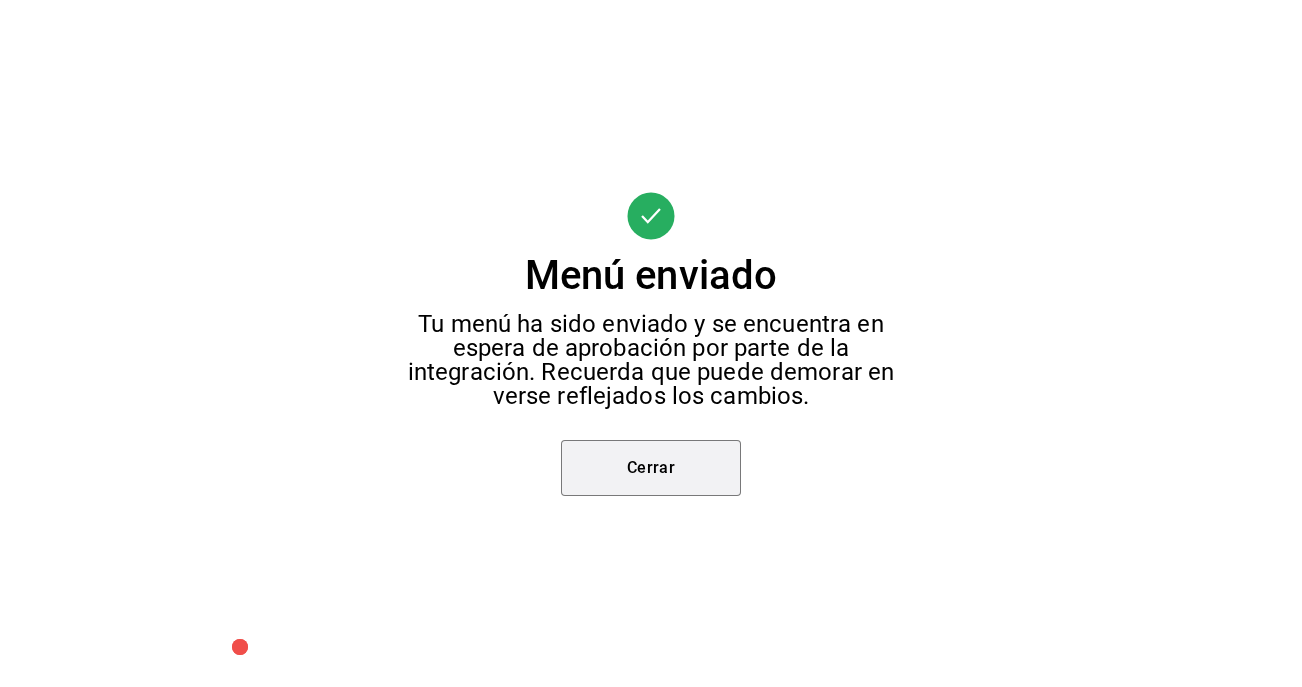 scroll, scrollTop: 388, scrollLeft: 0, axis: vertical 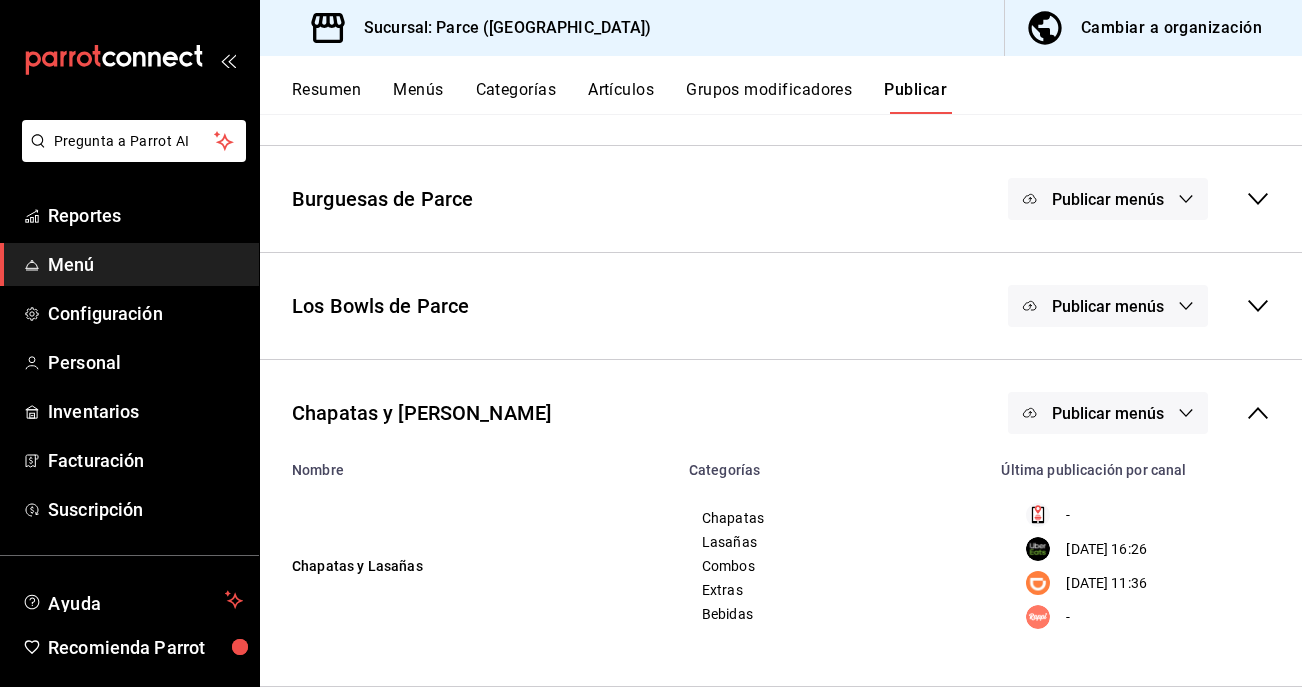 click on "Publicar menús" at bounding box center (1108, 413) 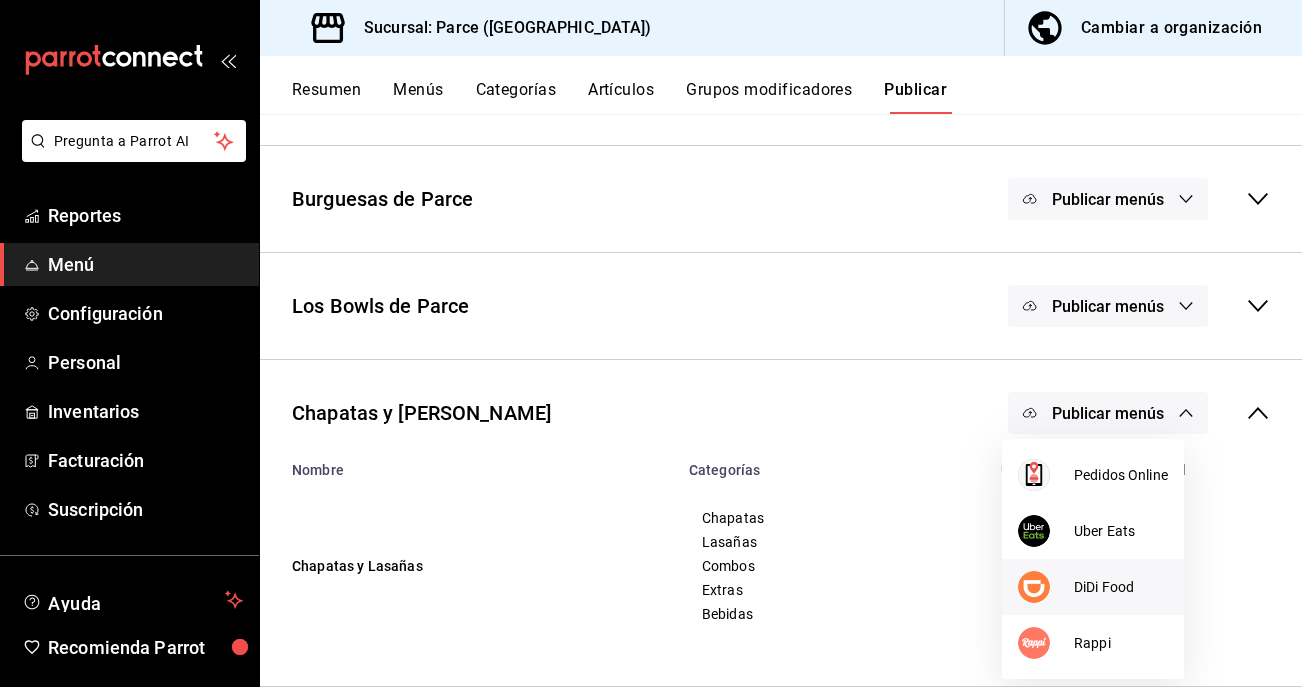 click at bounding box center (1046, 587) 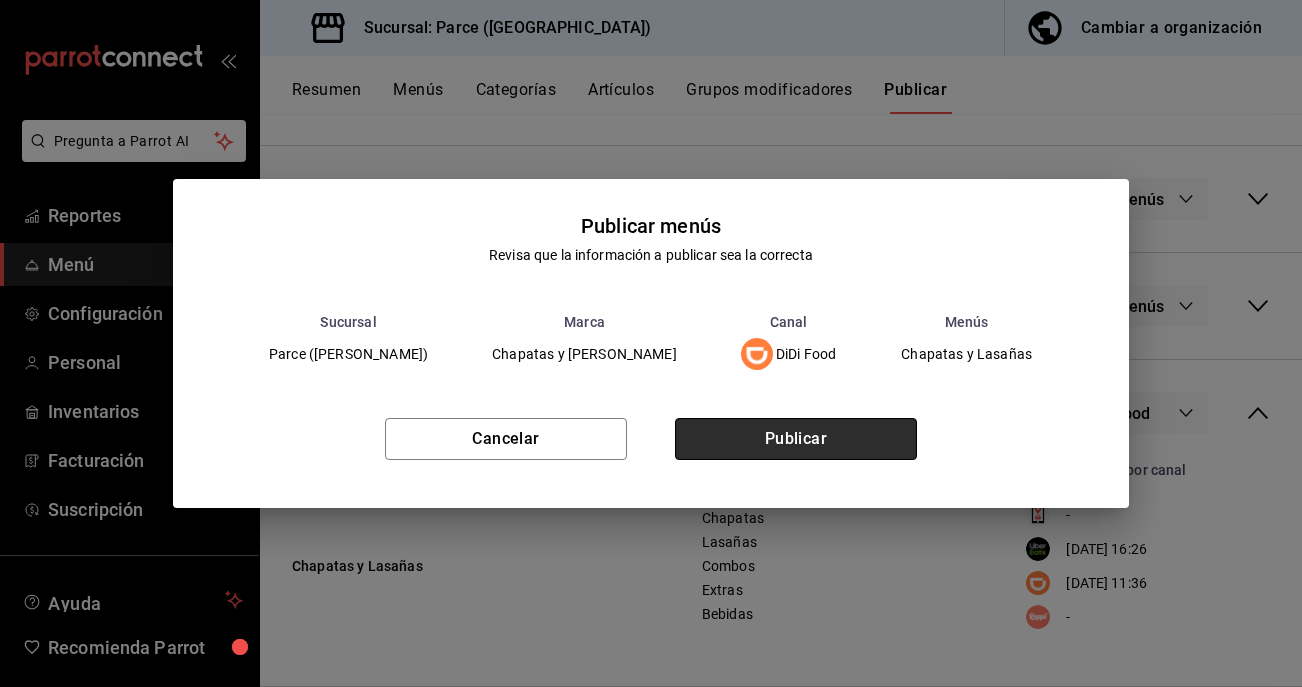 click on "Publicar" at bounding box center [796, 439] 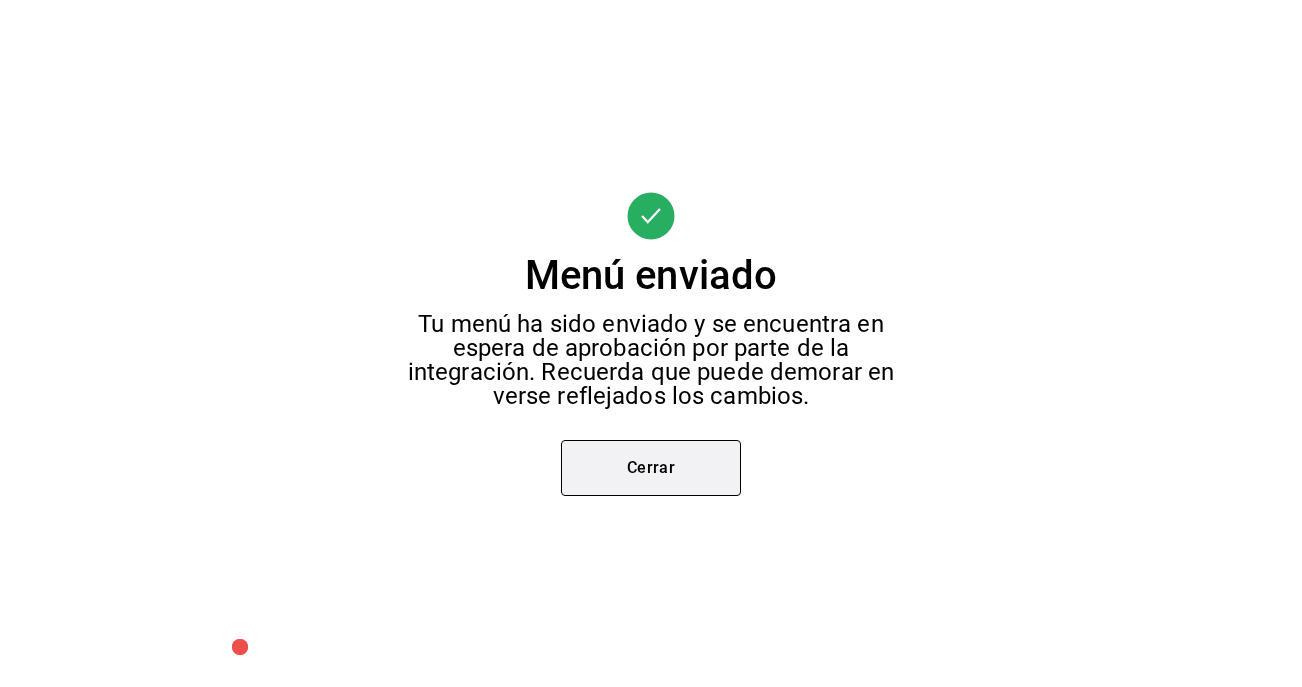 scroll, scrollTop: 388, scrollLeft: 0, axis: vertical 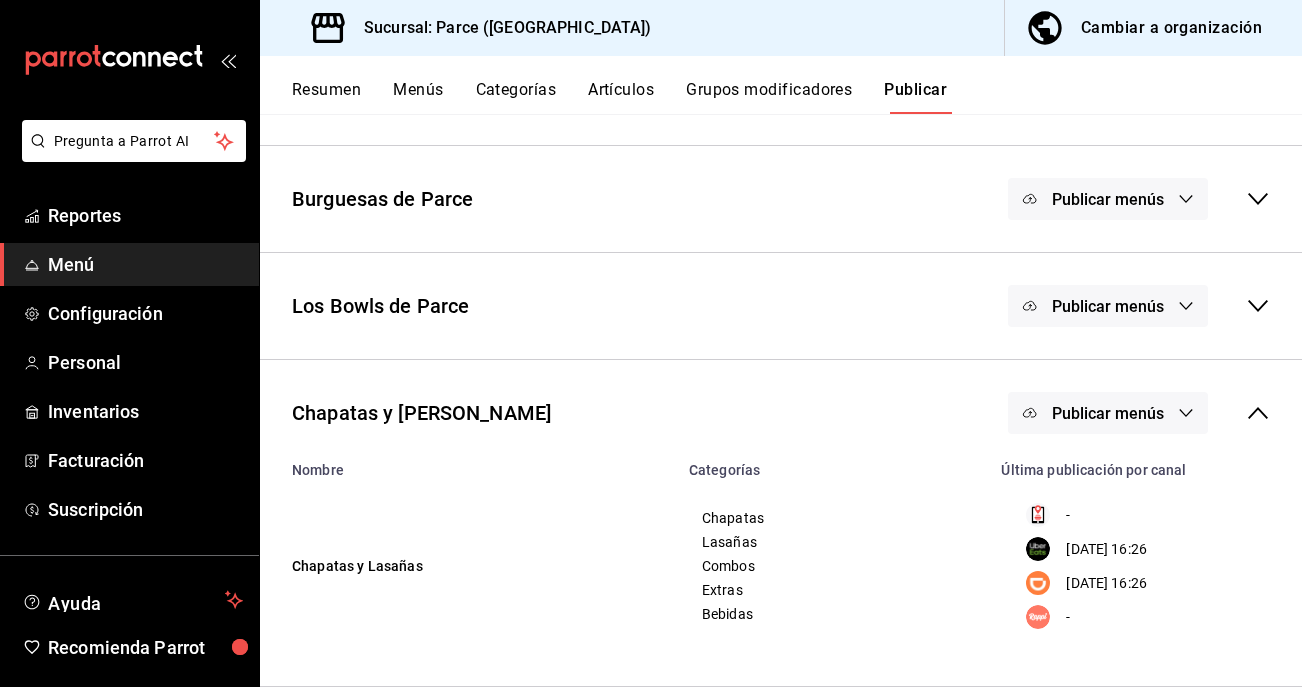 click 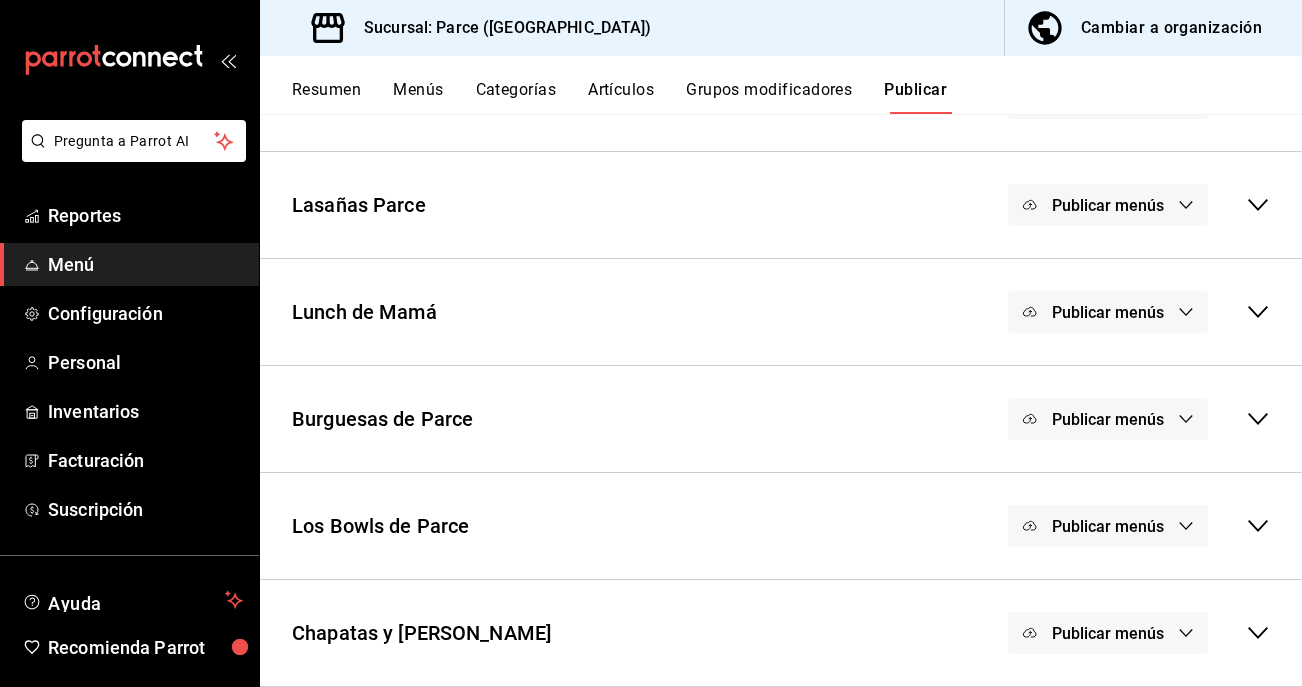 scroll, scrollTop: 168, scrollLeft: 0, axis: vertical 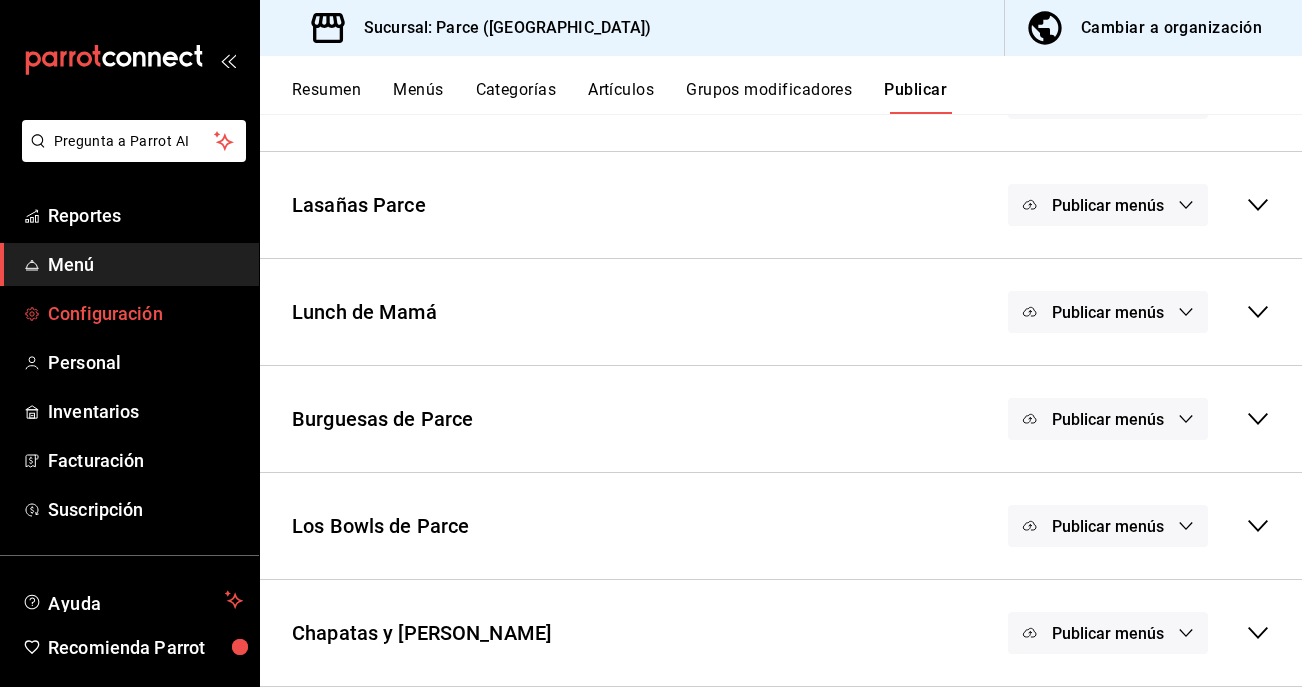click on "Configuración" at bounding box center [145, 313] 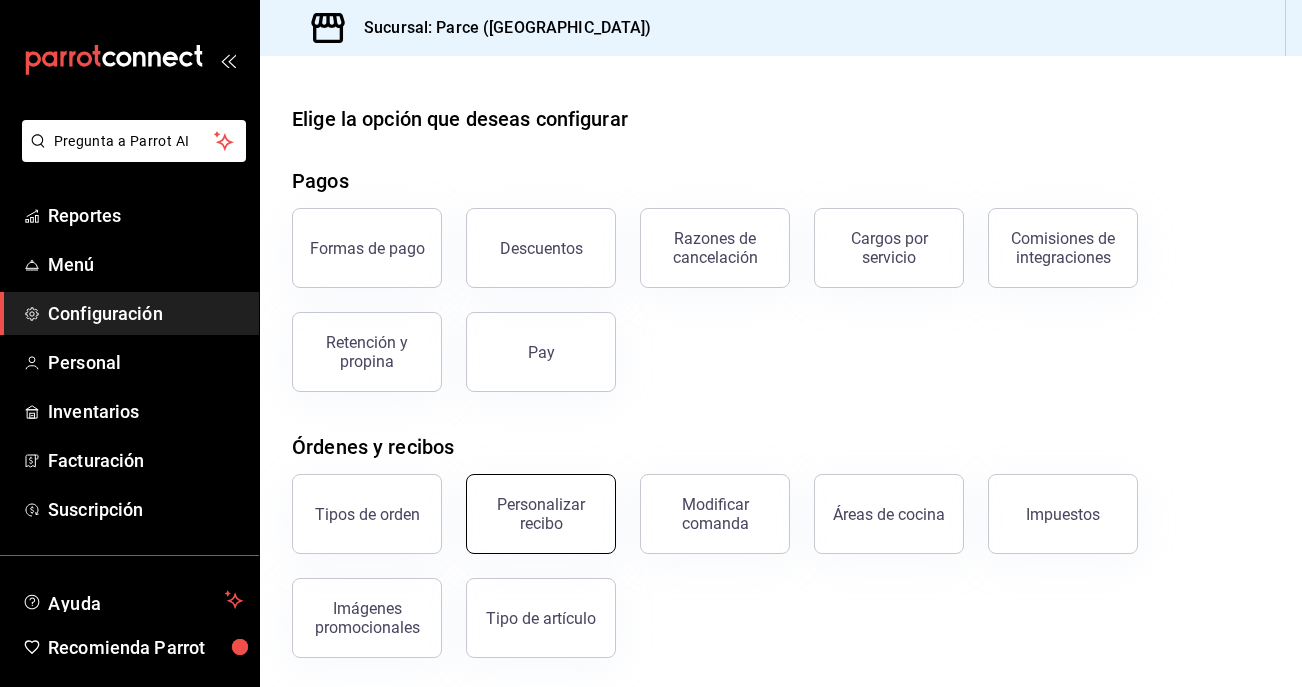click on "Personalizar recibo" at bounding box center [541, 514] 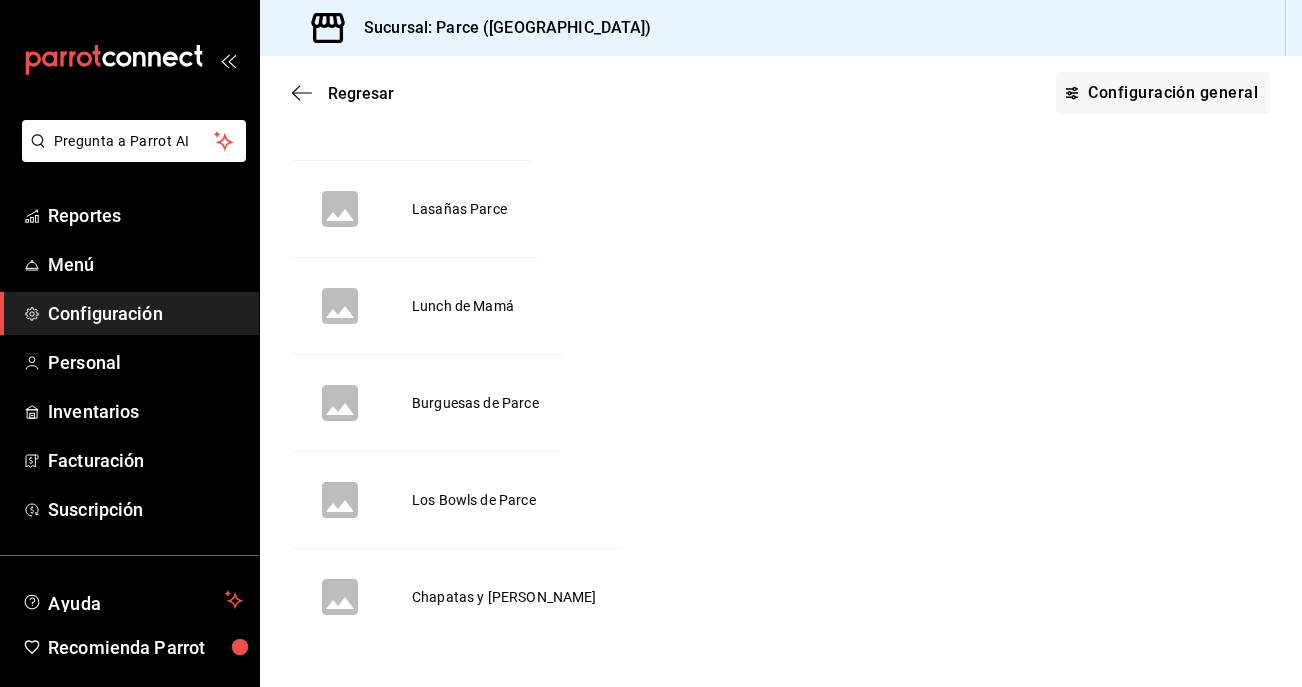 scroll, scrollTop: 215, scrollLeft: 0, axis: vertical 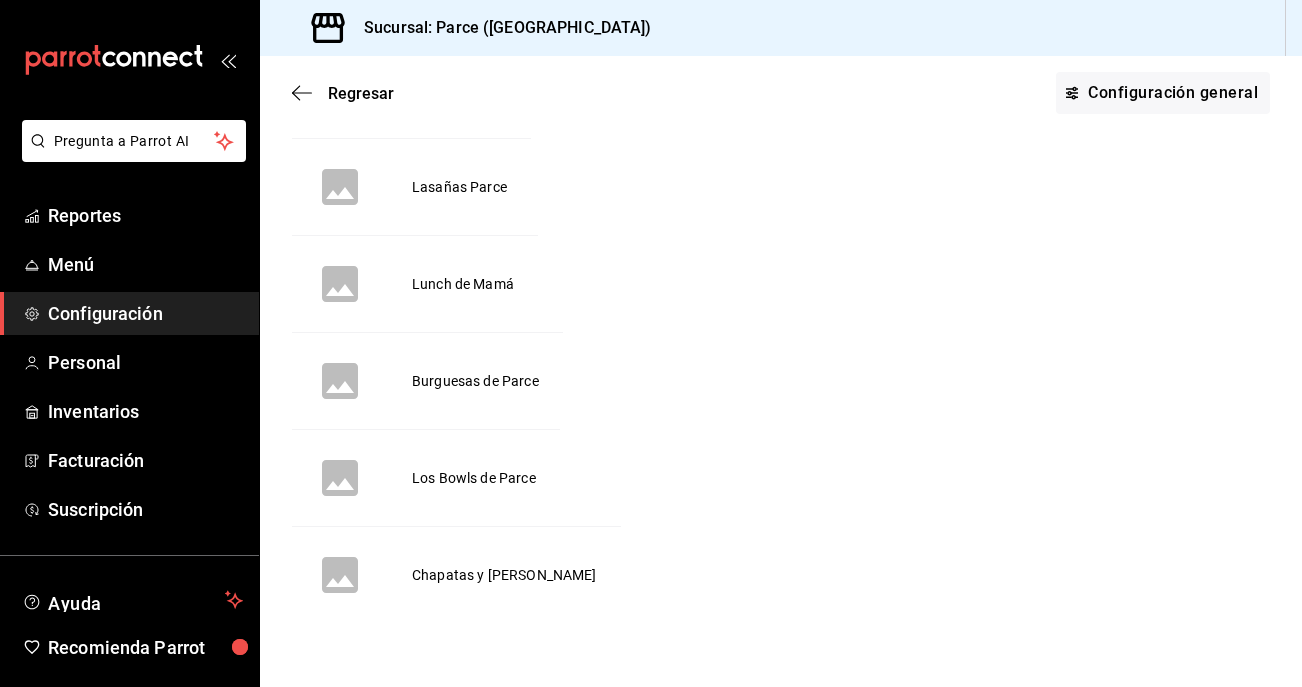 click on "Chapatas y [PERSON_NAME]" at bounding box center (504, 575) 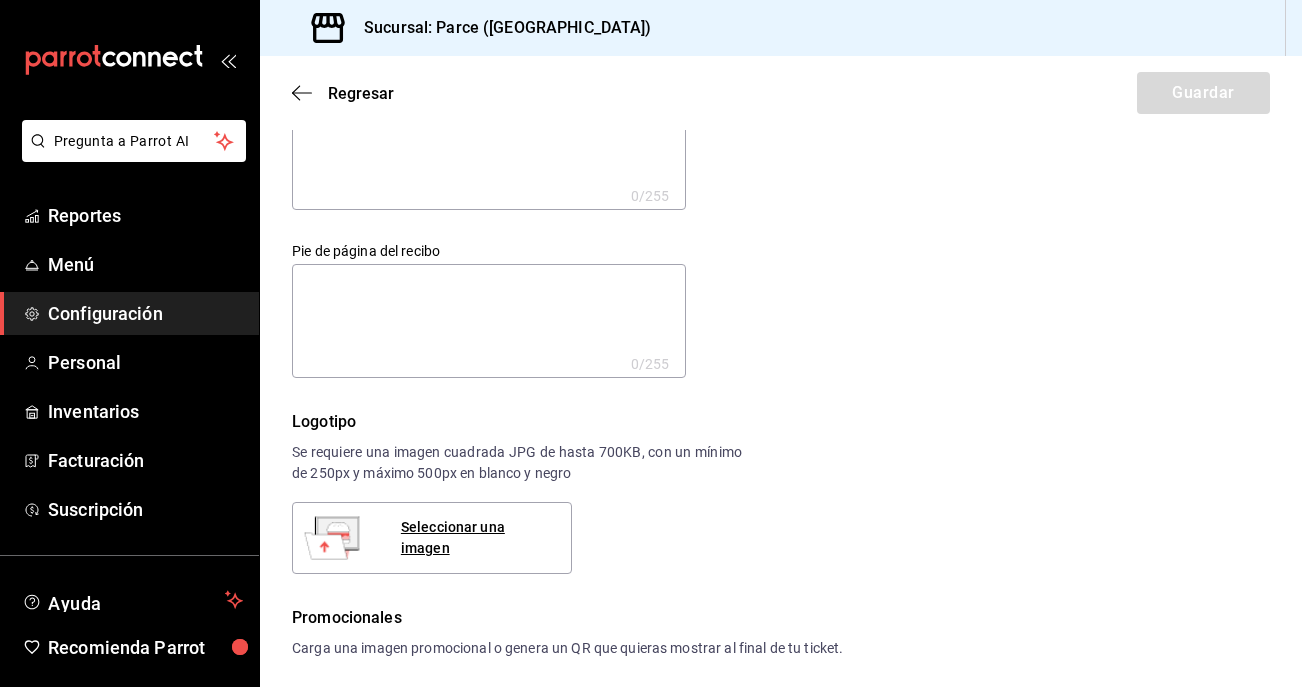 scroll, scrollTop: 73, scrollLeft: 0, axis: vertical 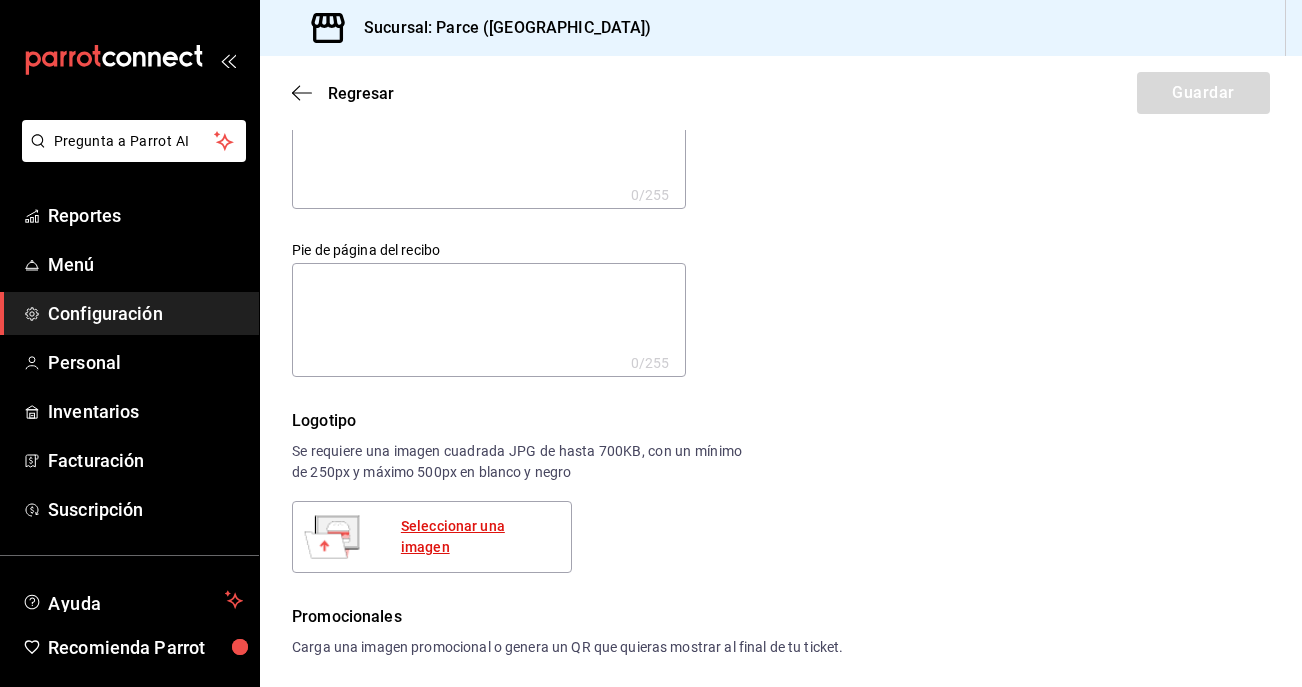 click on "Seleccionar una imagen" at bounding box center (478, 537) 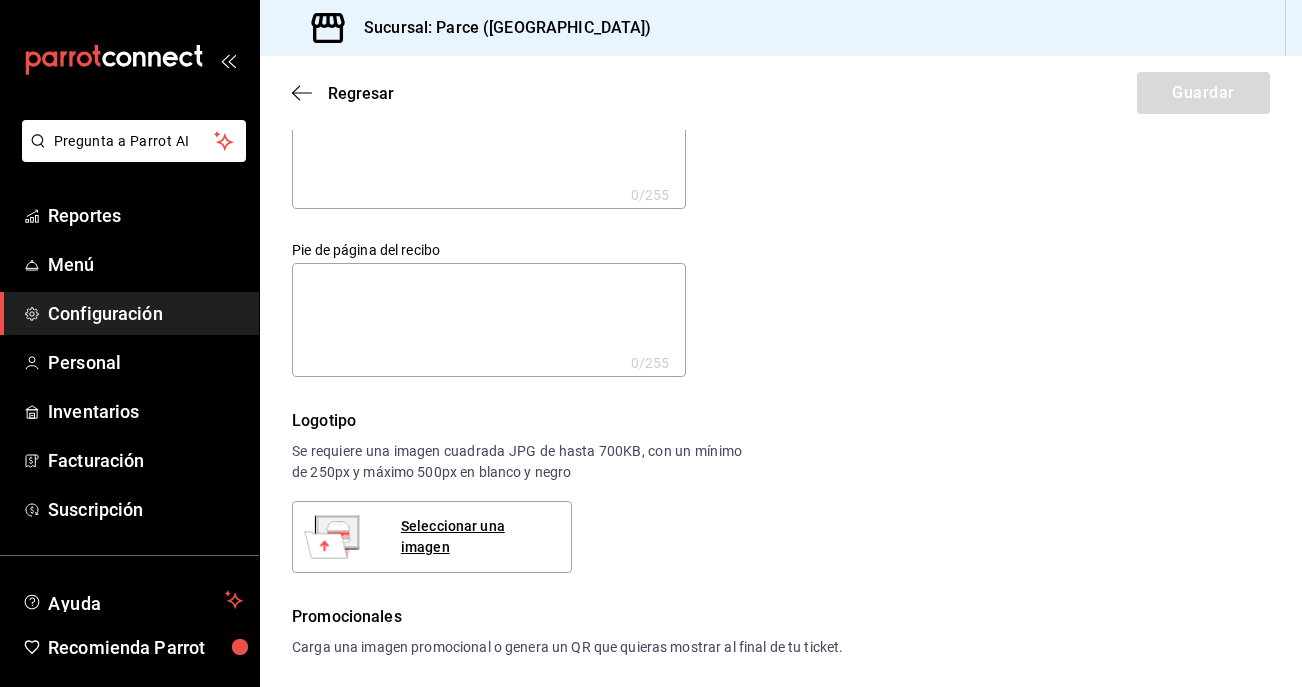 click on "Seleccionar una imagen" at bounding box center (432, 537) 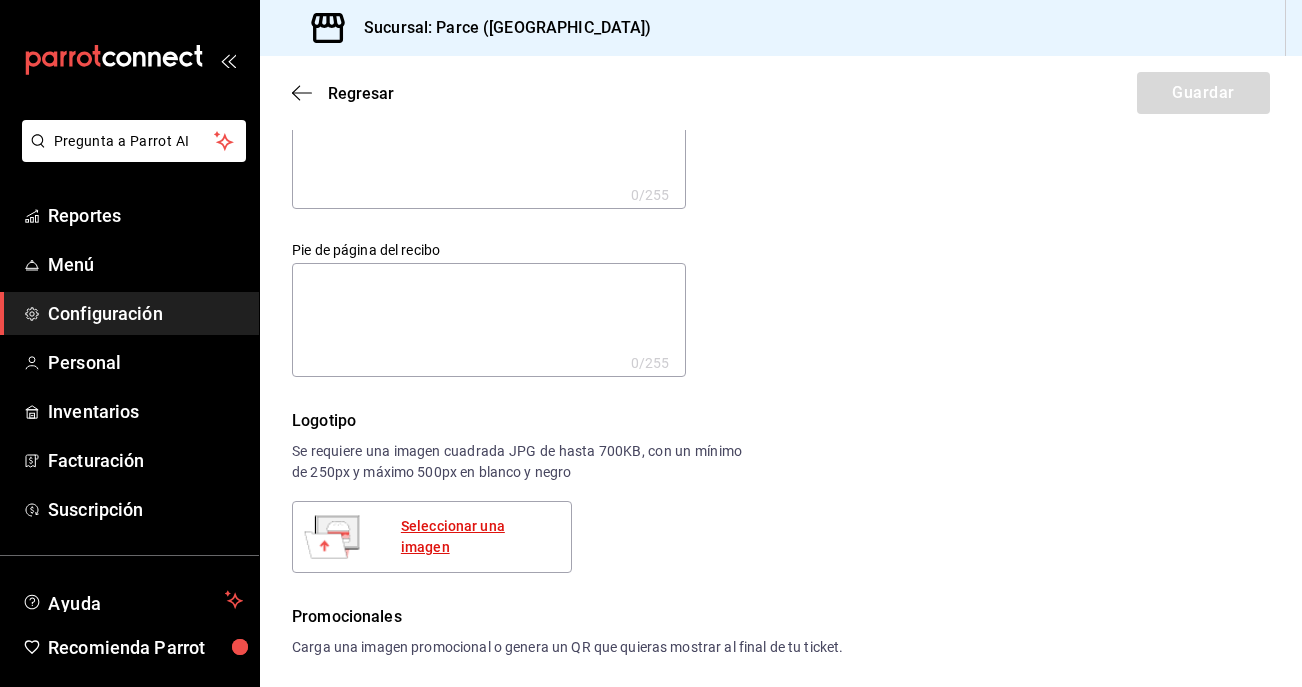 click on "Seleccionar una imagen" at bounding box center (478, 537) 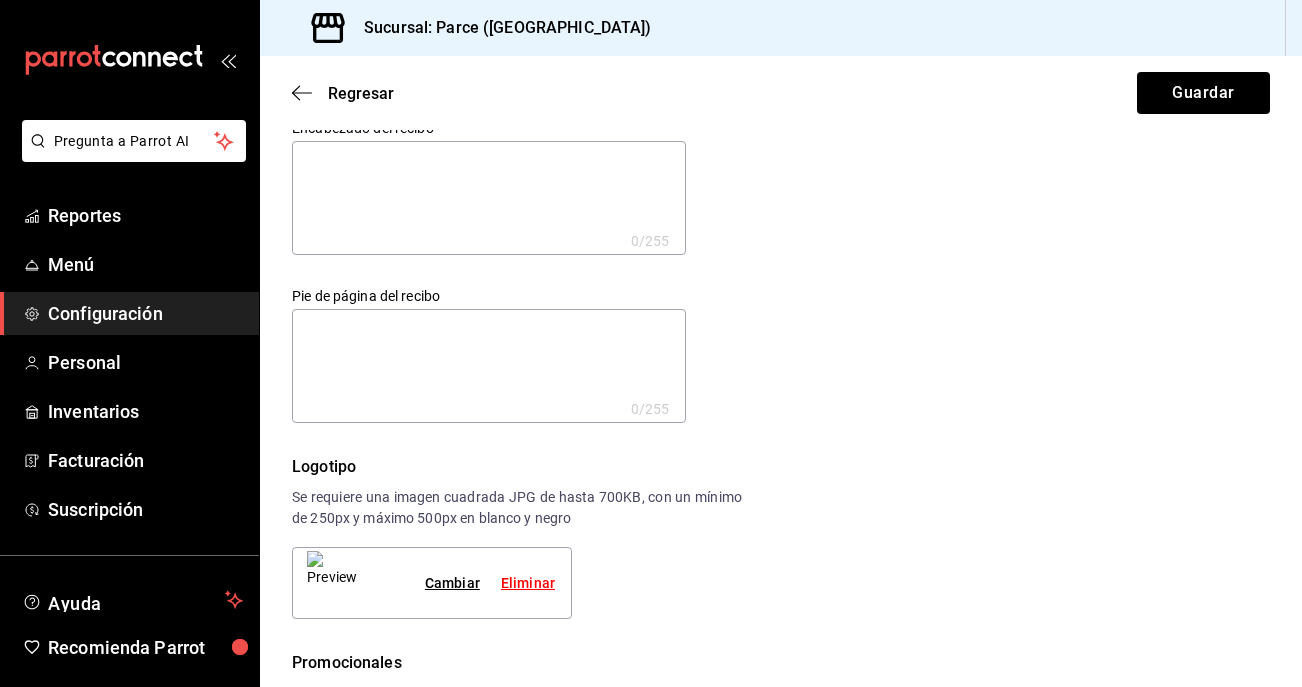 scroll, scrollTop: 3, scrollLeft: 0, axis: vertical 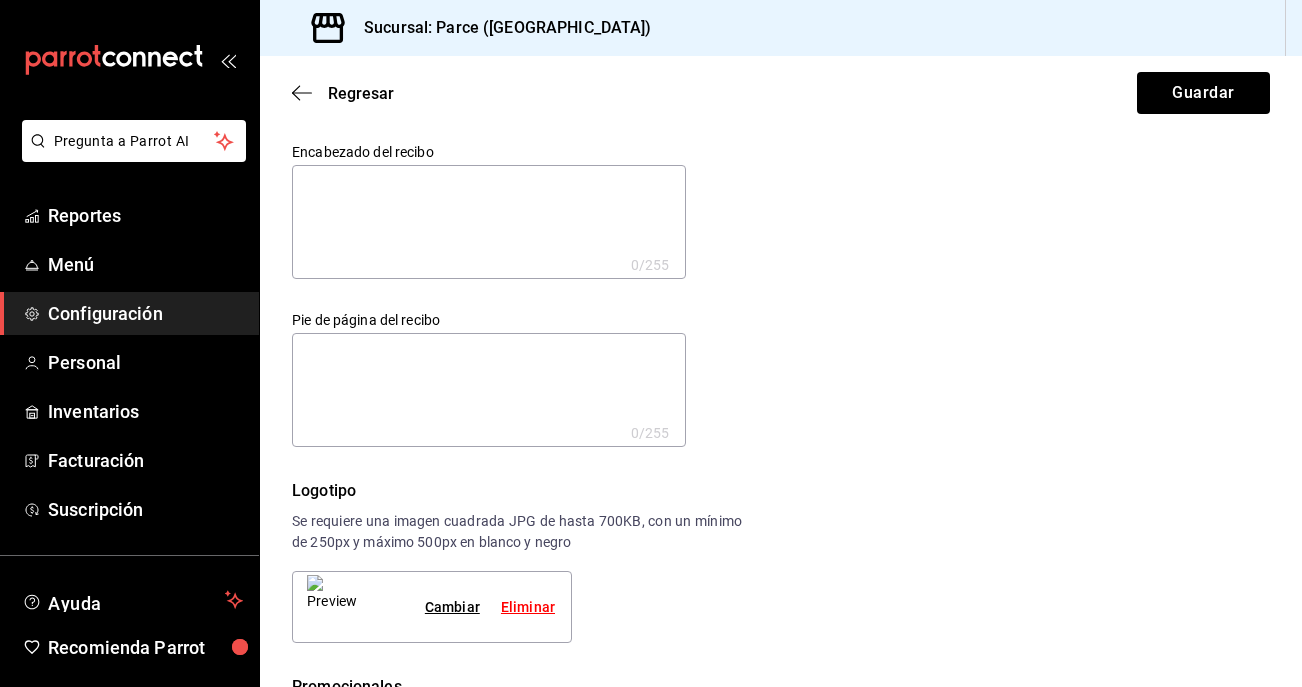 click at bounding box center [489, 390] 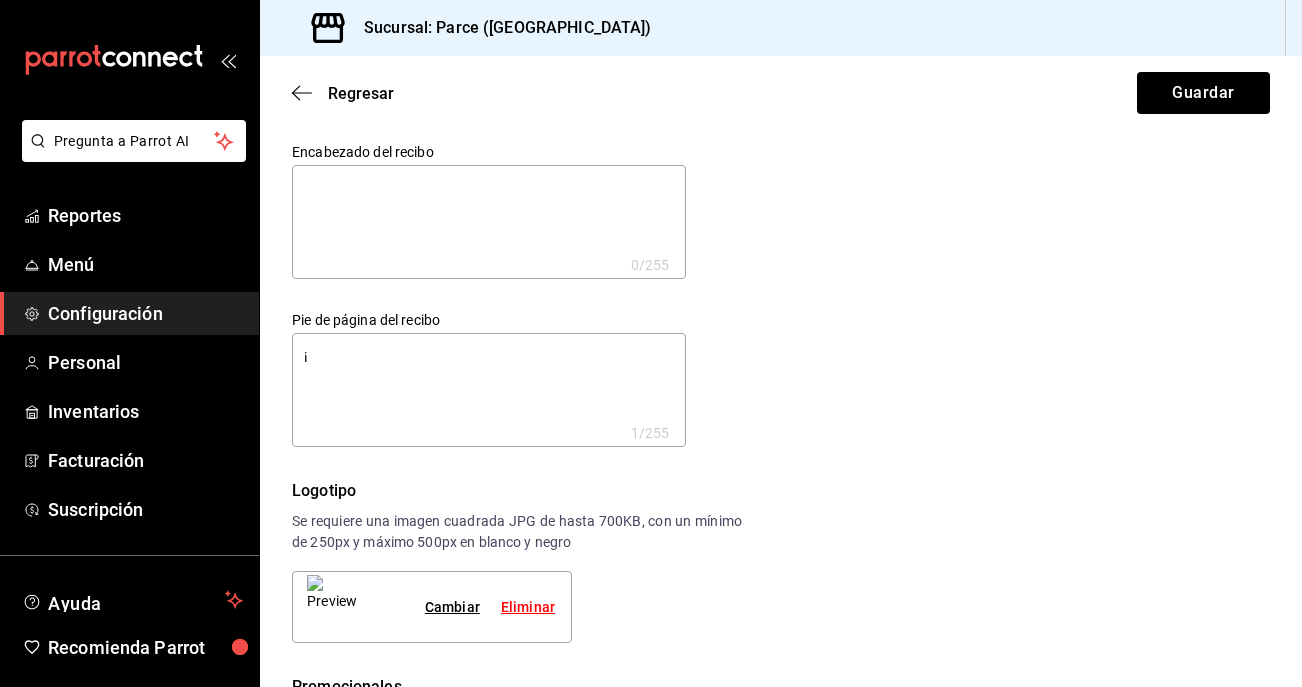 type on "¡s" 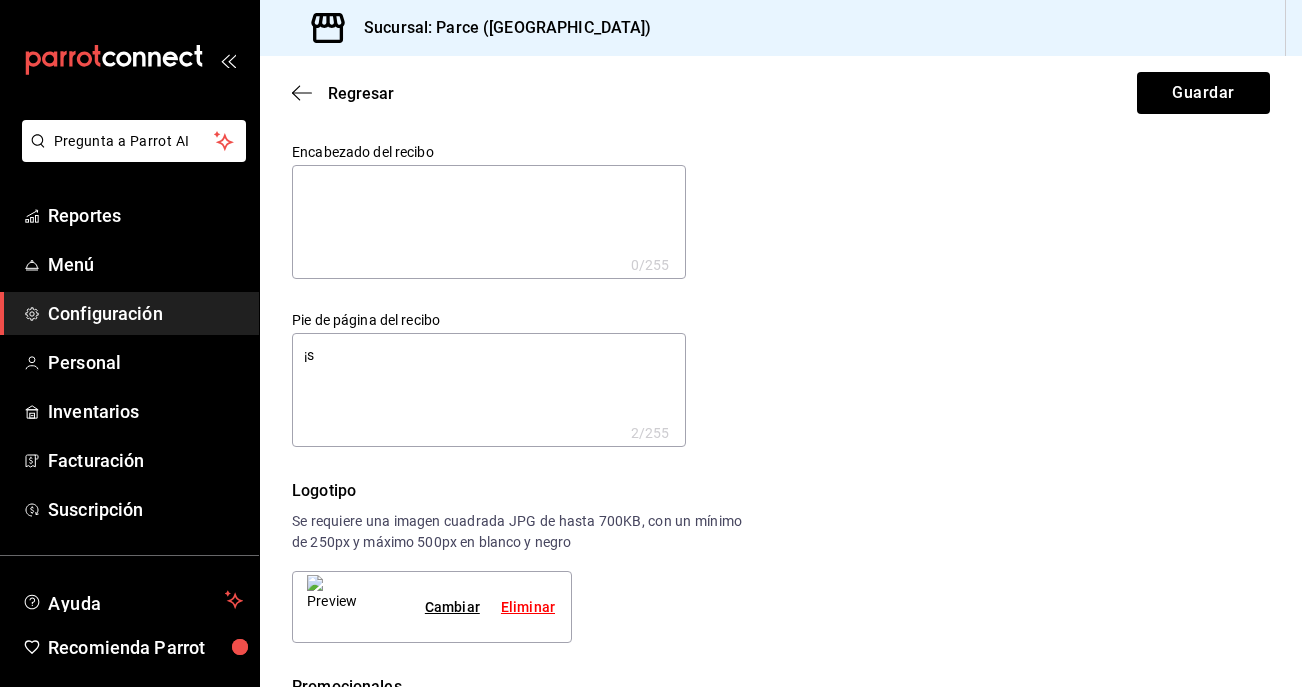 type on "¡sI" 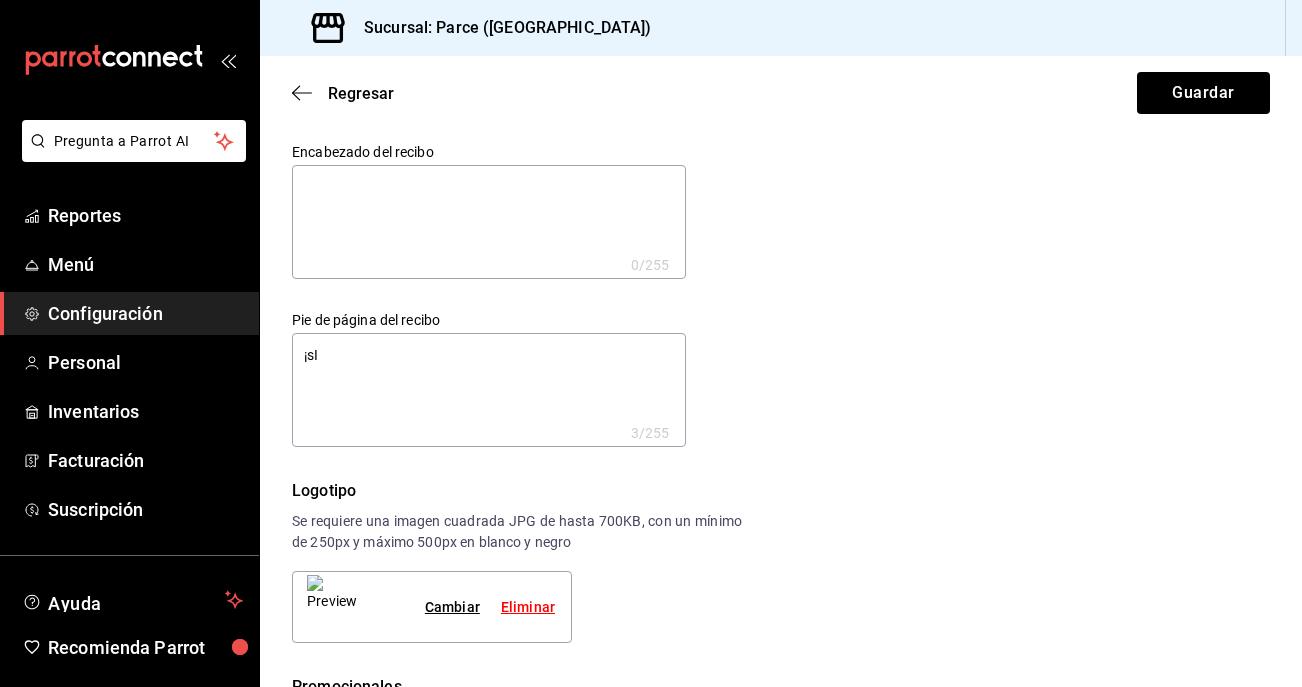 type on "¡s" 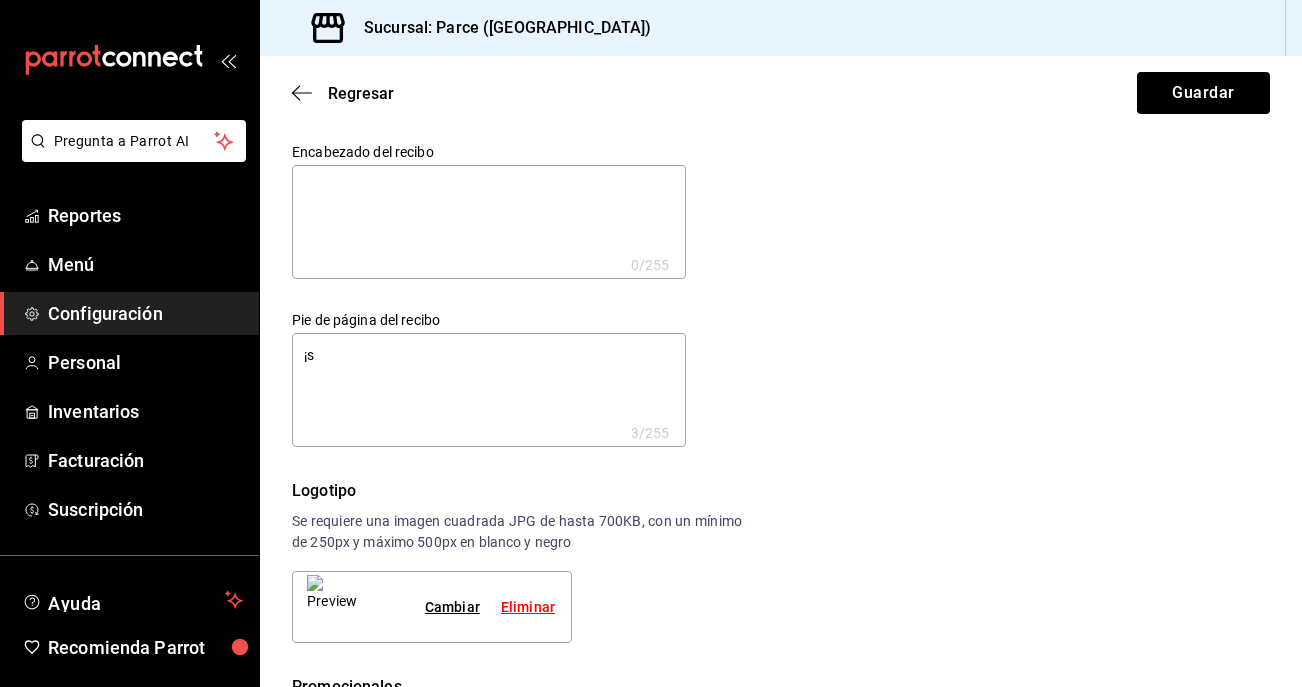type on "¡" 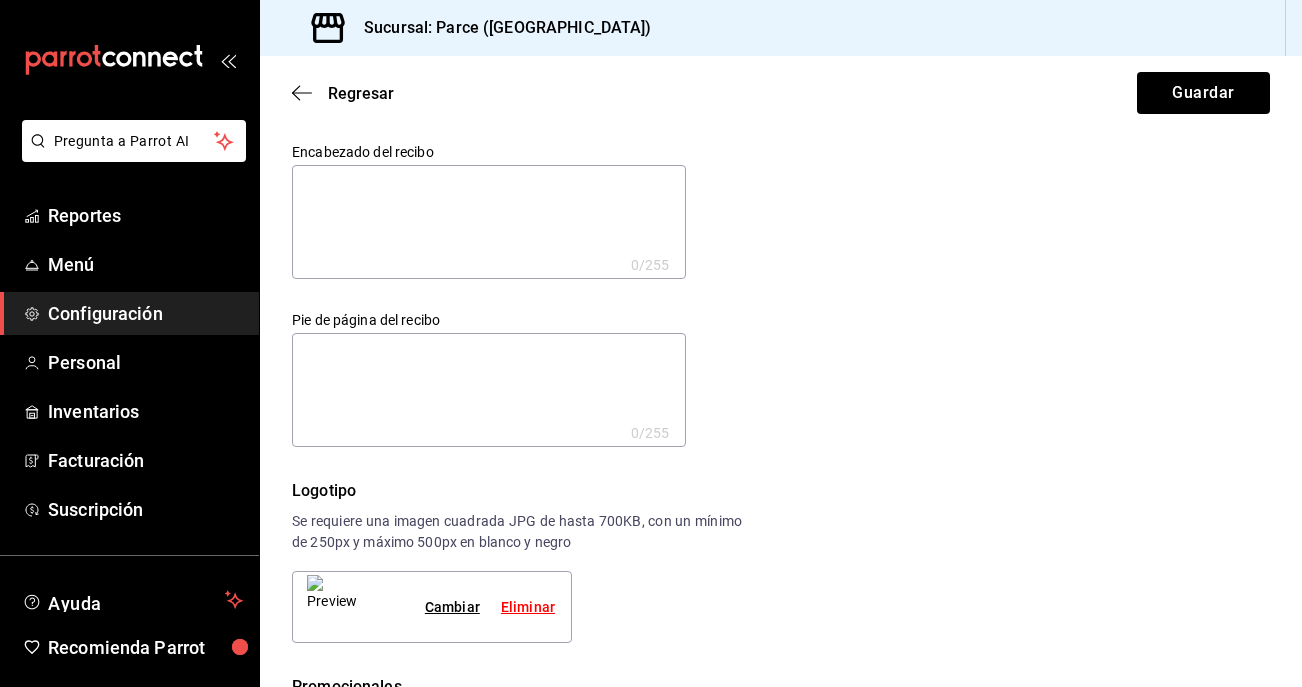 type on "u" 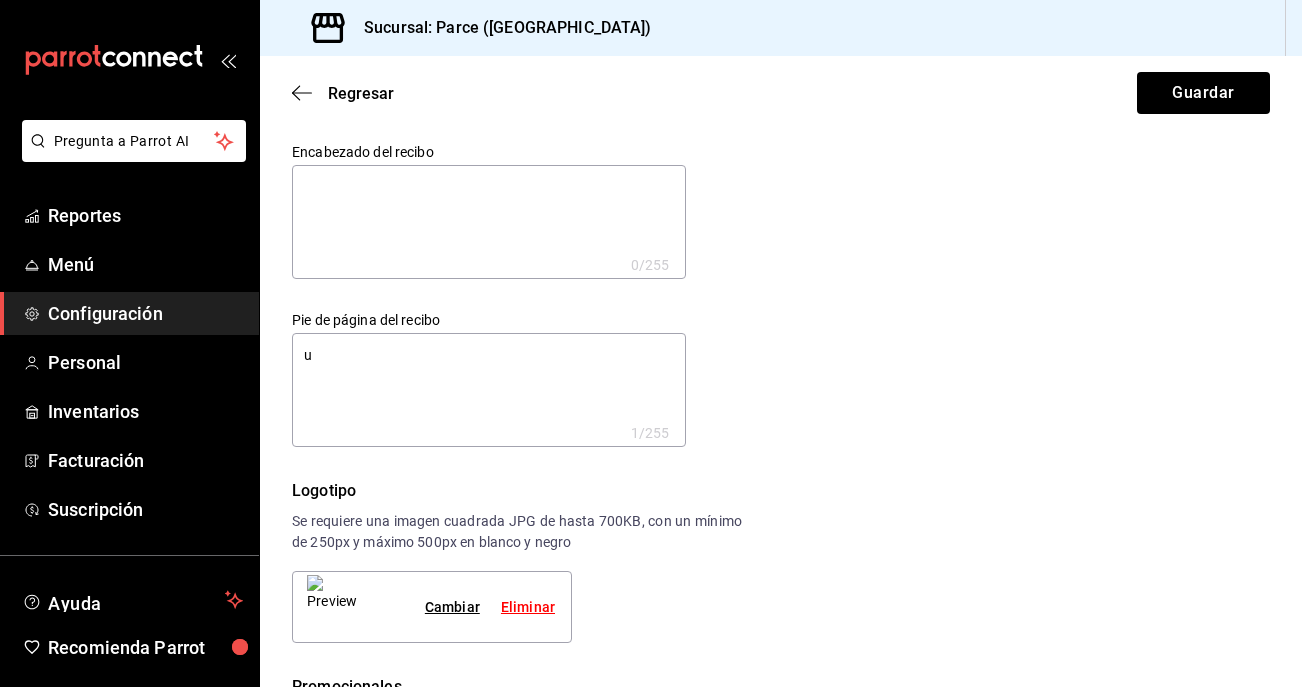 type on "uN" 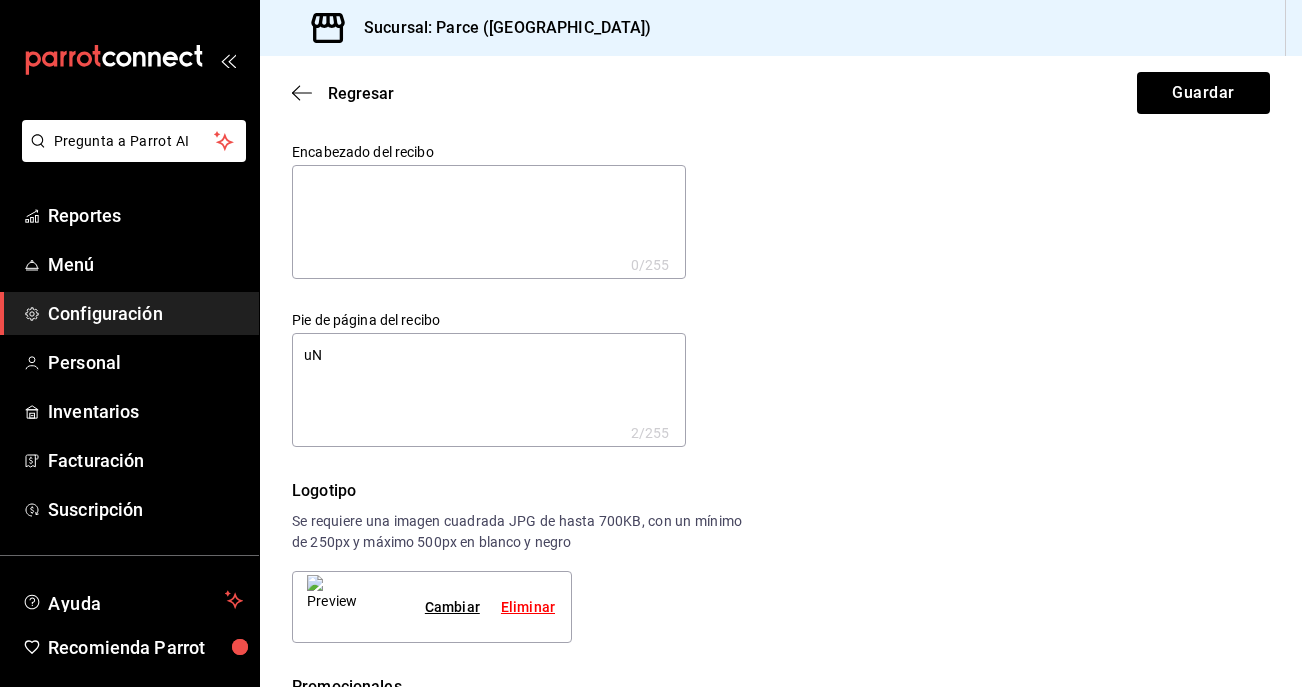 type on "uNA" 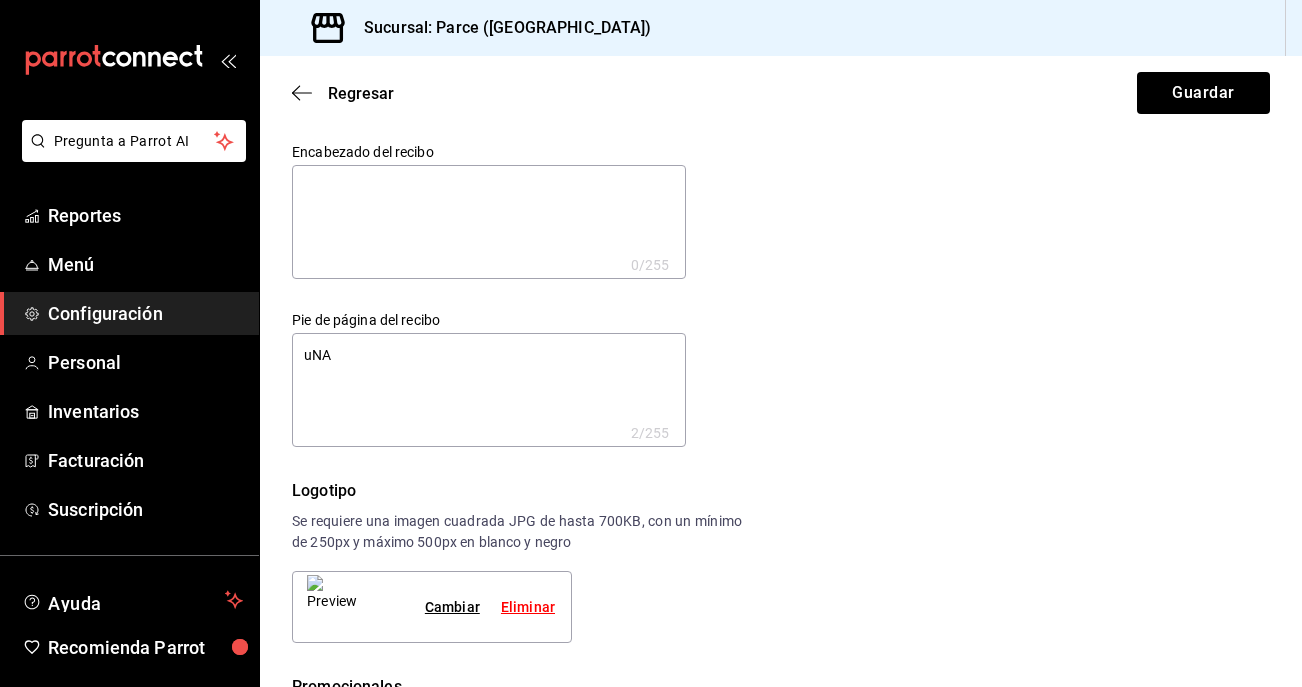 type on "x" 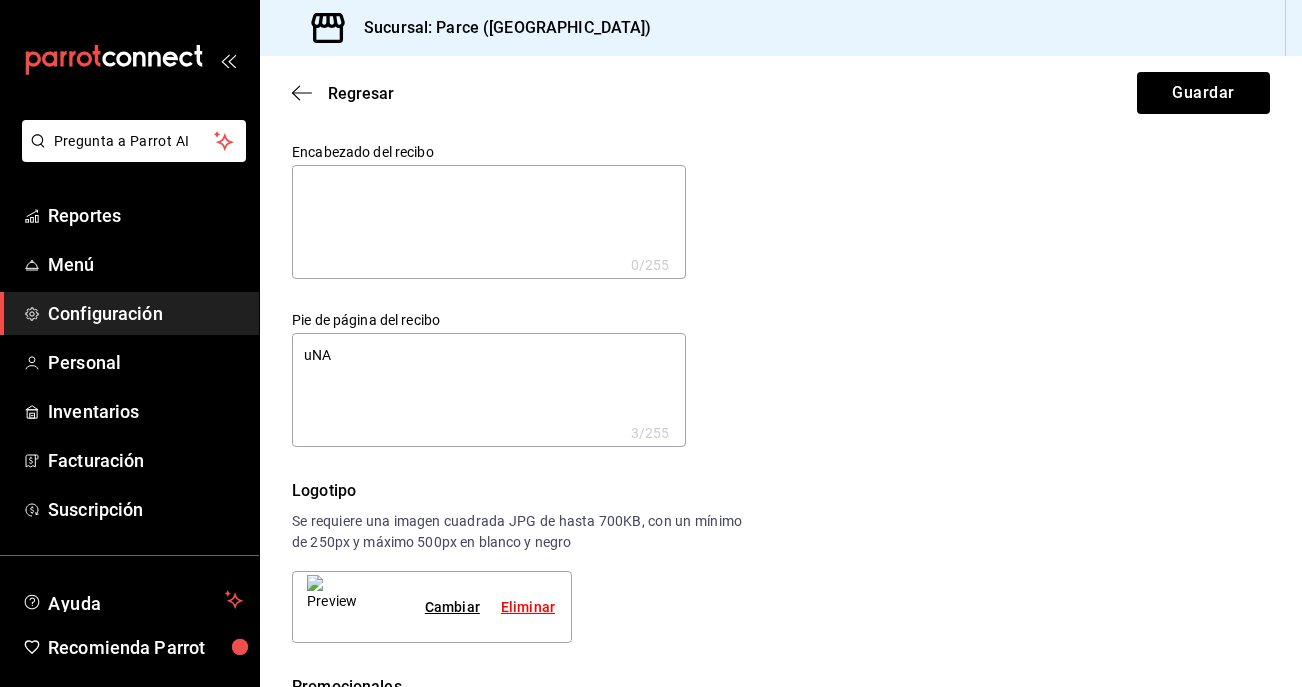type on "uN" 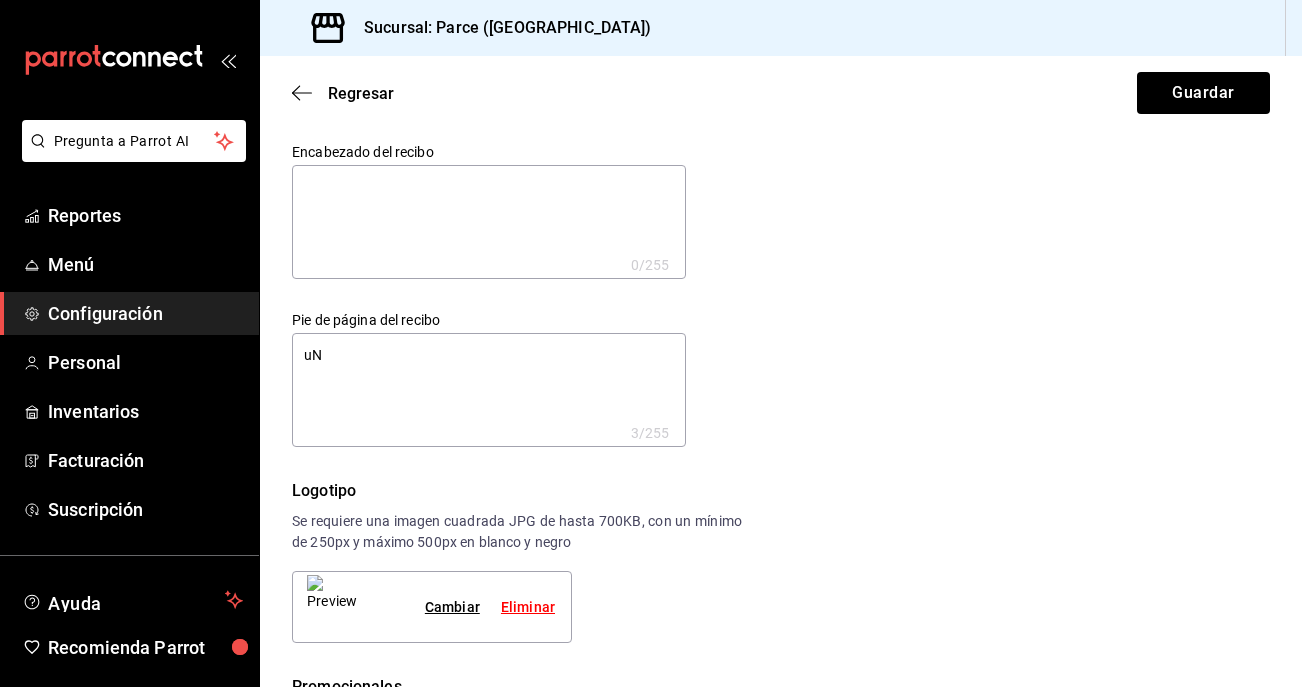 type on "x" 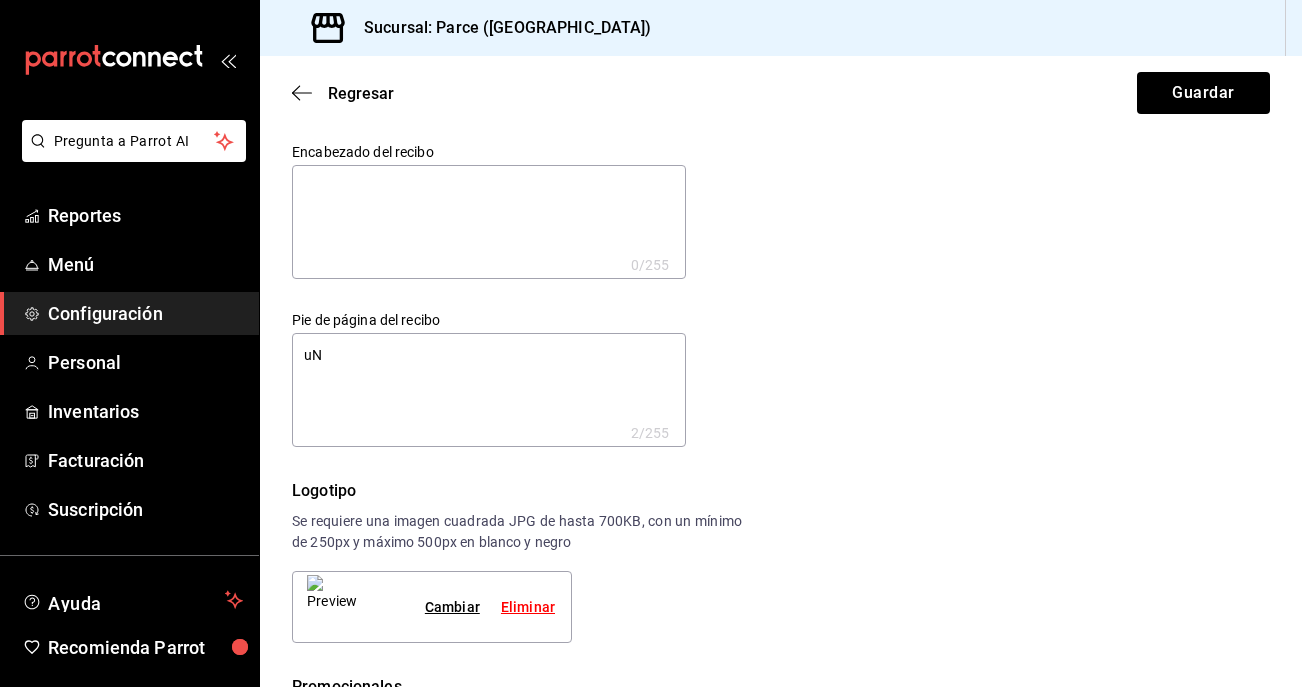 type on "u" 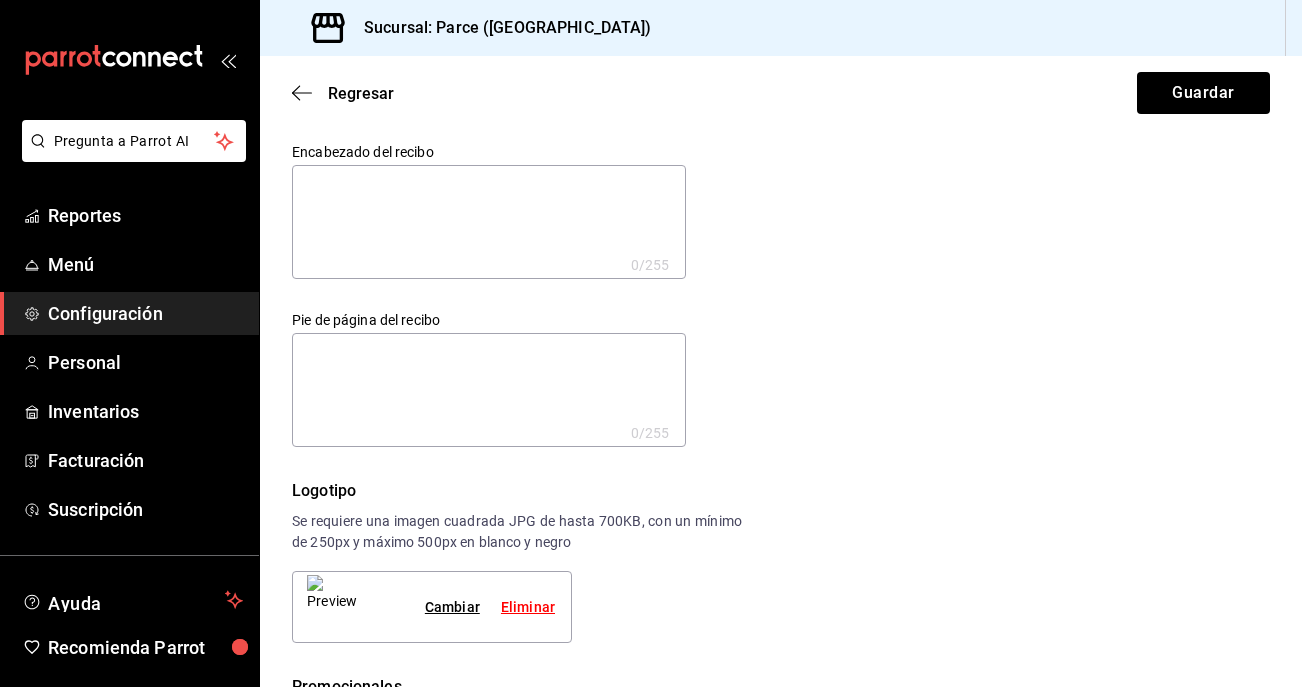type on "U" 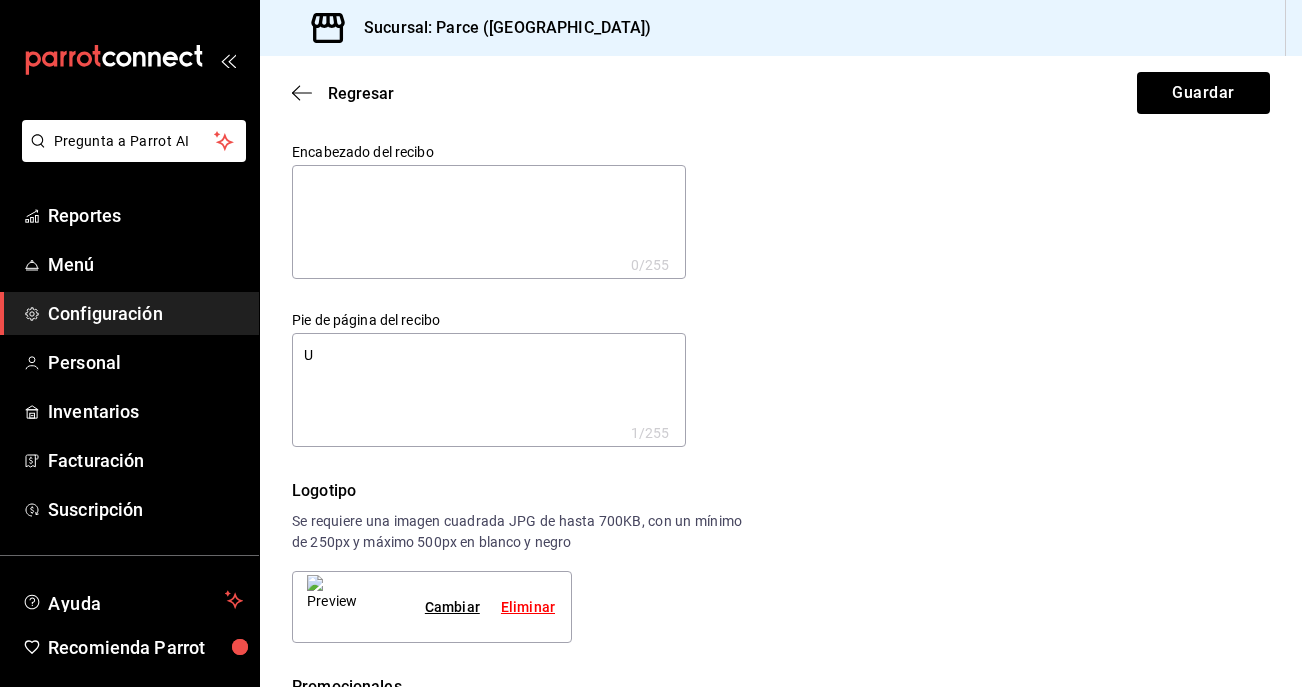 type on "Un" 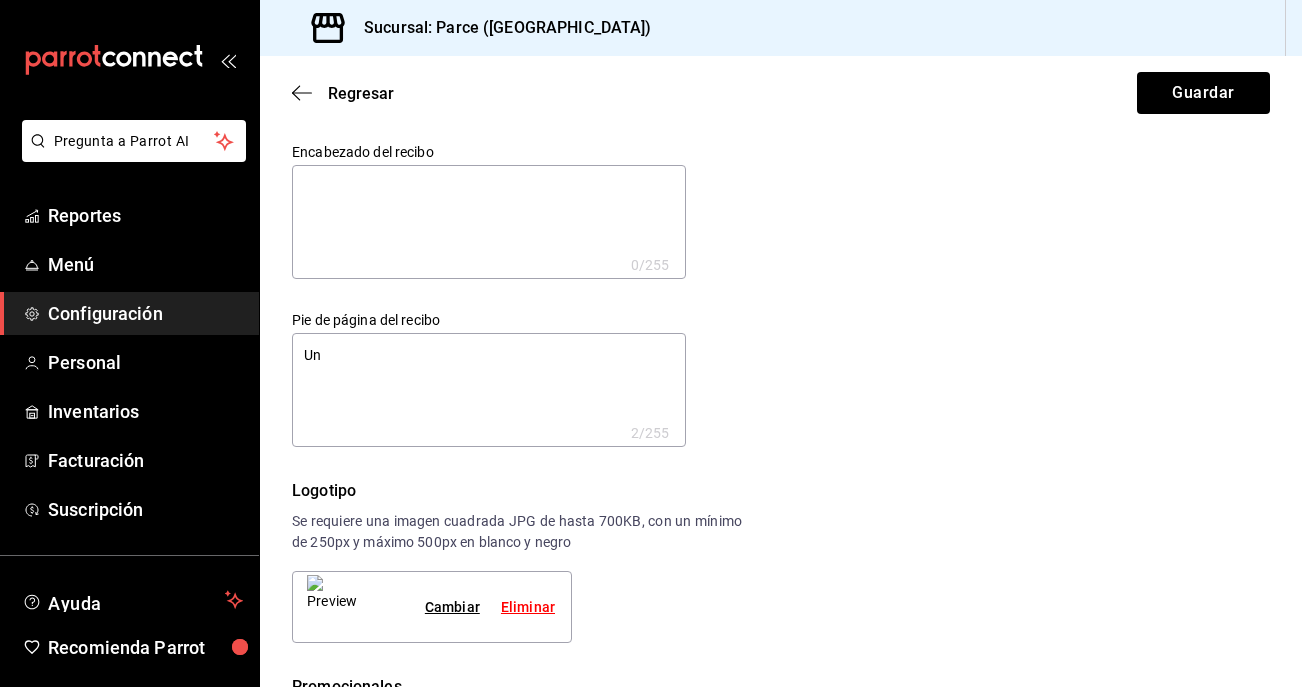 type on "Una" 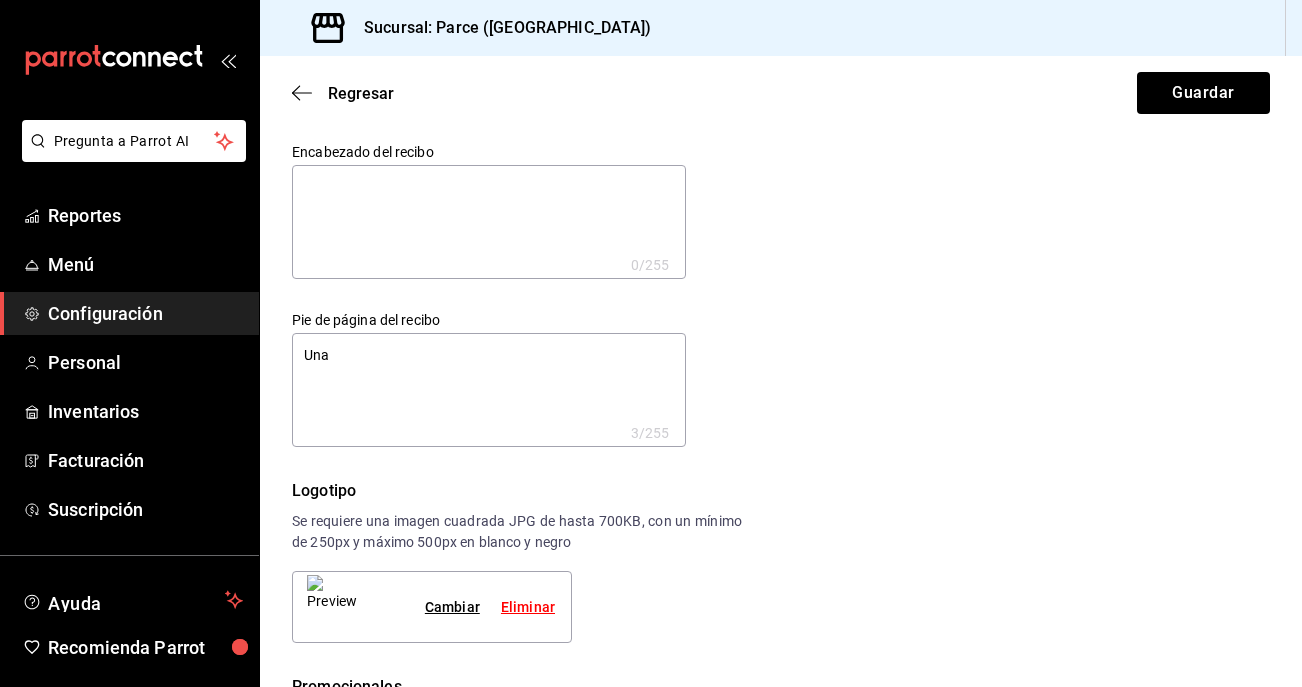type on "Una" 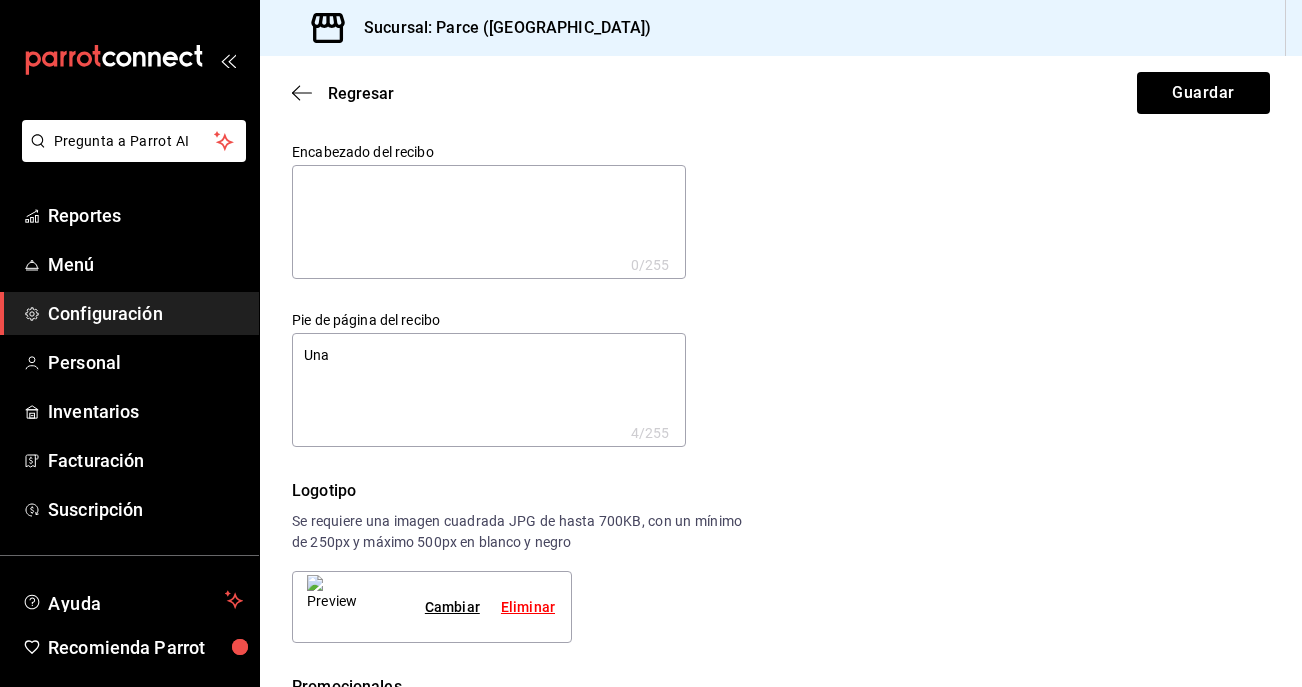 type on "Una m" 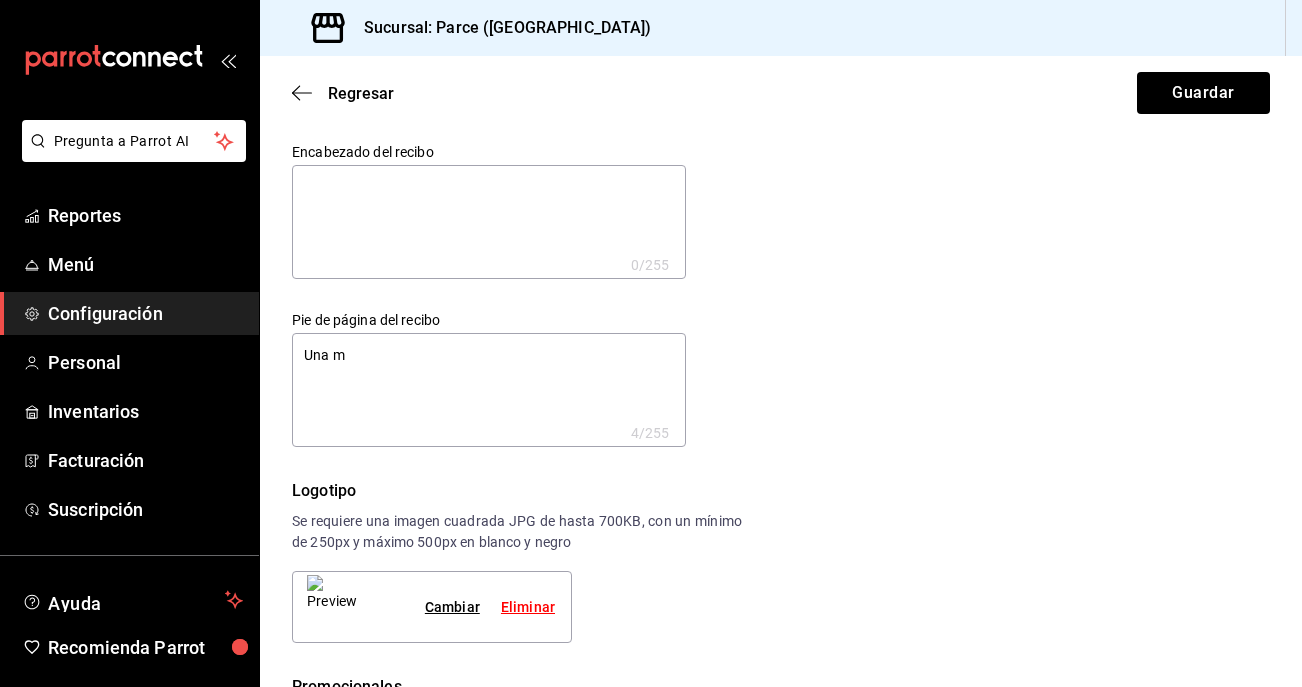 type on "Una ma" 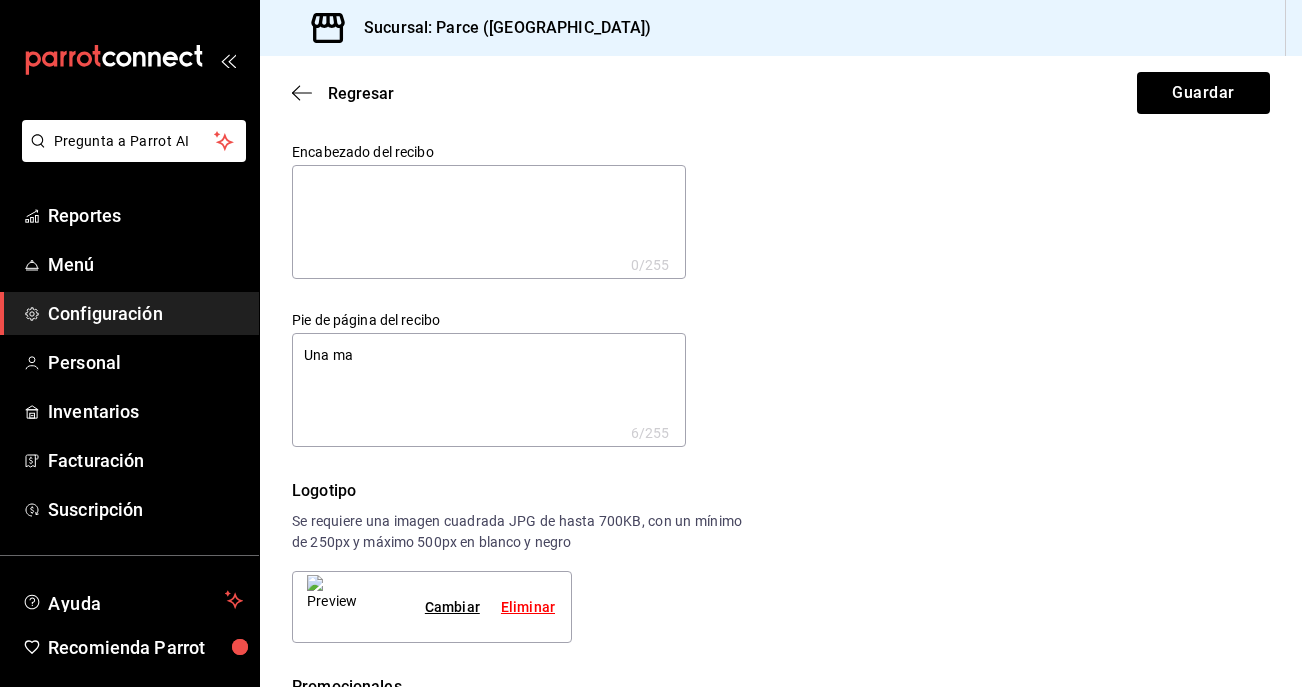 type on "Una mar" 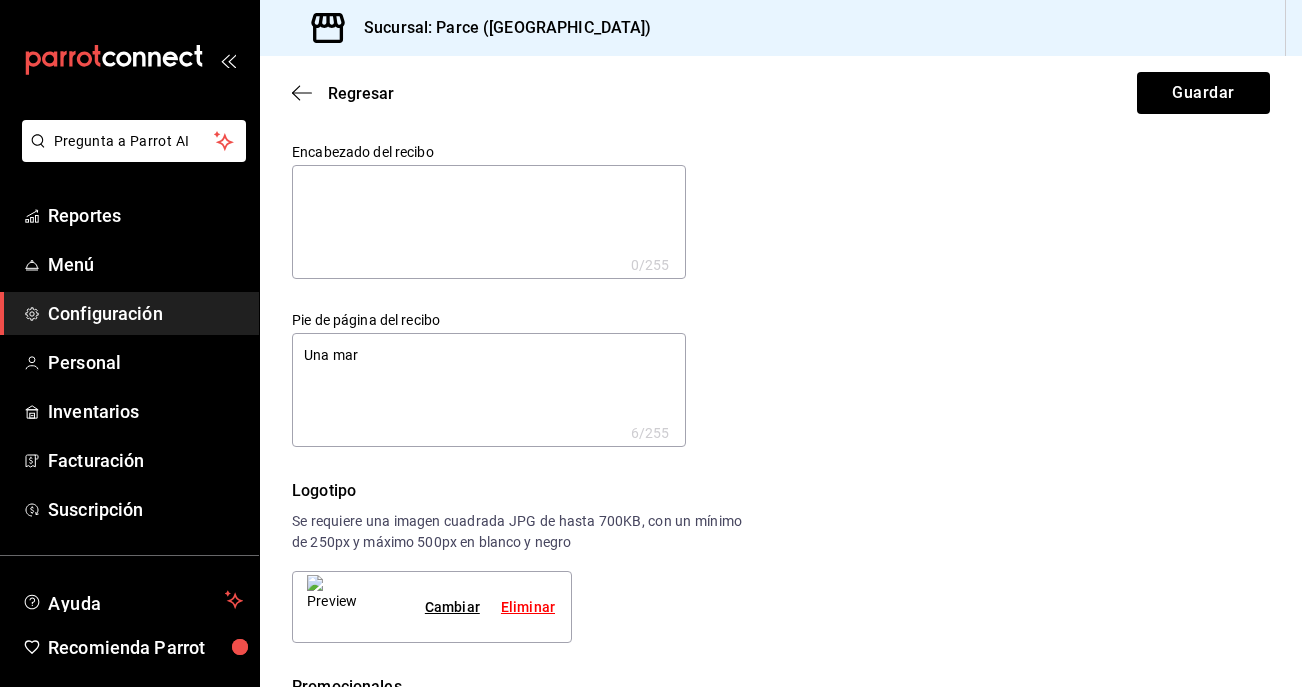 type on "Una [PERSON_NAME]" 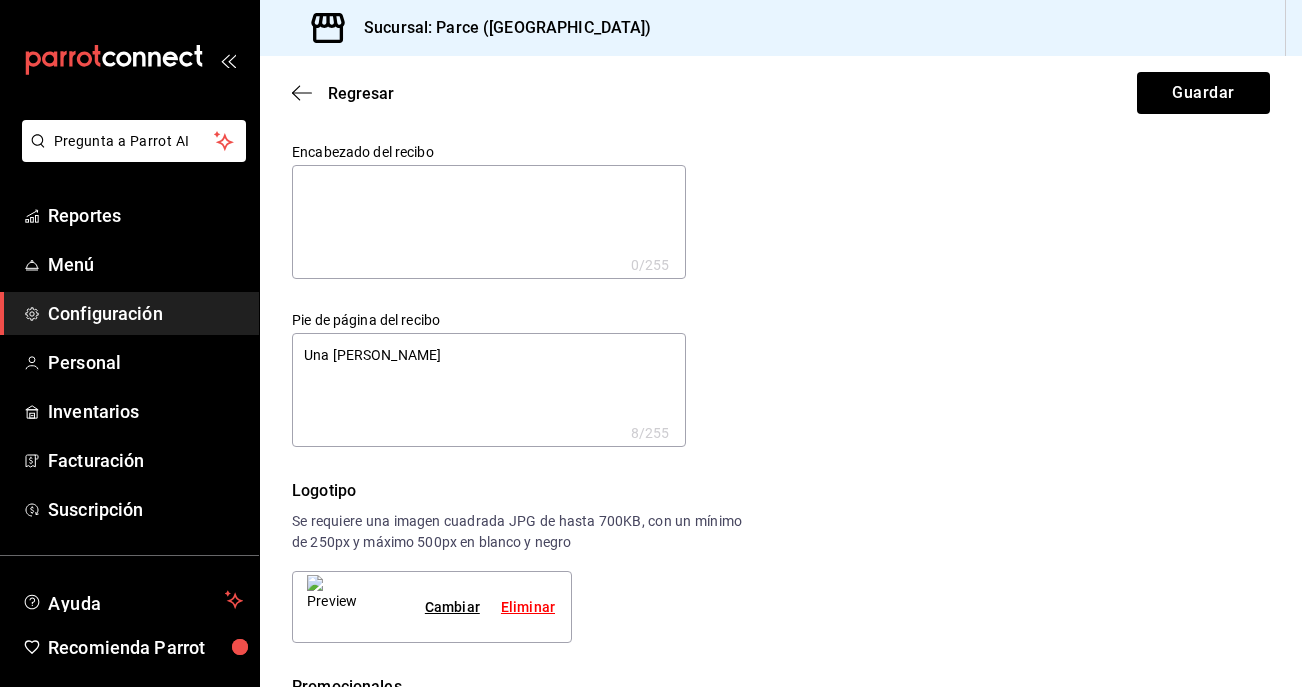 type on "Una marca" 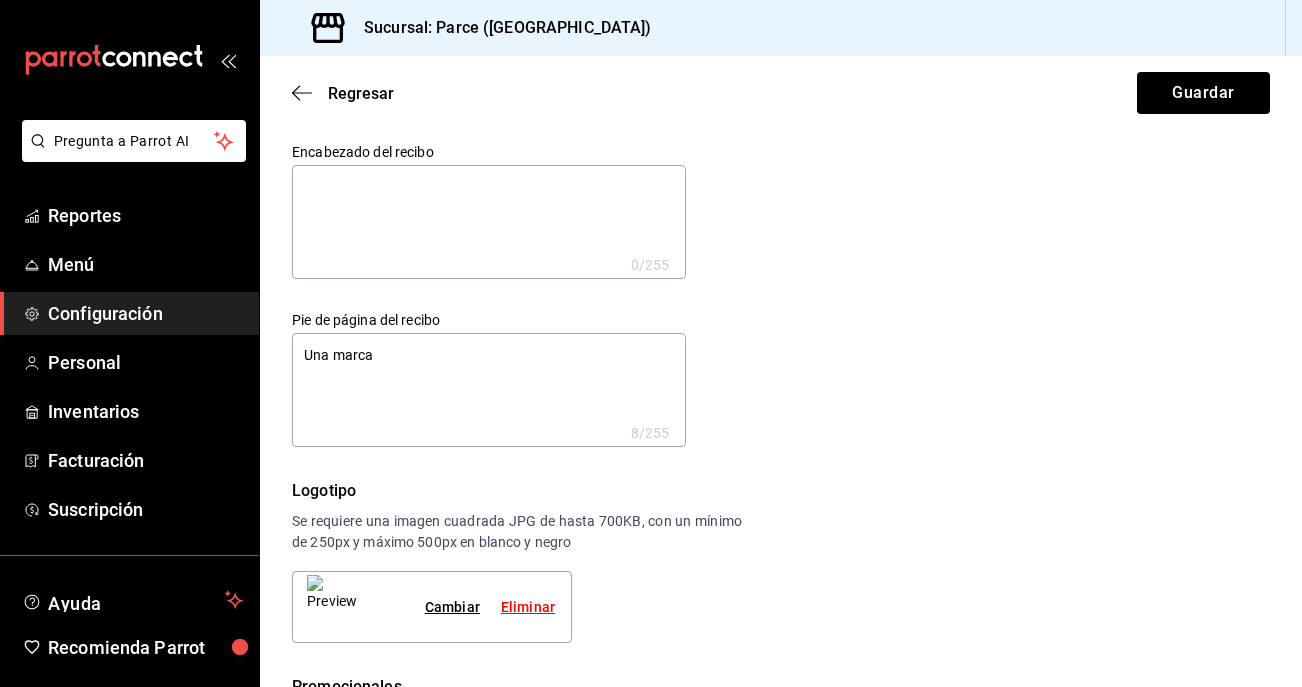 type on "x" 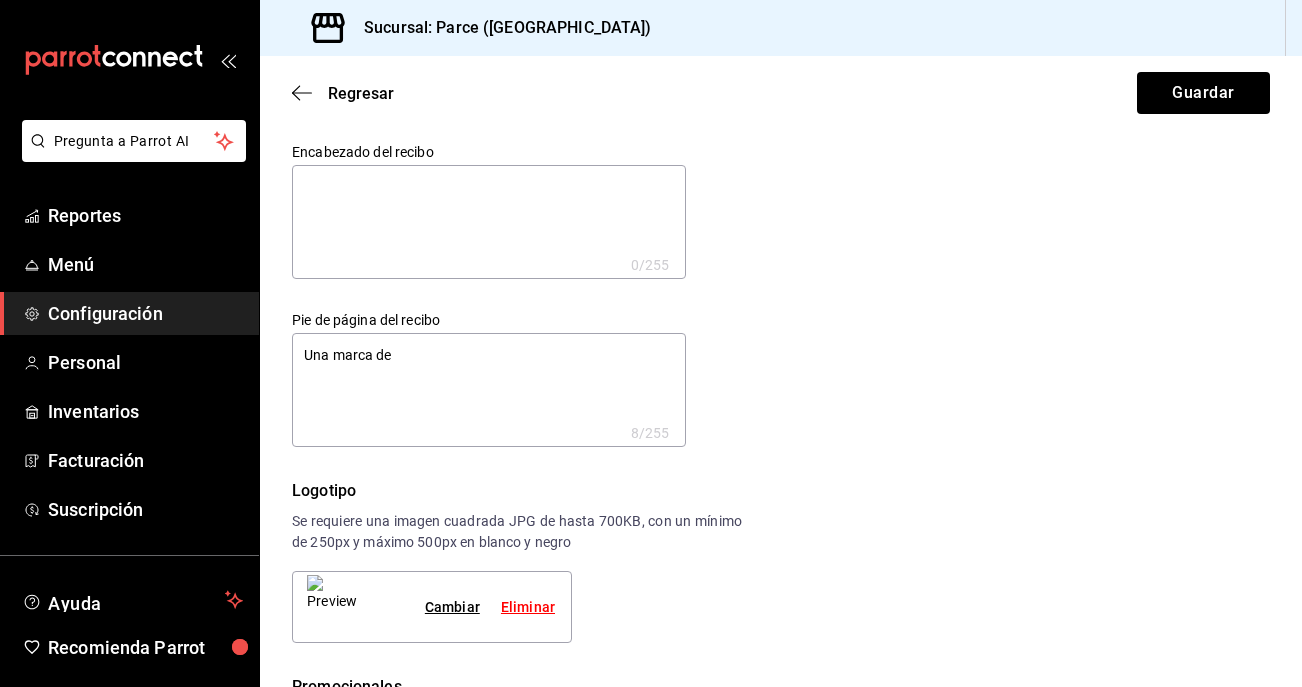 type on "Una marca de" 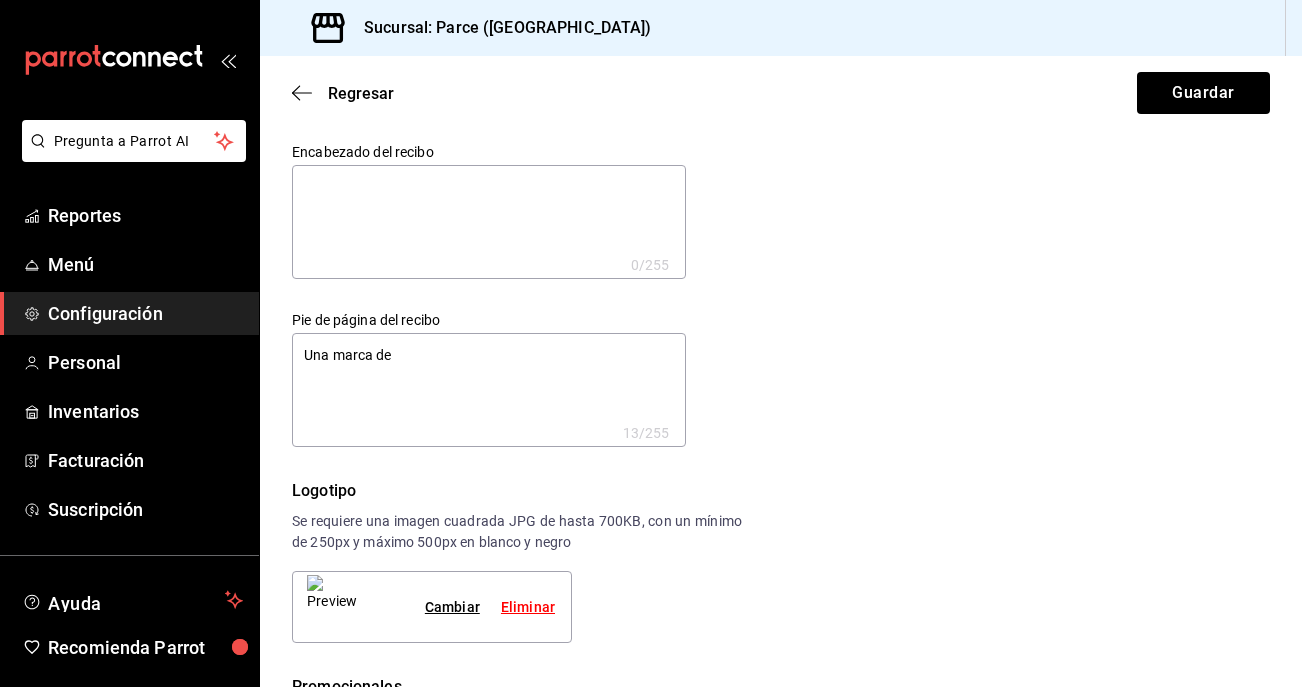 type on "Una marca de" 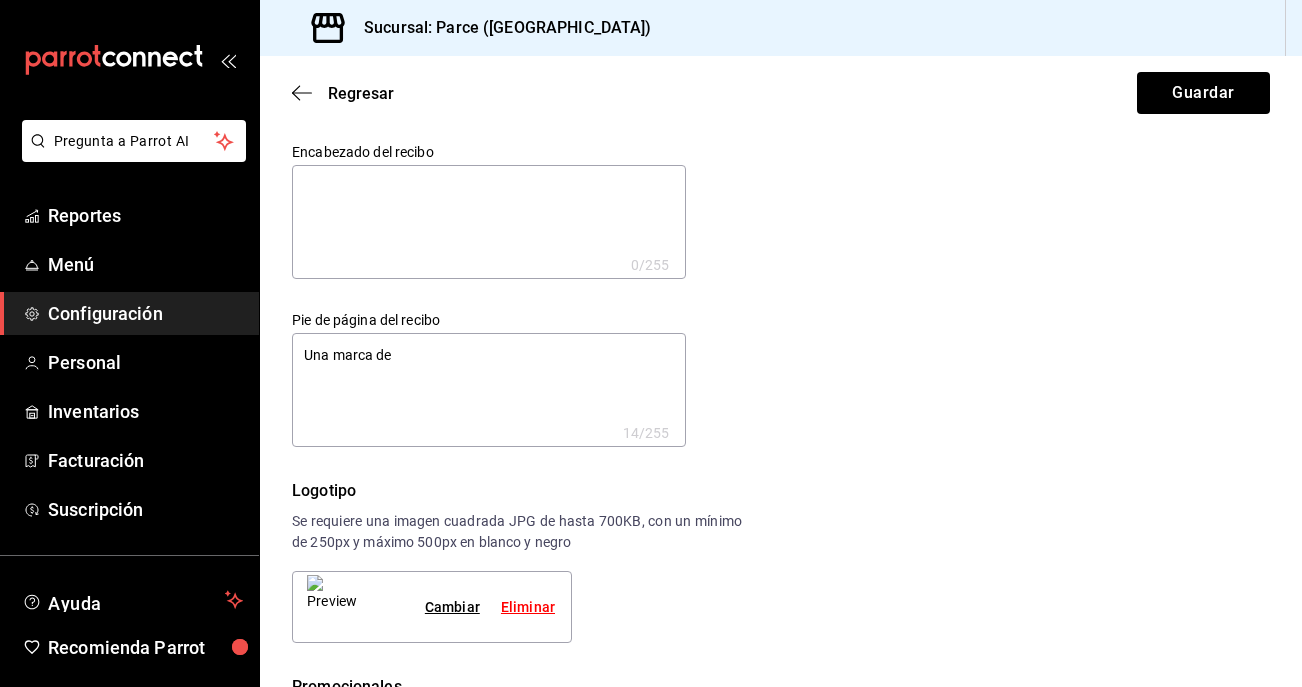 type on "Una marca de  @" 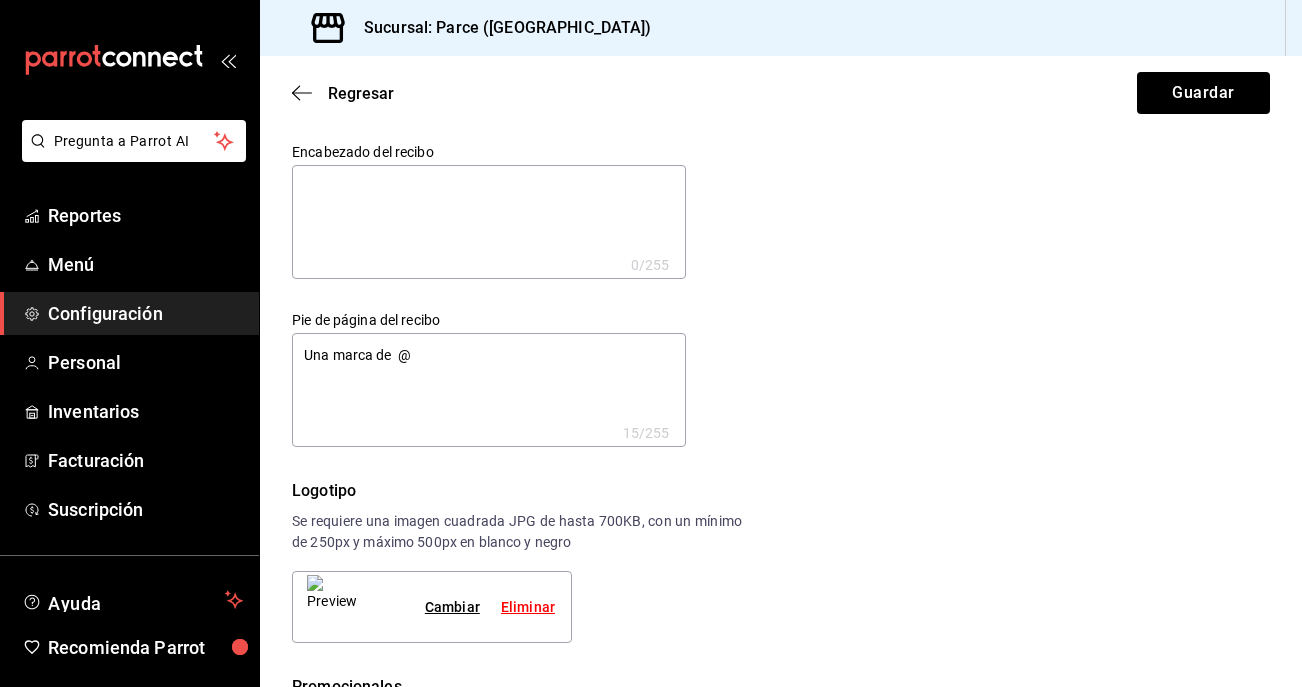 type on "Una marca de  @Q" 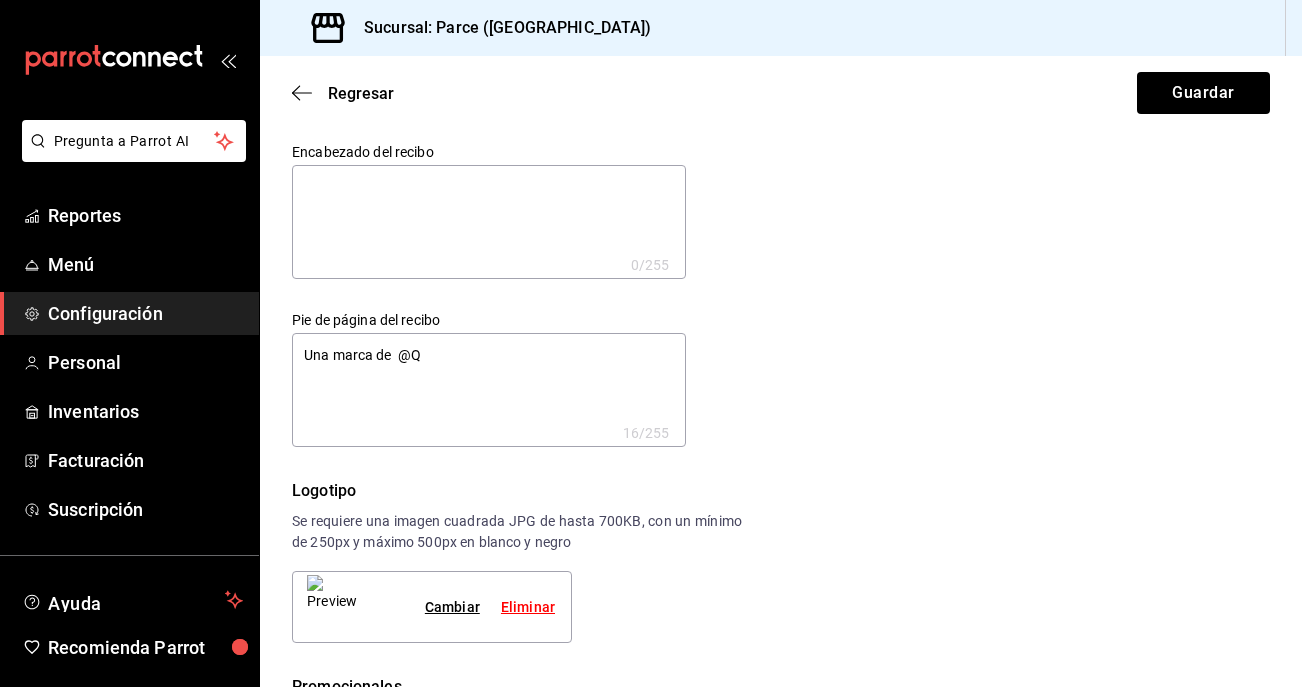 type on "Una marca de  @Qu" 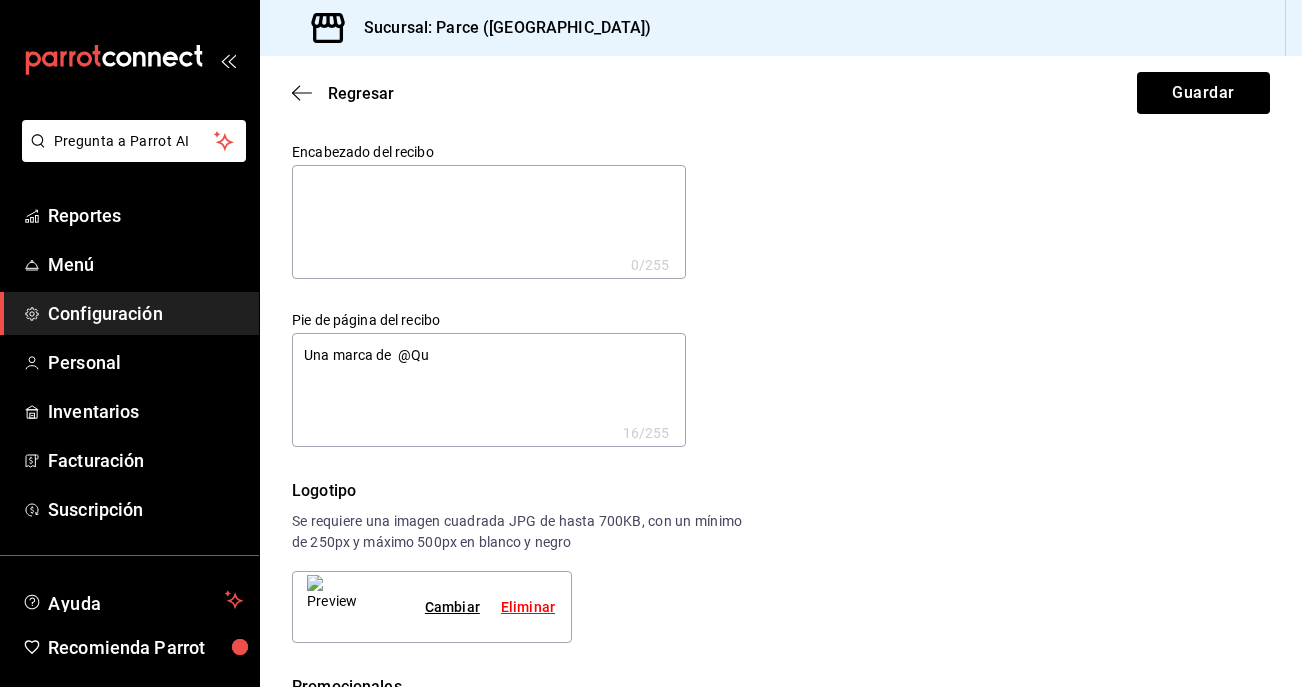 type on "Una marca de  @Qui" 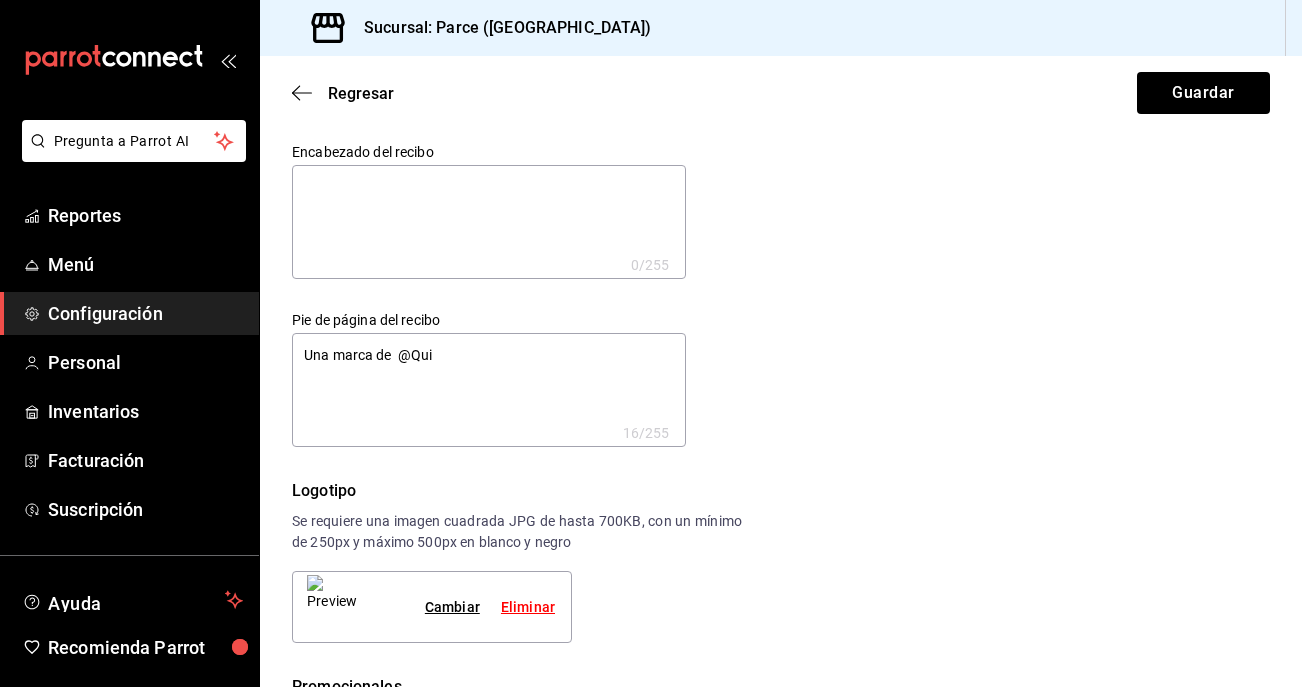 type on "Una marca de  @Quie" 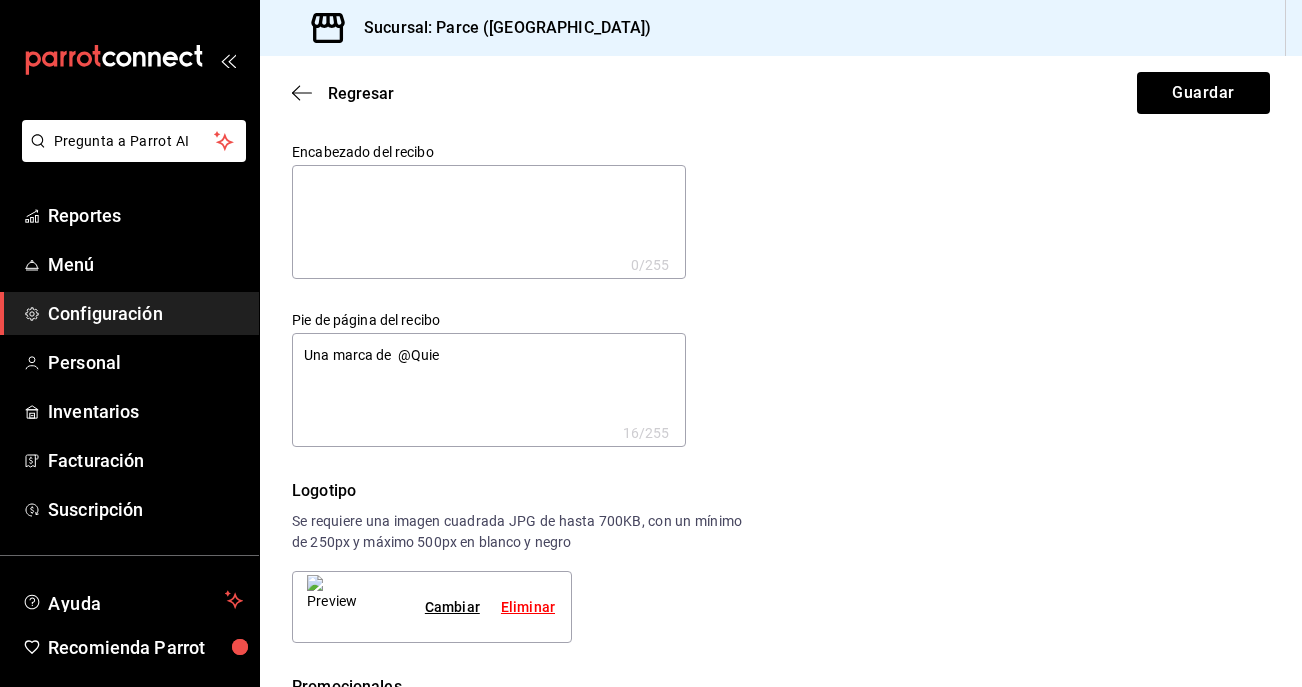 type on "x" 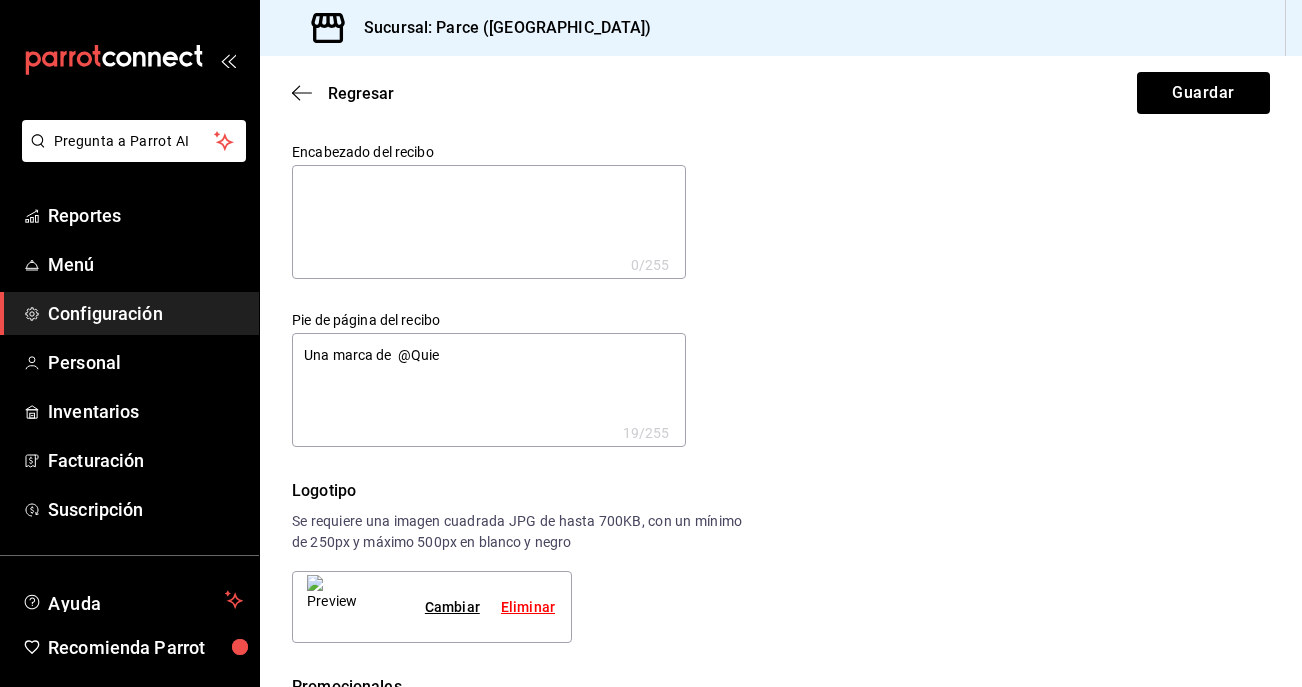 type on "Una marca de  @Quier" 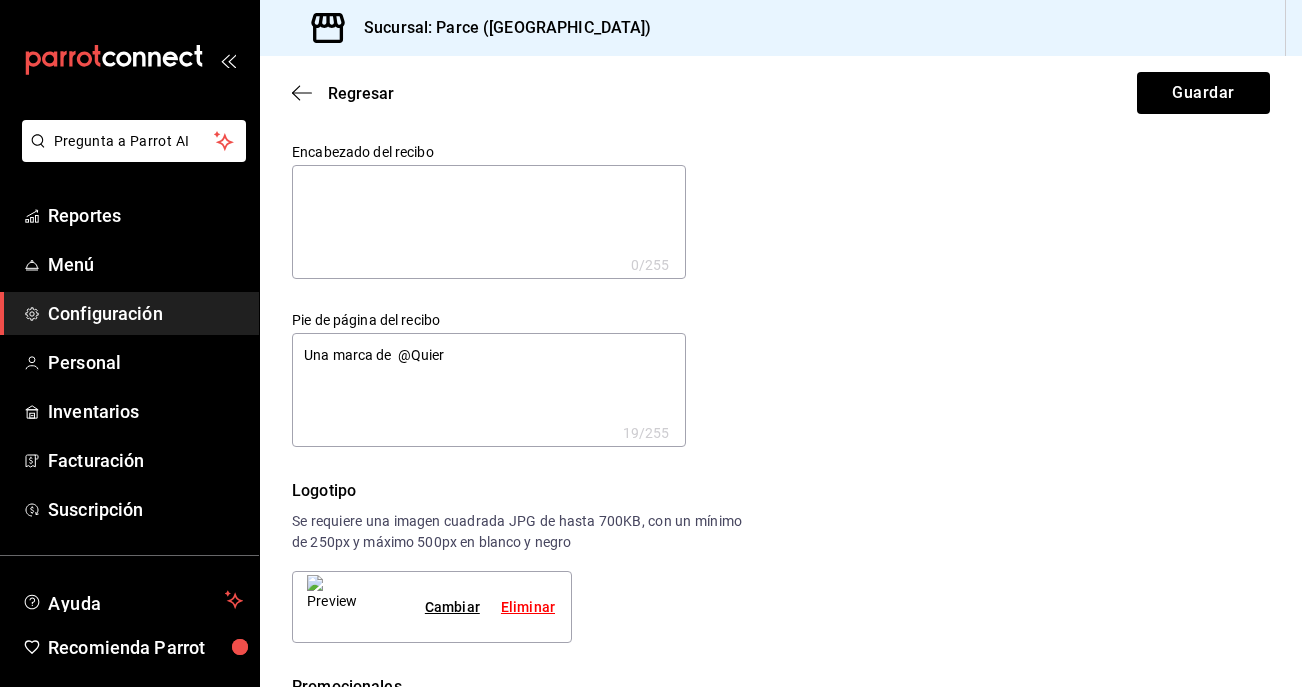 type on "Una marca de  @Quiero" 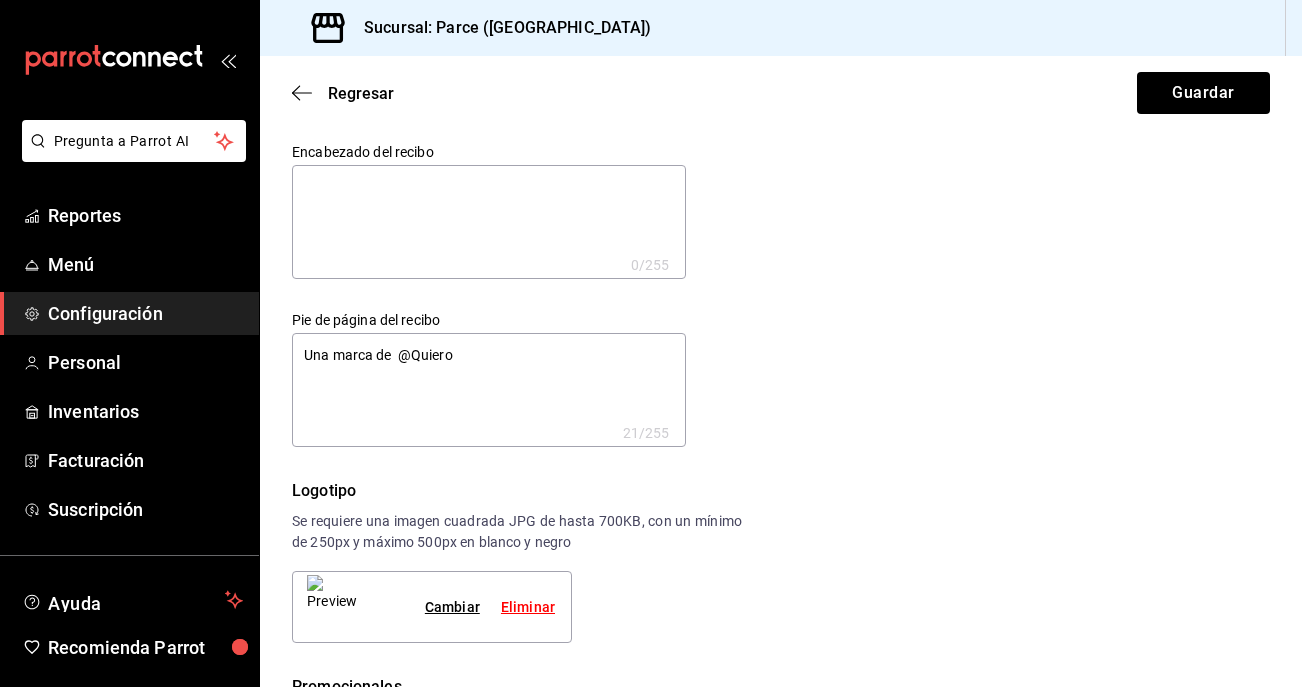 type on "Una marca de  @Quierop" 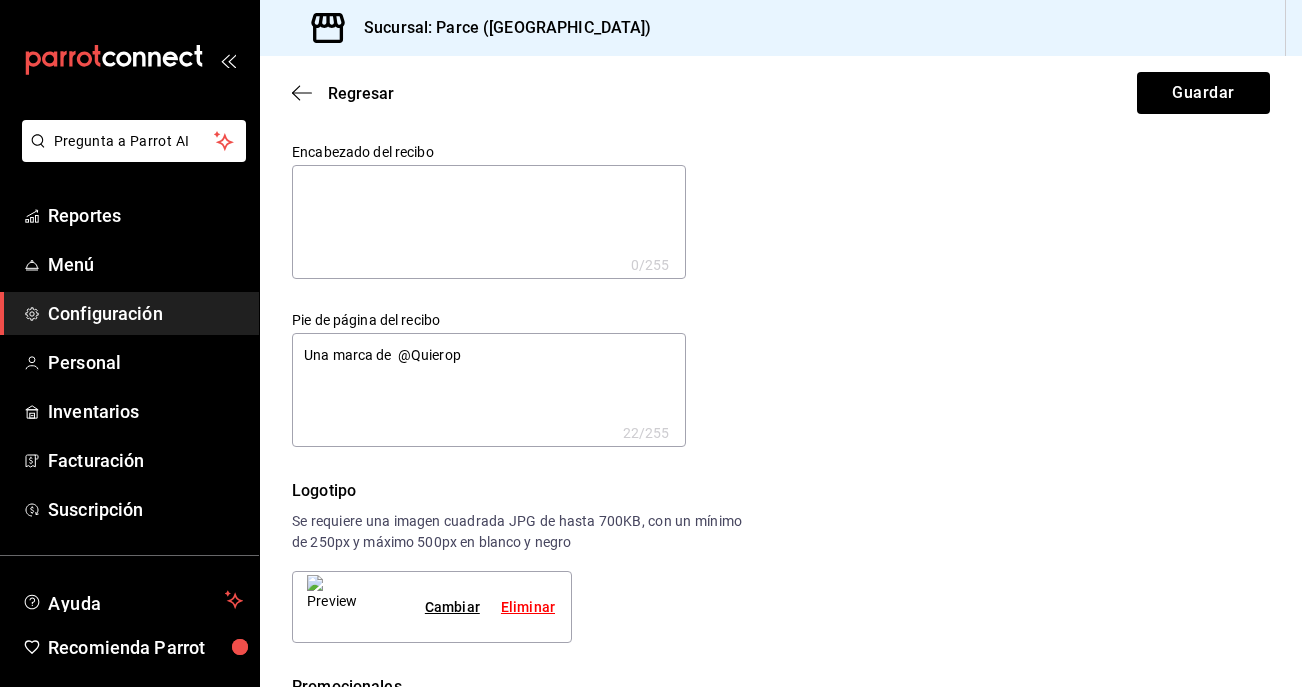 type on "Una marca de  @Quieropa" 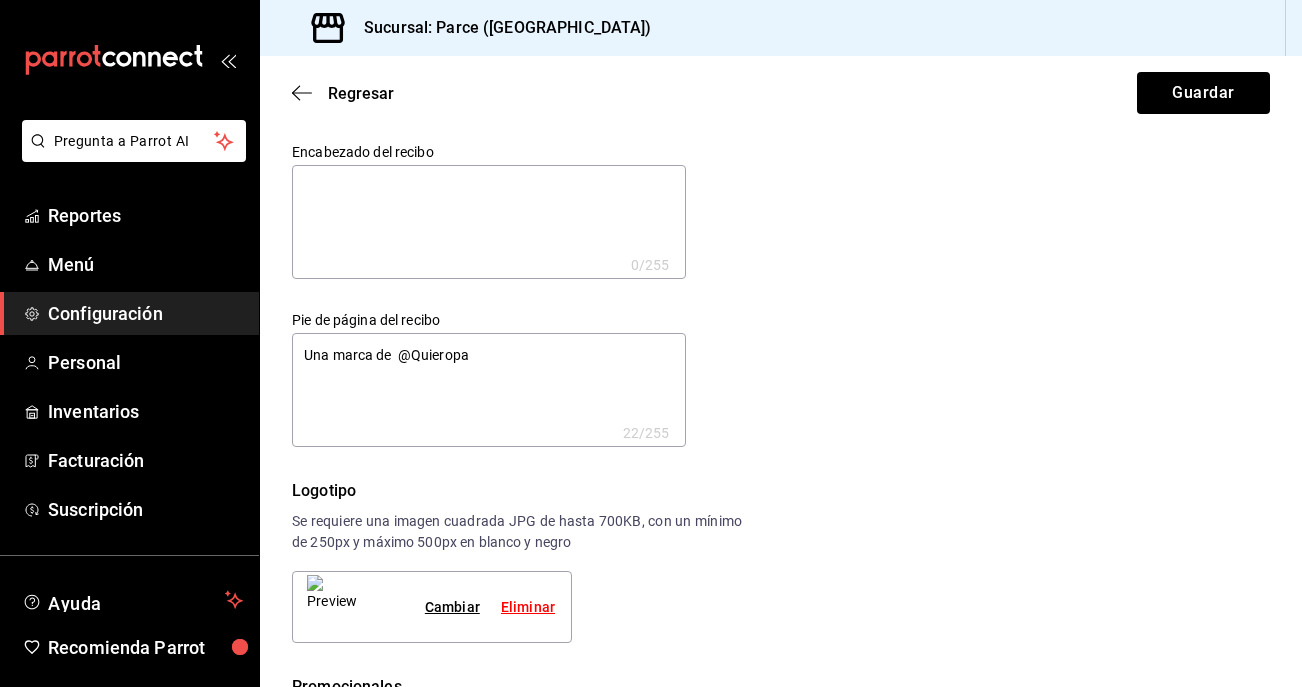 type on "x" 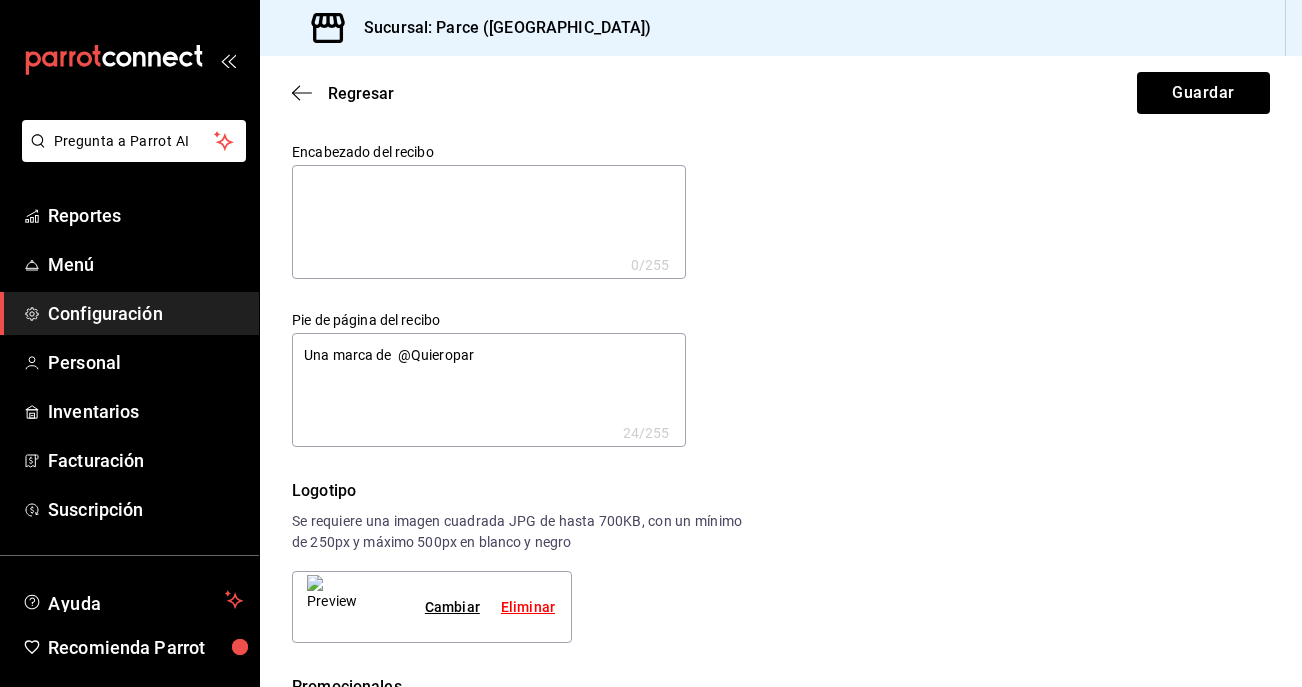 type on "Una marca de  @Quieroparc" 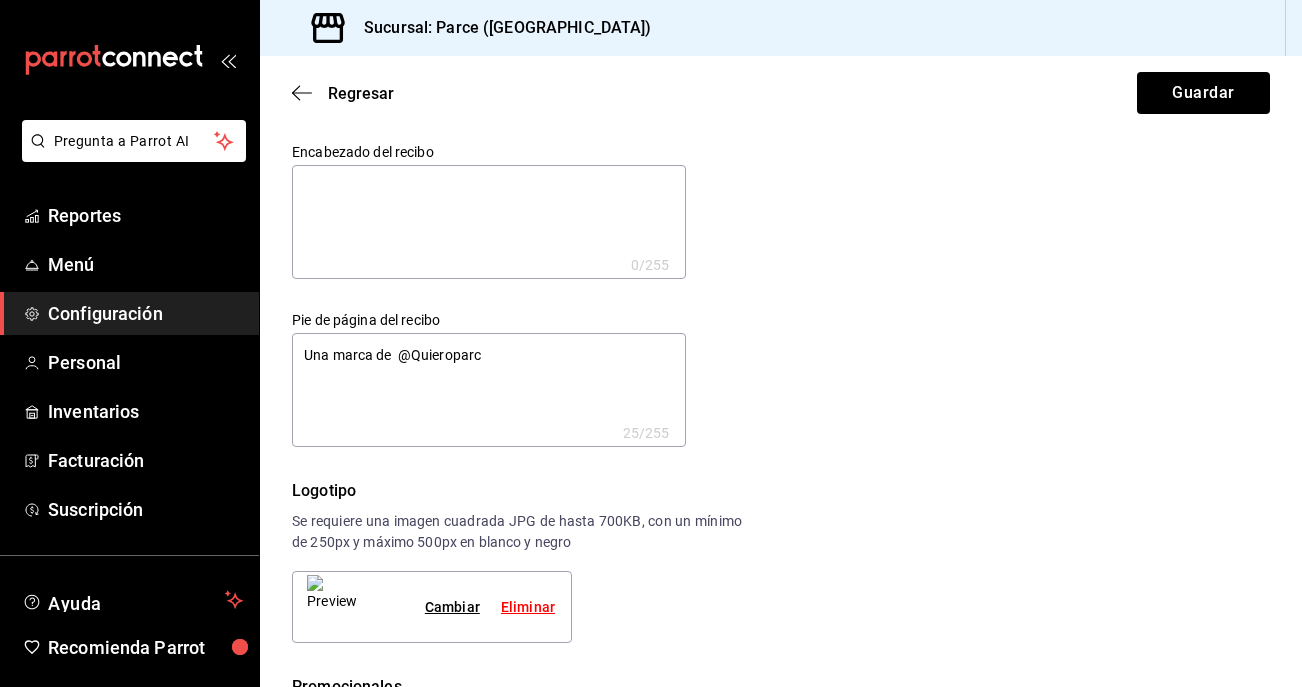 type on "Una marca de  @Quieroparce" 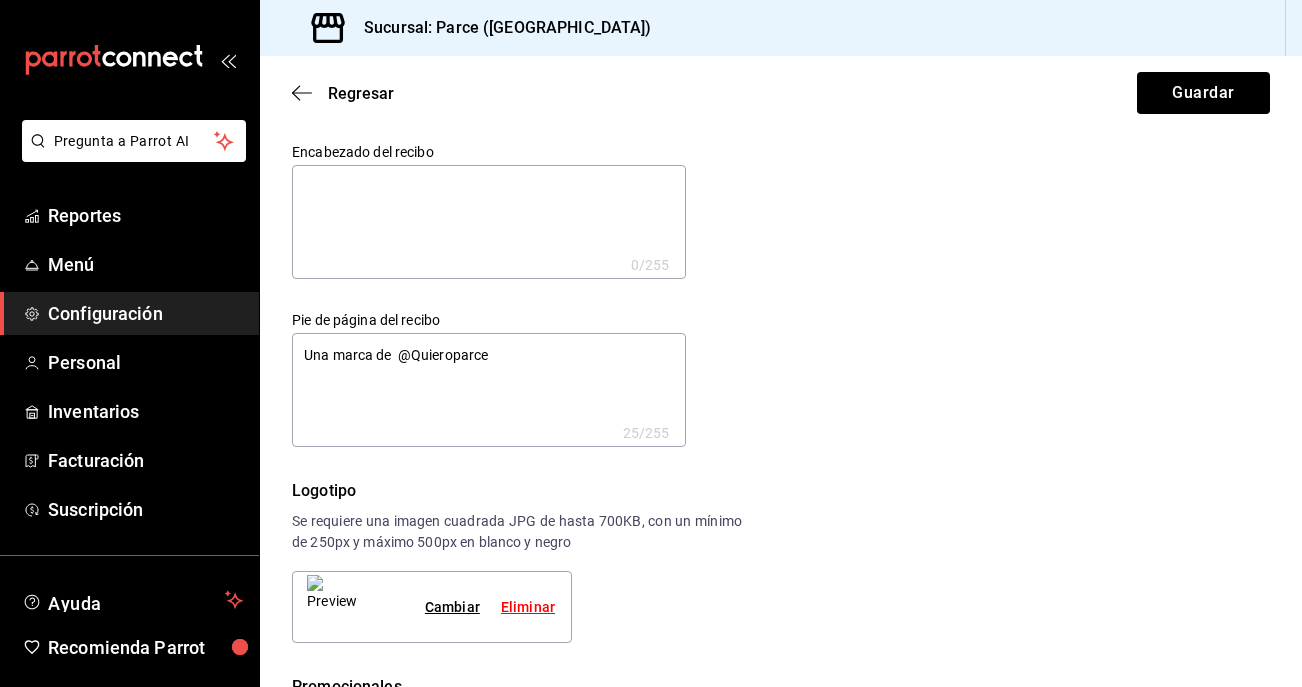 type on "x" 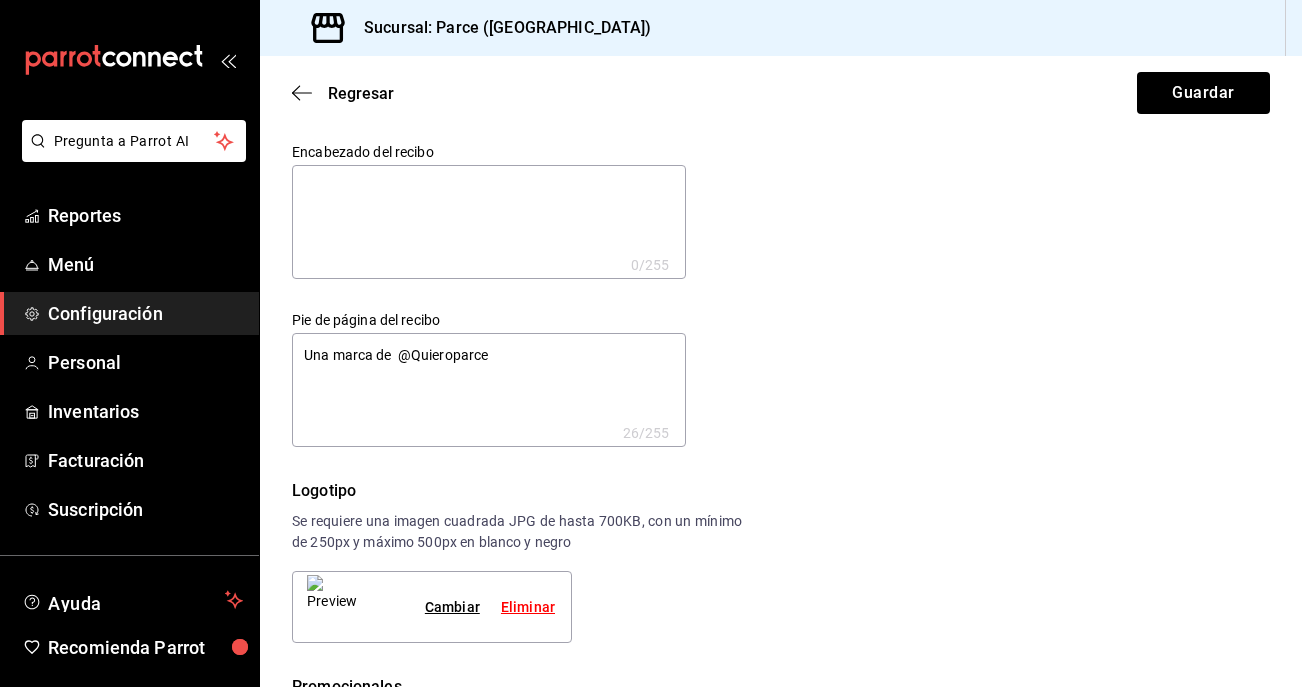 type on "Una marca de  @Quieroparcem" 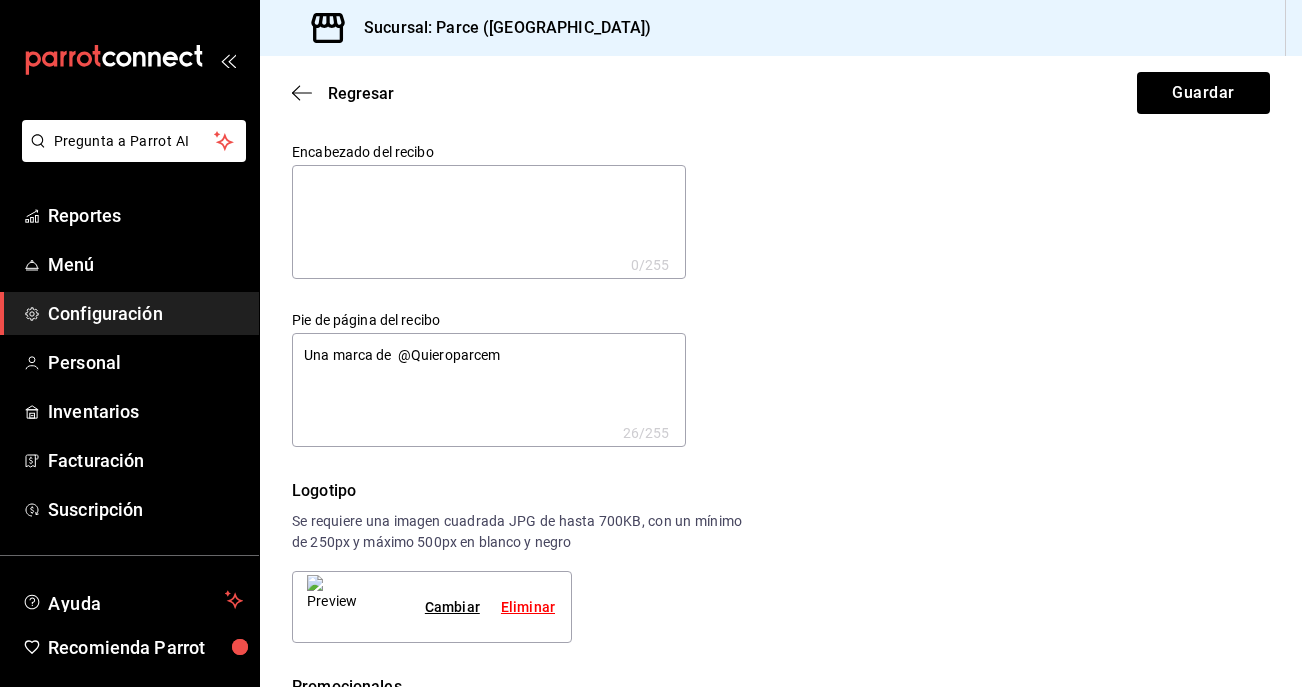 type on "Una marca de  @Quieroparcemx" 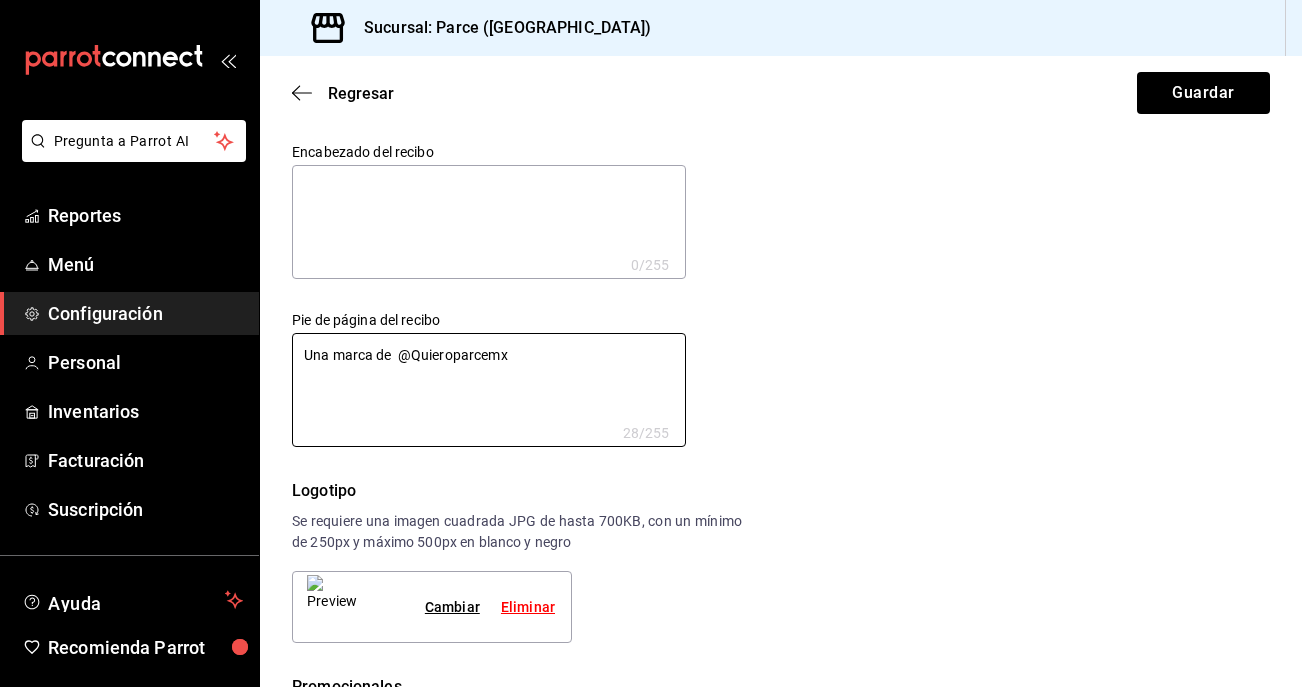 drag, startPoint x: 546, startPoint y: 357, endPoint x: 212, endPoint y: 326, distance: 335.43555 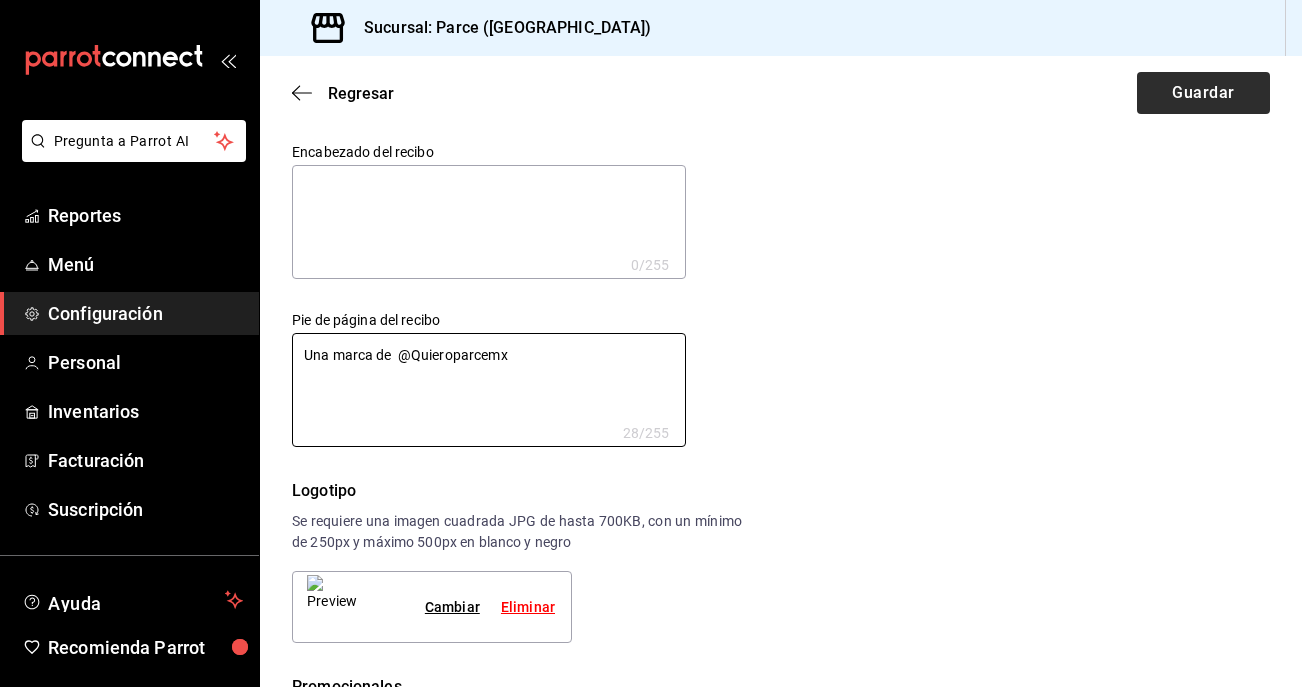 type on "Una marca de  @Quieroparcemx" 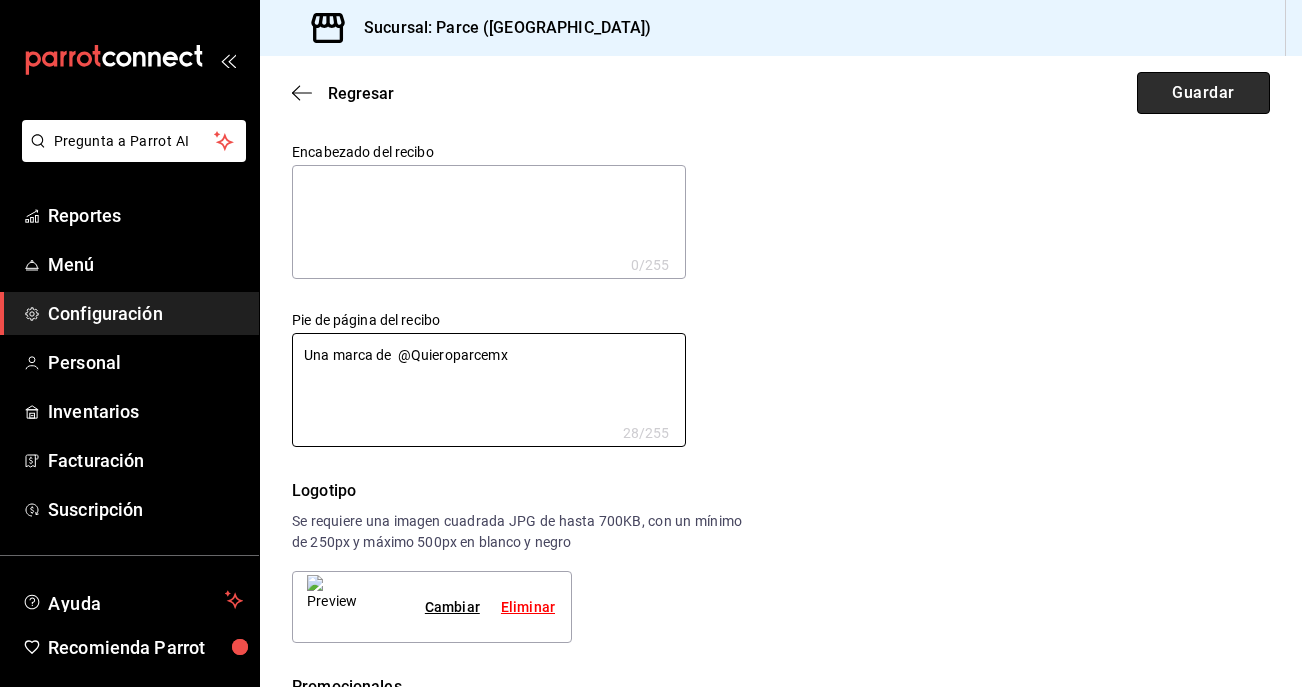 click on "Guardar" at bounding box center (1203, 93) 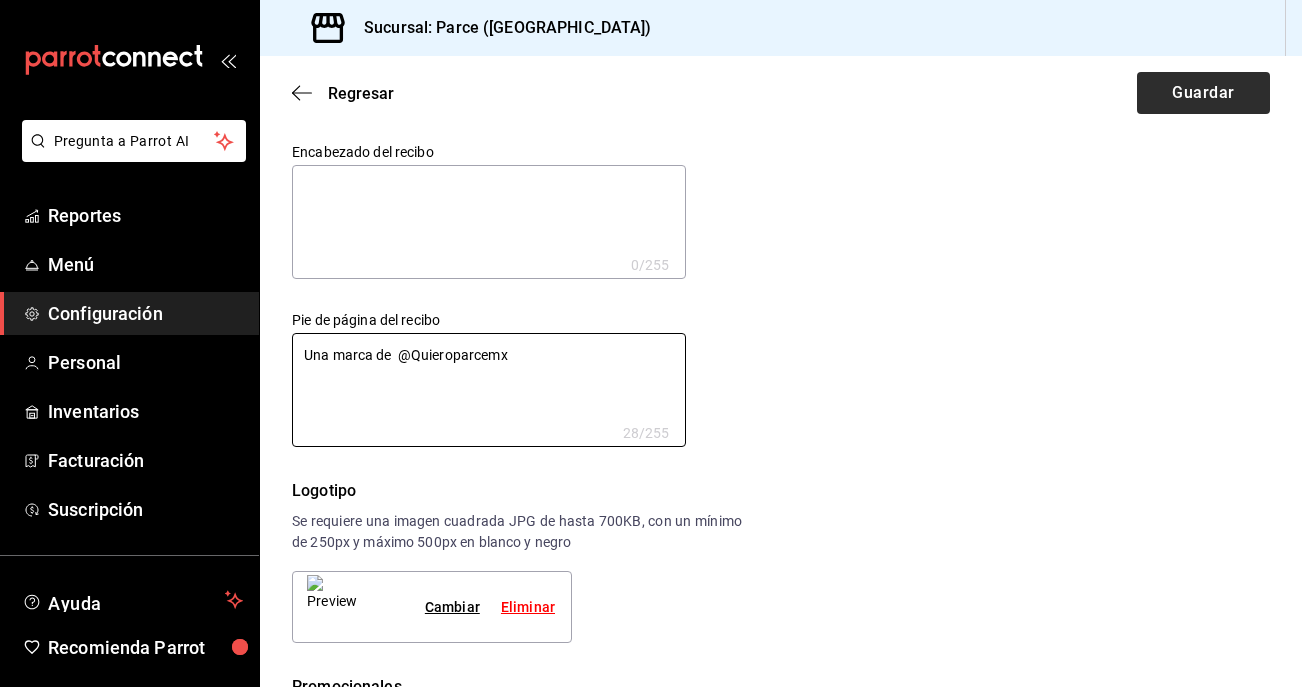 type on "x" 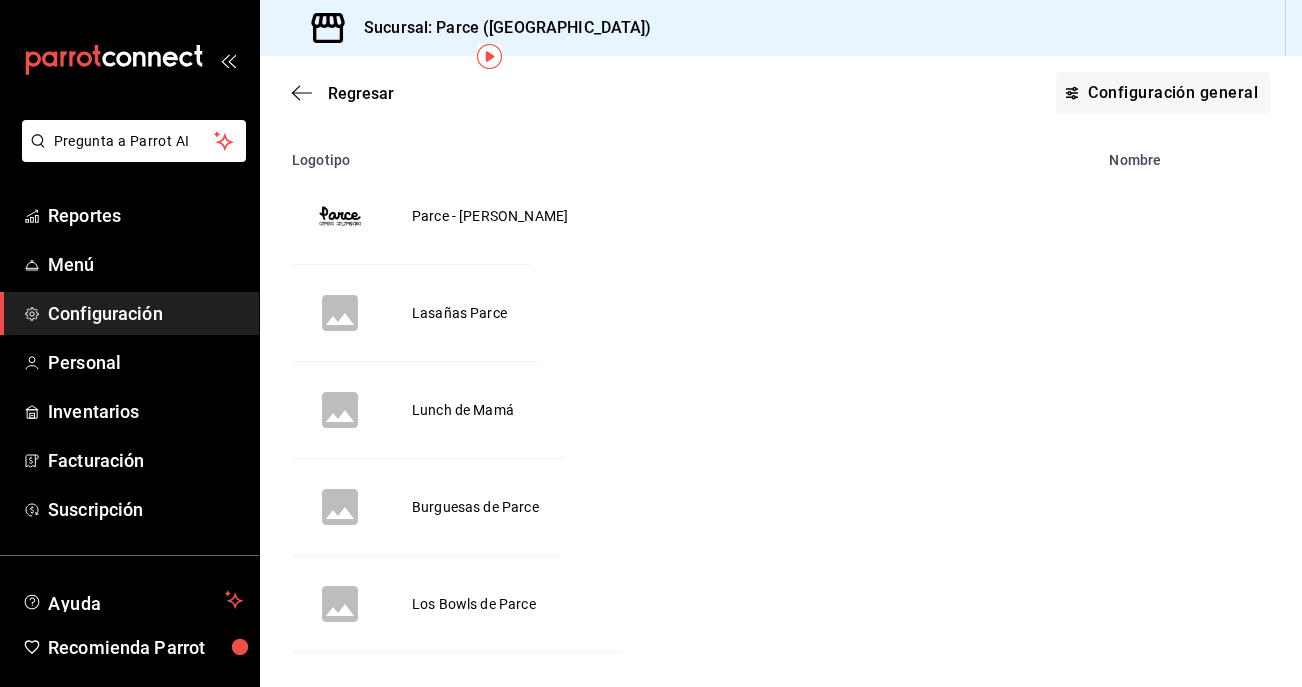 scroll, scrollTop: 105, scrollLeft: 0, axis: vertical 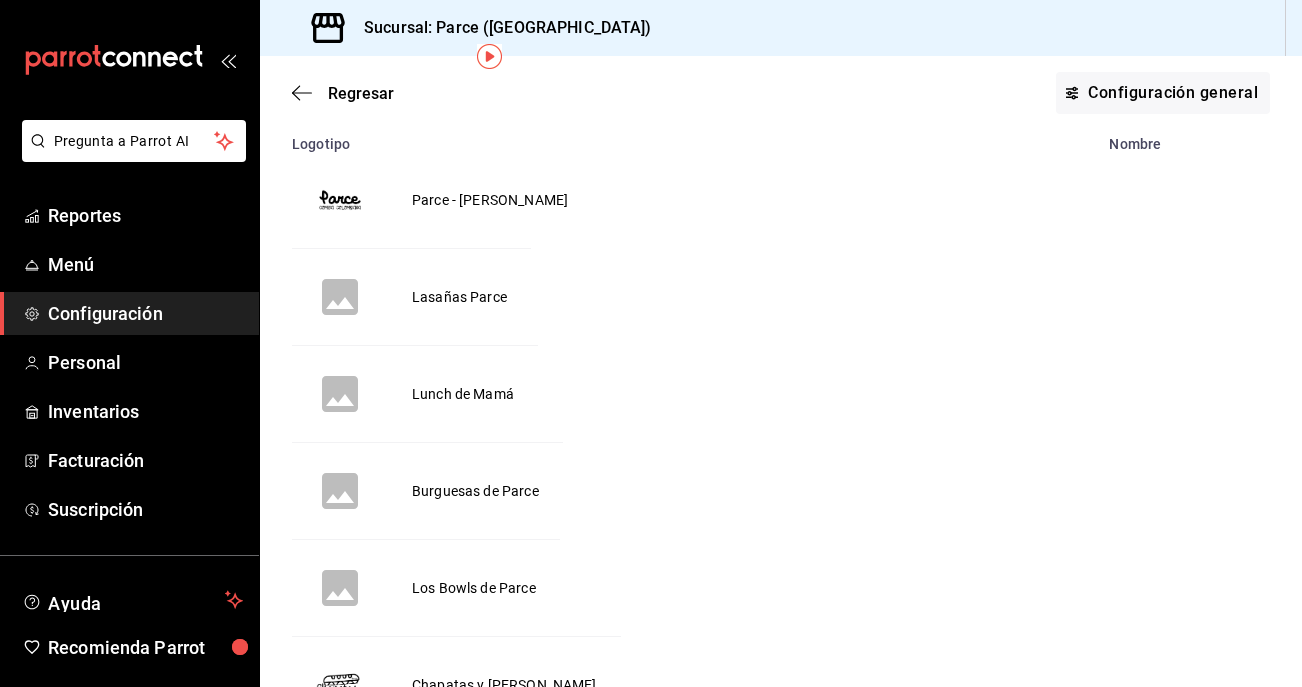 click 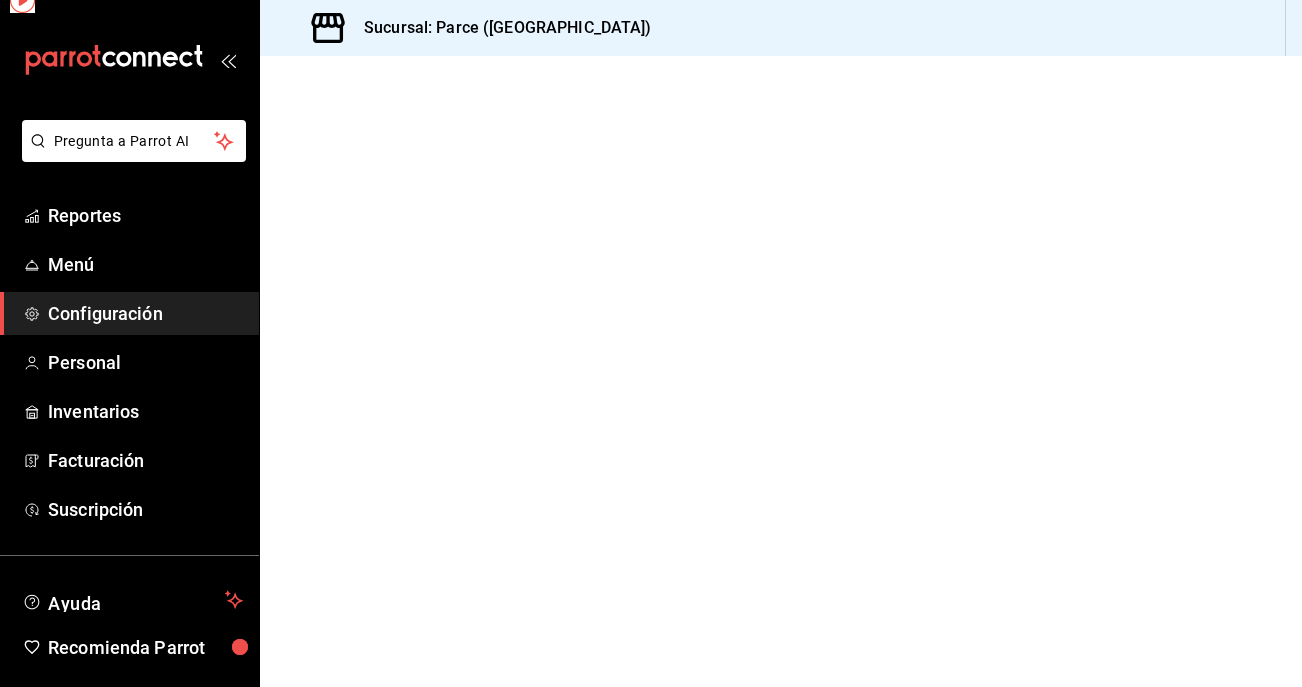 scroll, scrollTop: 0, scrollLeft: 0, axis: both 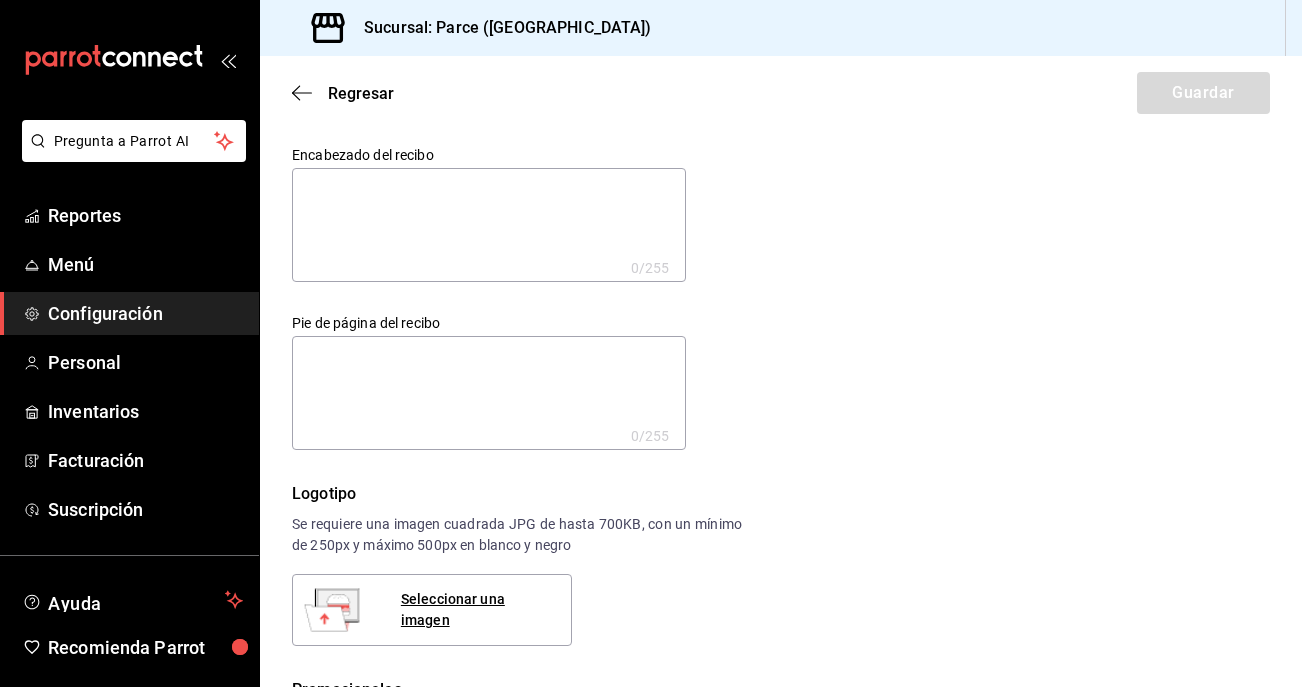 click at bounding box center (489, 393) 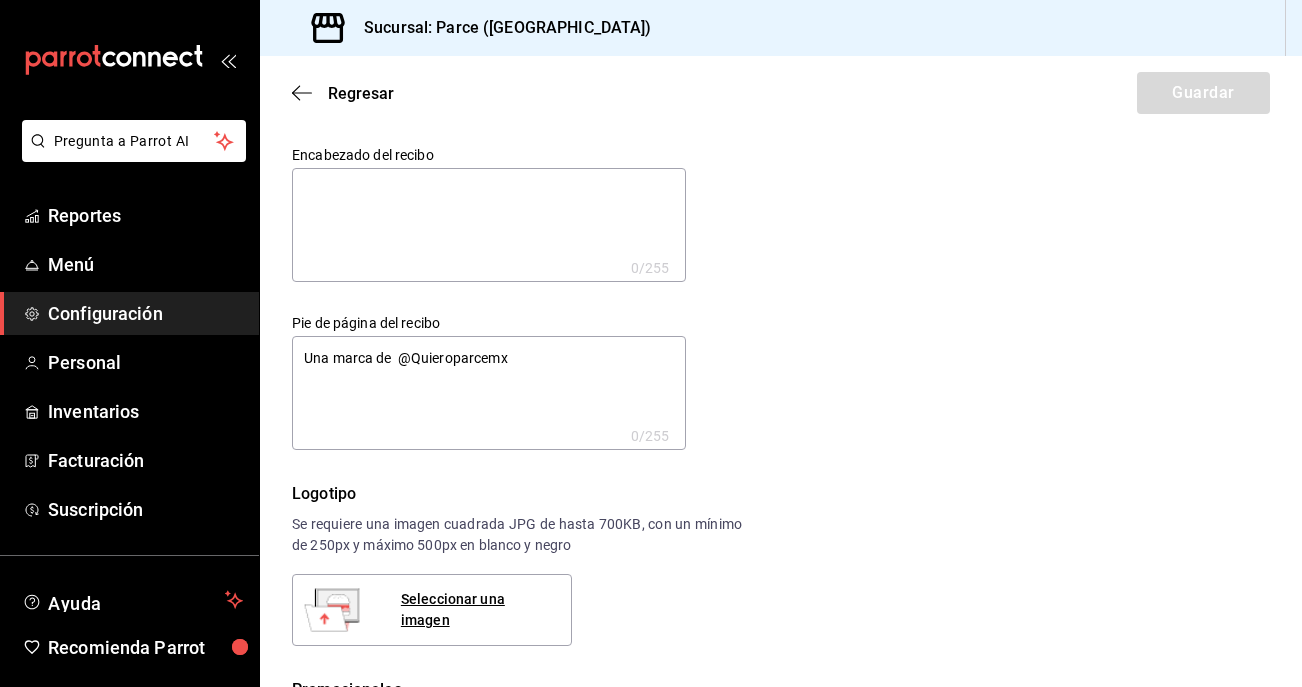 type on "x" 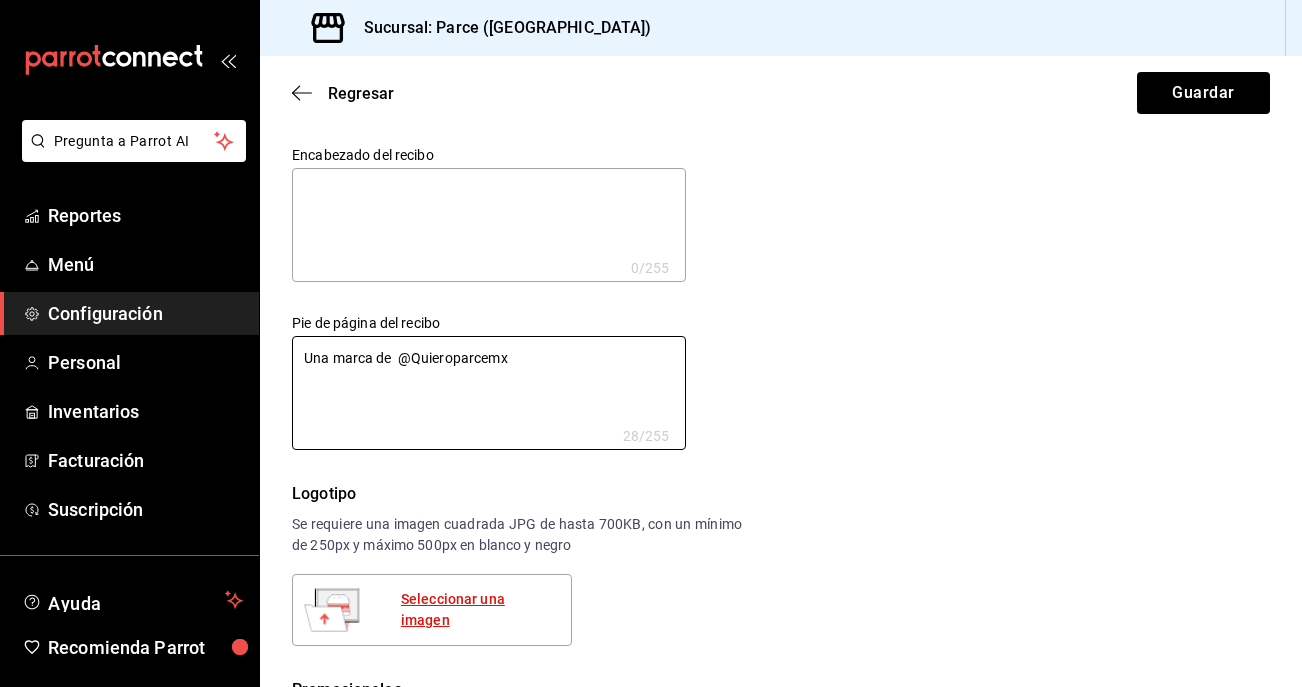 type on "Una marca de  @Quieroparcemx" 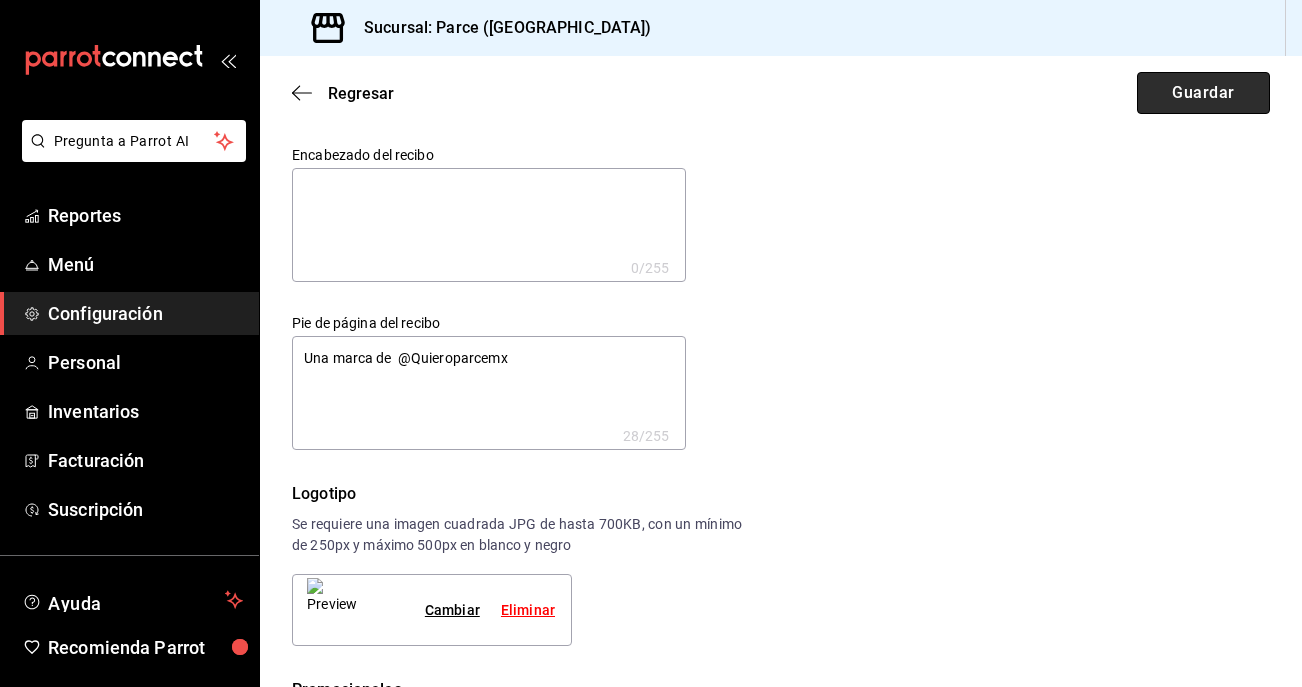 click on "Guardar" at bounding box center [1203, 93] 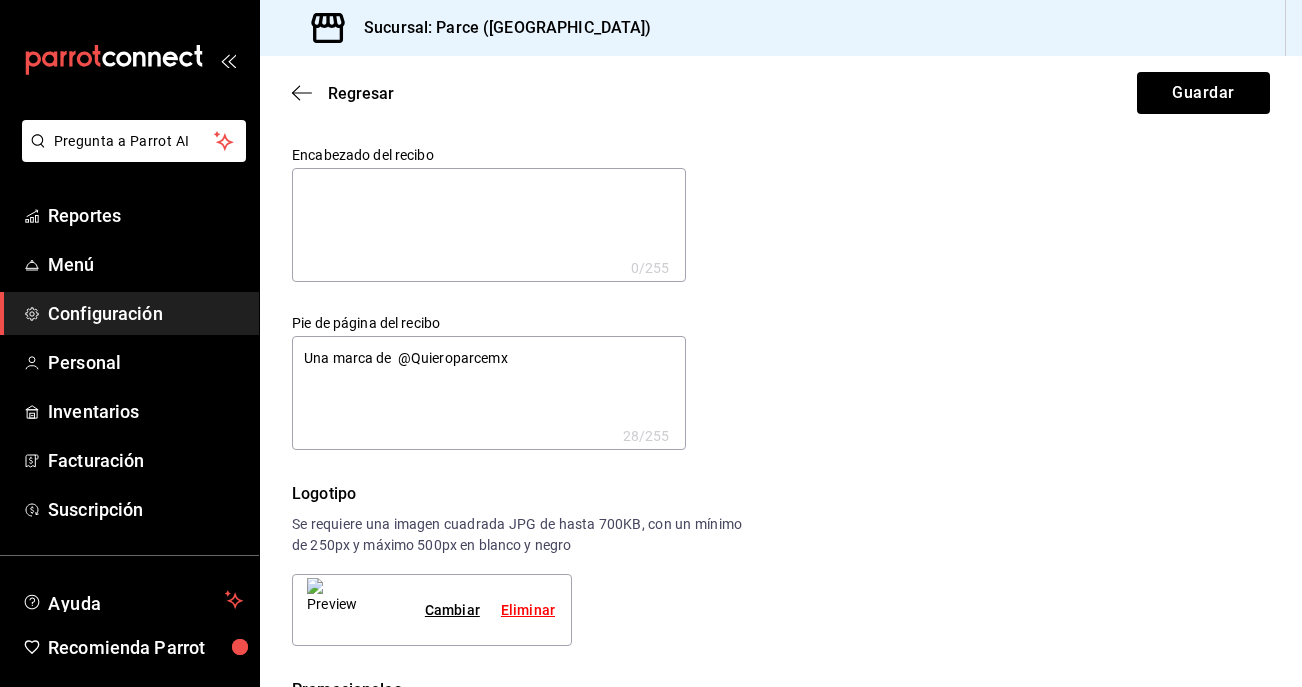 type on "x" 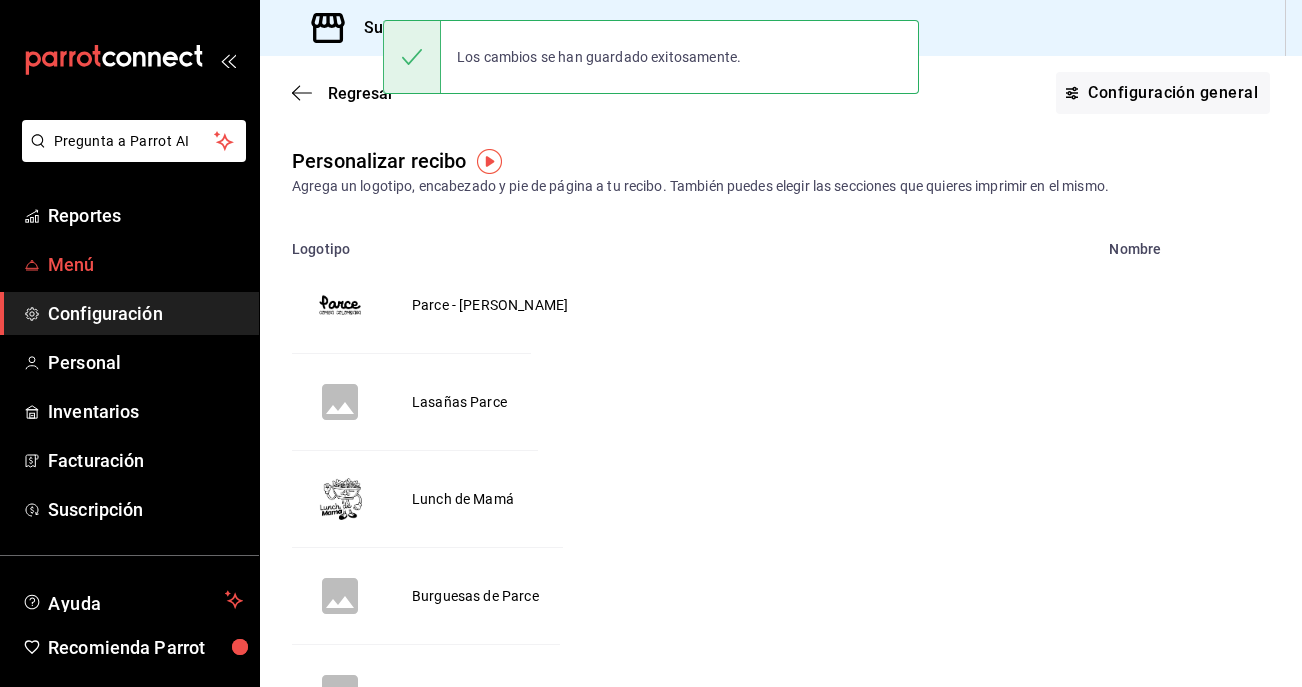 click on "Menú" at bounding box center [145, 264] 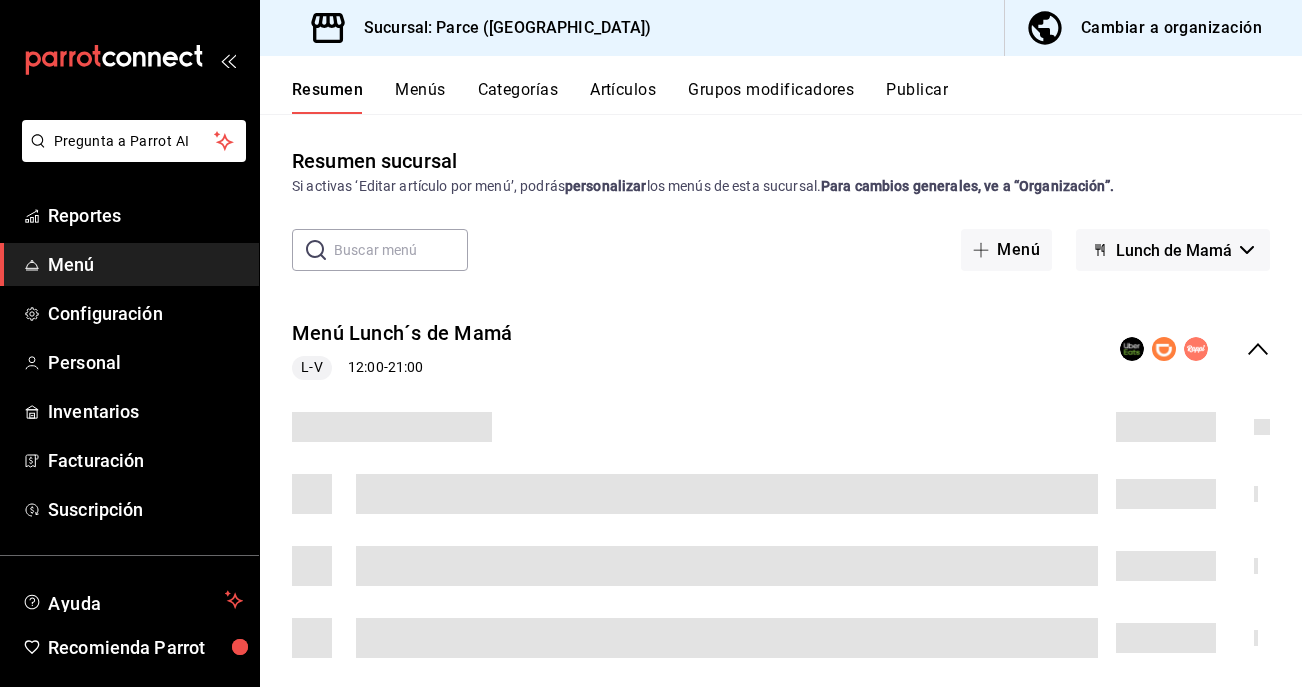 click on "Artículos" at bounding box center [623, 97] 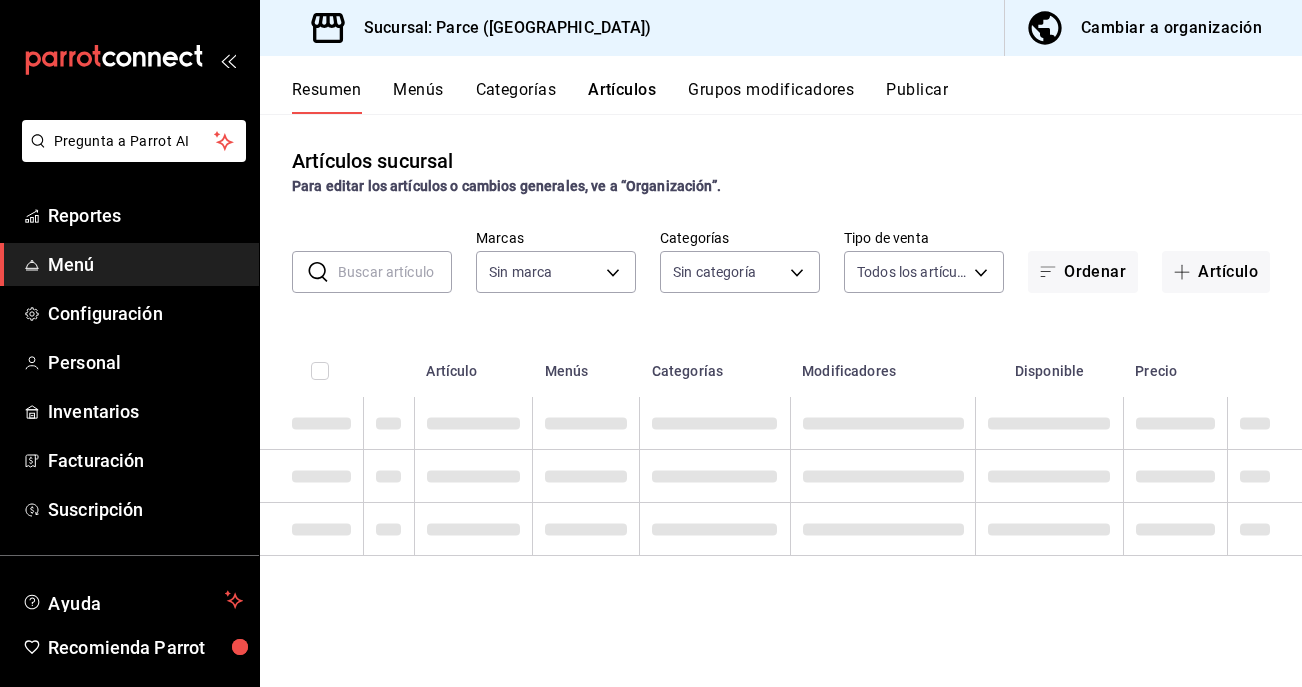 click at bounding box center [395, 272] 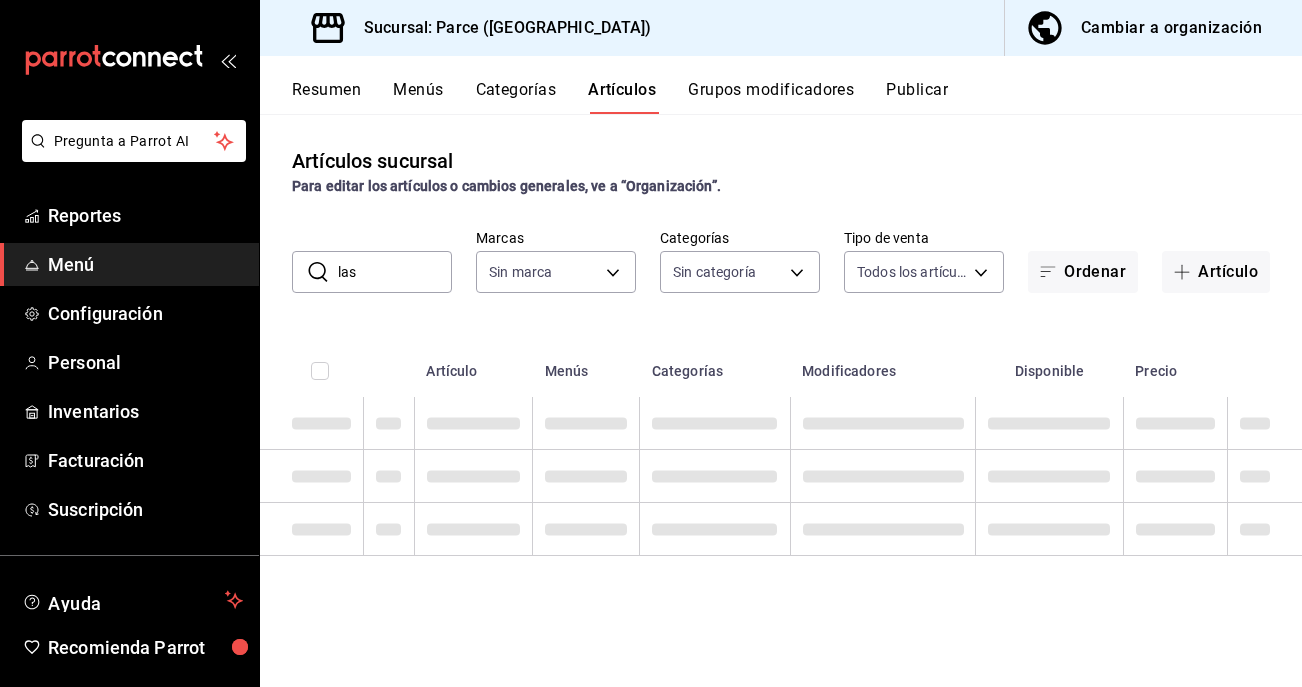 type on "lasa" 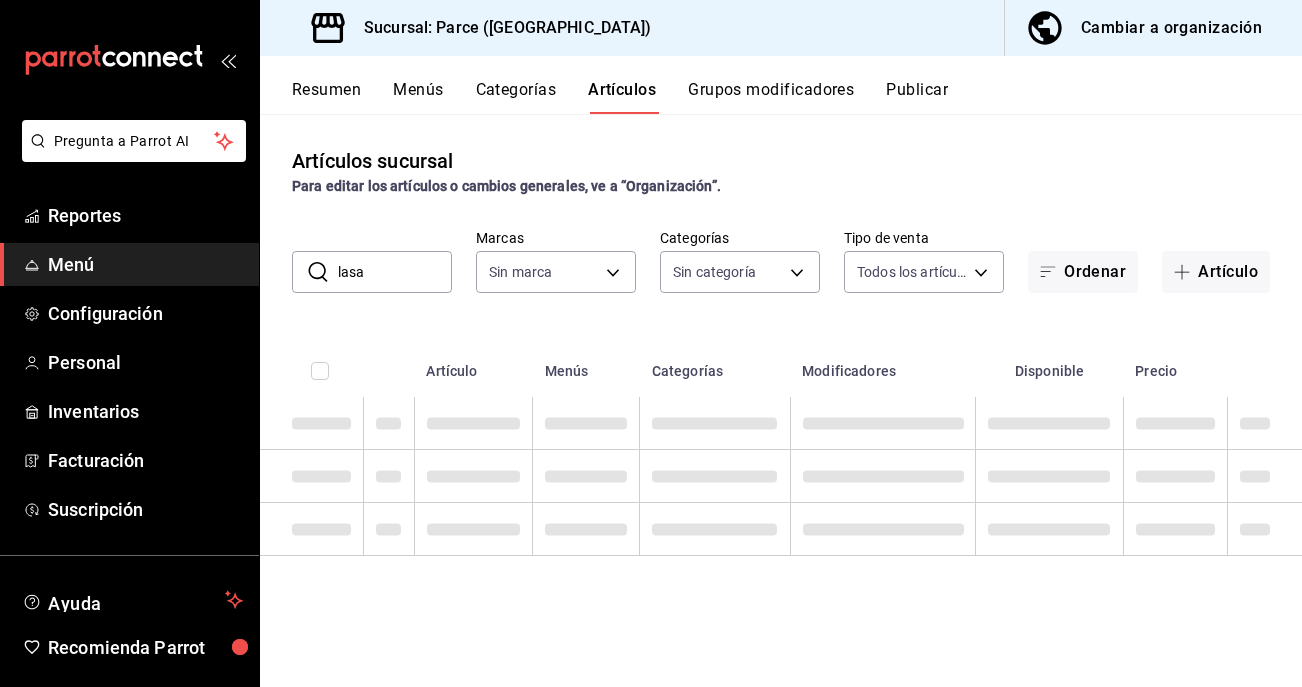 type on "8f05bb87-825a-45c0-8000-d6bbde2d6b99,1ecfc47d-06a1-4c97-b2b0-02d6897bde89,ca78d593-f15a-40d6-b9b1-a8305c6cf216,17a1dc1d-d156-4fb6-9550-2447a431c612,252fa444-4559-46df-9848-44d76f3a7638,8598822c-47fc-4214-b8ca-39c65a5806d8" 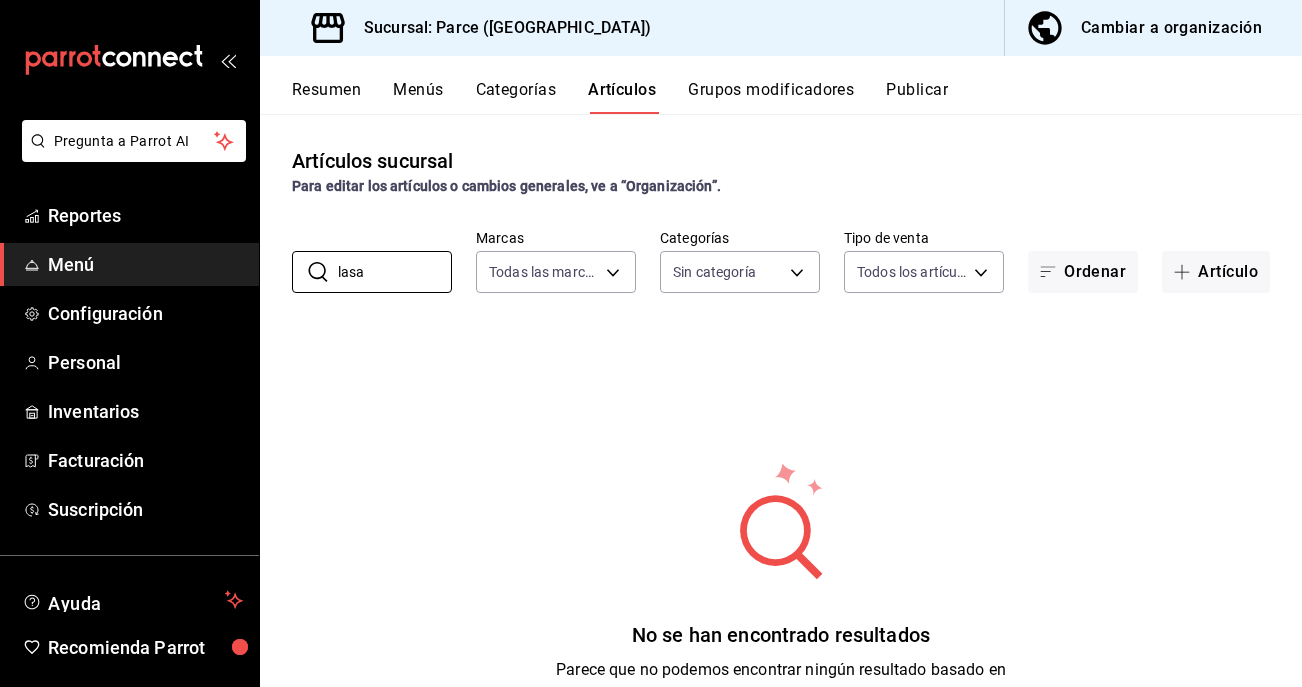 type on "lasaña" 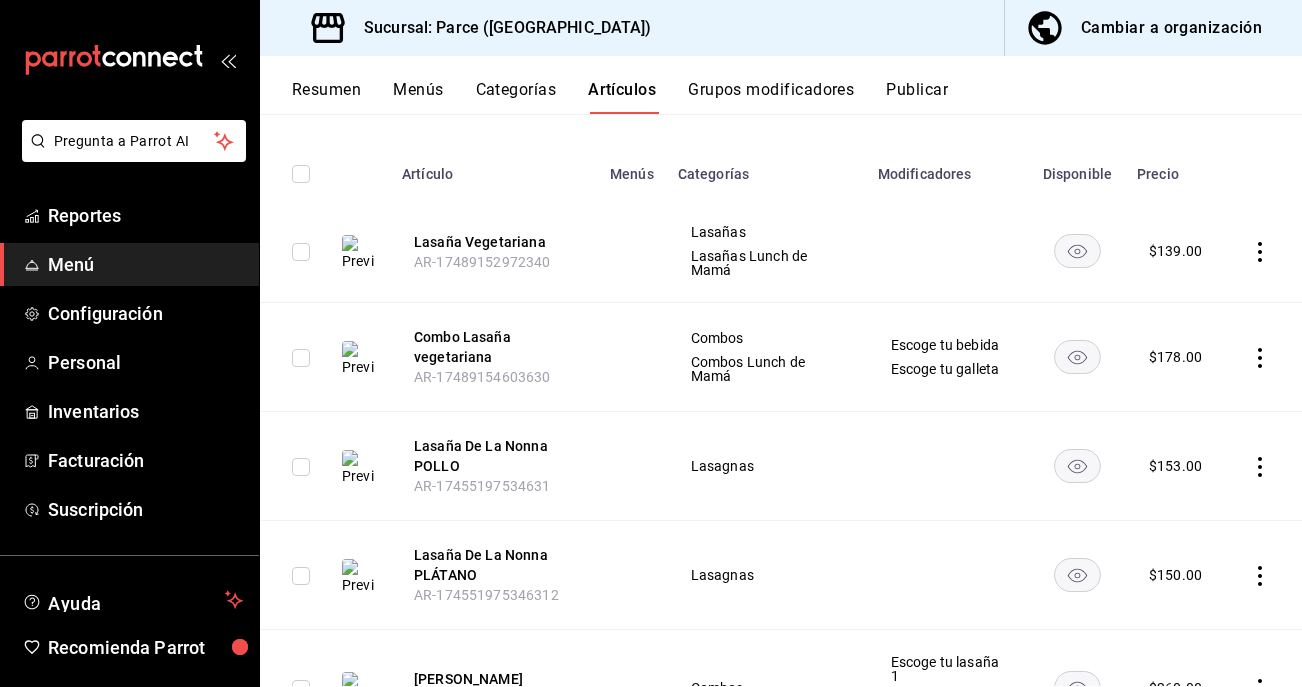 scroll, scrollTop: 209, scrollLeft: 0, axis: vertical 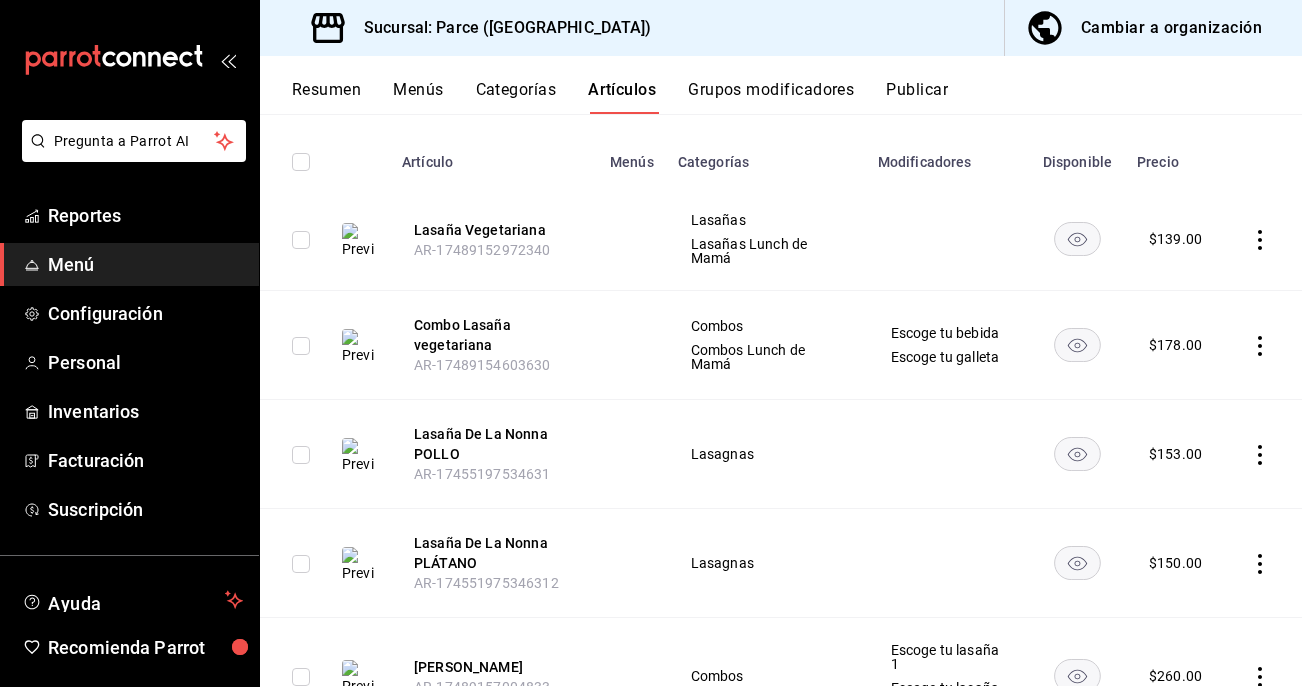 click 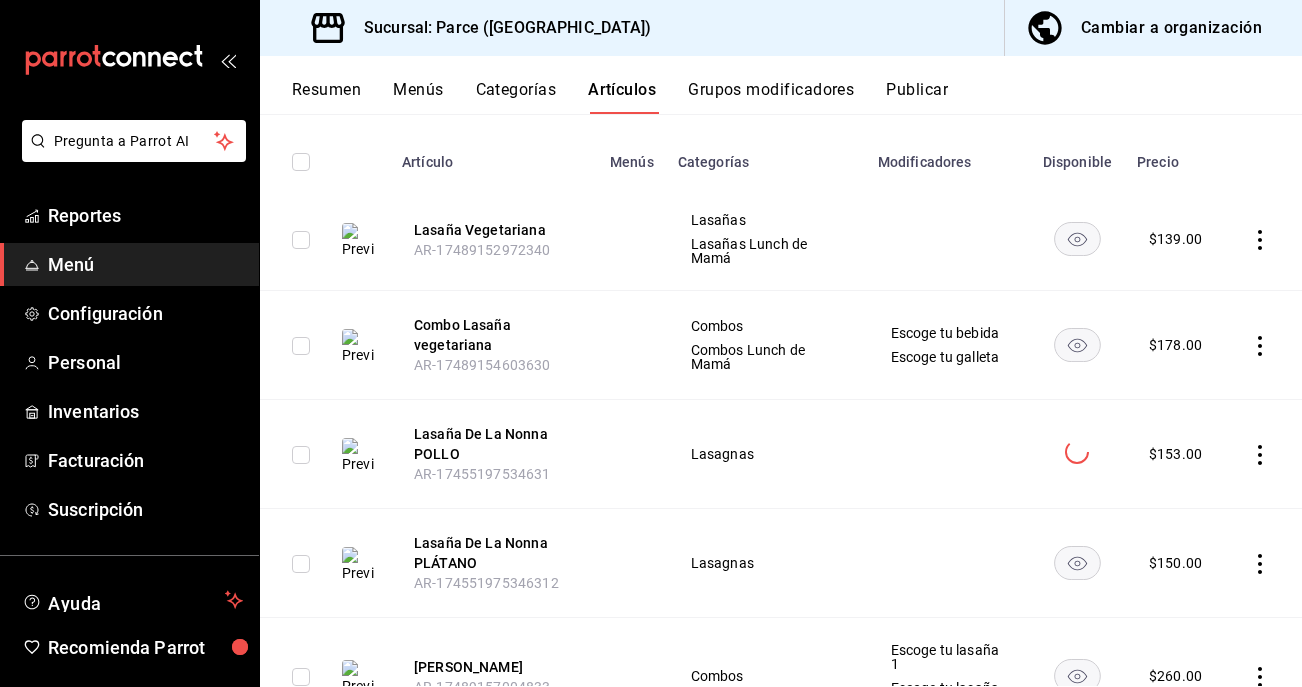 click 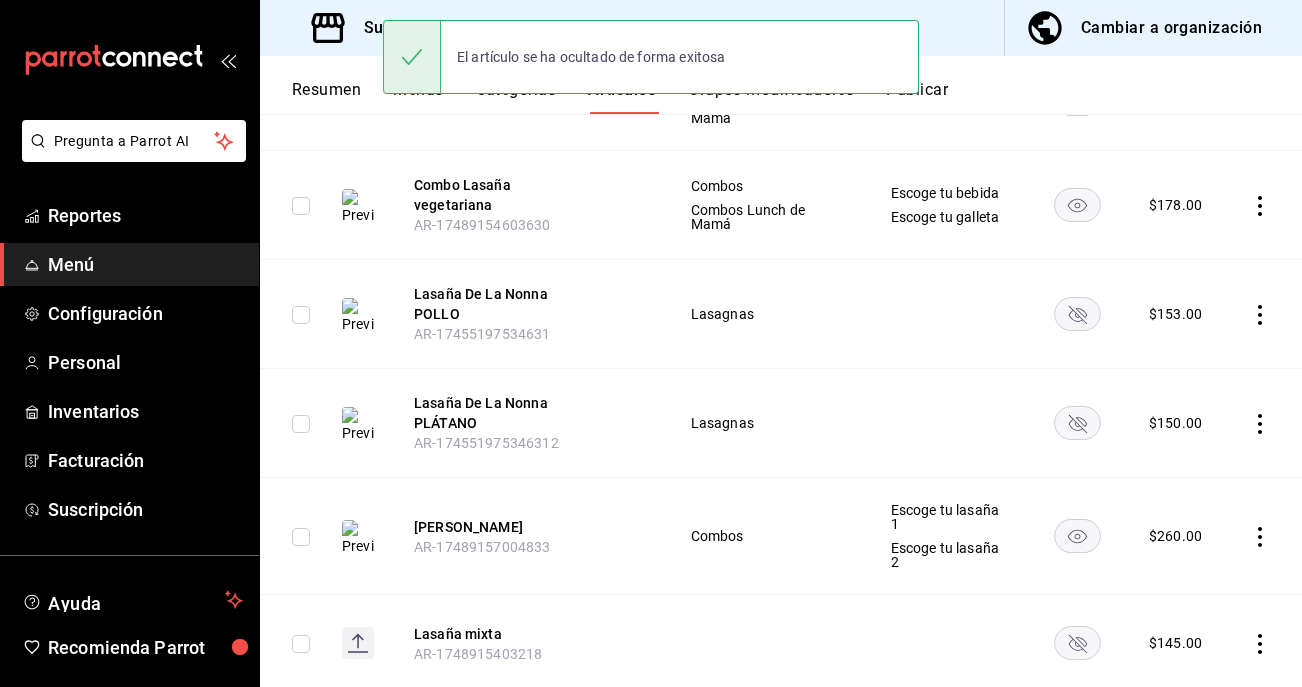 scroll, scrollTop: 354, scrollLeft: 0, axis: vertical 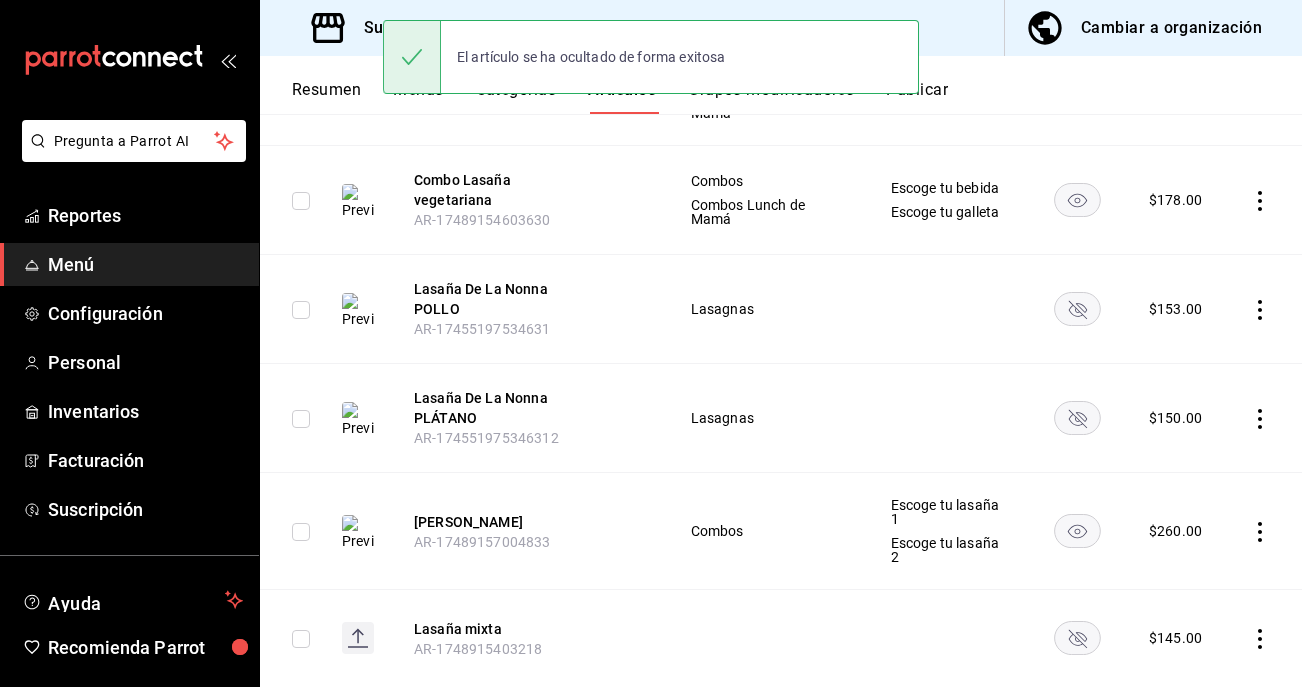 click 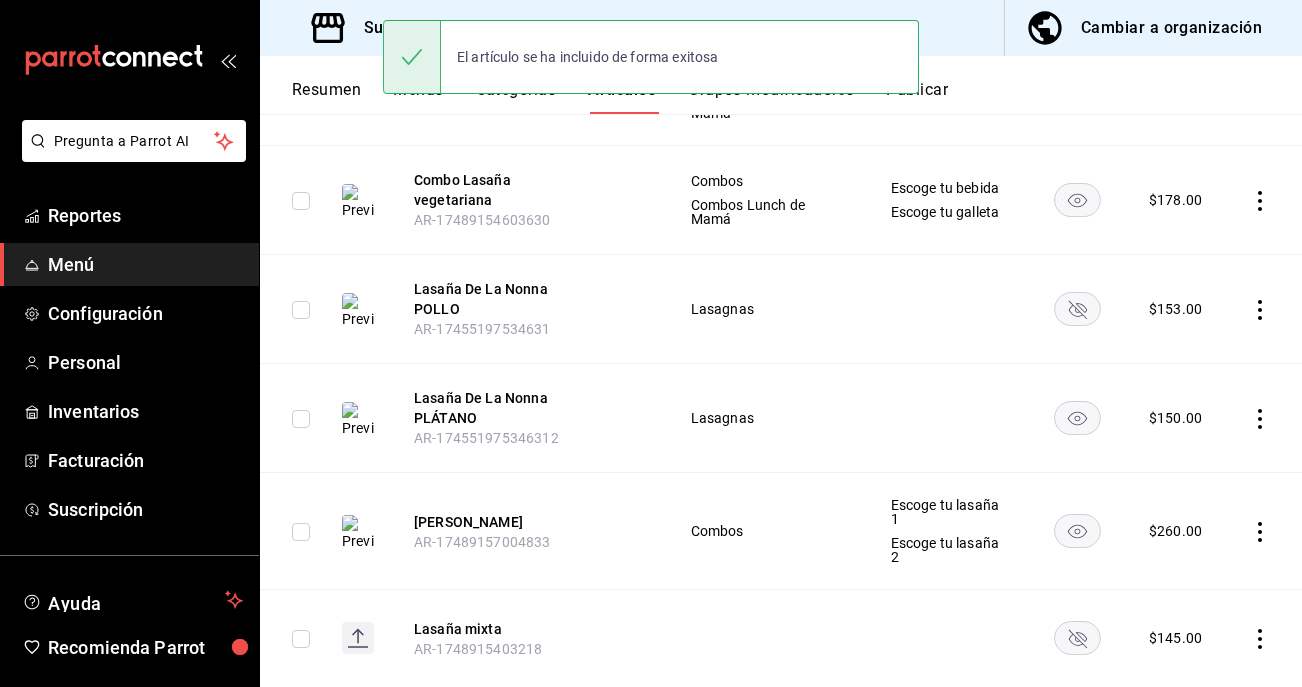 click 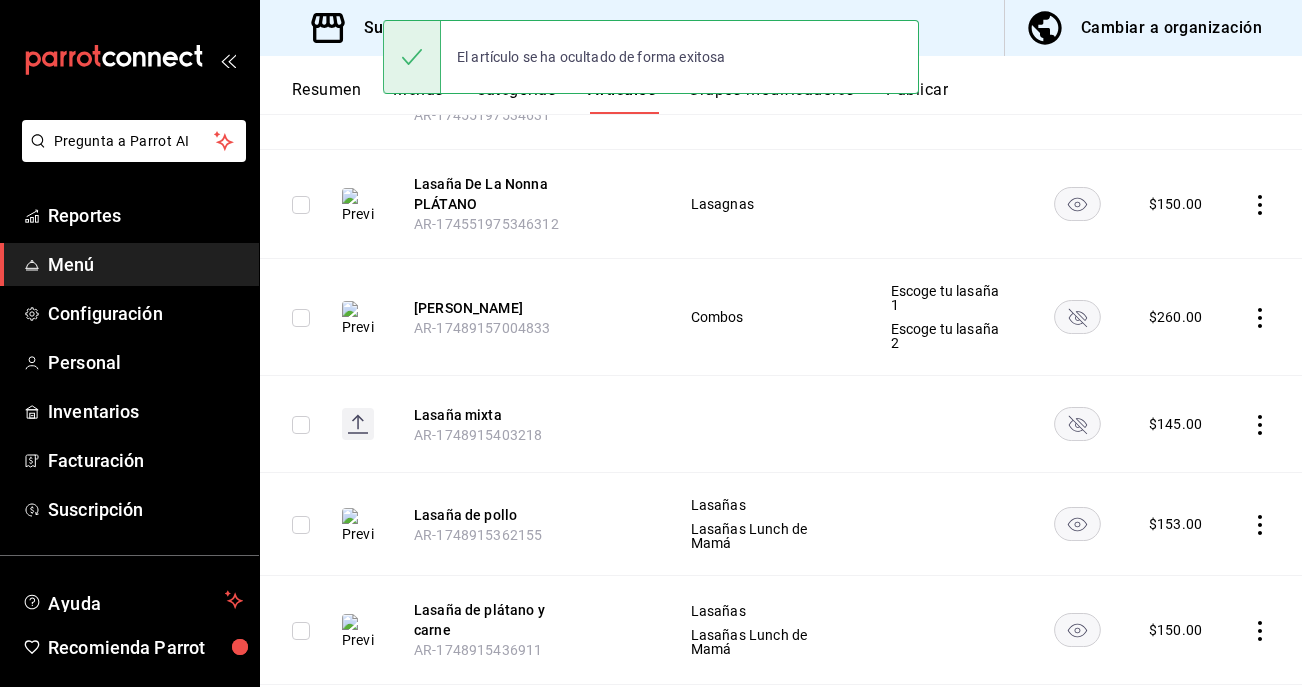 scroll, scrollTop: 587, scrollLeft: 0, axis: vertical 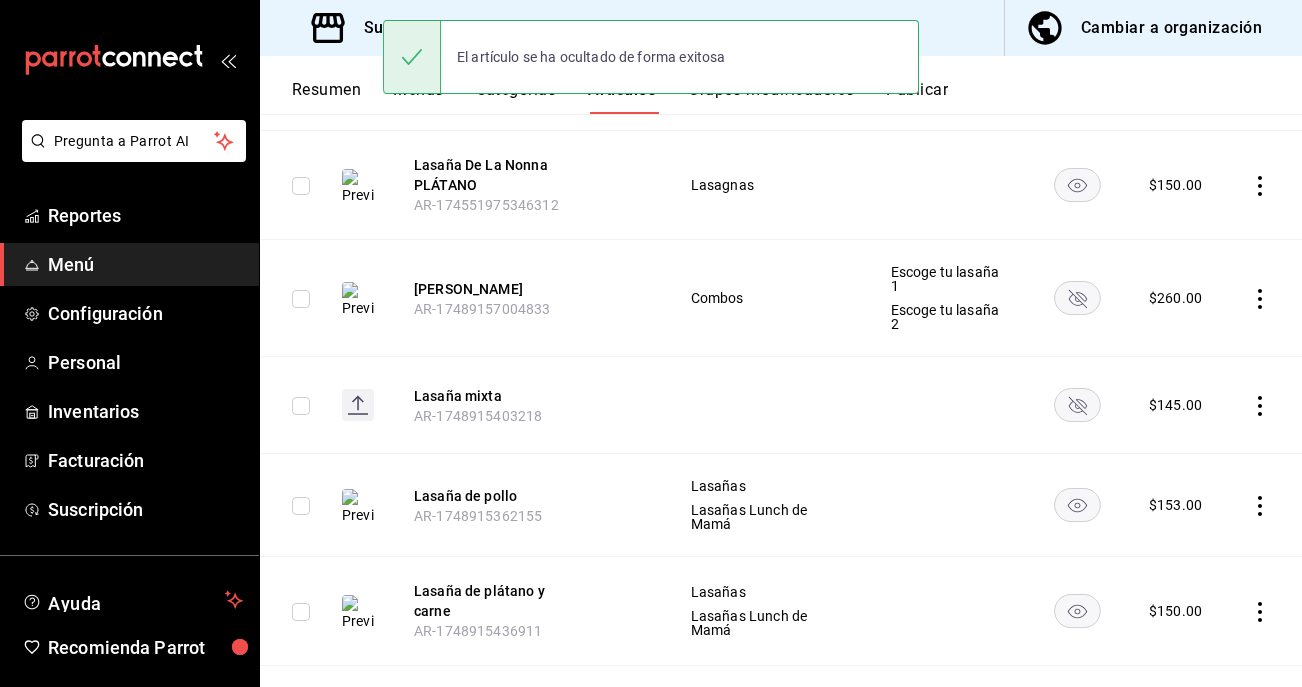 click 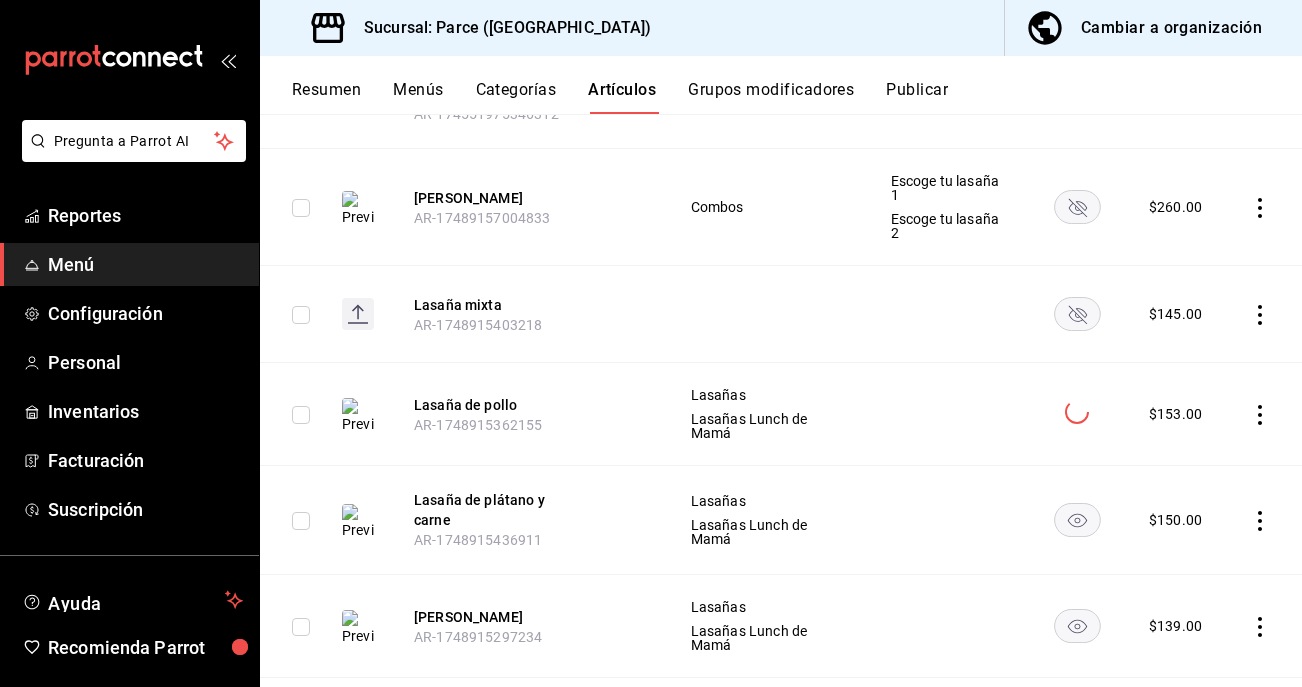 scroll, scrollTop: 752, scrollLeft: 0, axis: vertical 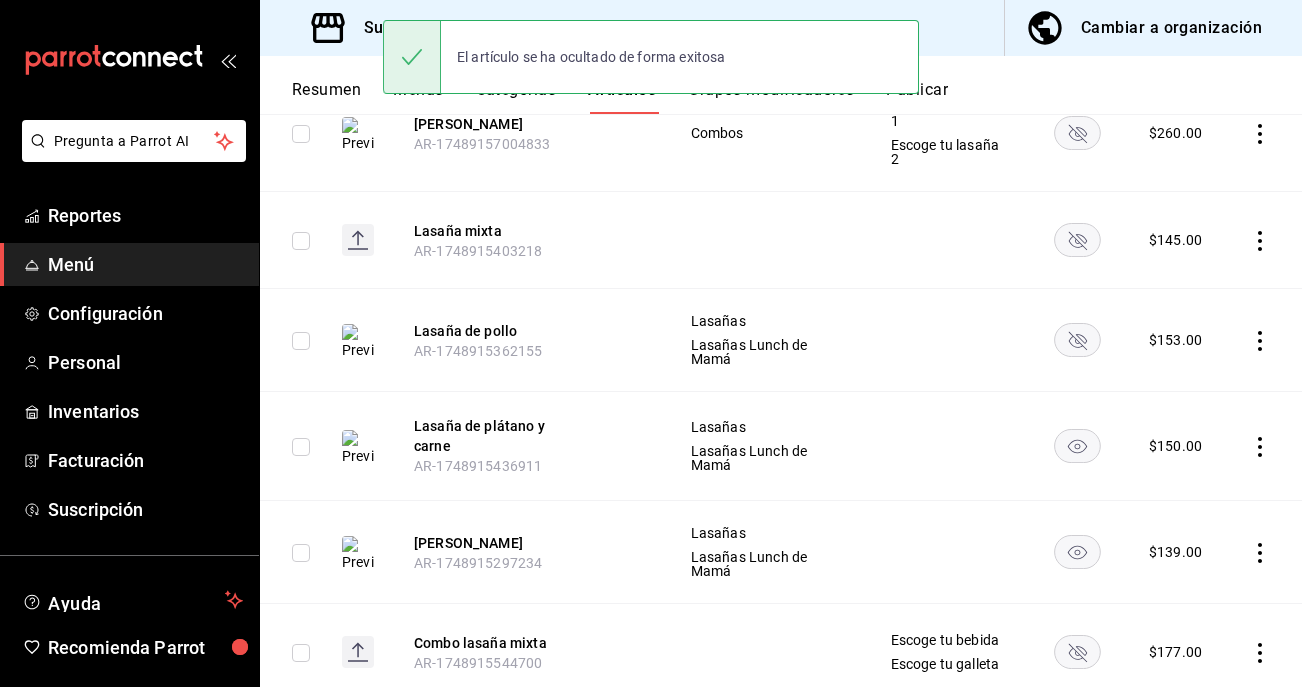 click 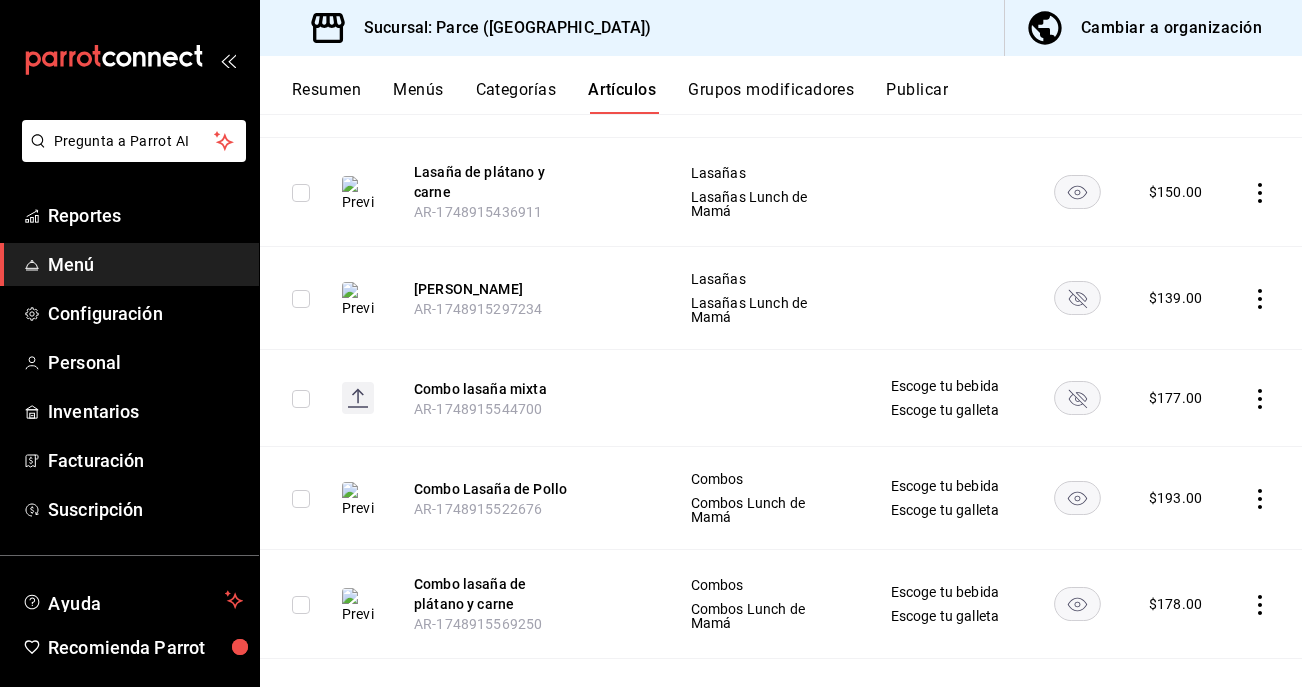 scroll, scrollTop: 1019, scrollLeft: 0, axis: vertical 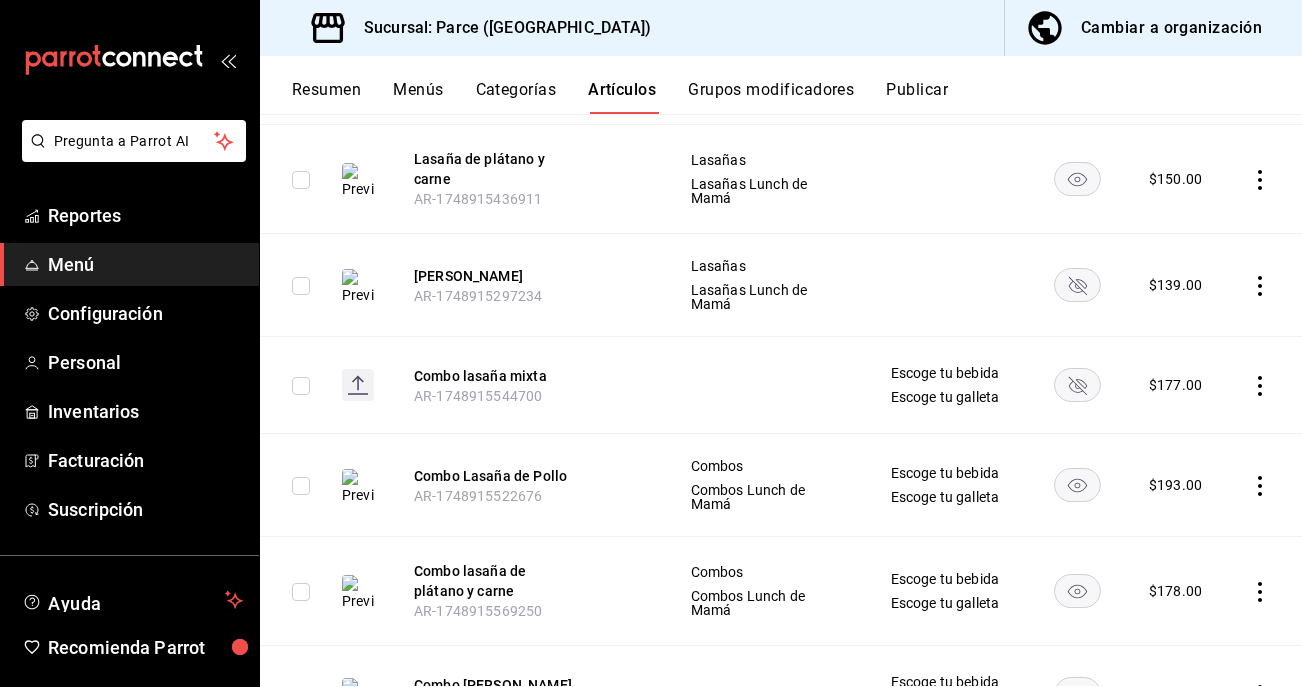 click 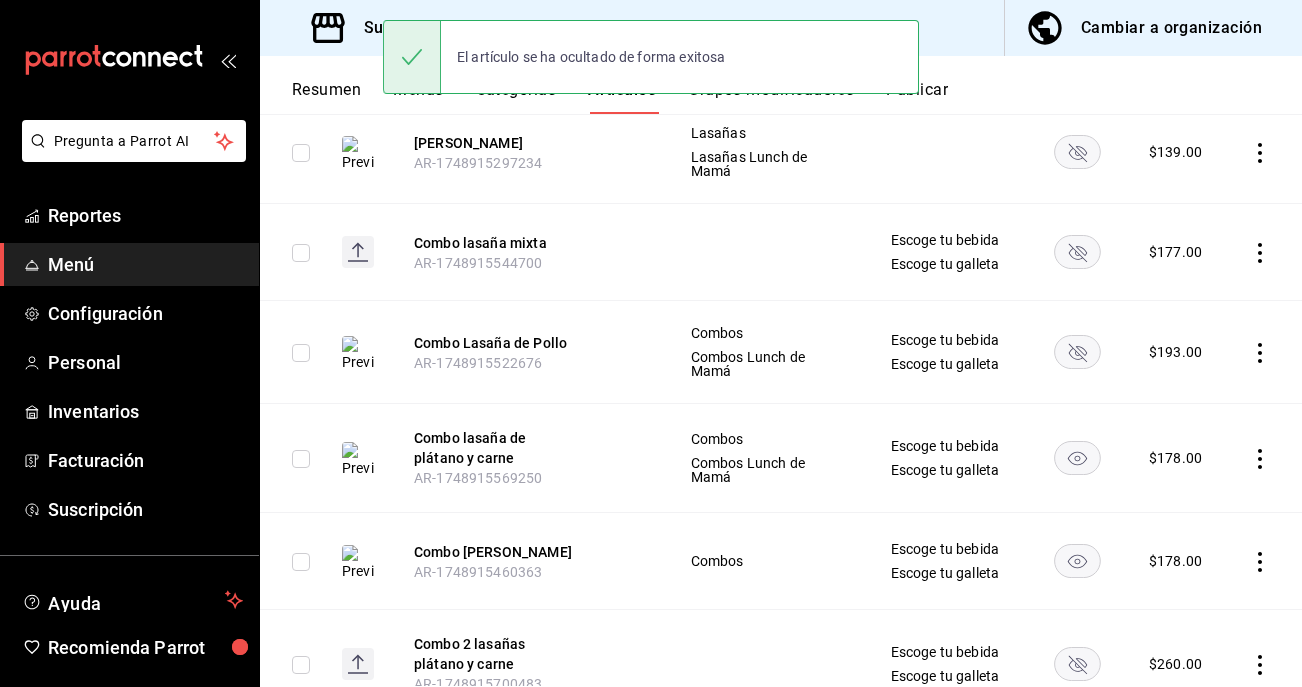 scroll, scrollTop: 1234, scrollLeft: 0, axis: vertical 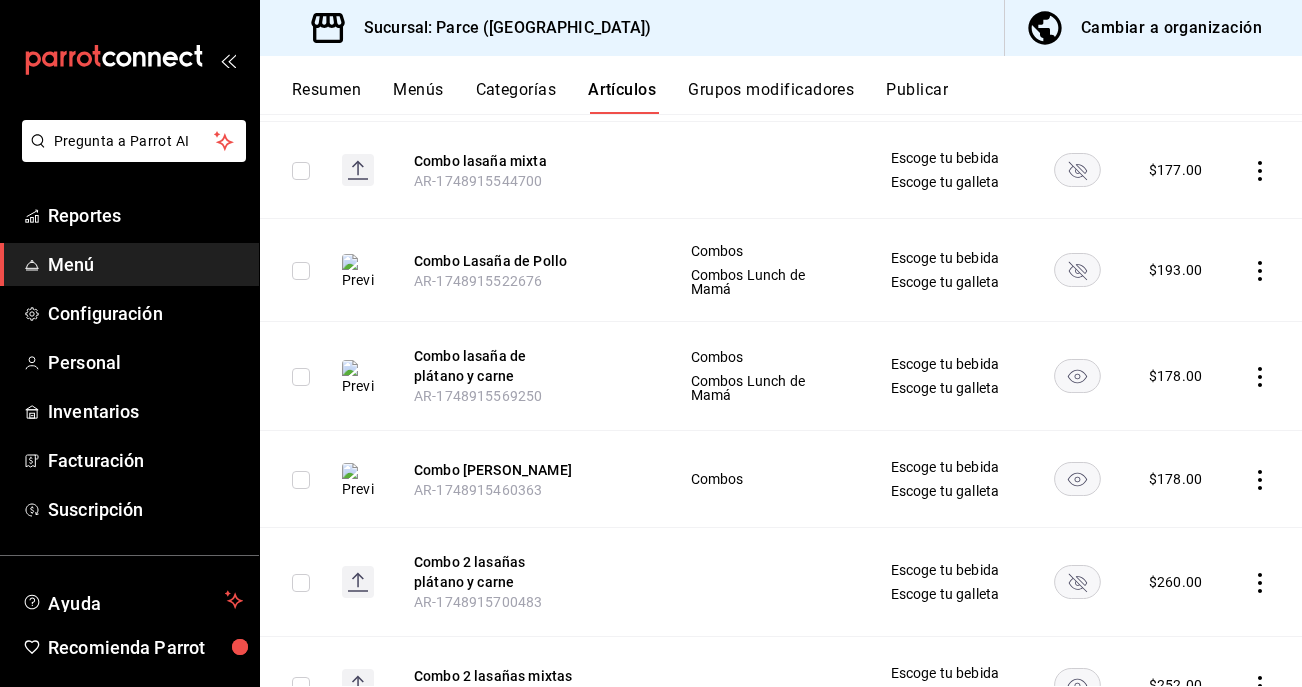 click 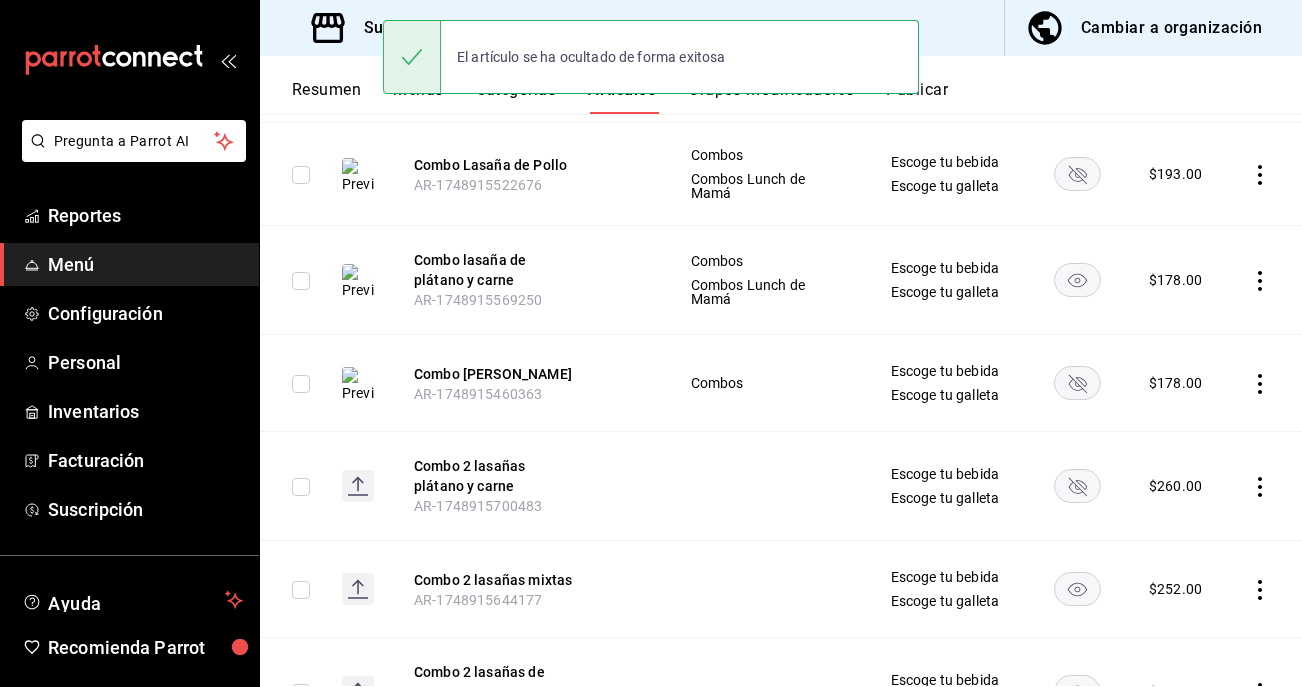 scroll, scrollTop: 1425, scrollLeft: 0, axis: vertical 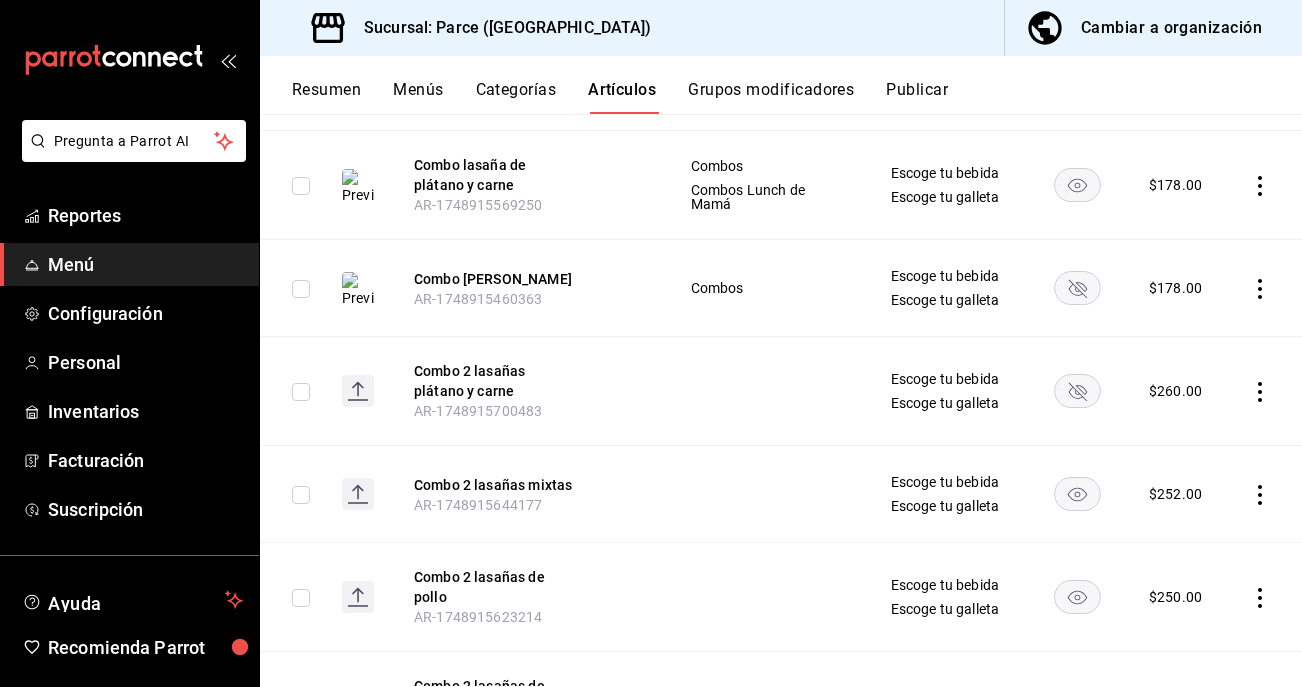 click 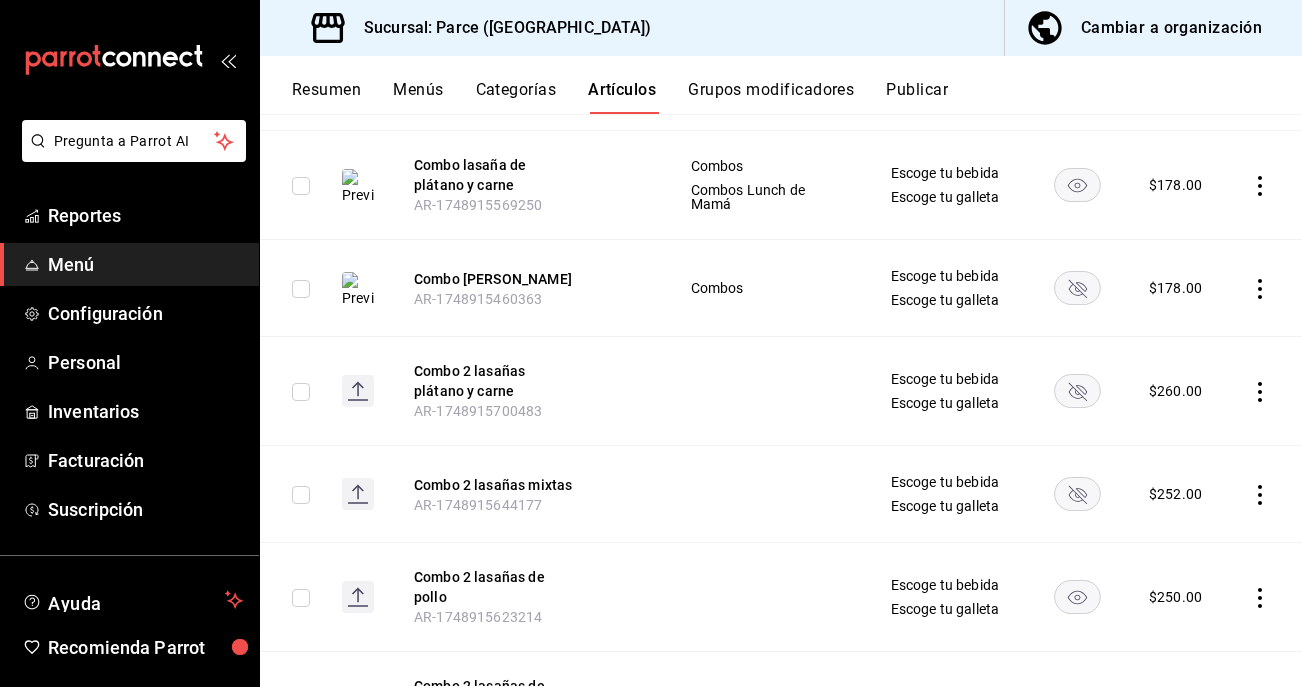 click 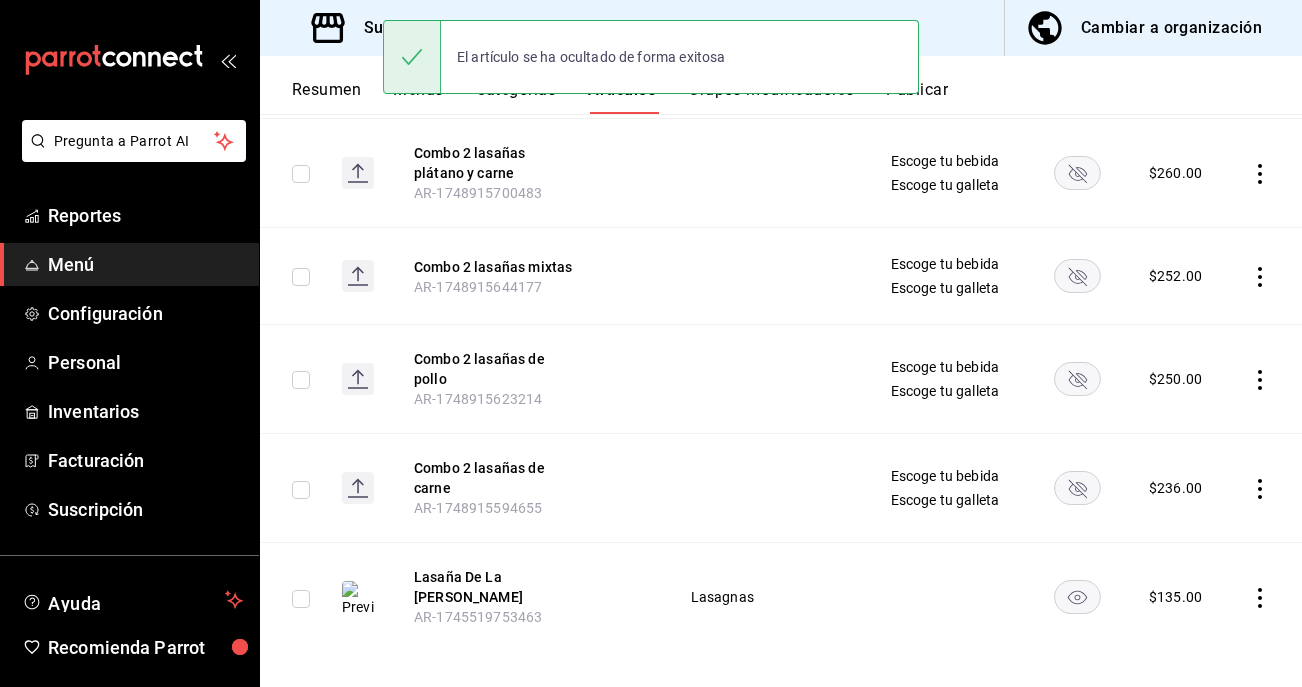 scroll, scrollTop: 1656, scrollLeft: 0, axis: vertical 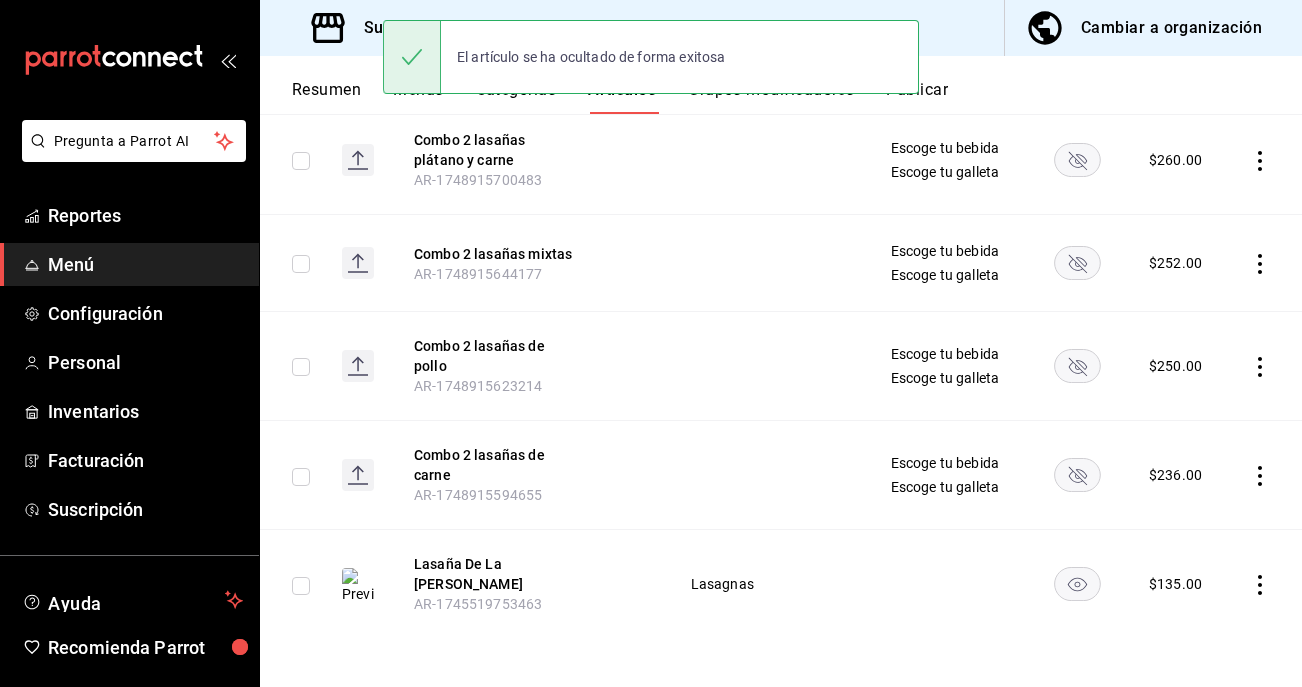 click 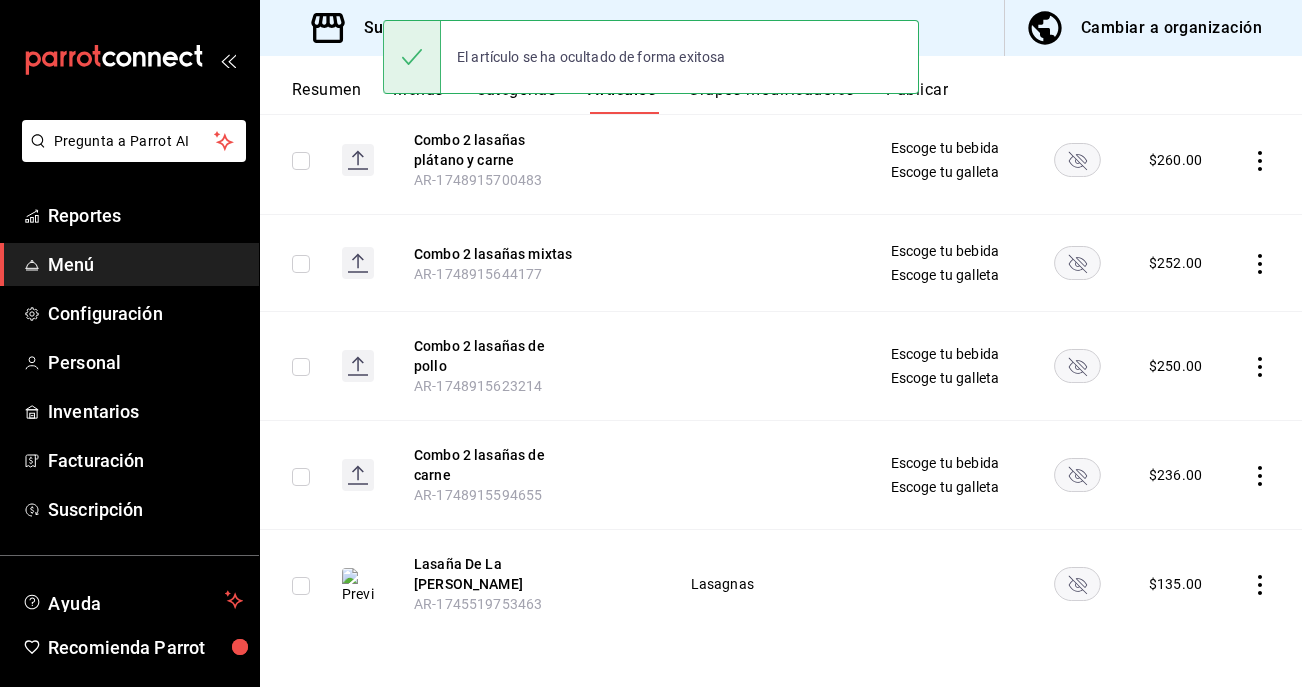 click on "Publicar" at bounding box center (917, 97) 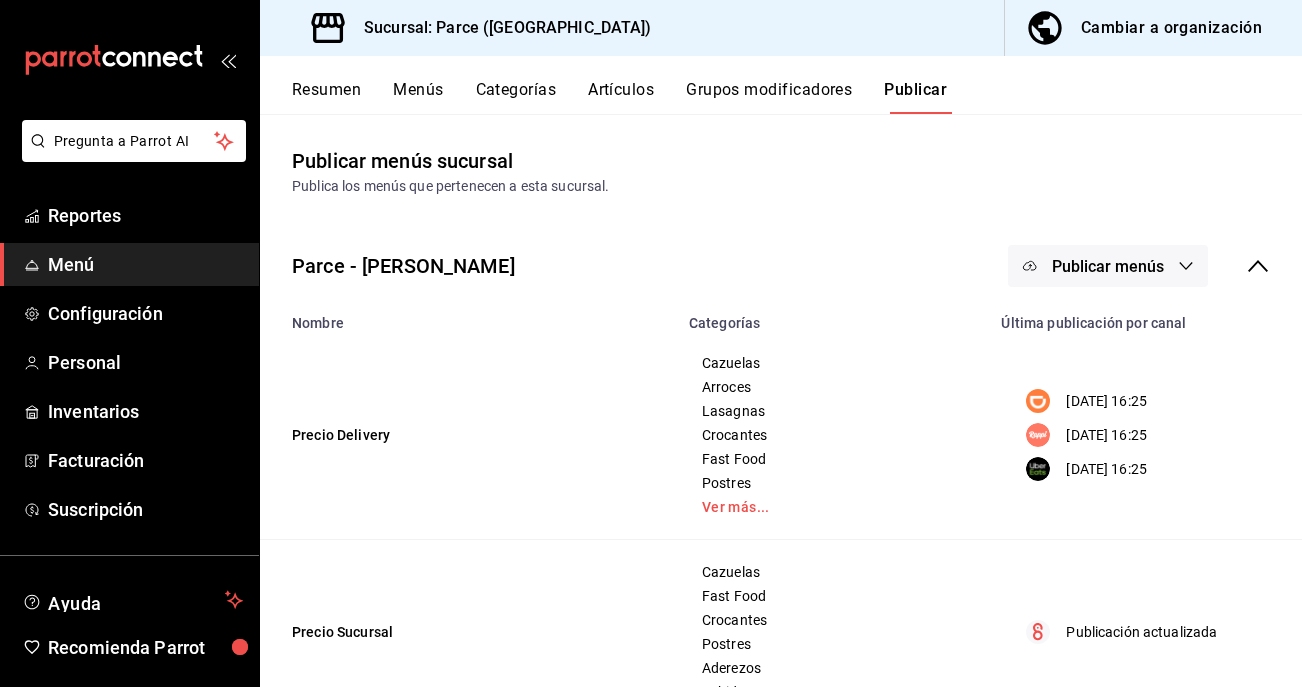 click on "Publicar menús" at bounding box center [1108, 266] 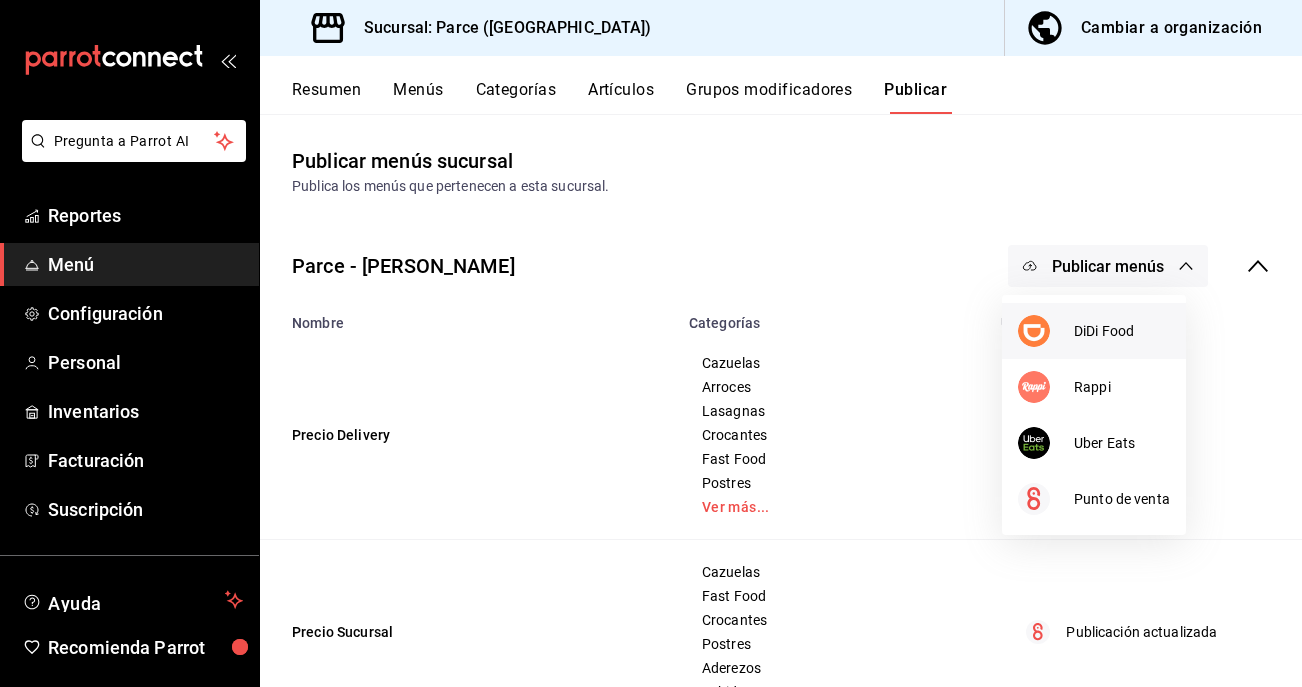 click on "DiDi Food" at bounding box center [1122, 331] 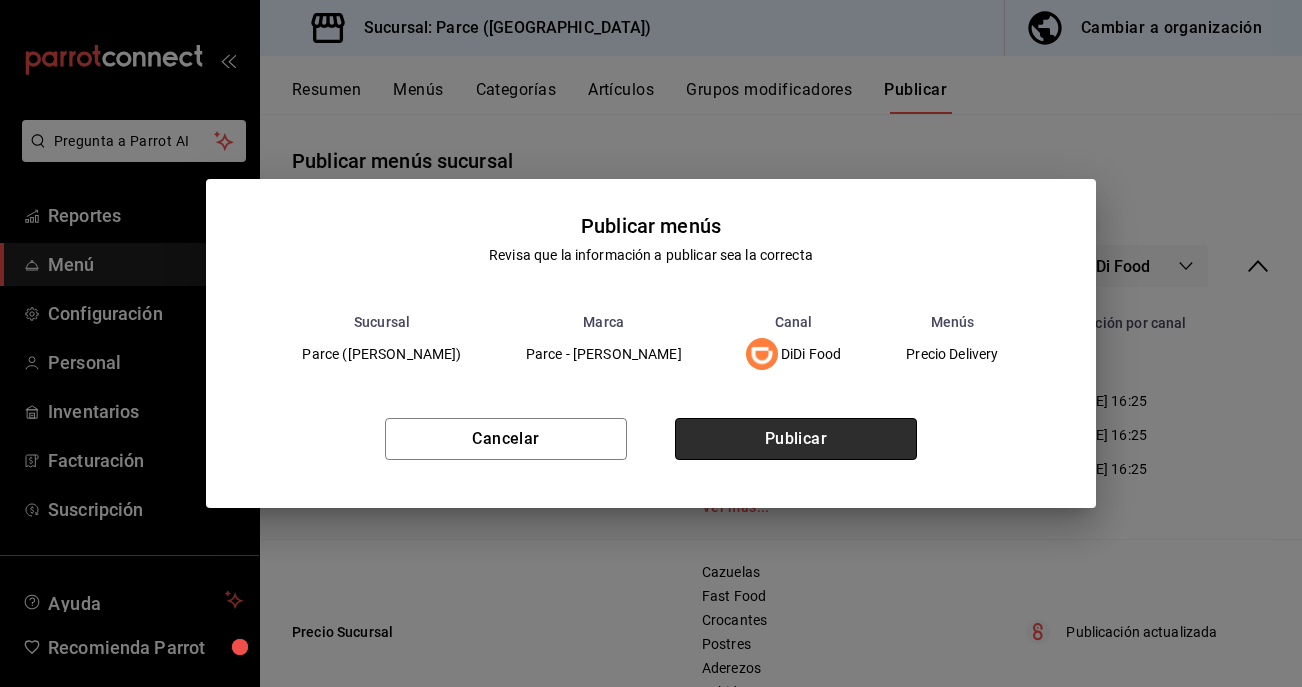 click on "Publicar" at bounding box center (796, 439) 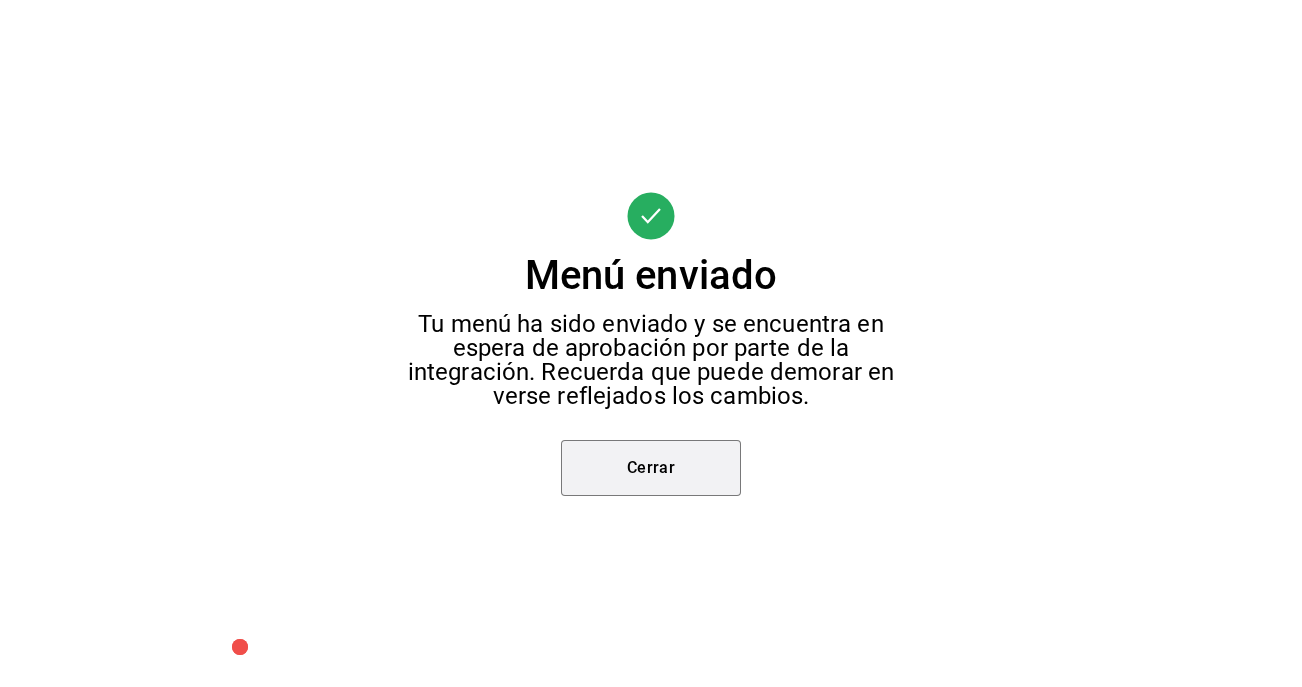 click on "Cerrar" at bounding box center [651, 468] 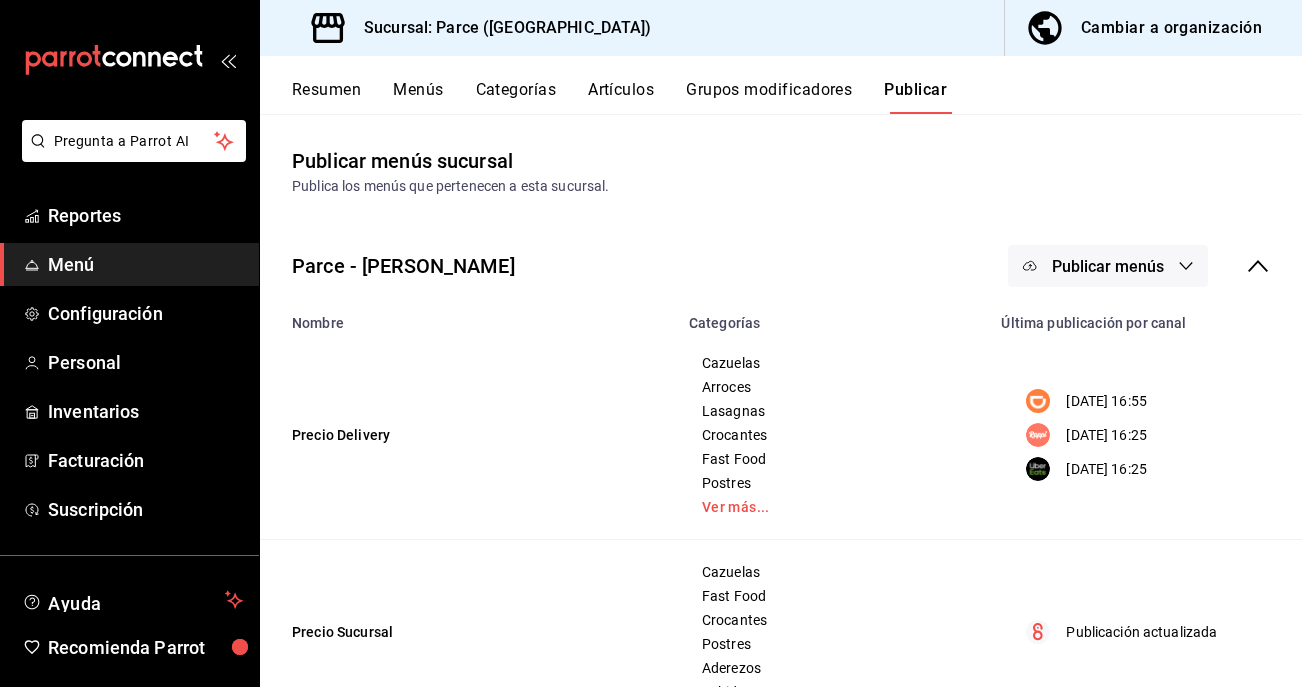 click on "Publicar menús" at bounding box center [1108, 266] 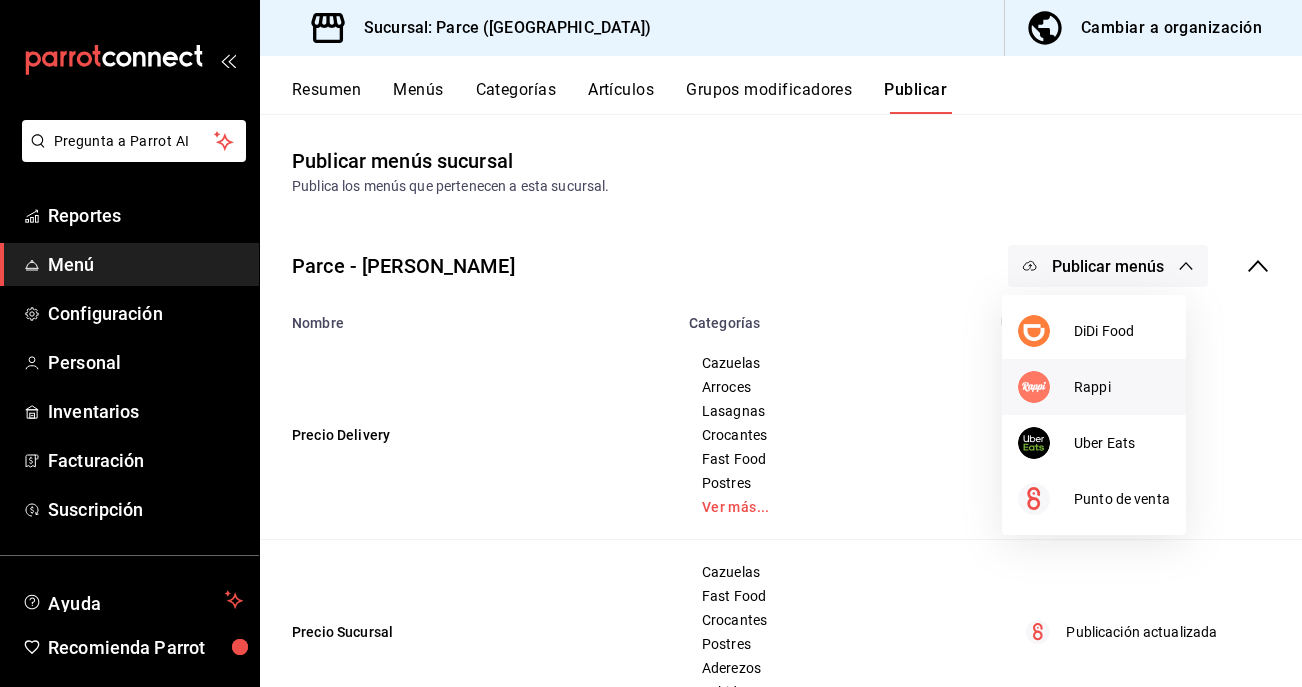 click at bounding box center [1034, 387] 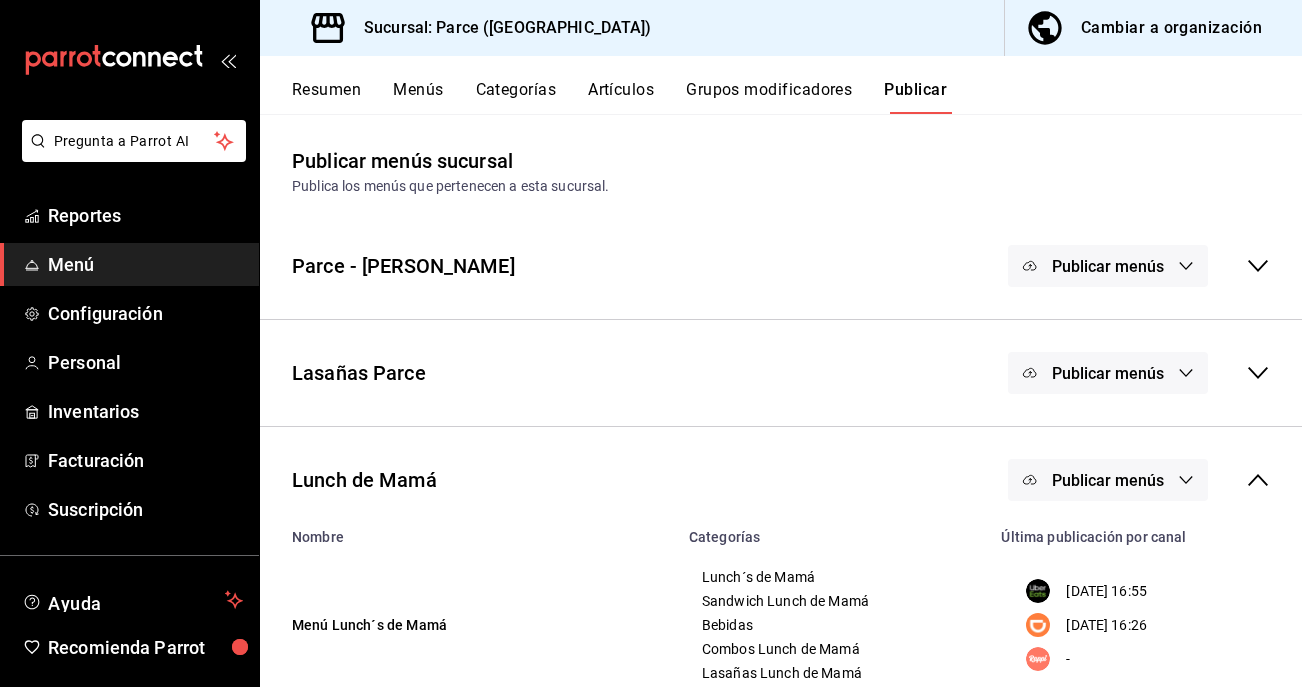 scroll, scrollTop: 0, scrollLeft: 0, axis: both 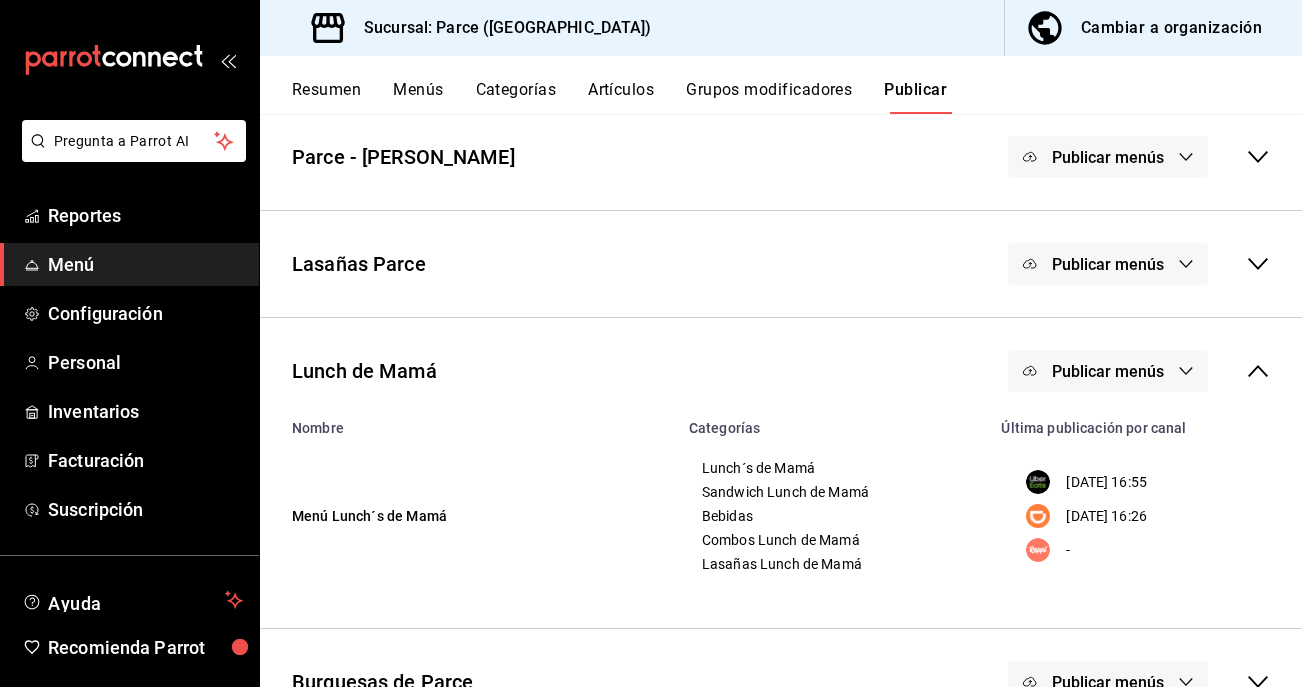 click on "Publicar menús" at bounding box center (1108, 371) 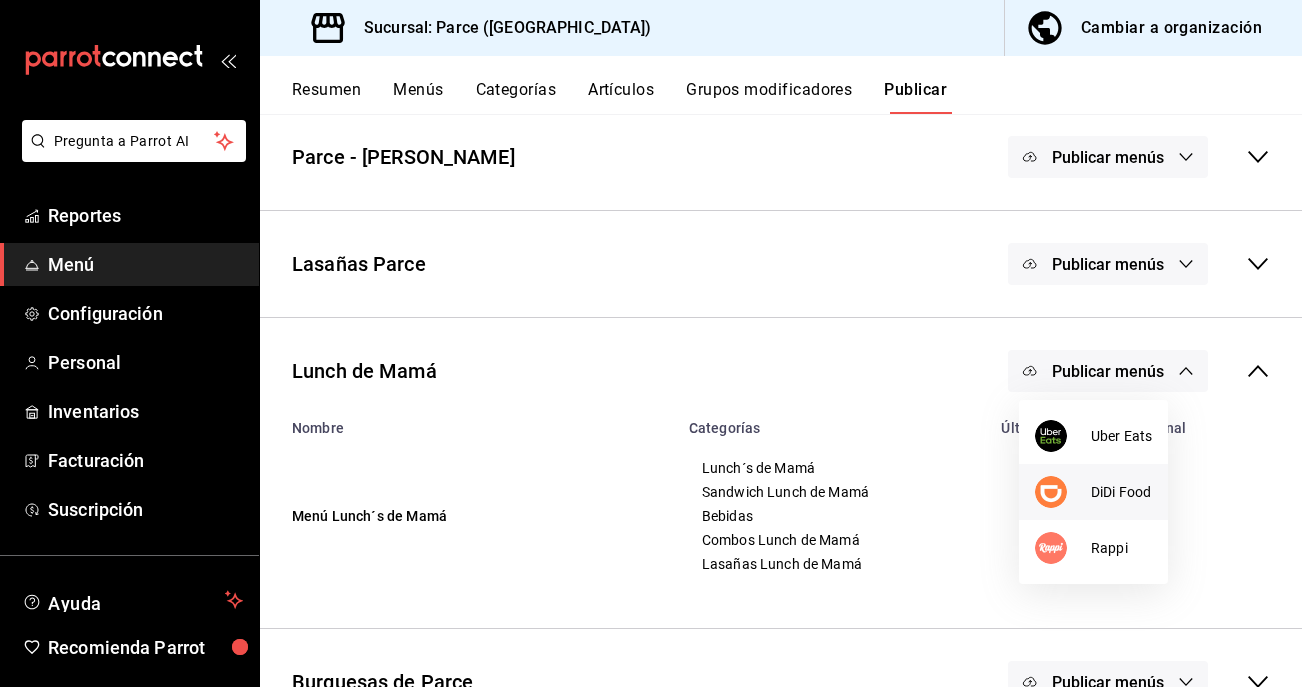 click at bounding box center [1063, 492] 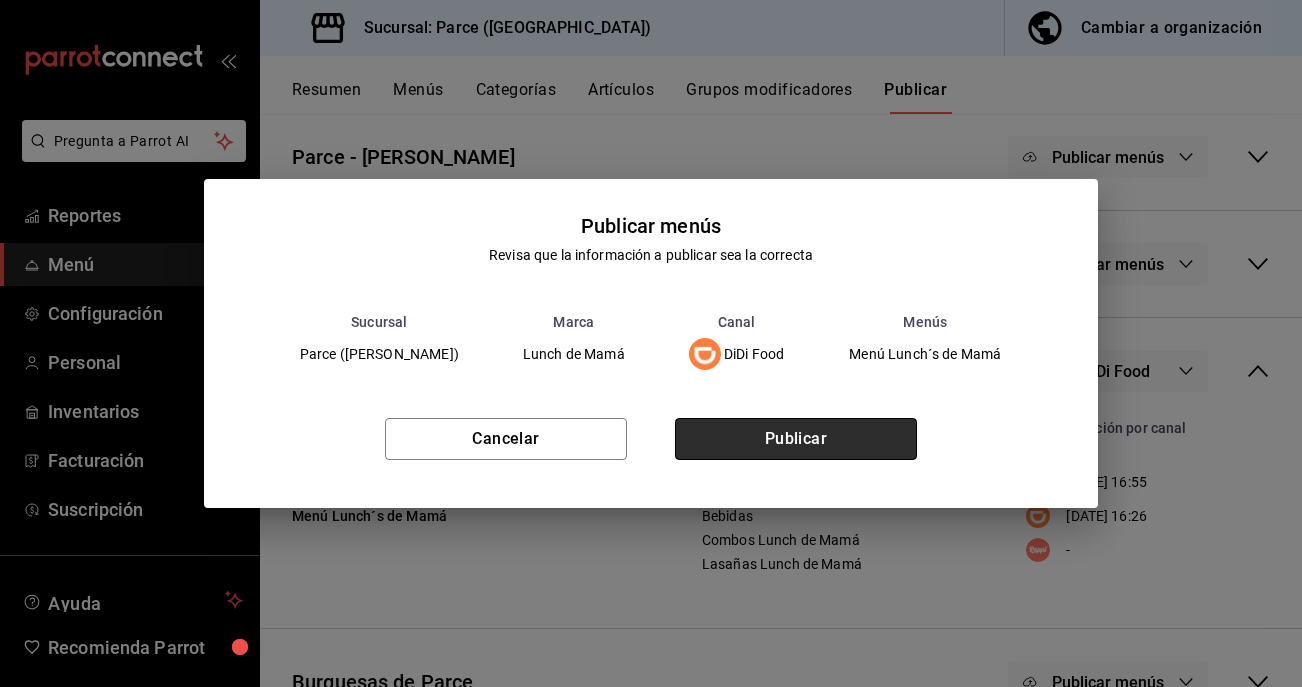 click on "Publicar" at bounding box center (796, 439) 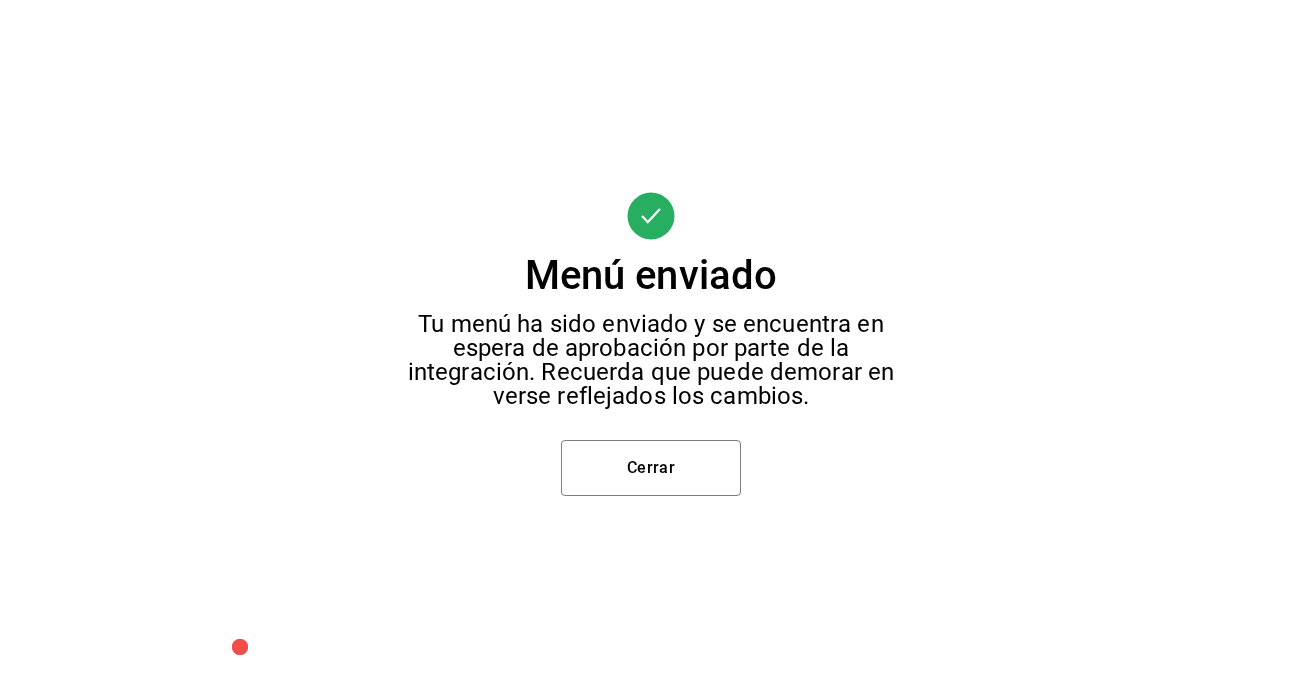 scroll, scrollTop: 109, scrollLeft: 0, axis: vertical 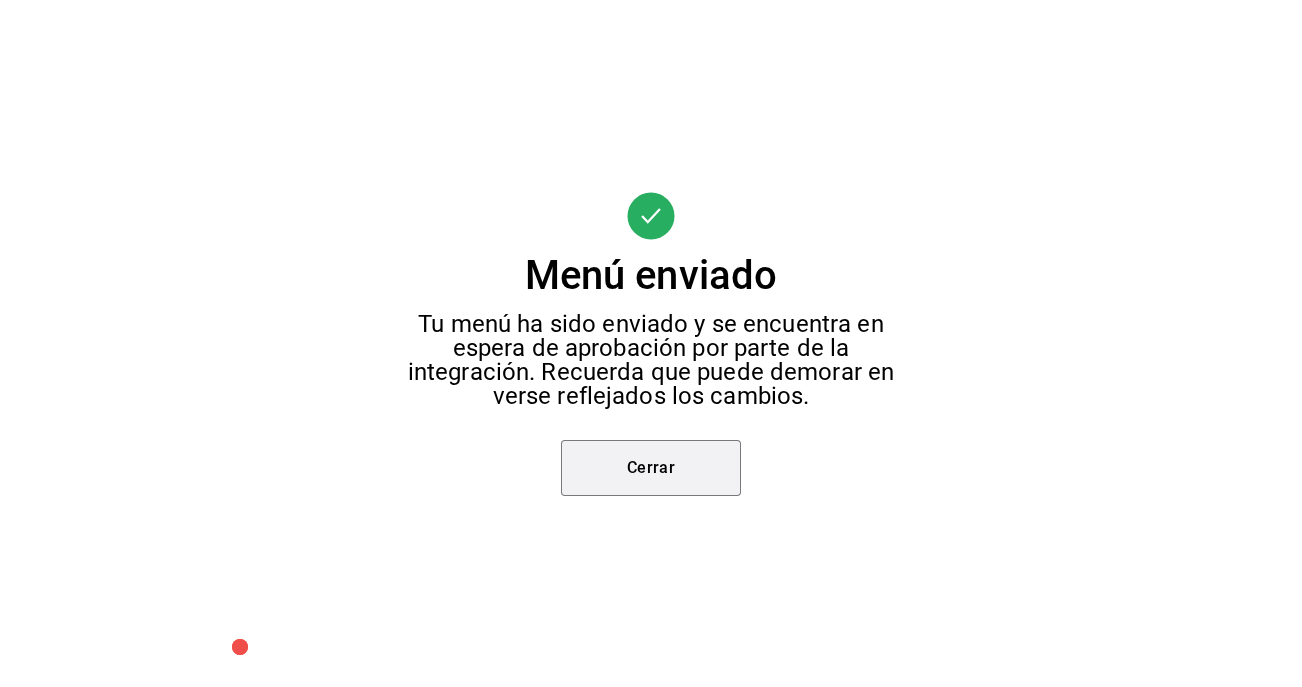 click on "Cerrar" at bounding box center (651, 468) 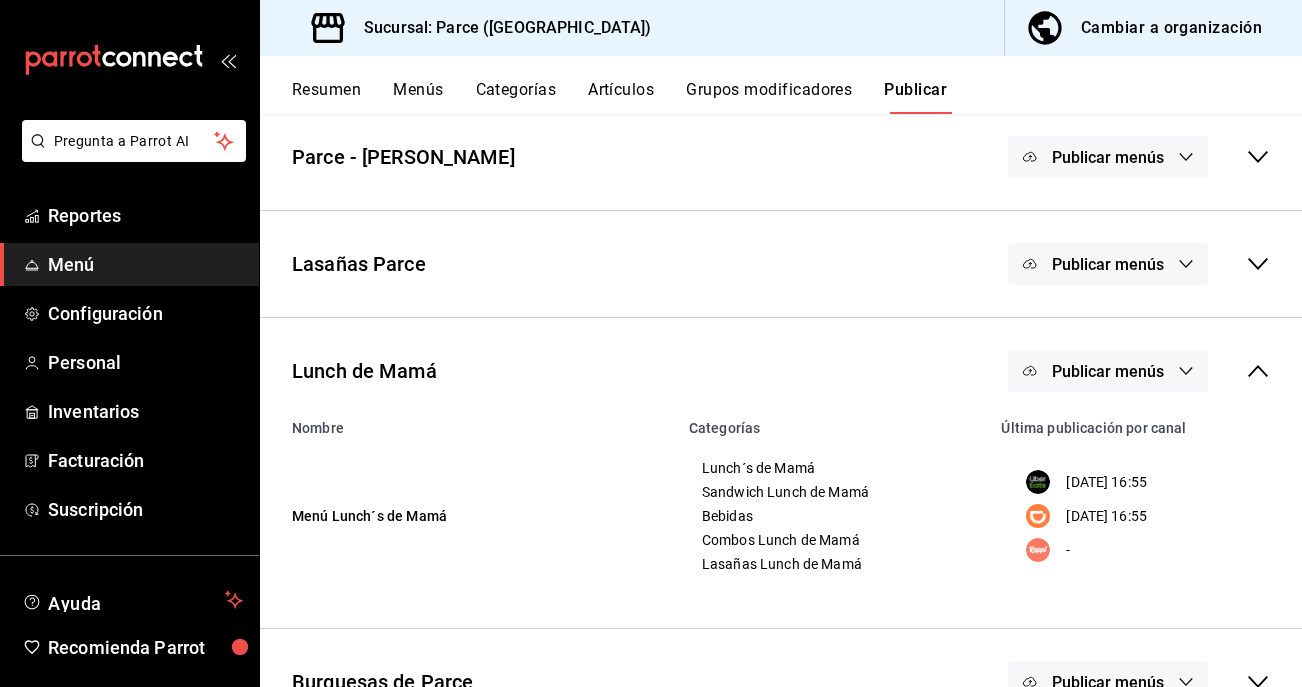 click 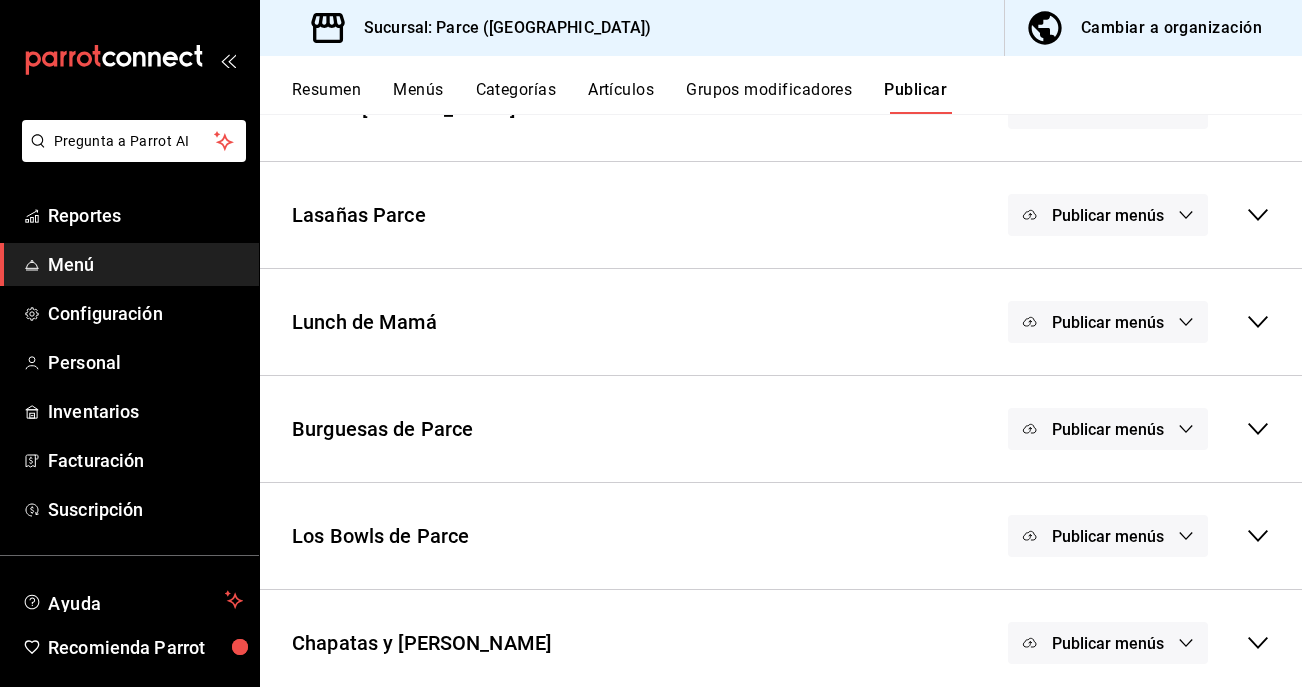 scroll, scrollTop: 168, scrollLeft: 0, axis: vertical 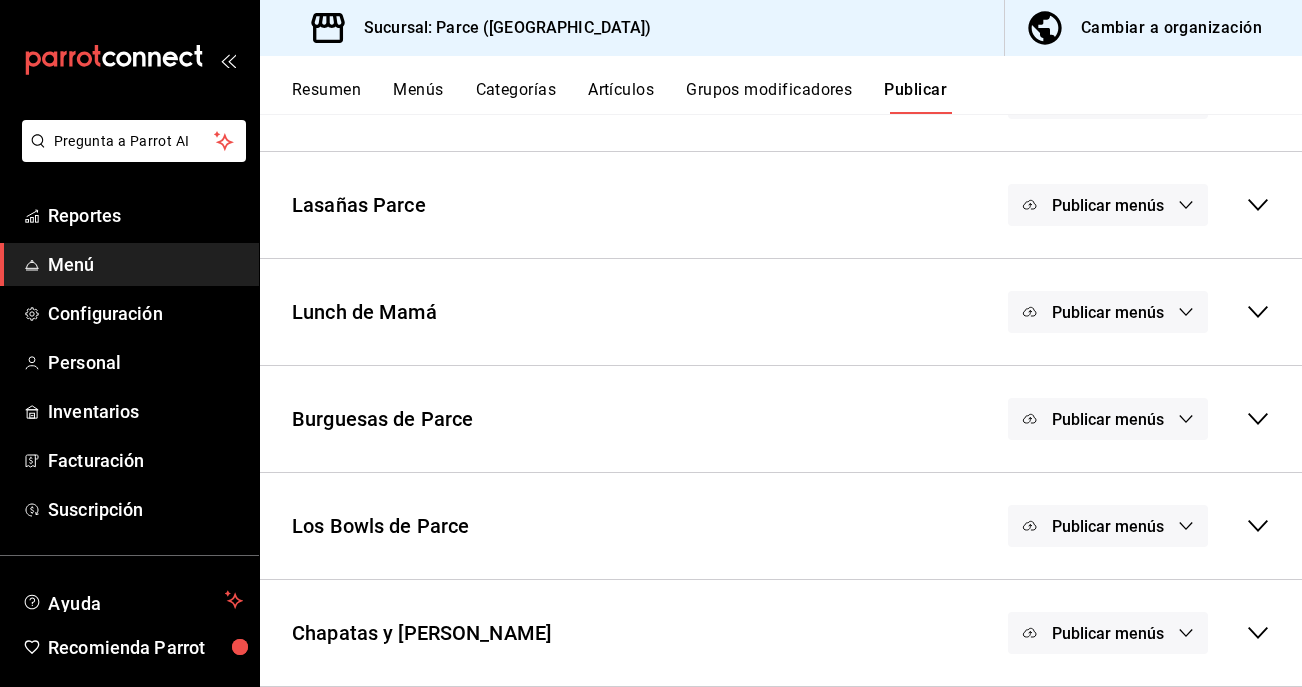 click 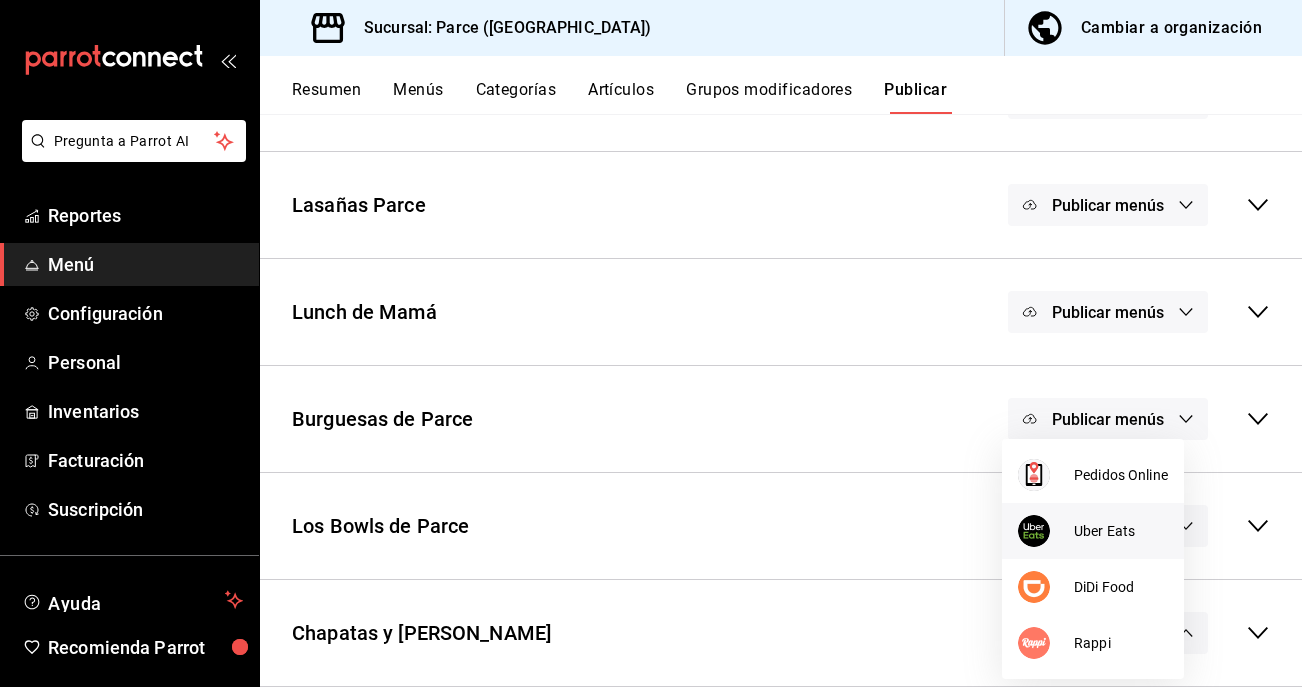 click on "Uber Eats" at bounding box center [1093, 531] 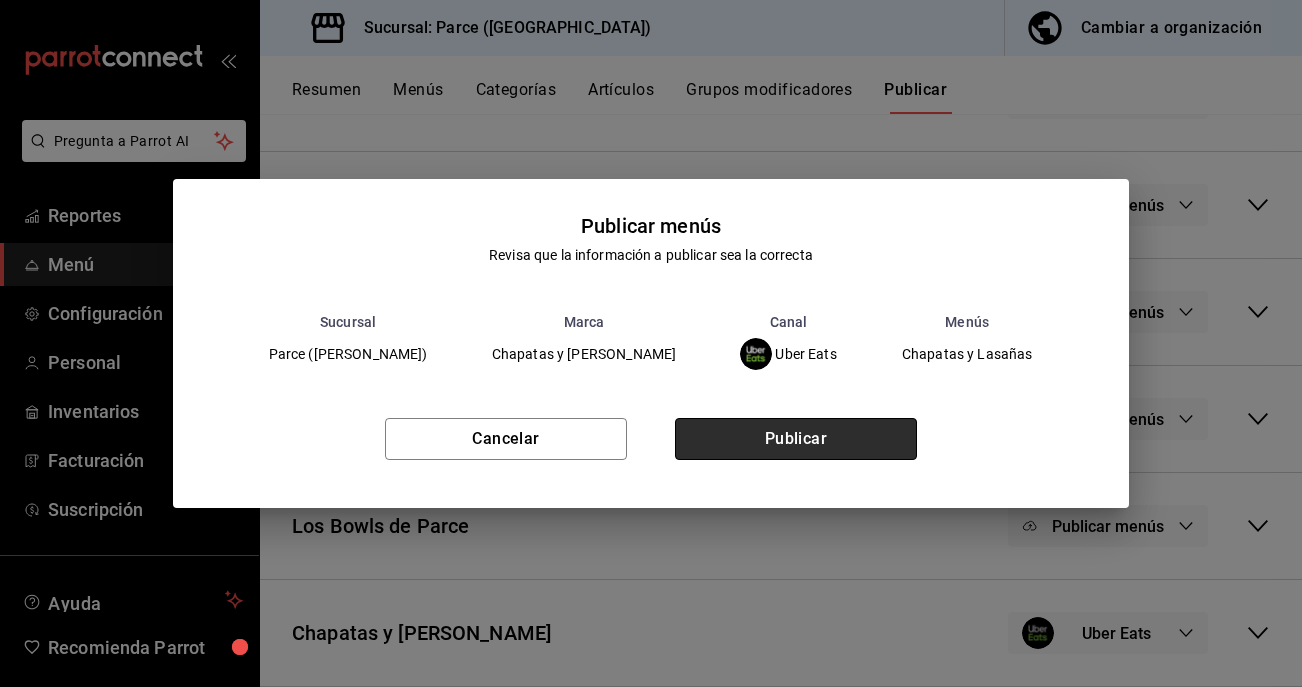 click on "Publicar" at bounding box center (796, 439) 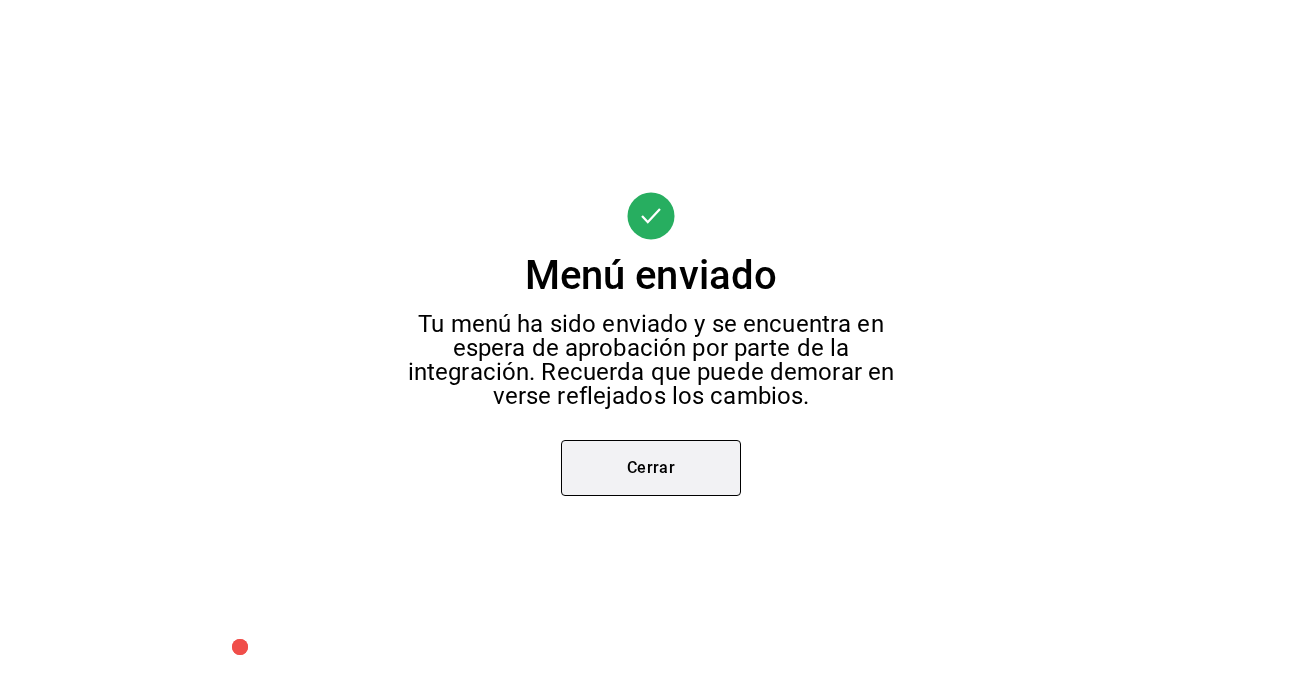 scroll, scrollTop: 388, scrollLeft: 0, axis: vertical 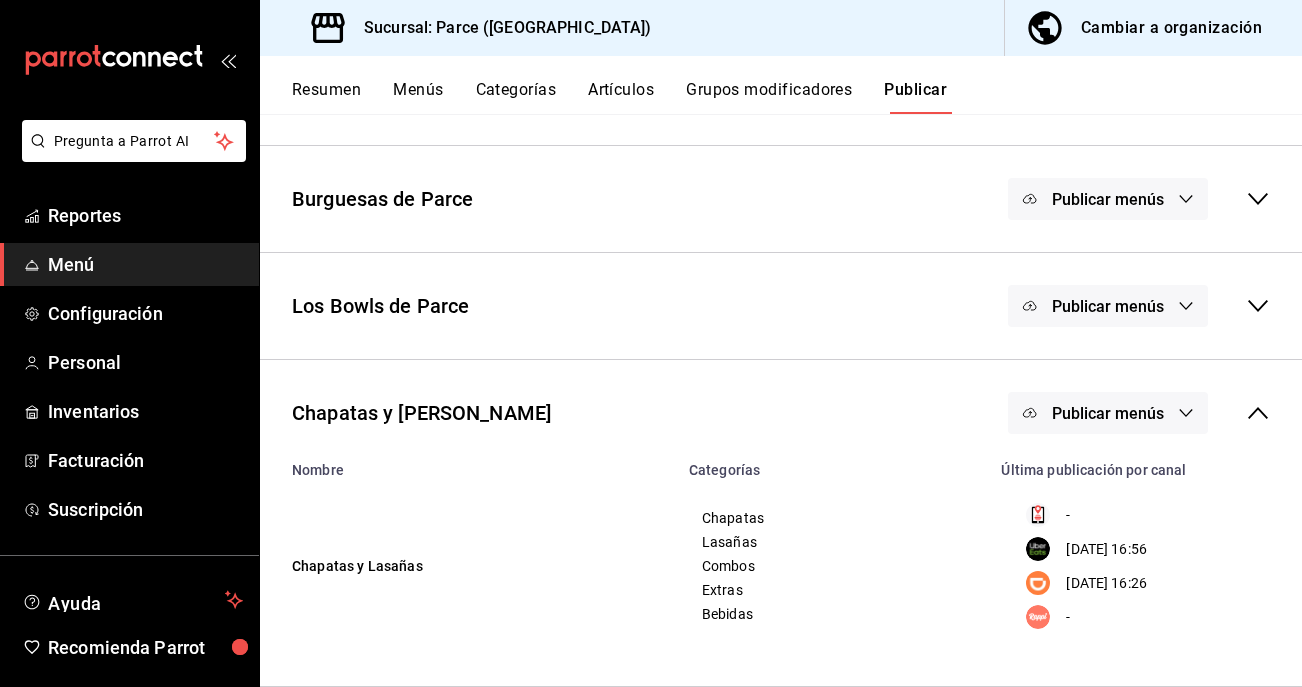 click on "Publicar menús" at bounding box center [1108, 413] 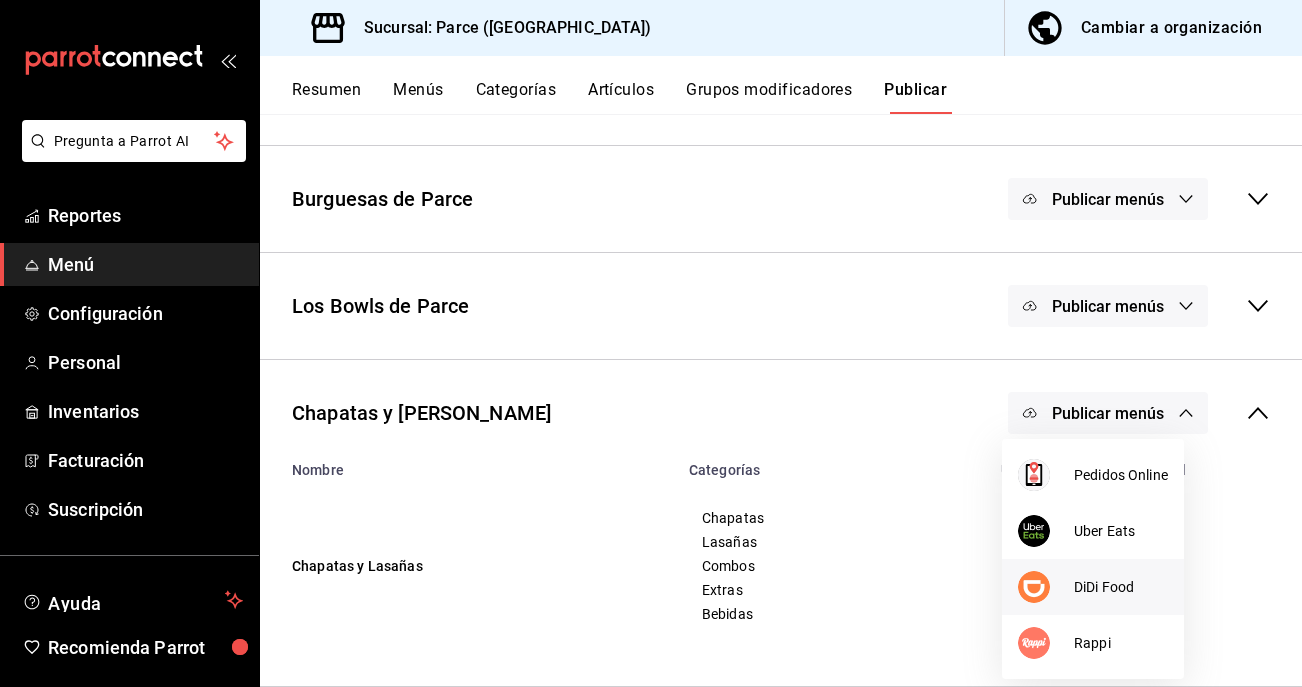 click on "DiDi Food" at bounding box center (1093, 587) 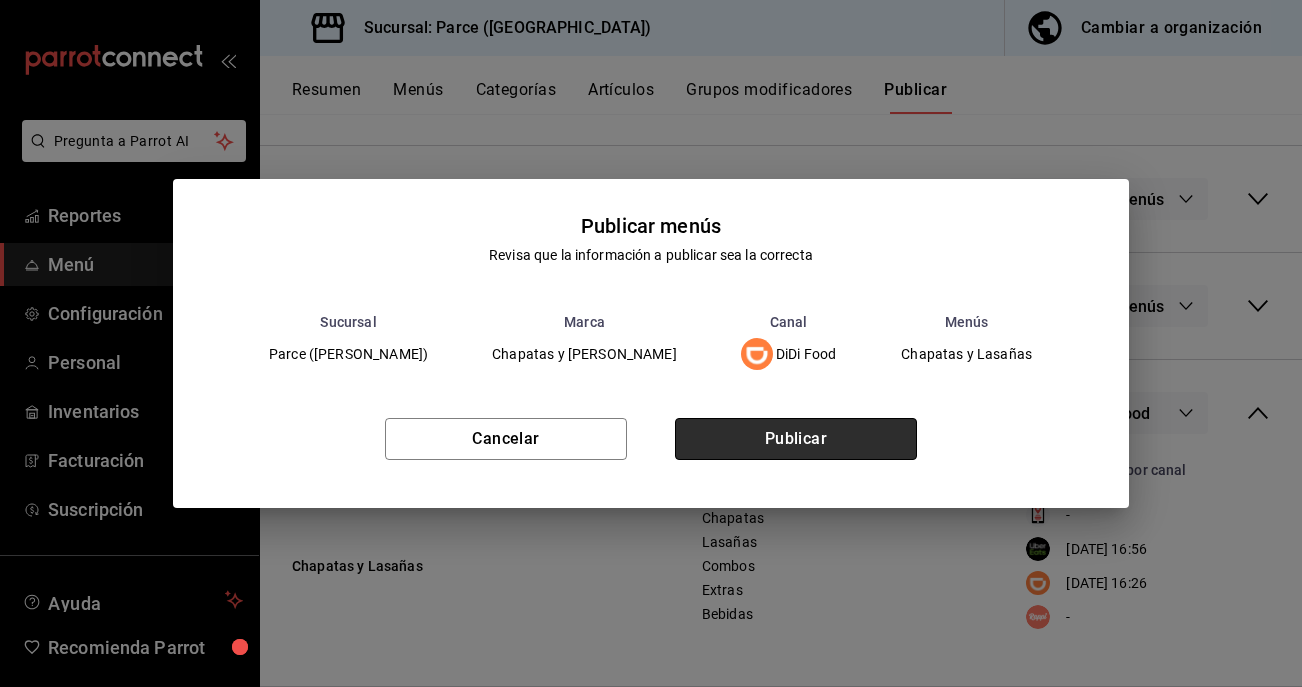 click on "Publicar" at bounding box center [796, 439] 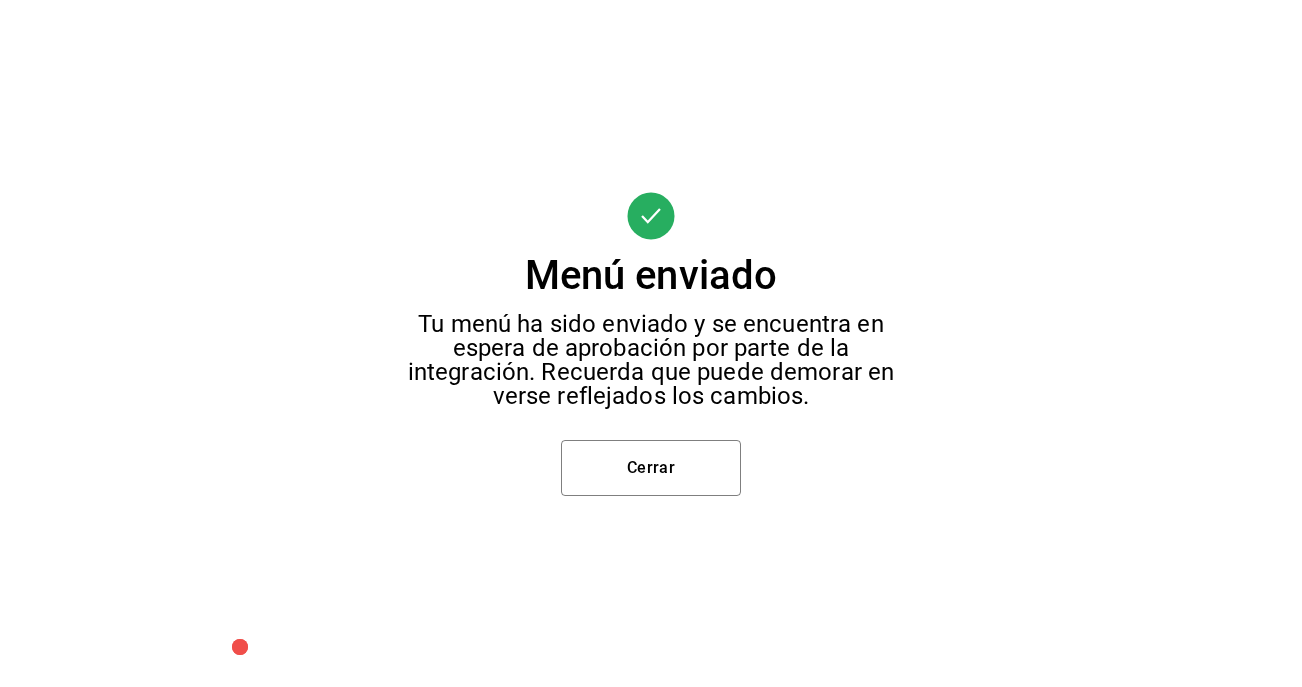 scroll, scrollTop: 388, scrollLeft: 0, axis: vertical 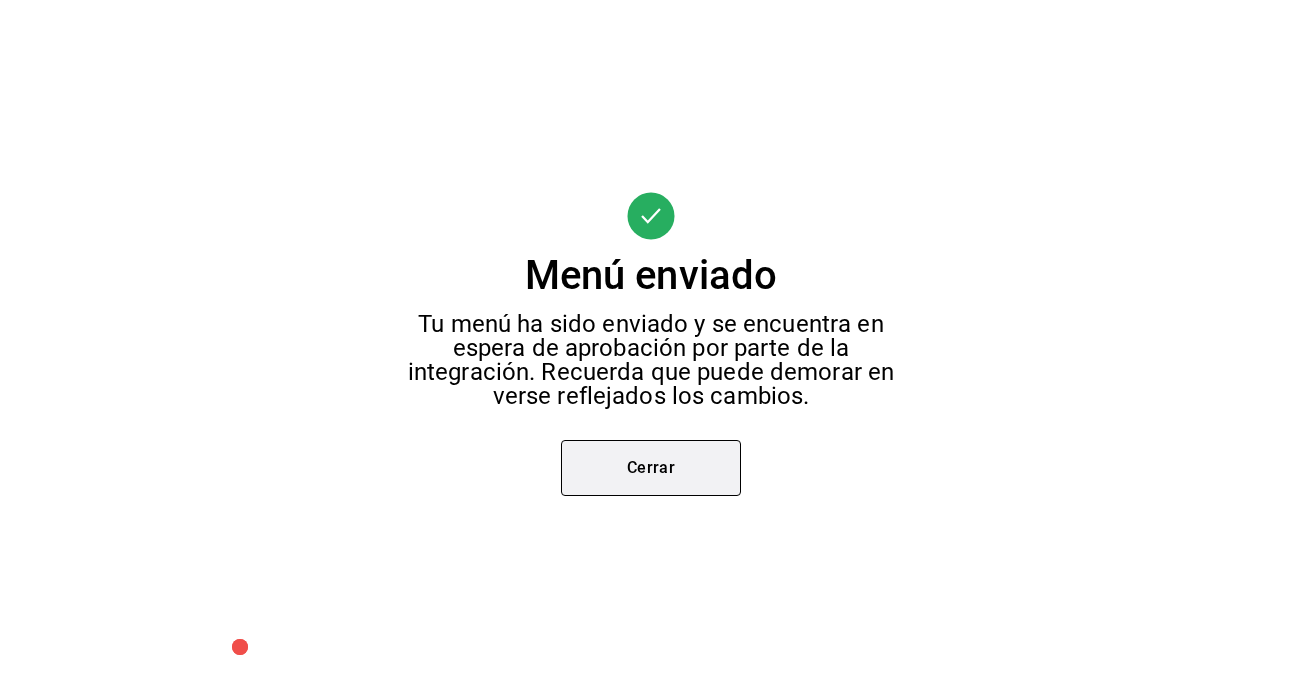 click on "Cerrar" at bounding box center (651, 468) 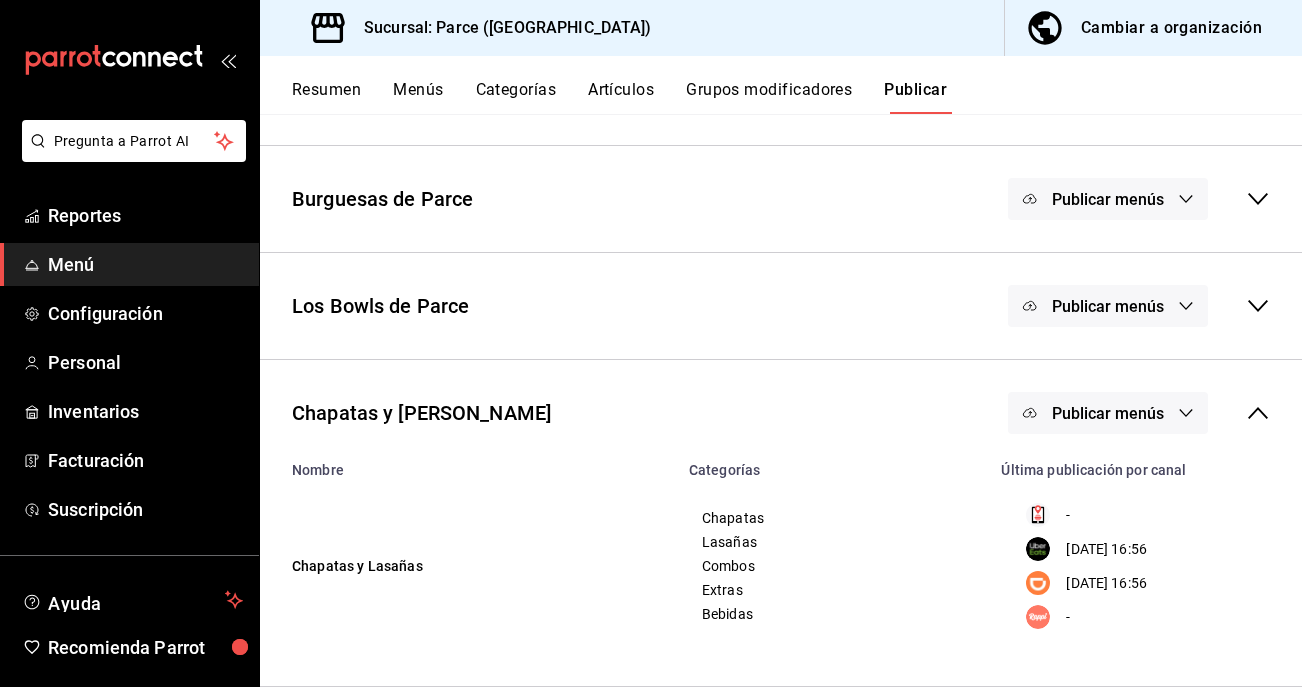 click 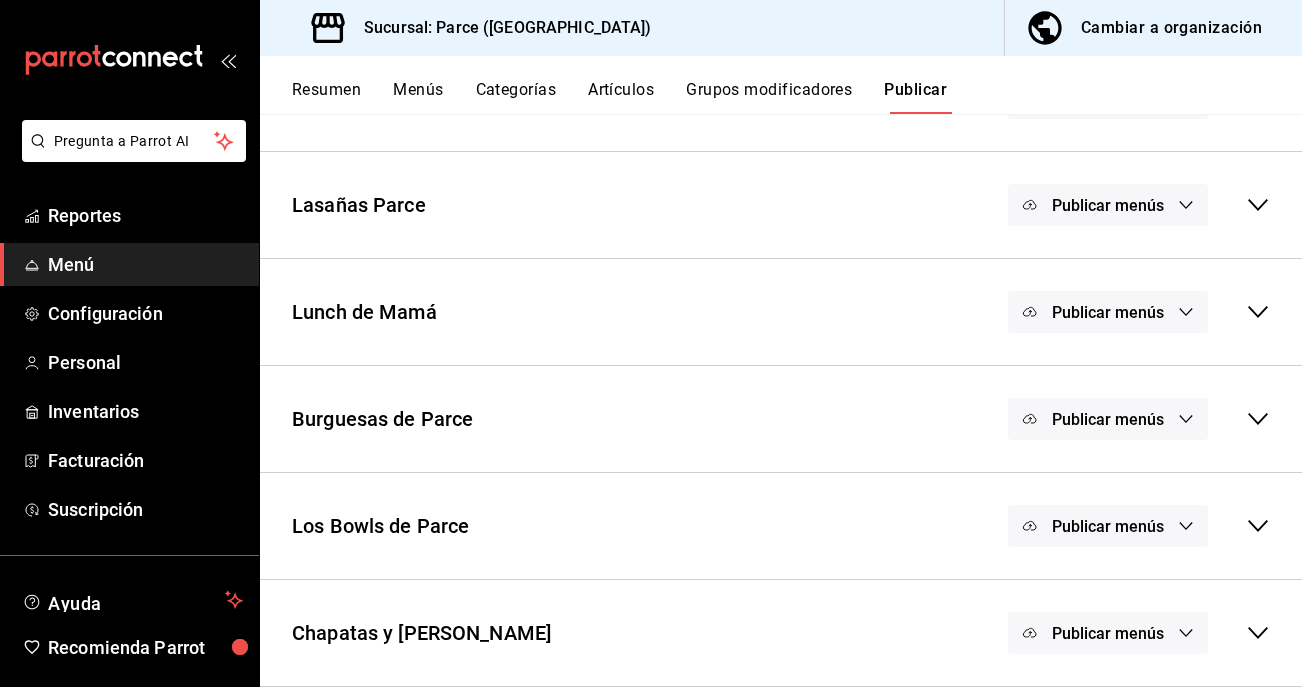 scroll, scrollTop: 0, scrollLeft: 0, axis: both 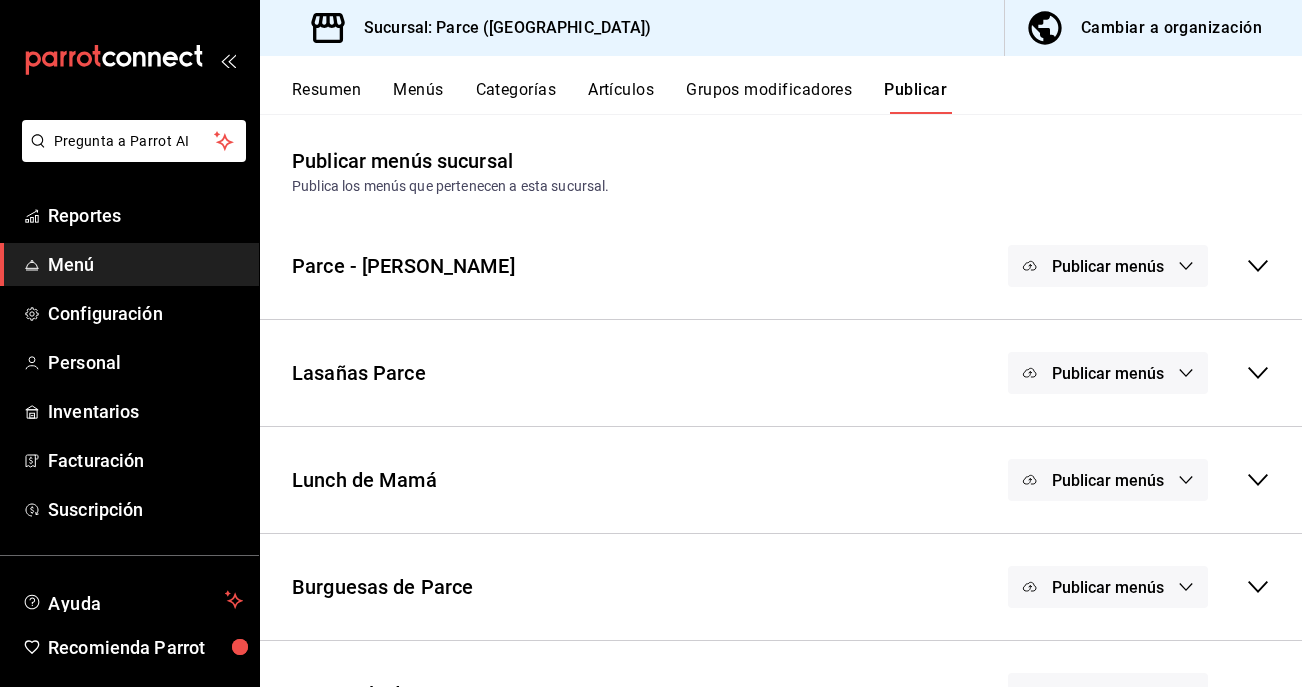 click on "Parce - Cuauhtemoc Publicar menús" at bounding box center [781, 266] 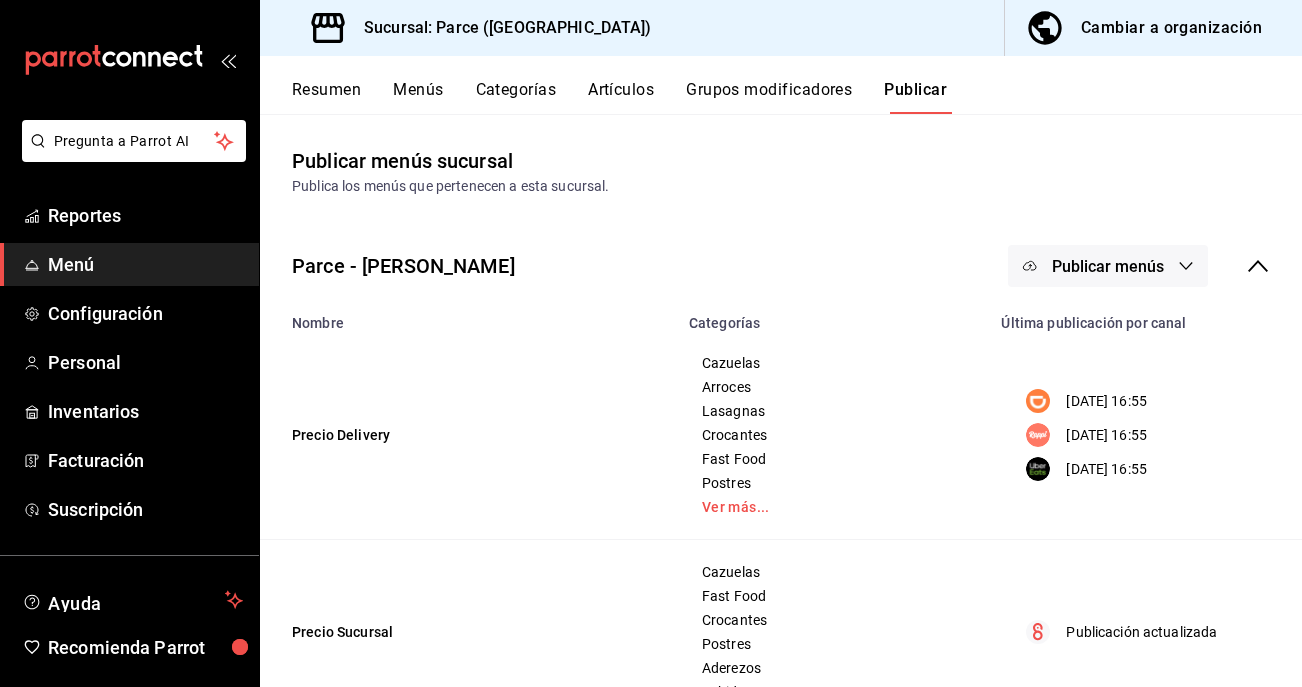 click on "Parce - Cuauhtemoc Publicar menús" at bounding box center (781, 266) 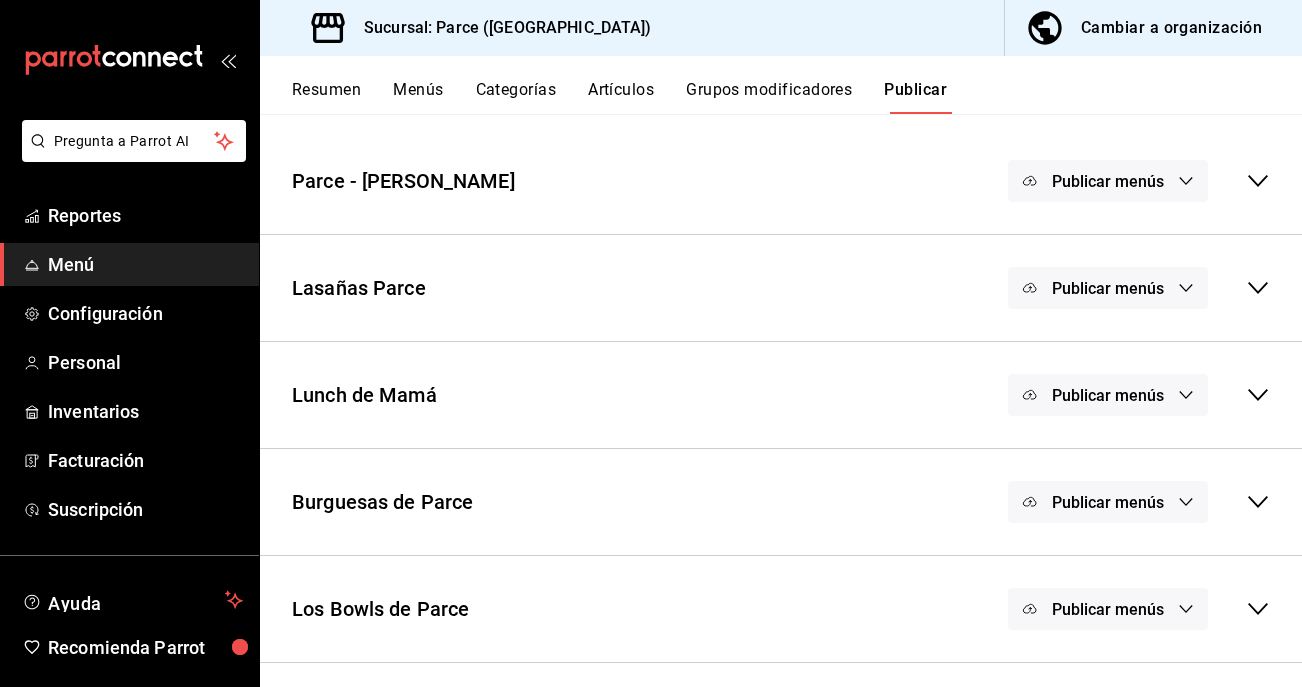 scroll, scrollTop: 0, scrollLeft: 0, axis: both 